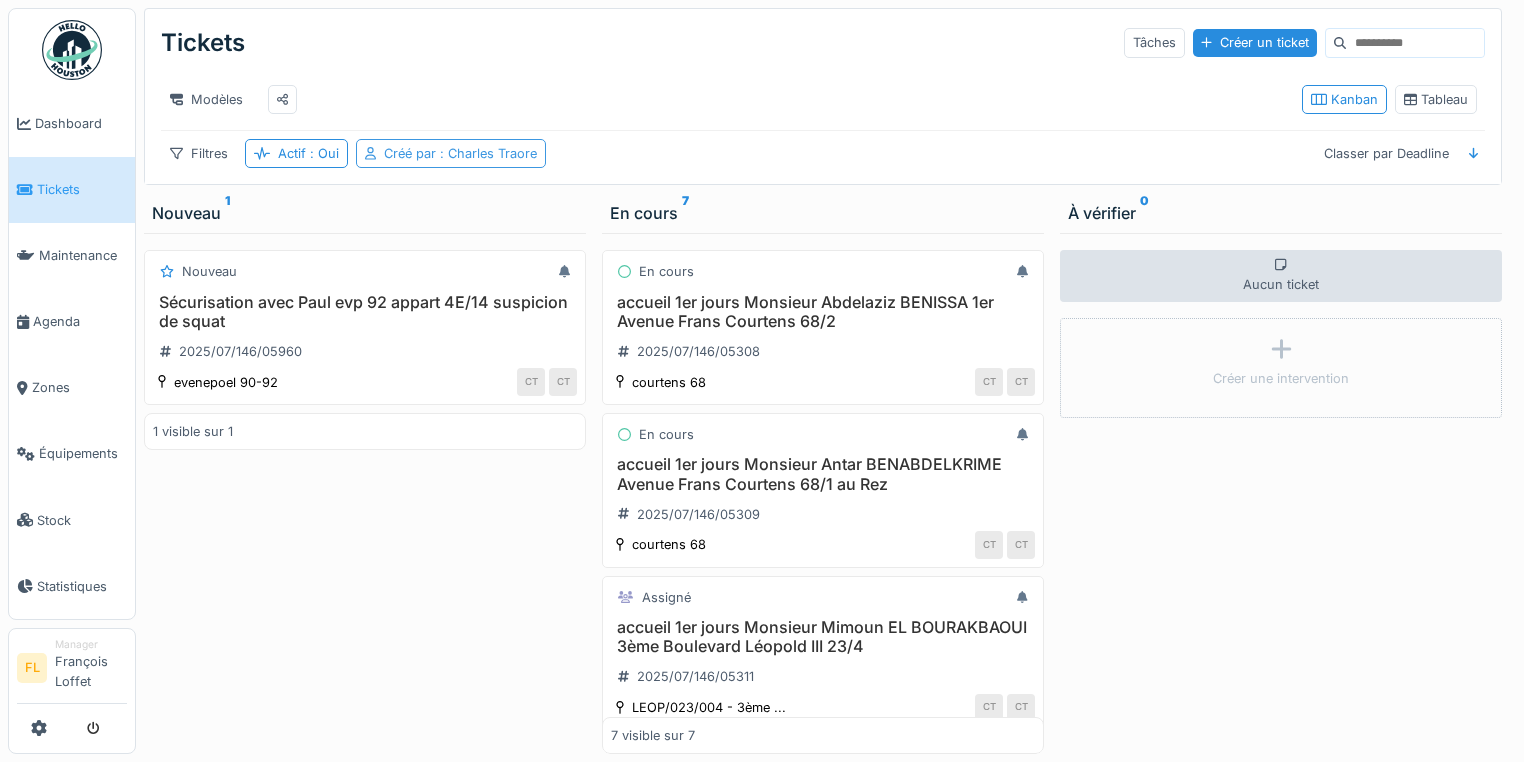scroll, scrollTop: 0, scrollLeft: 0, axis: both 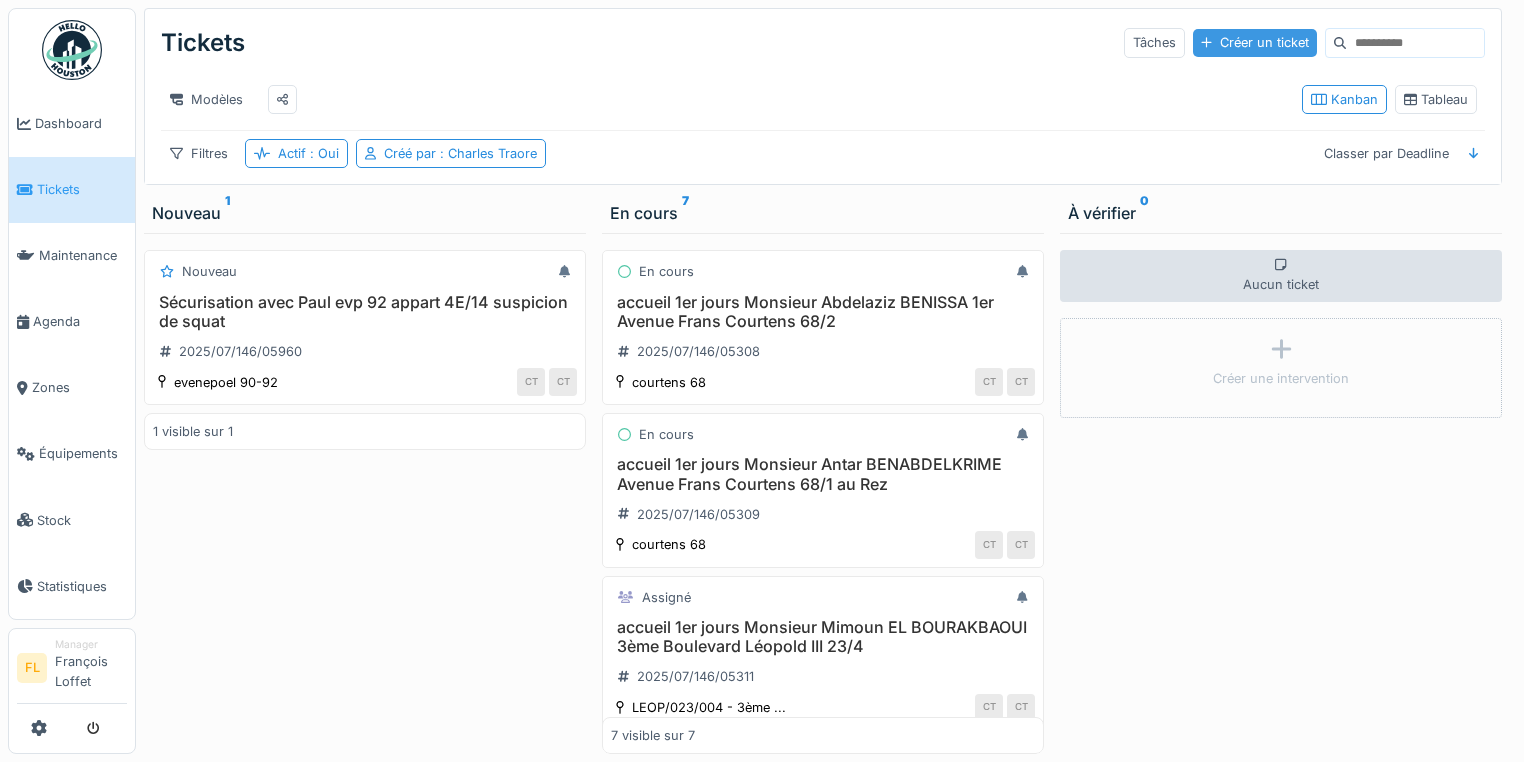 drag, startPoint x: 1186, startPoint y: 52, endPoint x: 1204, endPoint y: 44, distance: 19.697716 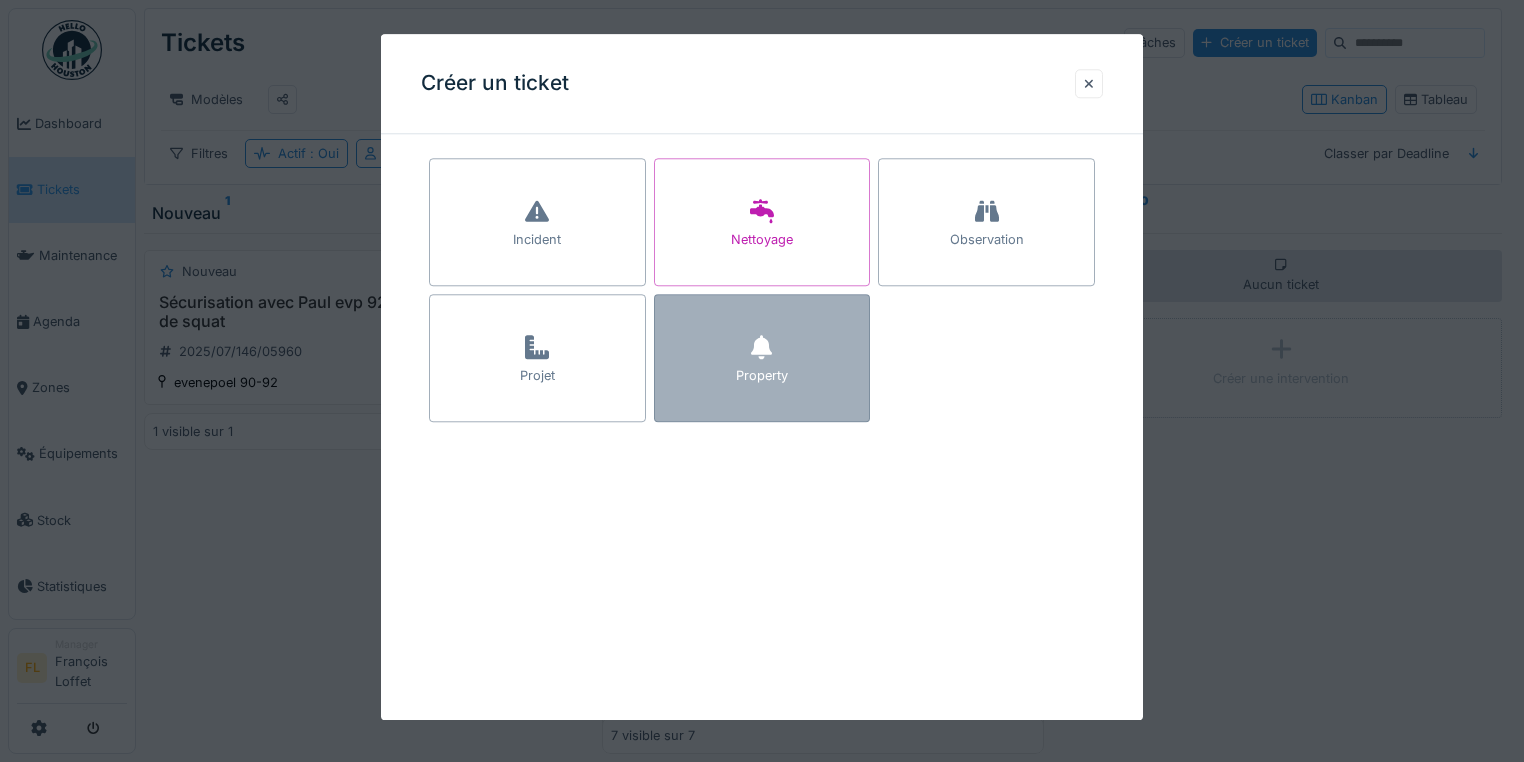 click on "Property" at bounding box center [762, 358] 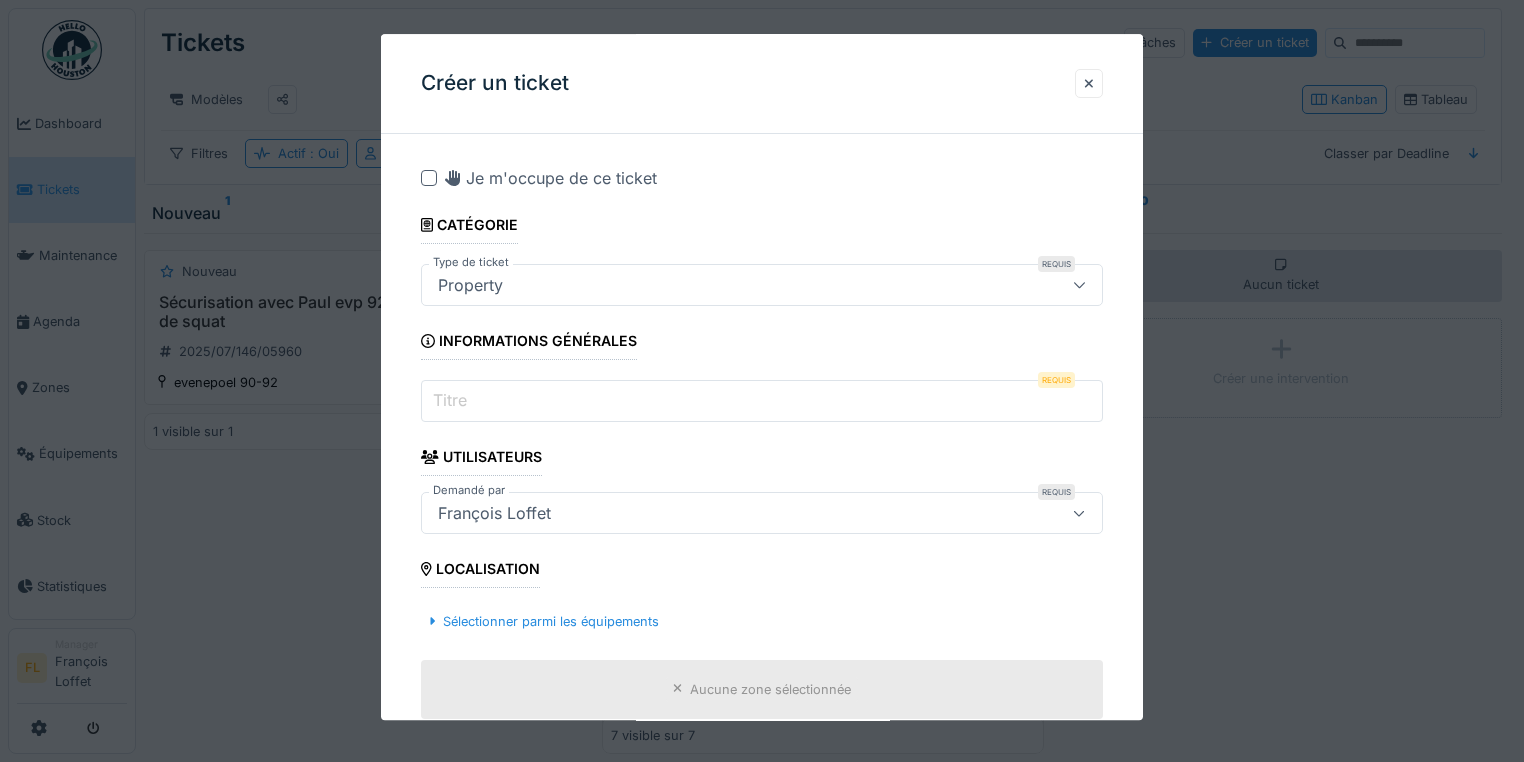click on "Titre" at bounding box center [762, 402] 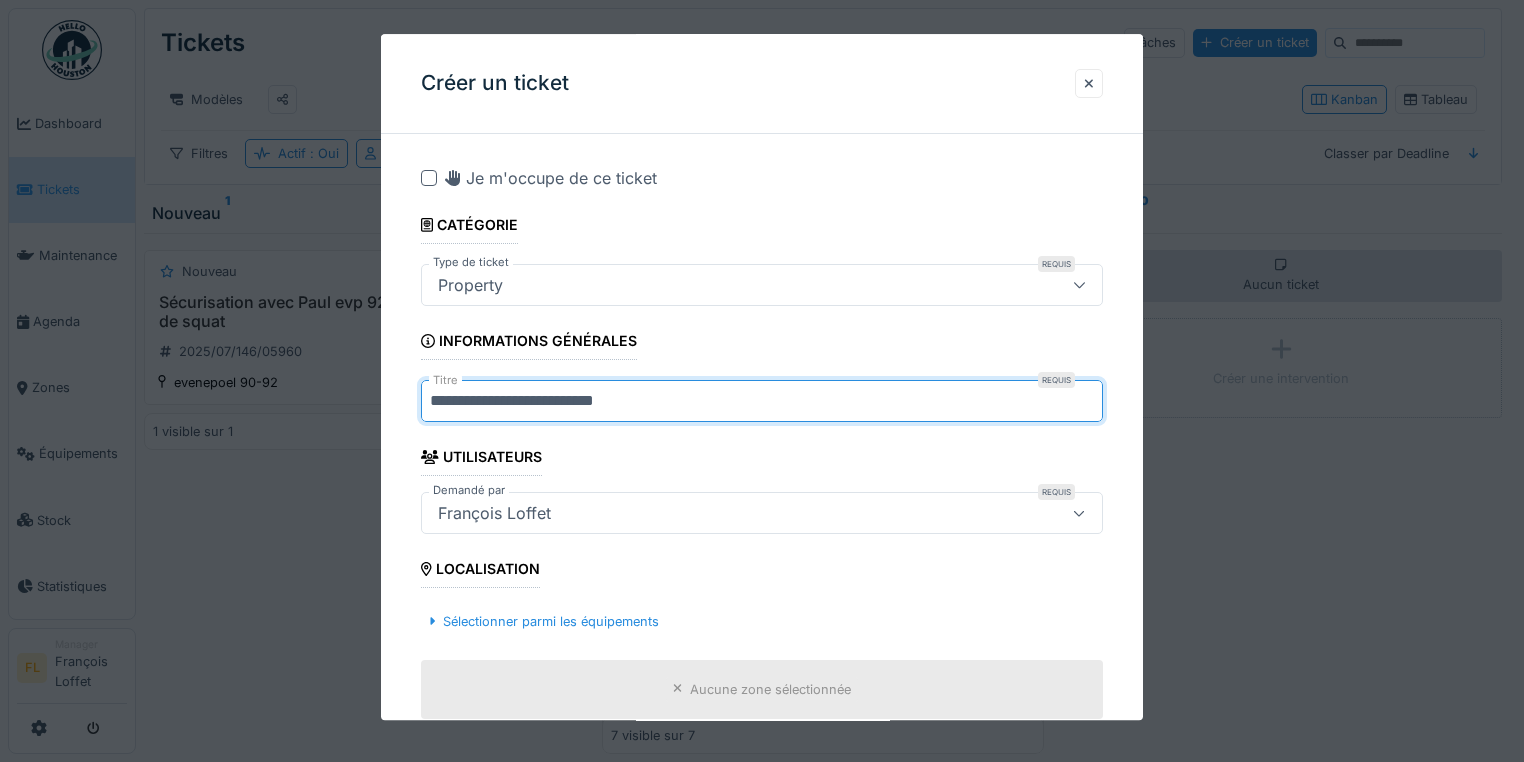 type on "**********" 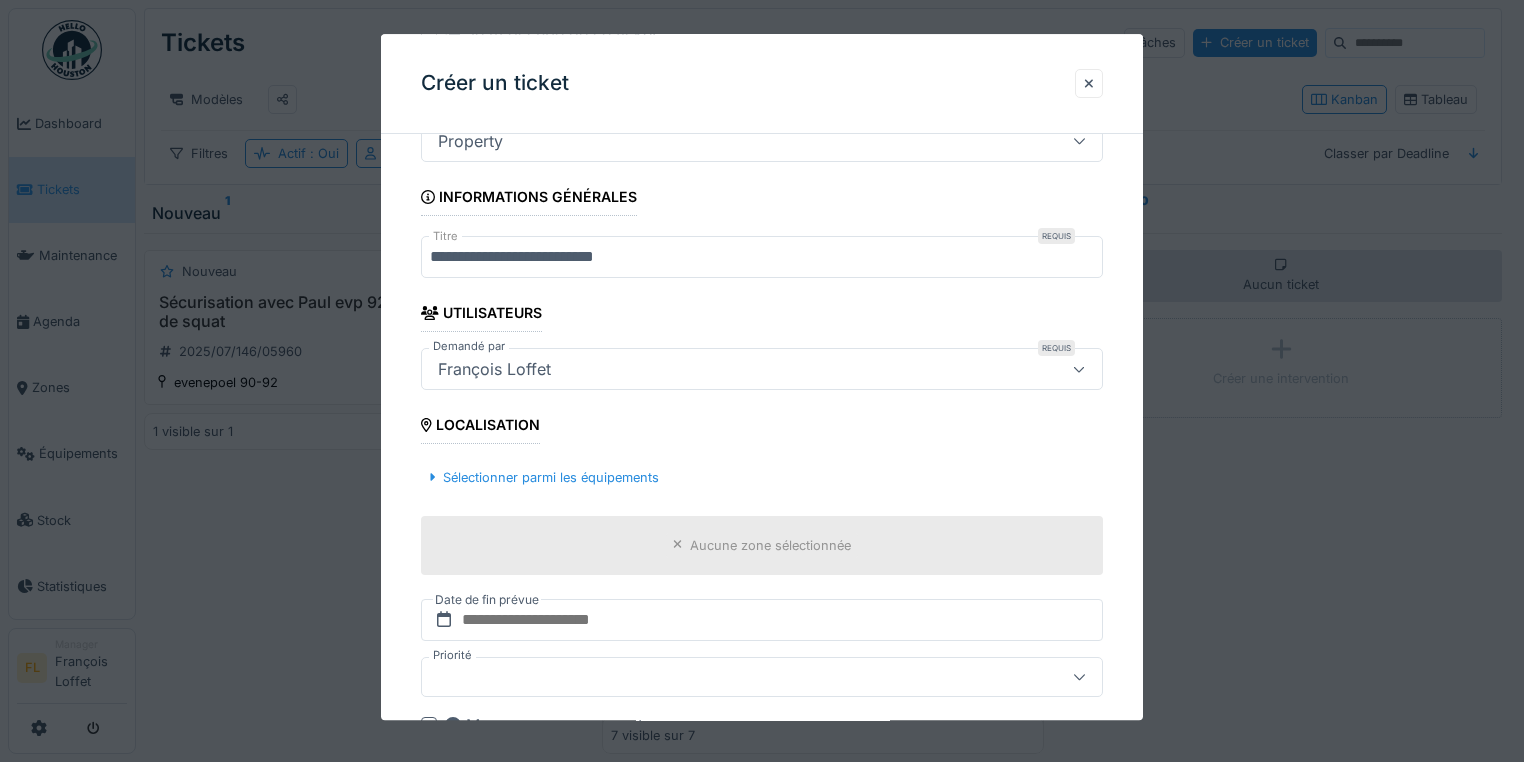 scroll, scrollTop: 160, scrollLeft: 0, axis: vertical 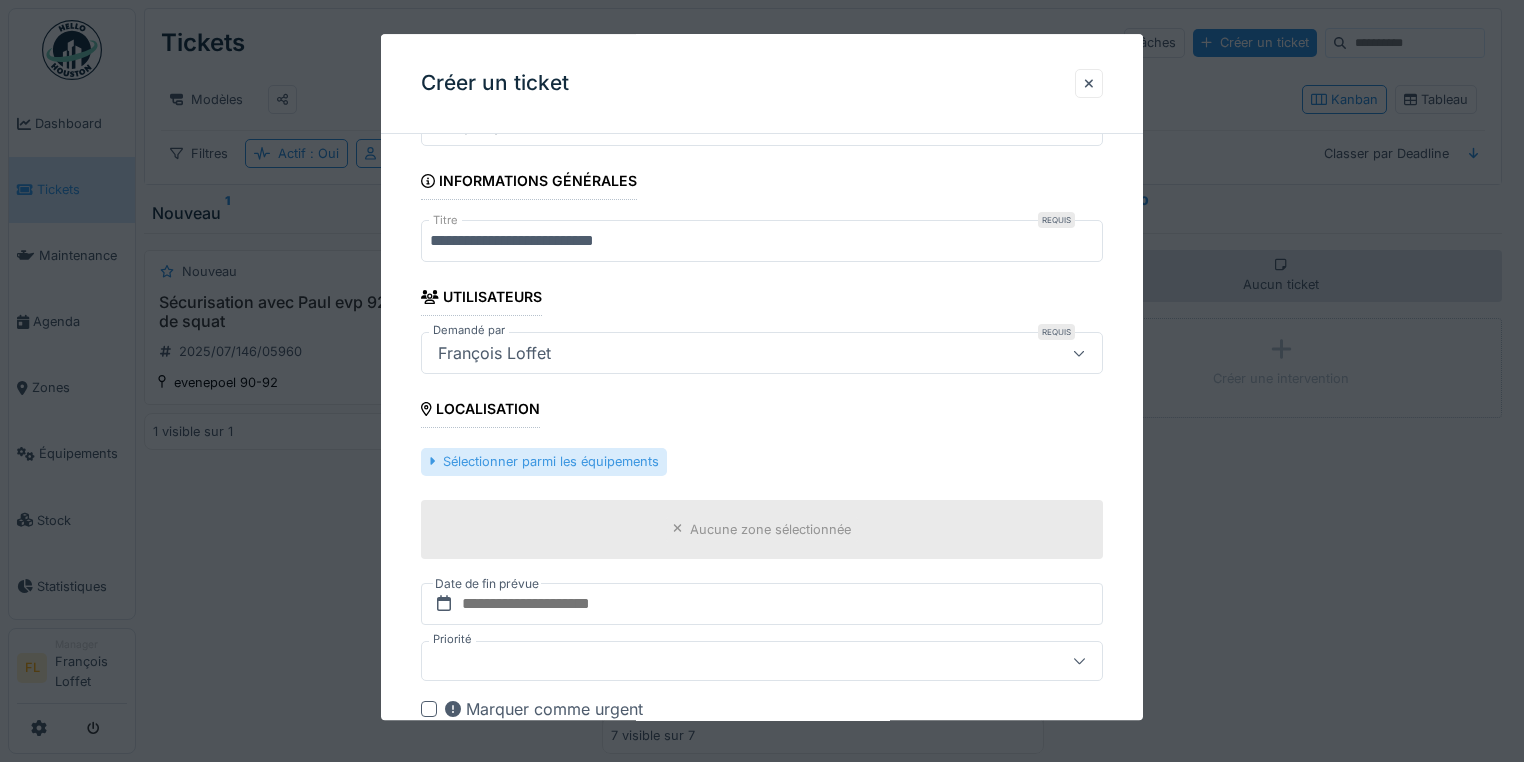 click at bounding box center (432, 462) 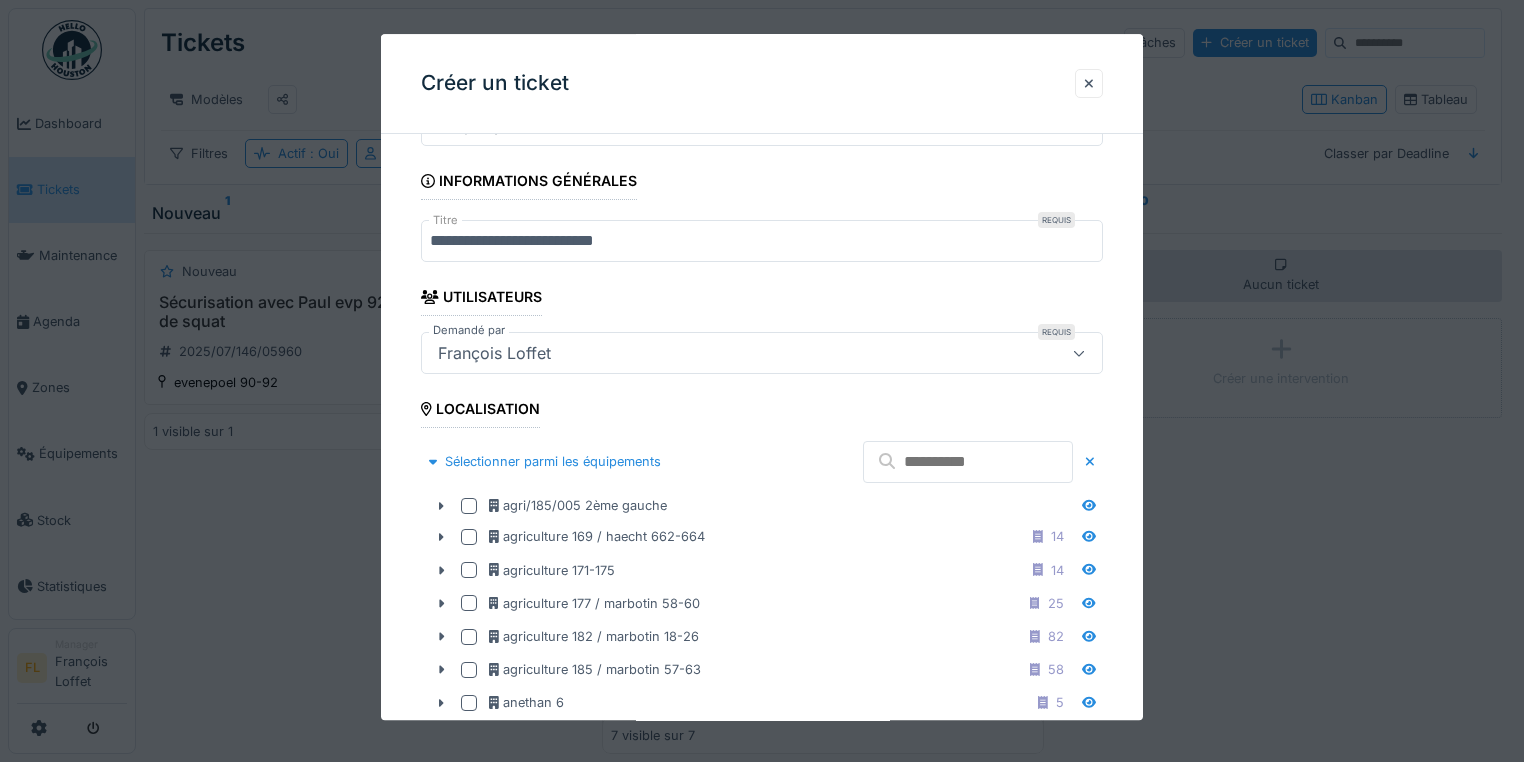 click at bounding box center (968, 462) 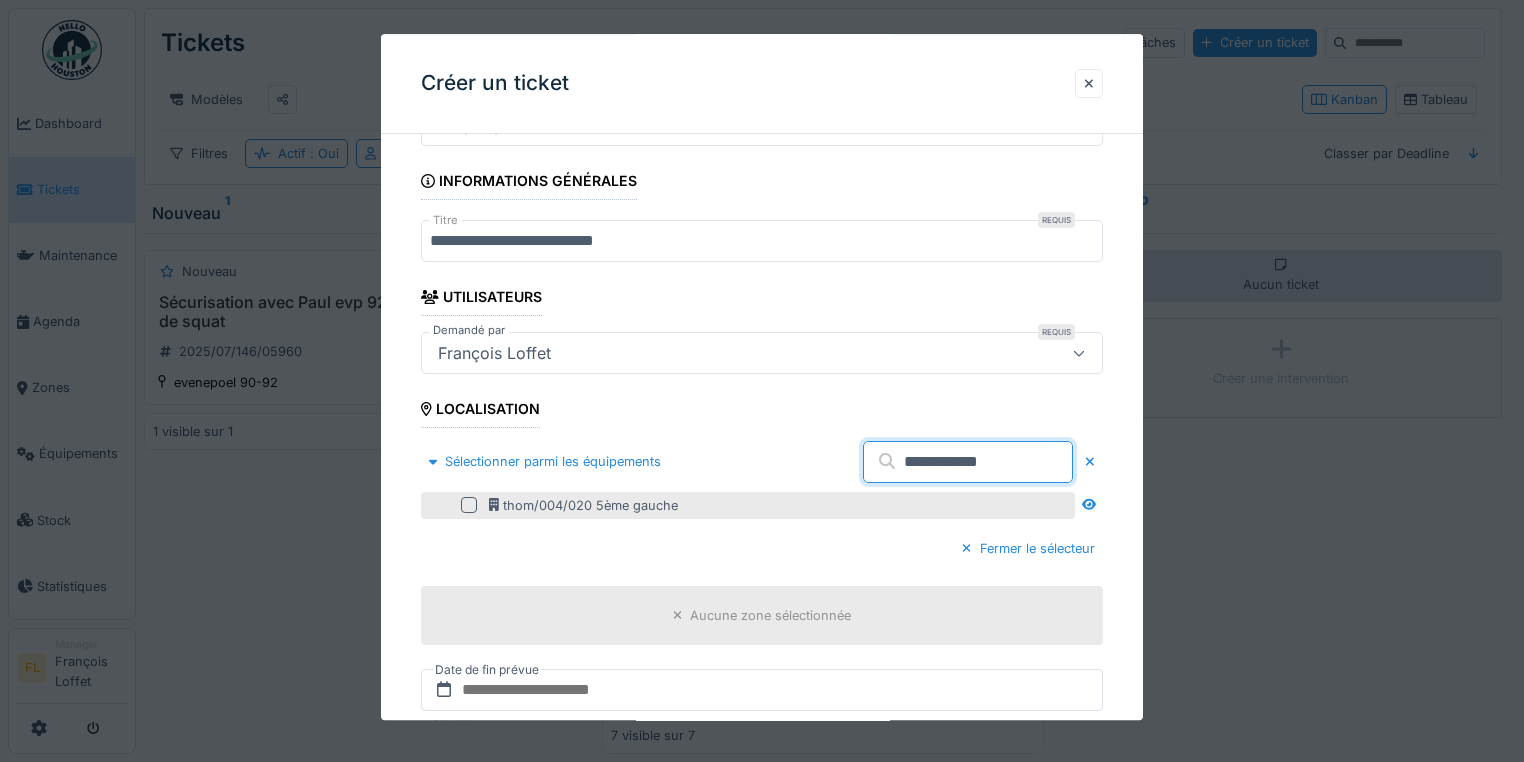 type on "**********" 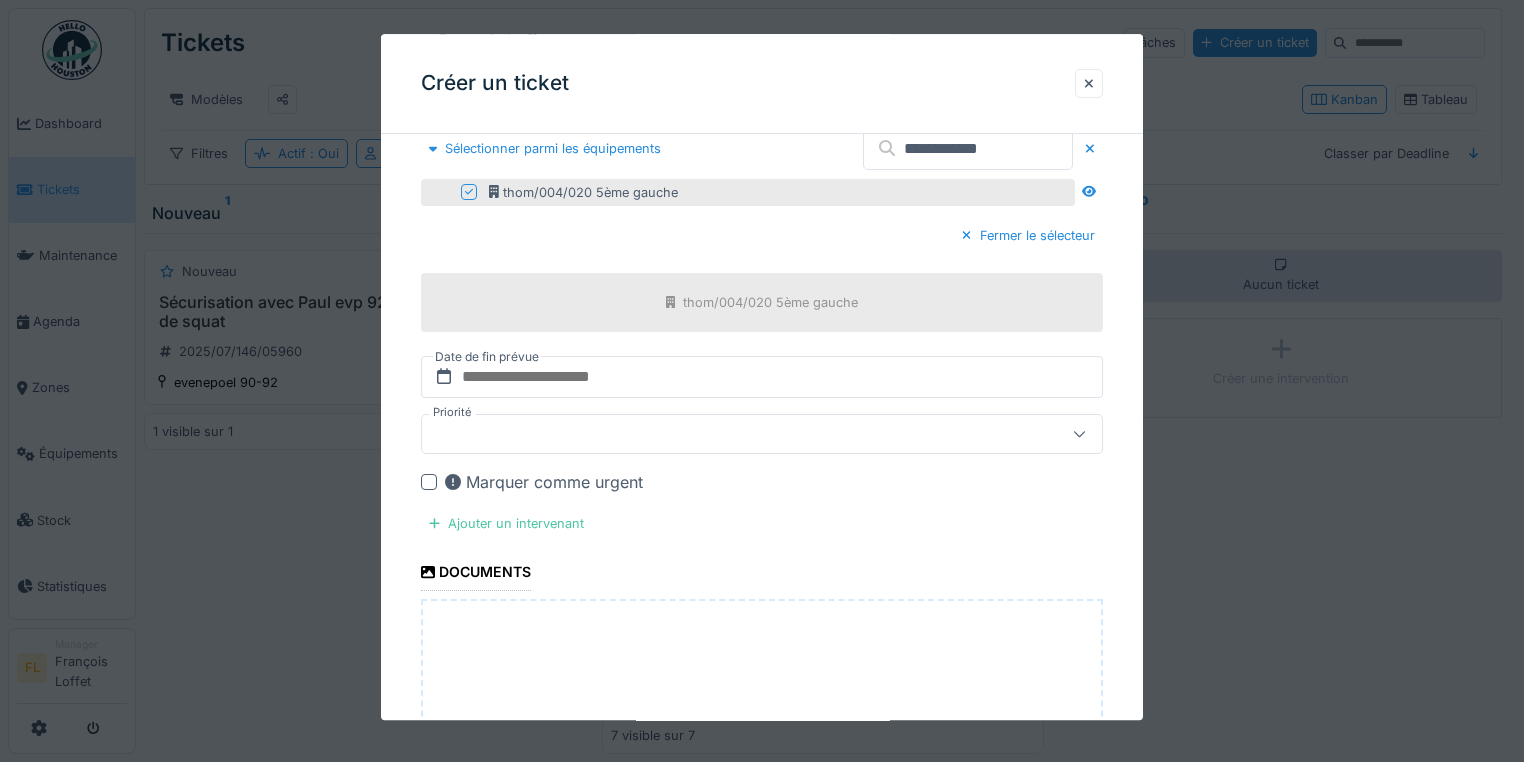 scroll, scrollTop: 480, scrollLeft: 0, axis: vertical 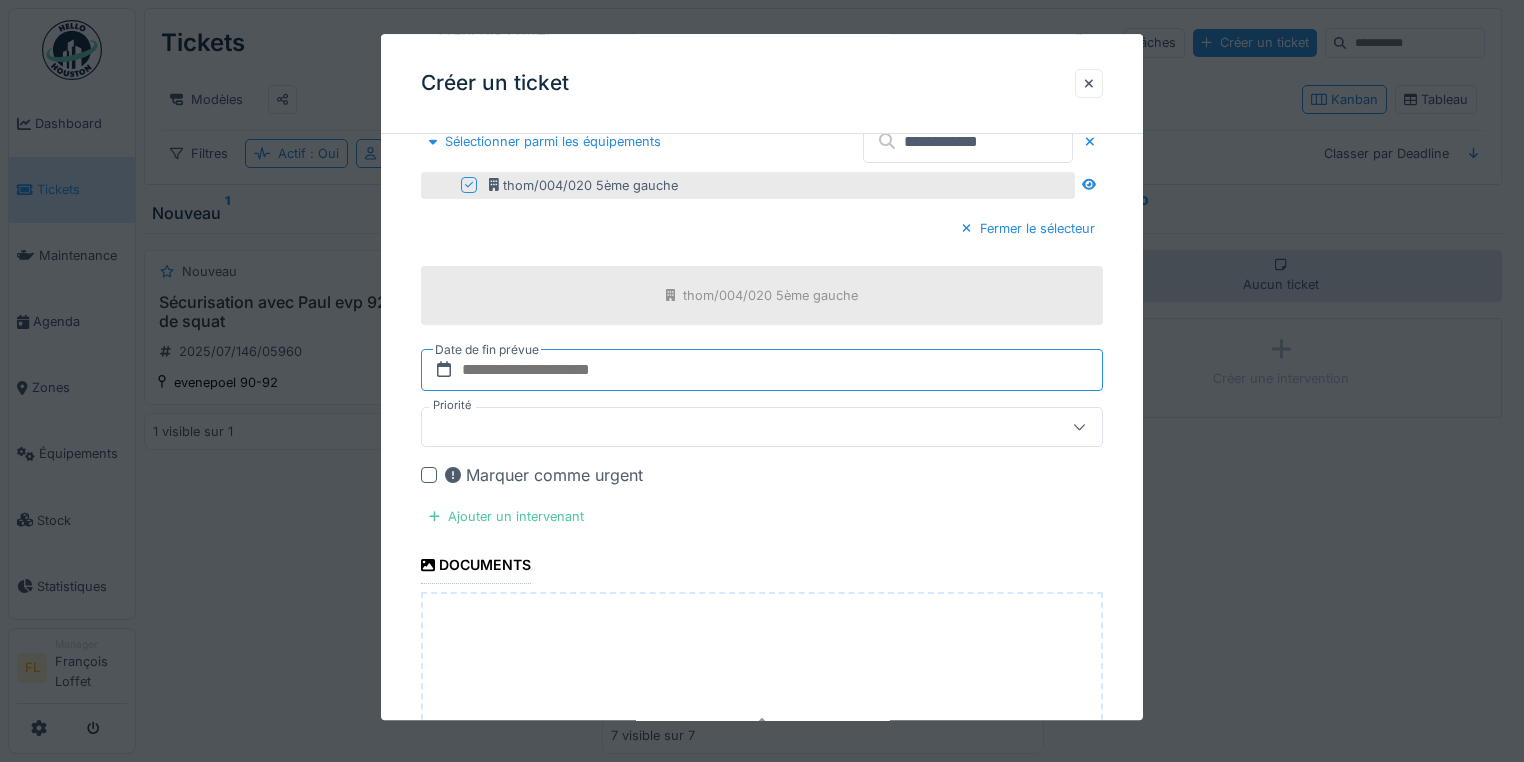 click at bounding box center (762, 370) 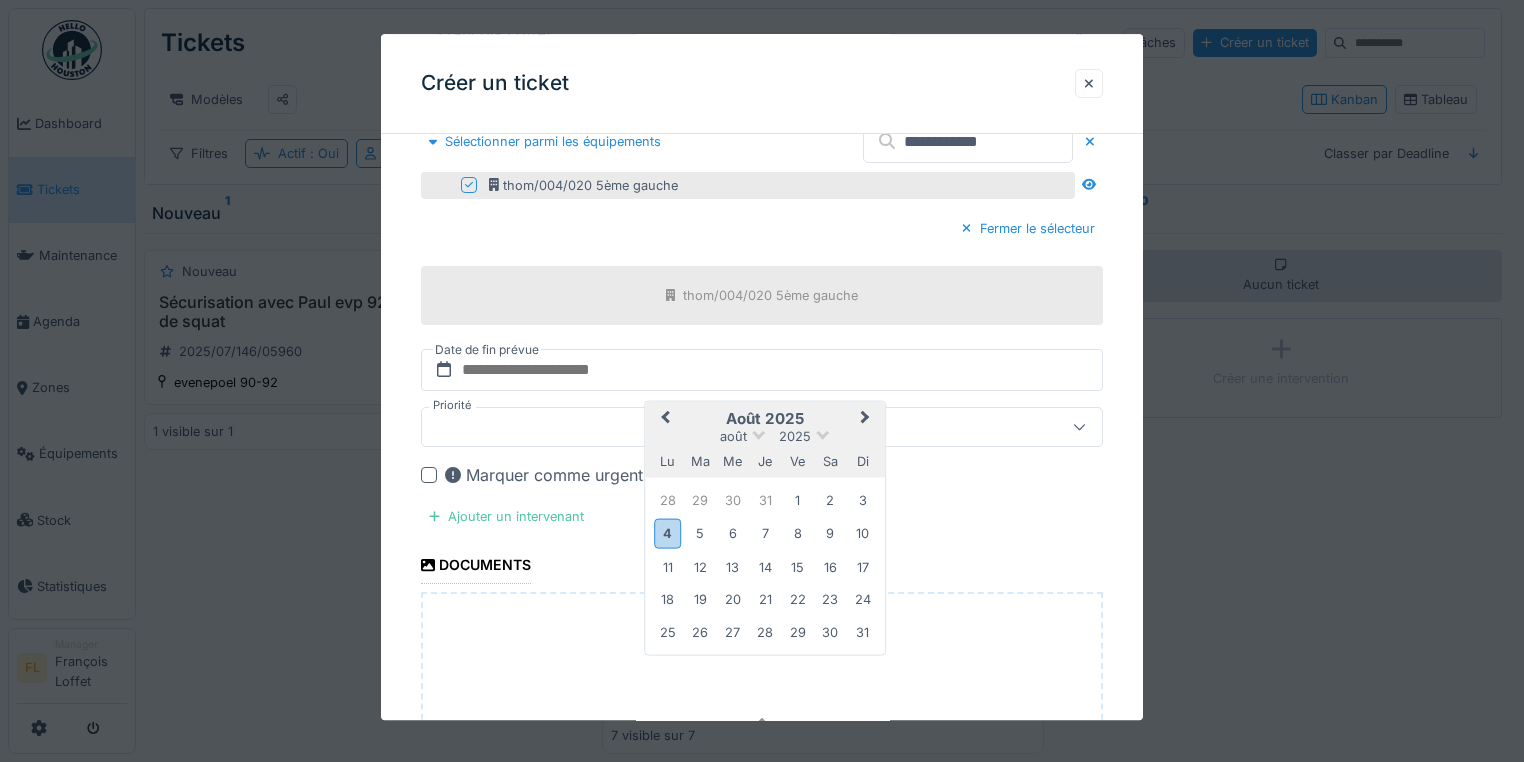 drag, startPoint x: 672, startPoint y: 528, endPoint x: 551, endPoint y: 400, distance: 176.13914 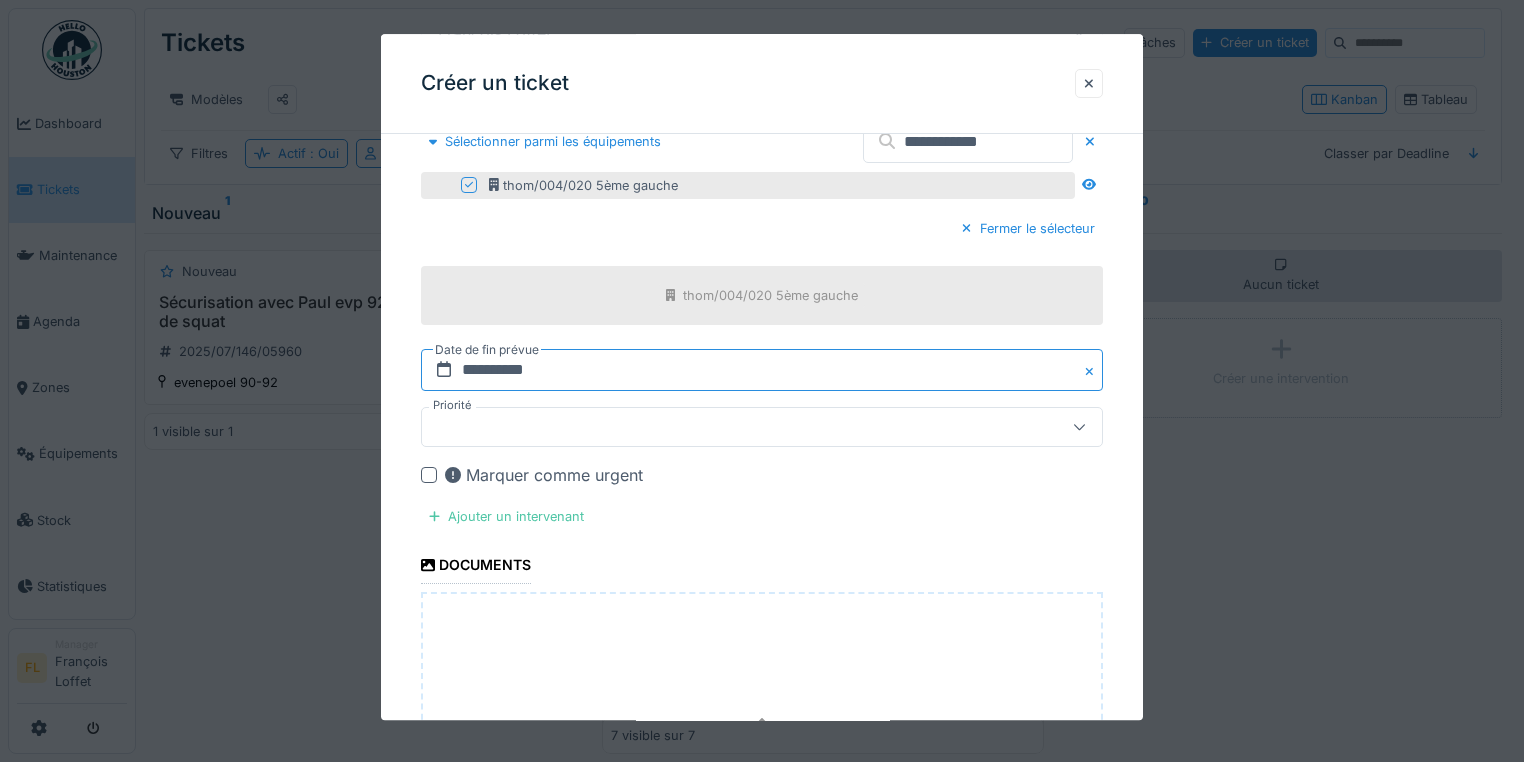 click on "**********" at bounding box center (762, 370) 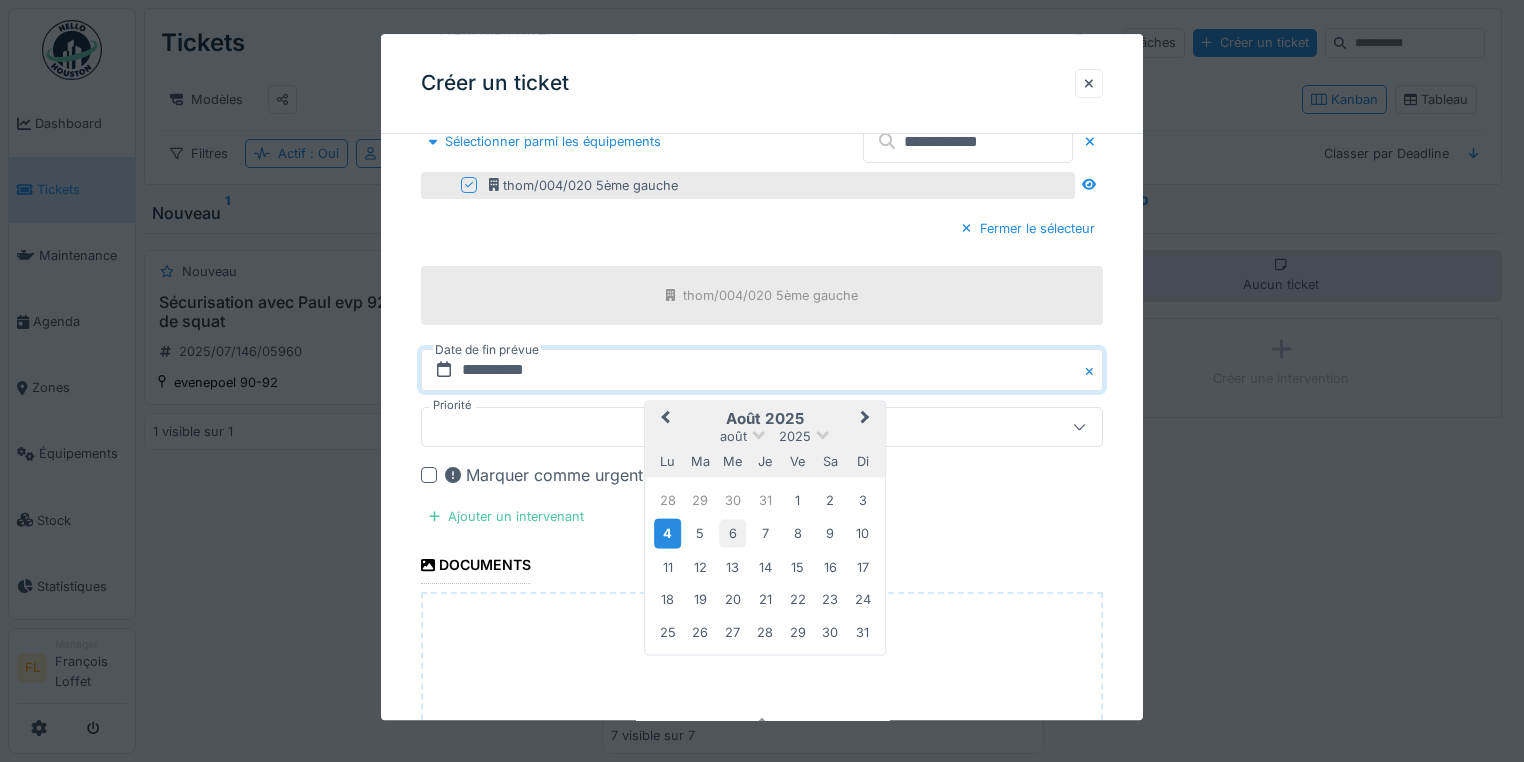 drag, startPoint x: 738, startPoint y: 534, endPoint x: 729, endPoint y: 524, distance: 13.453624 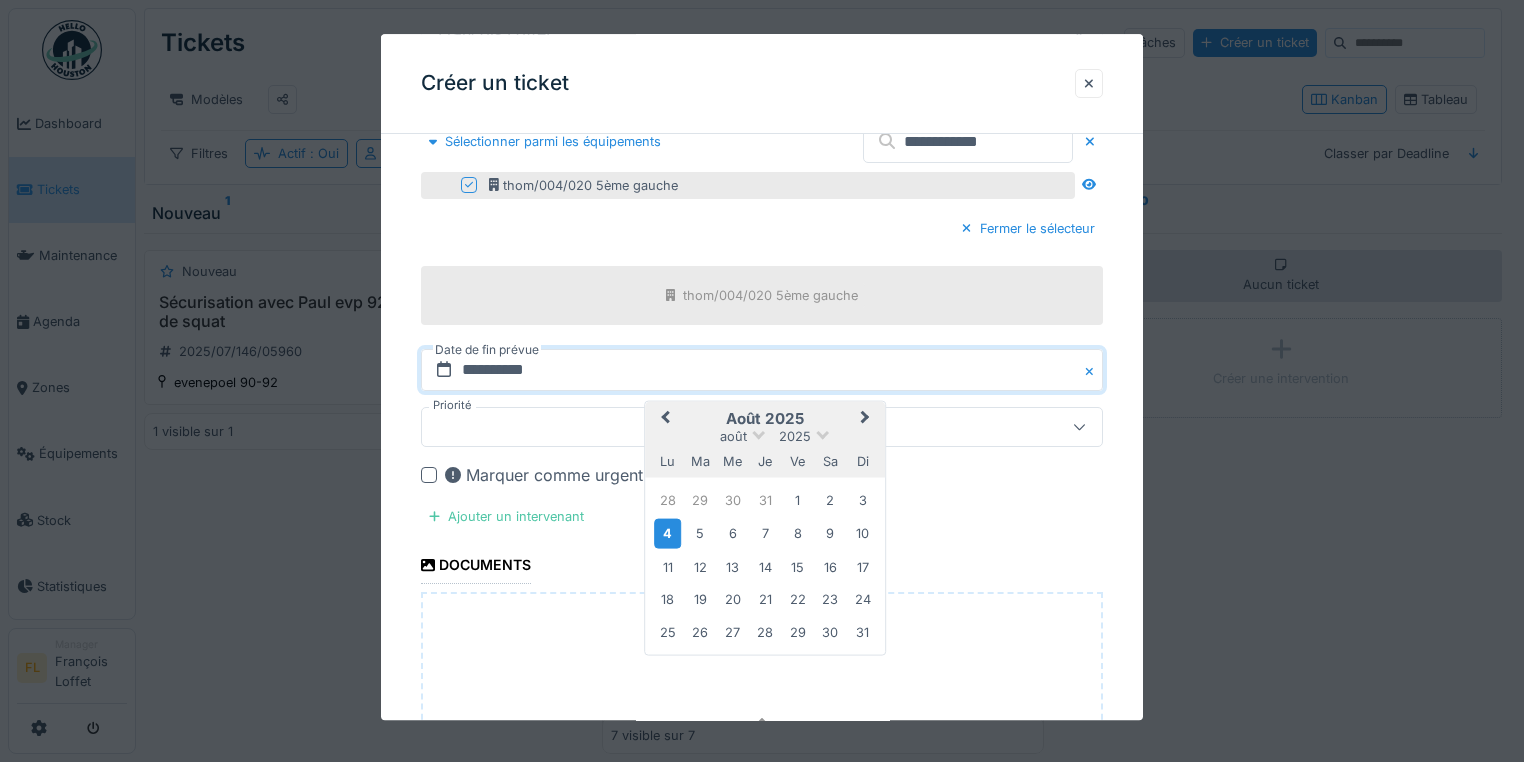 click on "6" at bounding box center (732, 533) 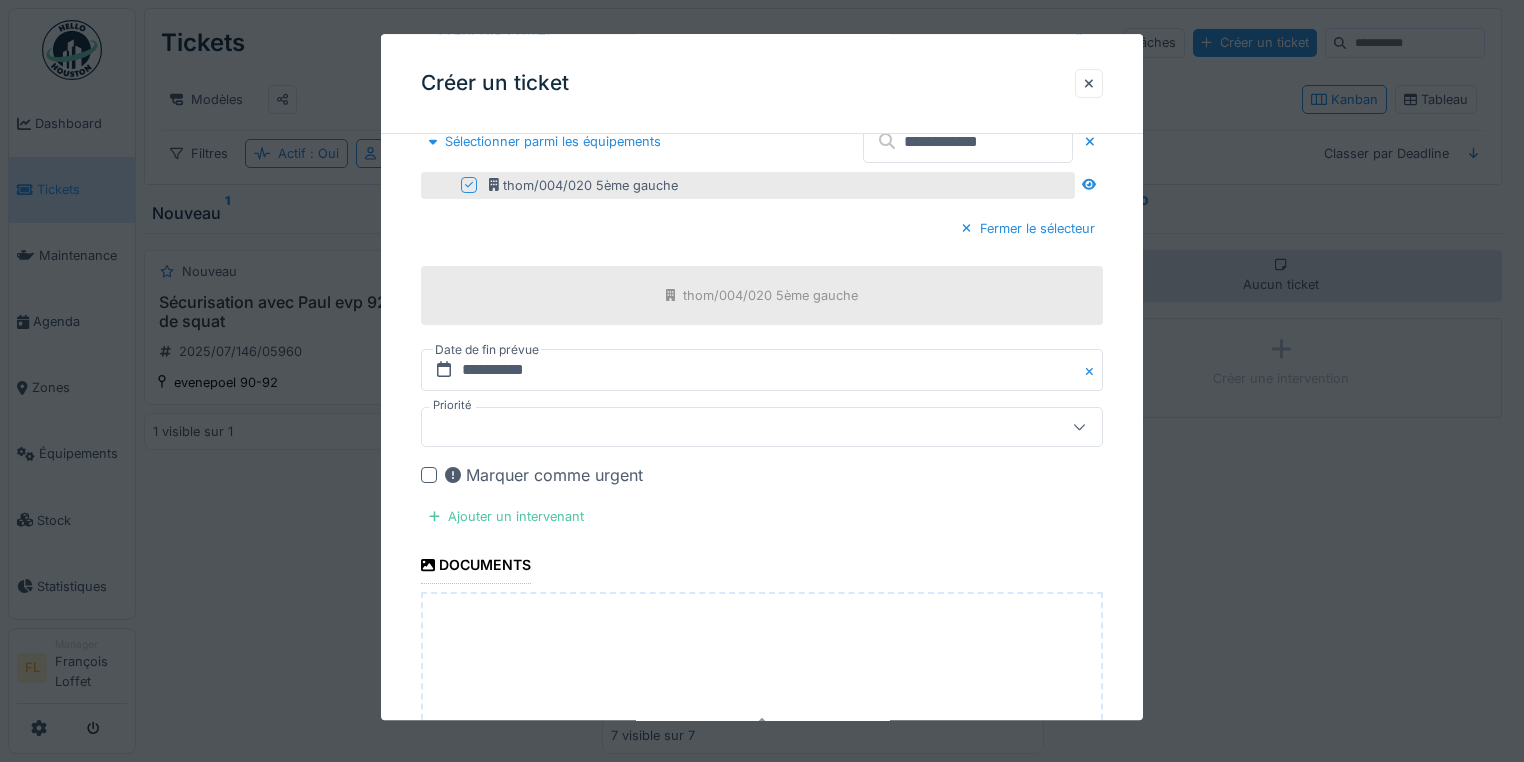 click at bounding box center [728, 427] 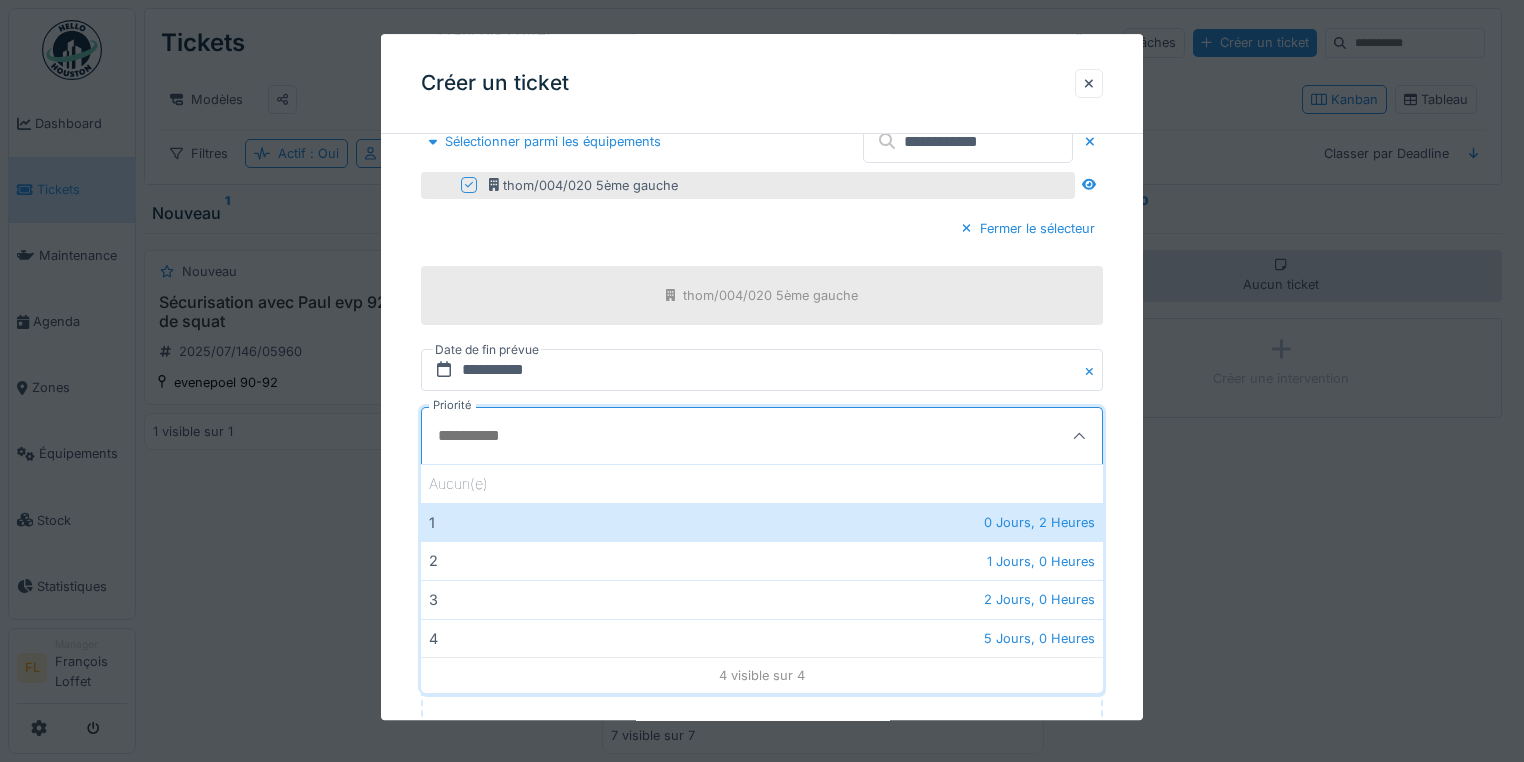 click on "**********" at bounding box center [762, 334] 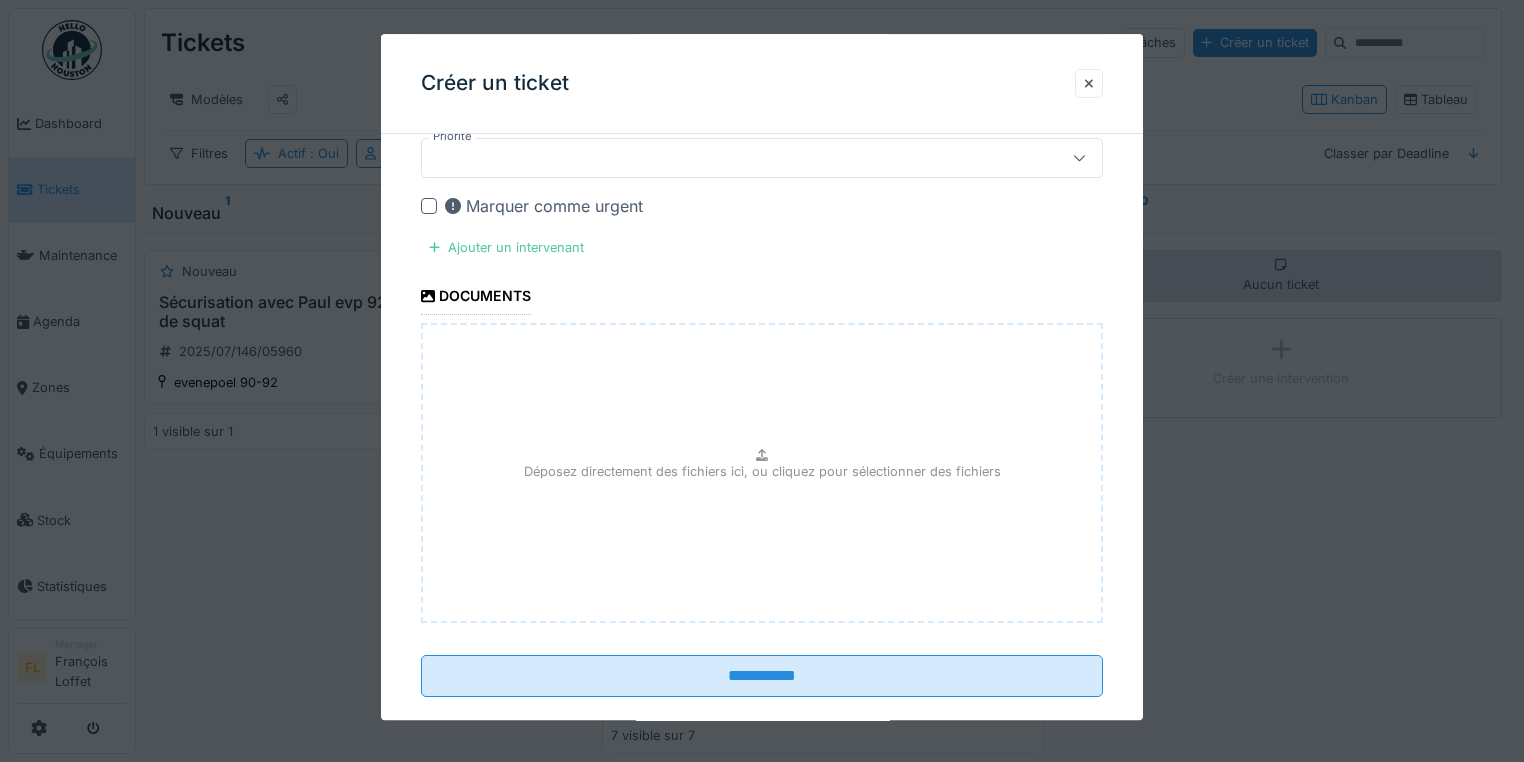 scroll, scrollTop: 778, scrollLeft: 0, axis: vertical 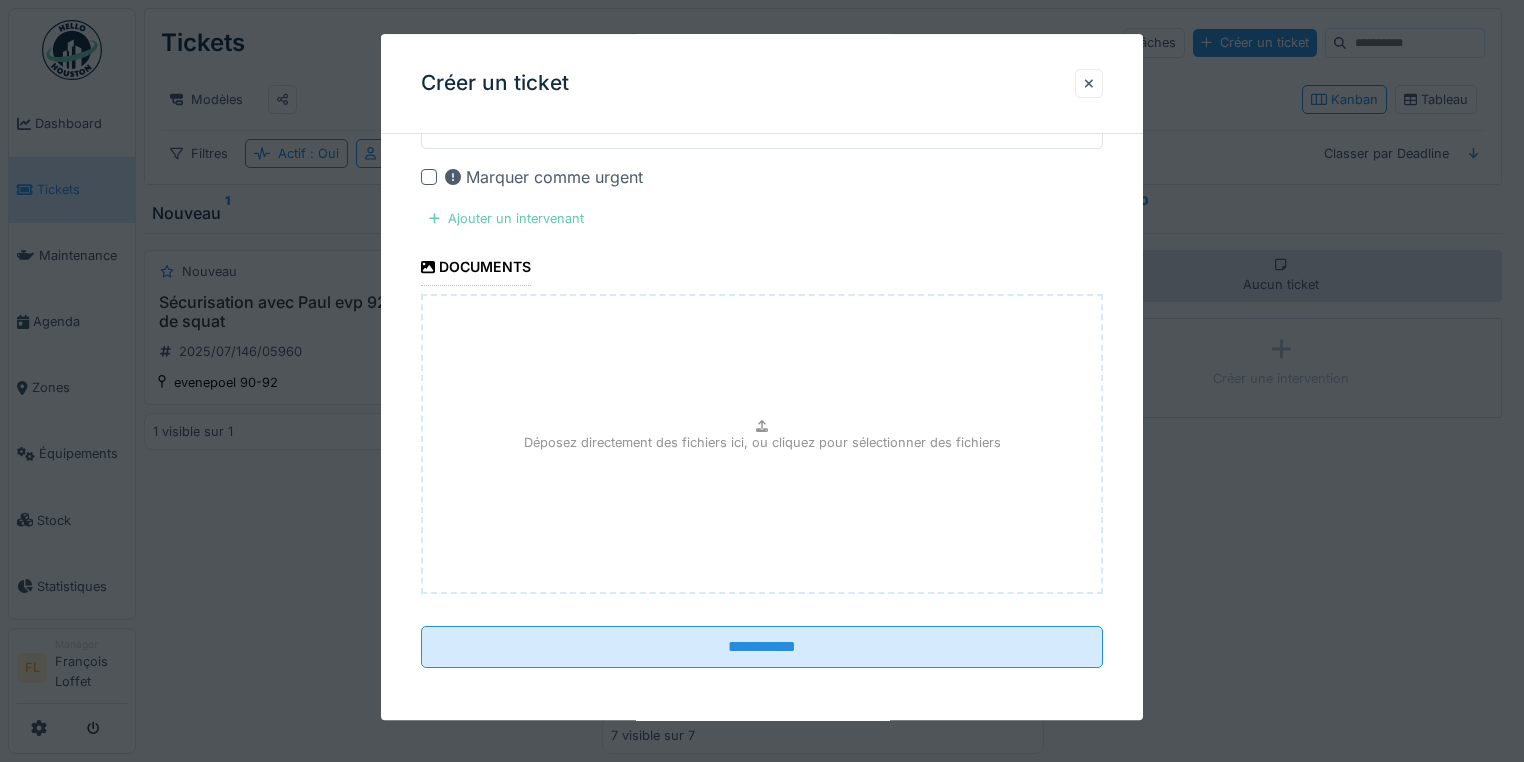click on "Ajouter un intervenant" at bounding box center (506, 218) 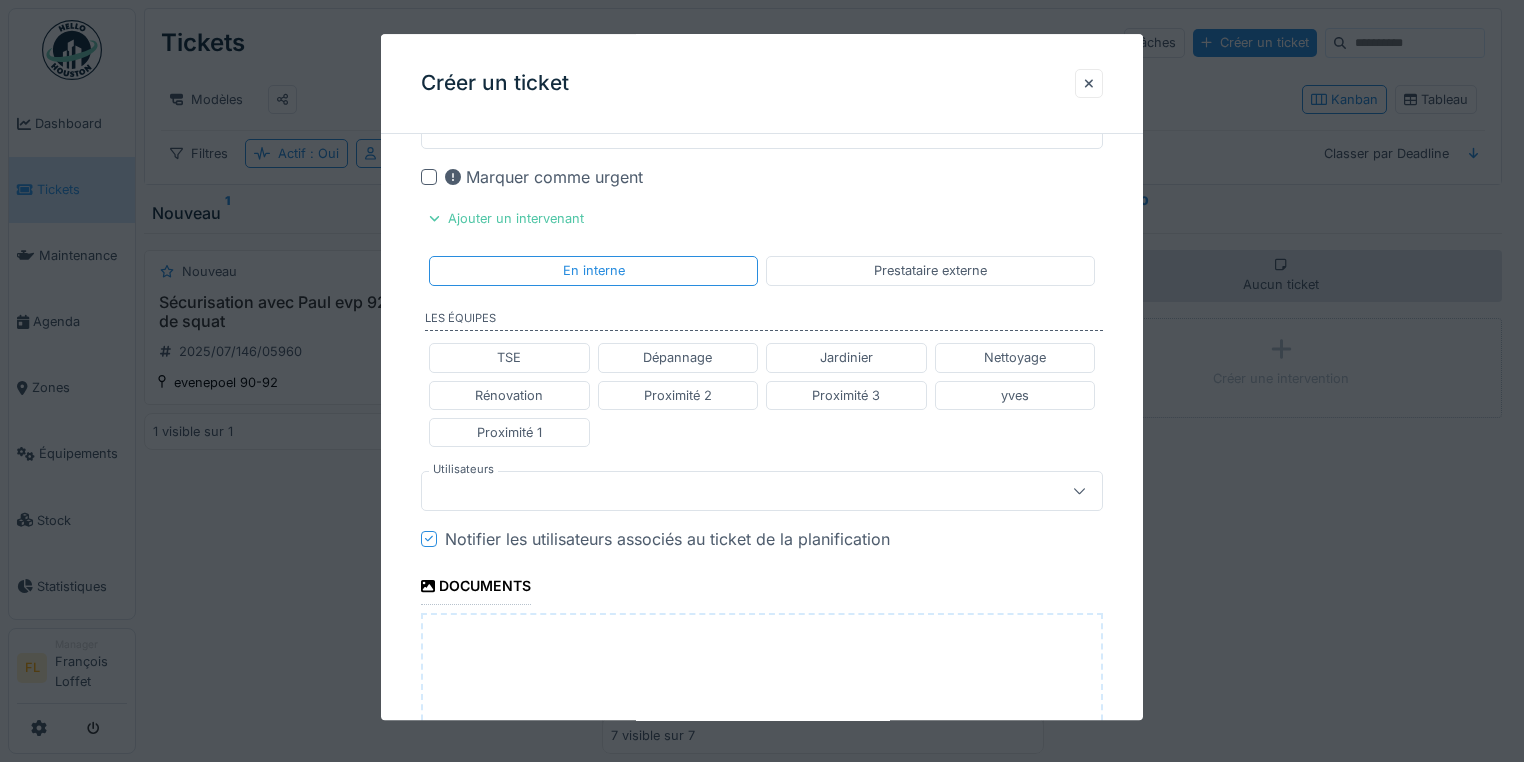 drag, startPoint x: 524, startPoint y: 427, endPoint x: 557, endPoint y: 405, distance: 39.661064 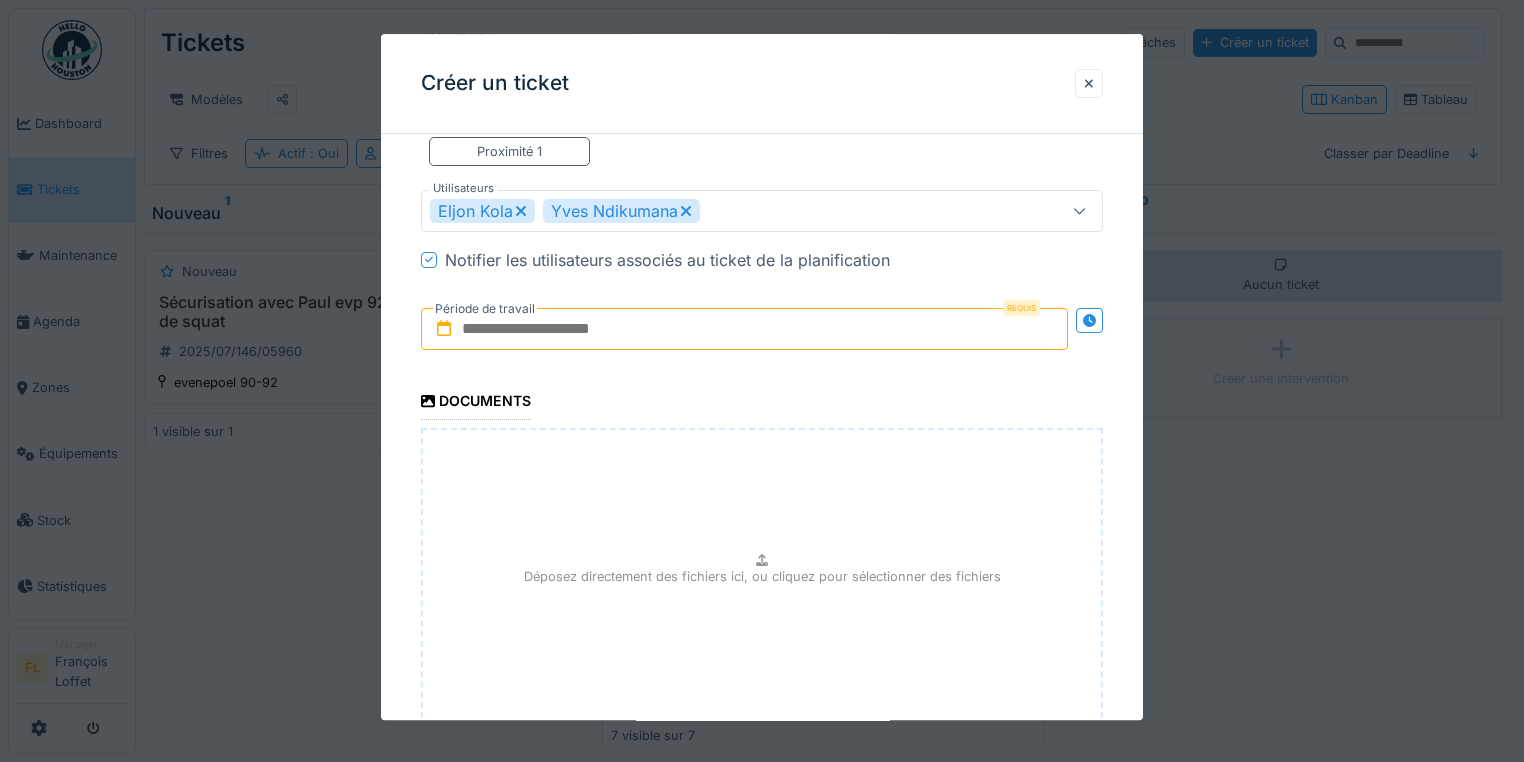 scroll, scrollTop: 1190, scrollLeft: 0, axis: vertical 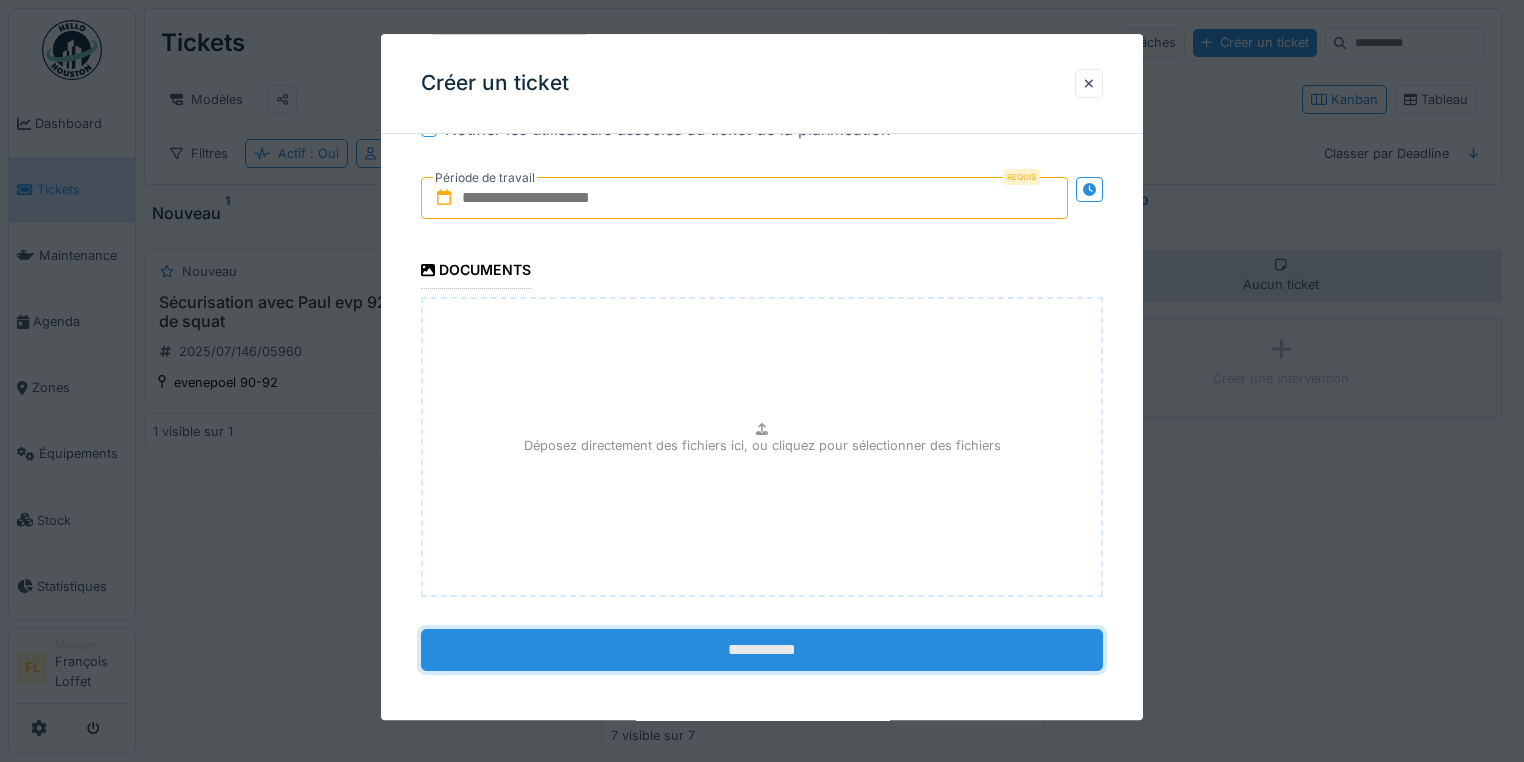 drag, startPoint x: 682, startPoint y: 639, endPoint x: 674, endPoint y: 626, distance: 15.264338 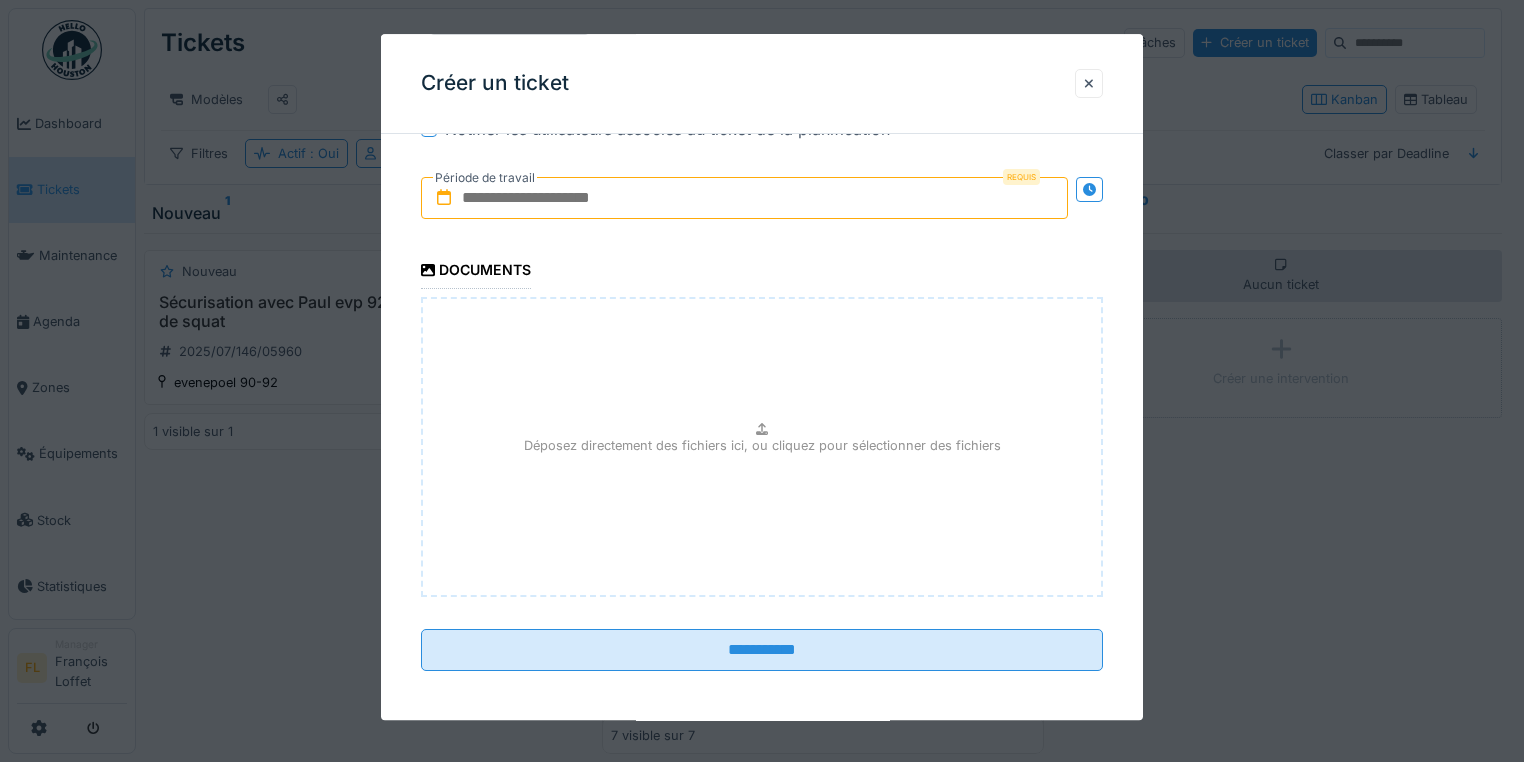 click at bounding box center [744, 198] 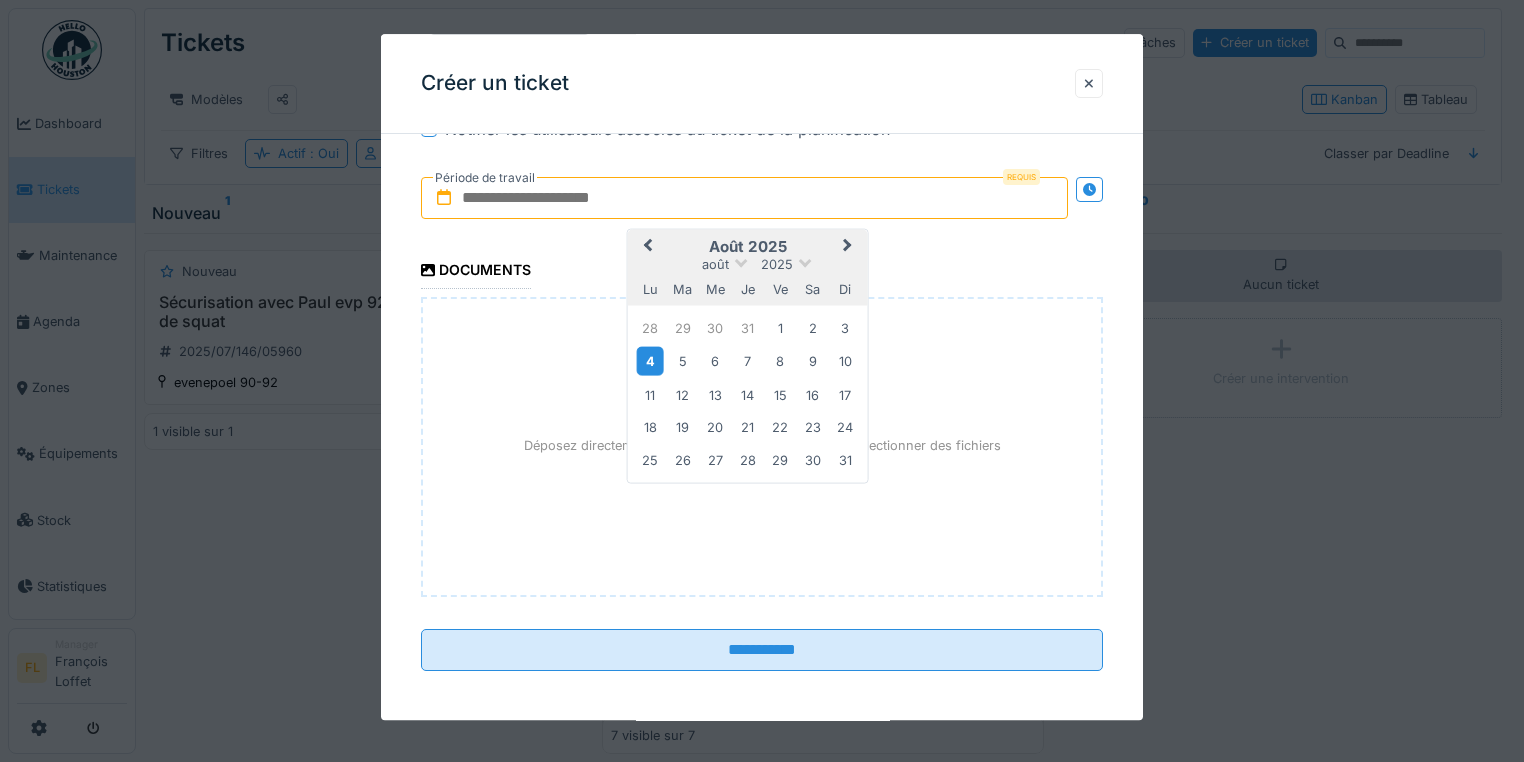 click on "4" at bounding box center (650, 361) 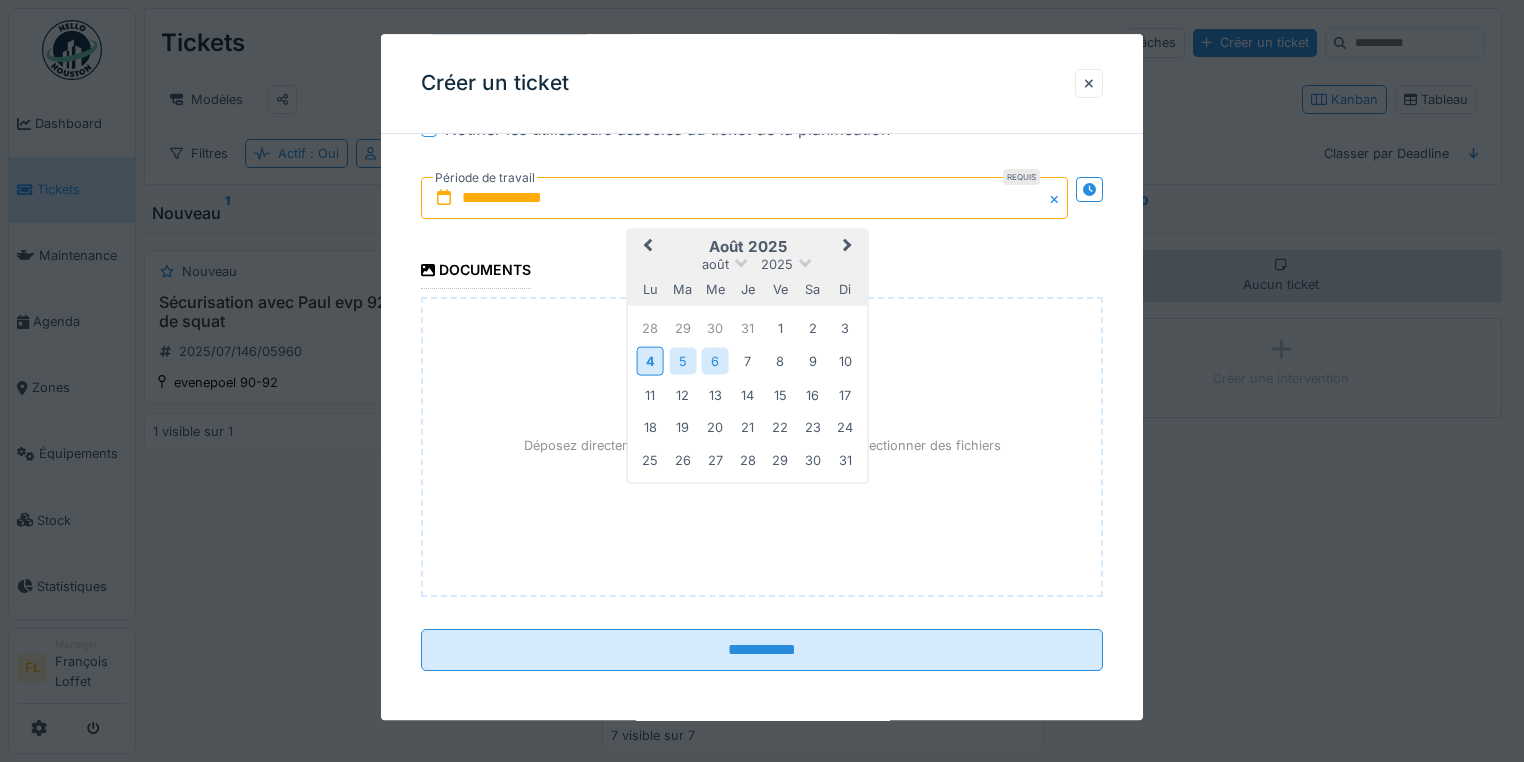 drag, startPoint x: 720, startPoint y: 364, endPoint x: 717, endPoint y: 348, distance: 16.27882 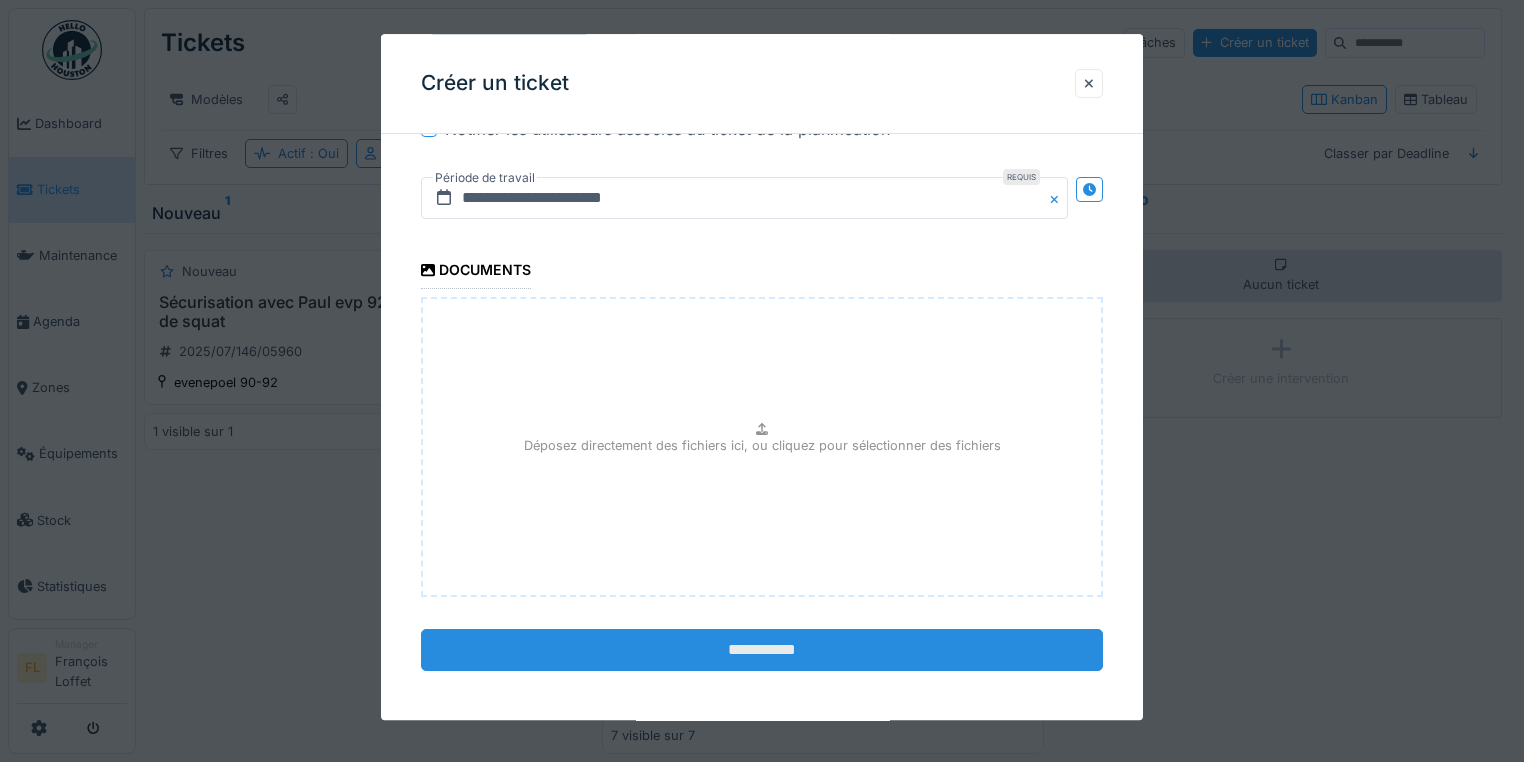 click on "**********" at bounding box center (762, 650) 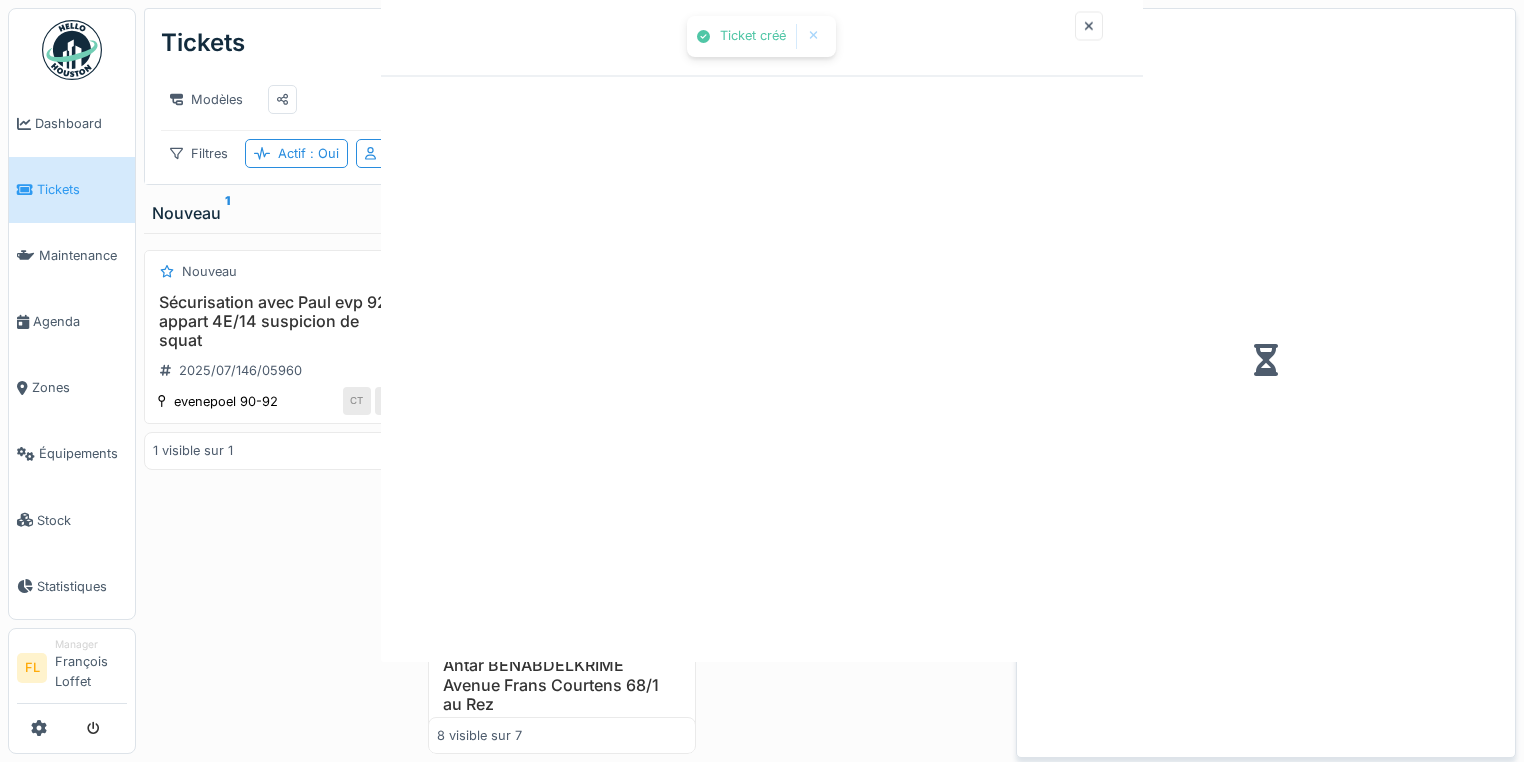 scroll, scrollTop: 0, scrollLeft: 0, axis: both 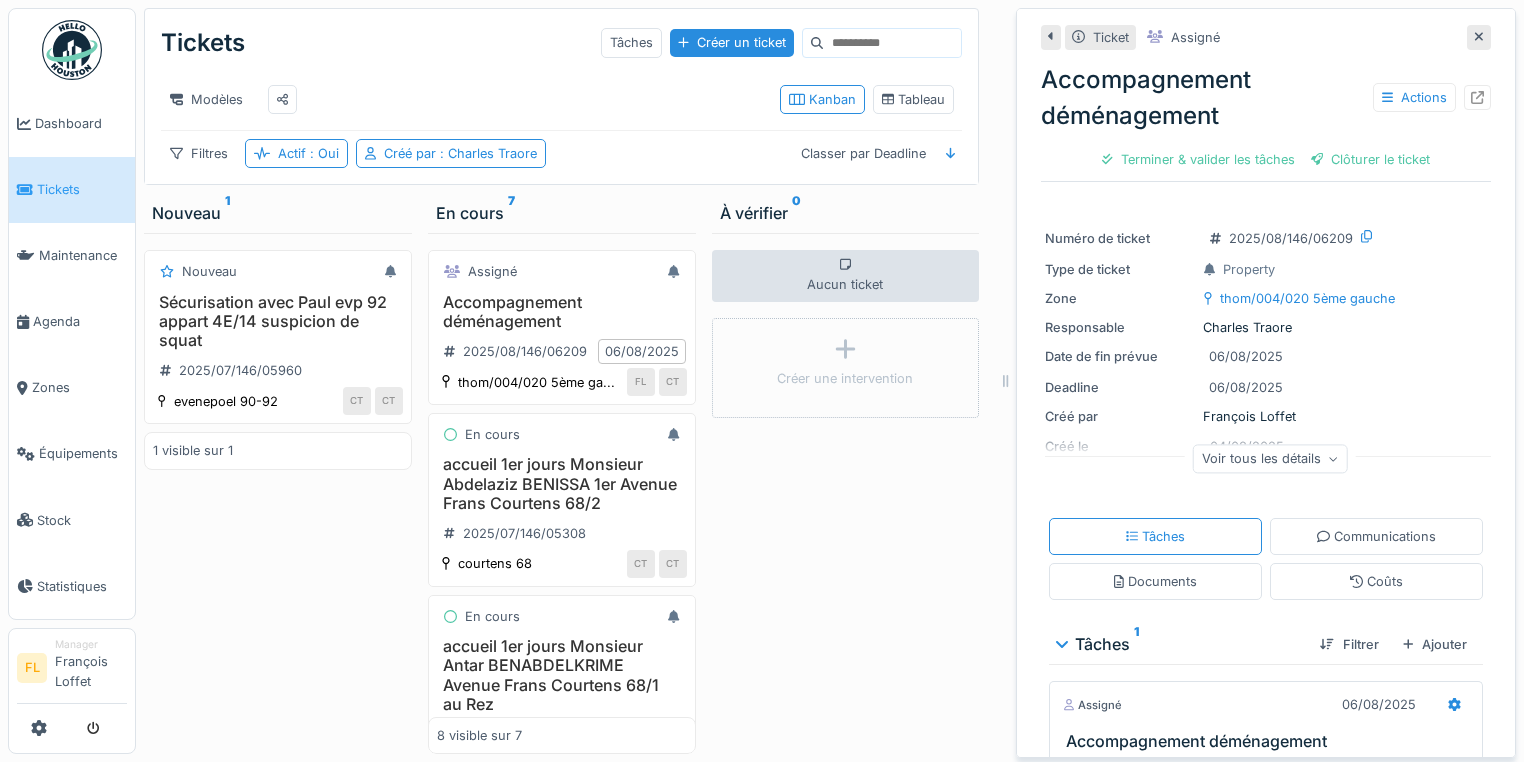 click on "Accompagnement déménagement Actions" at bounding box center [1266, 98] 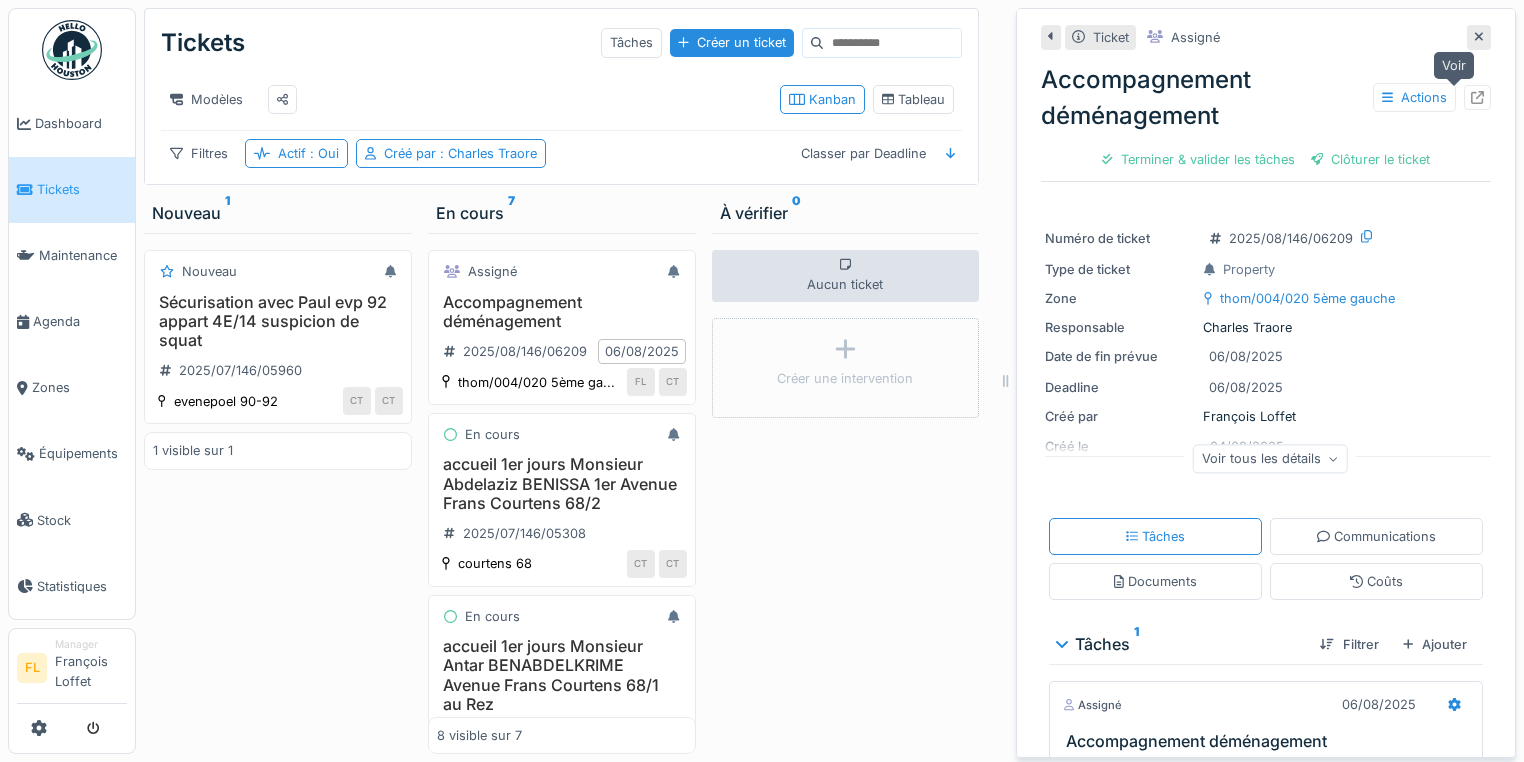 click at bounding box center [1477, 97] 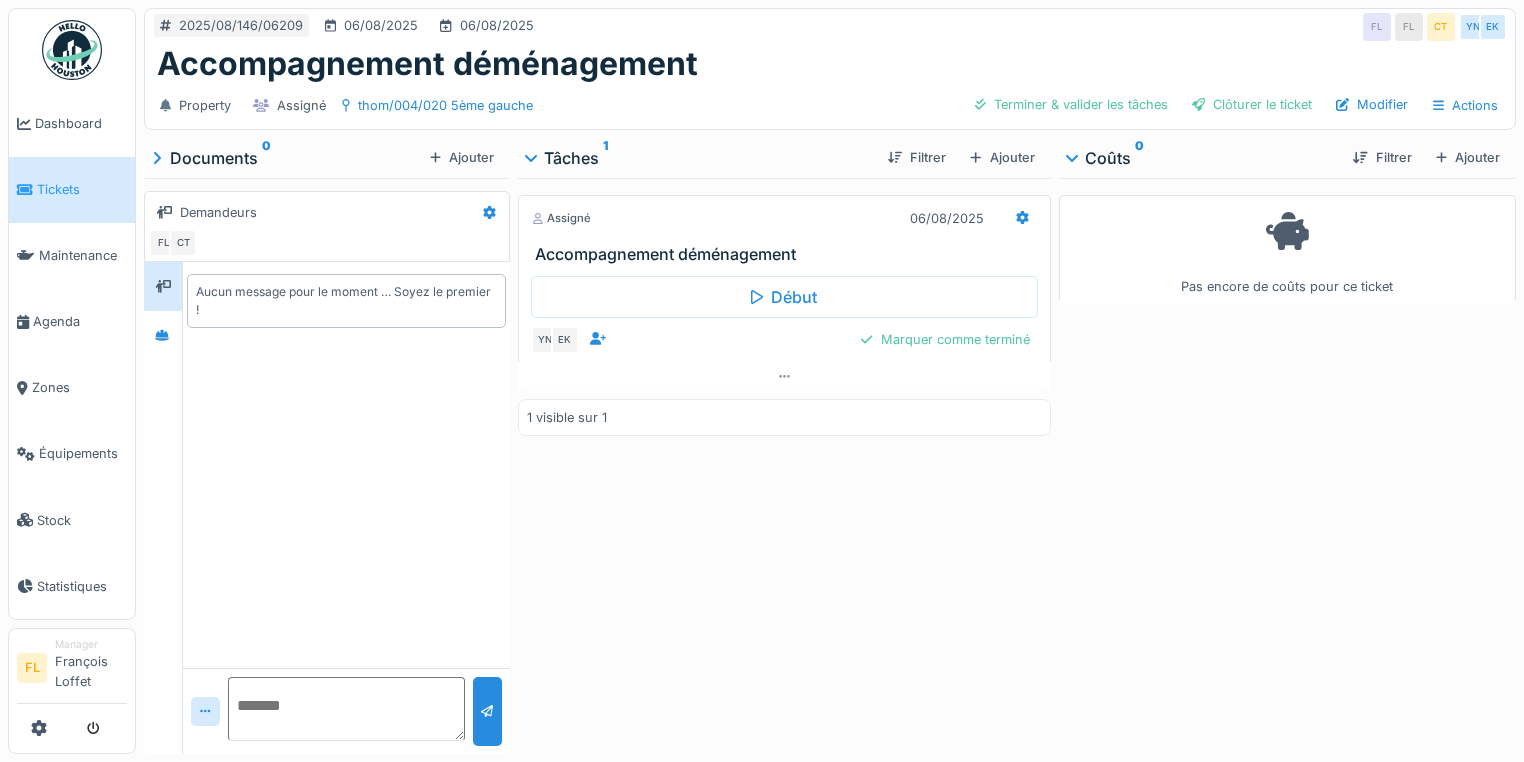 scroll, scrollTop: 0, scrollLeft: 0, axis: both 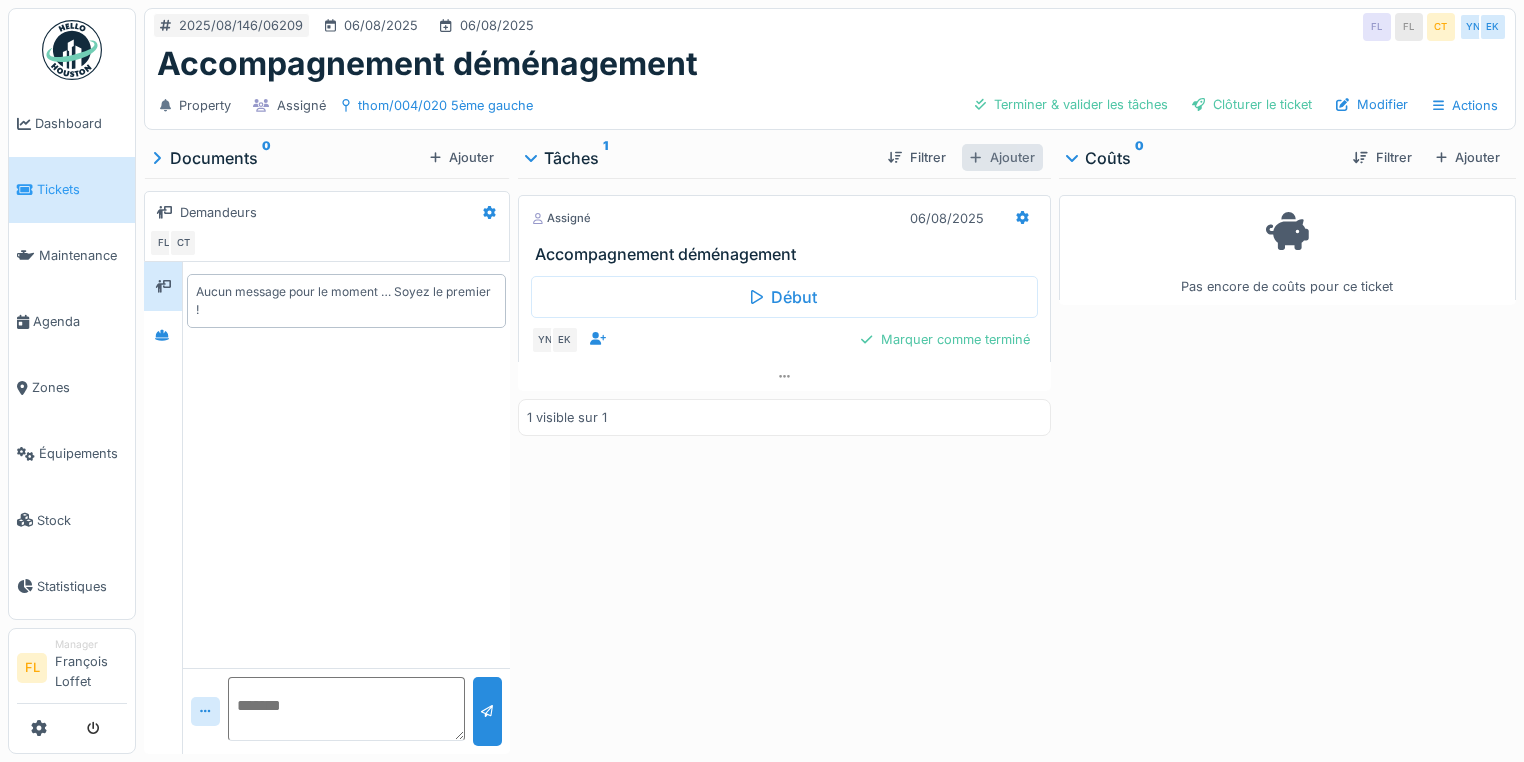 click on "Ajouter" at bounding box center [1002, 157] 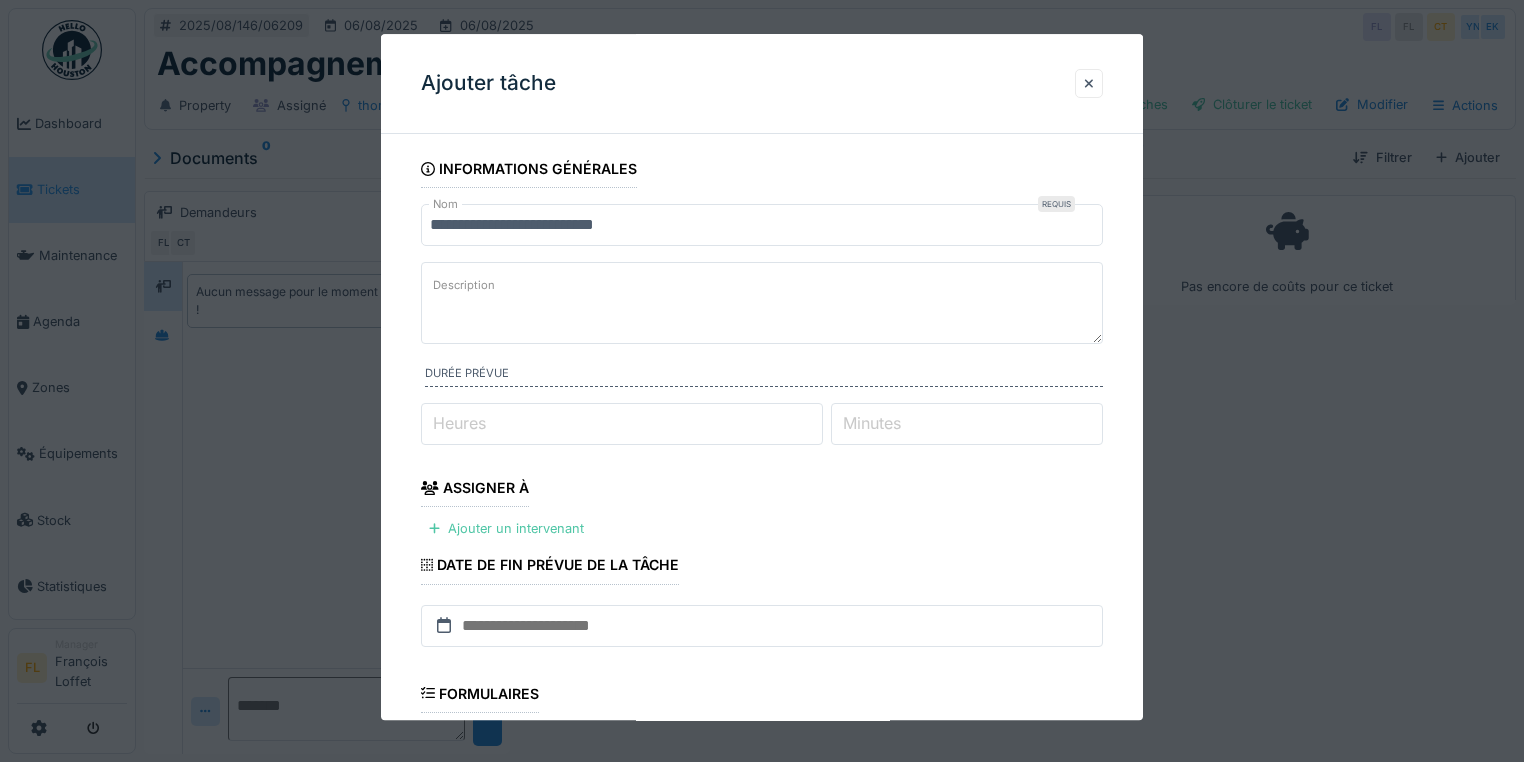 click on "Description" at bounding box center [762, 303] 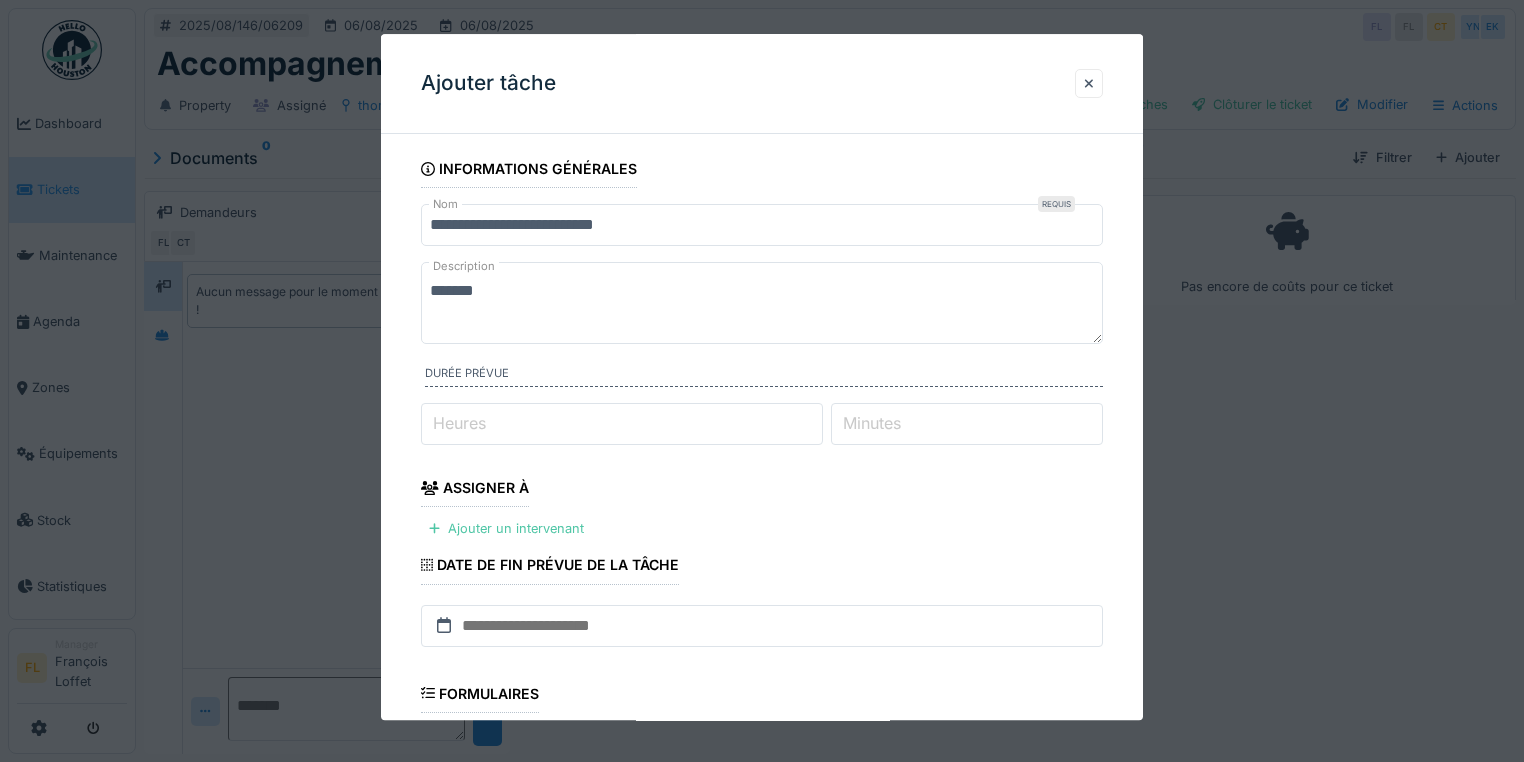 drag, startPoint x: 557, startPoint y: 292, endPoint x: 374, endPoint y: 291, distance: 183.00273 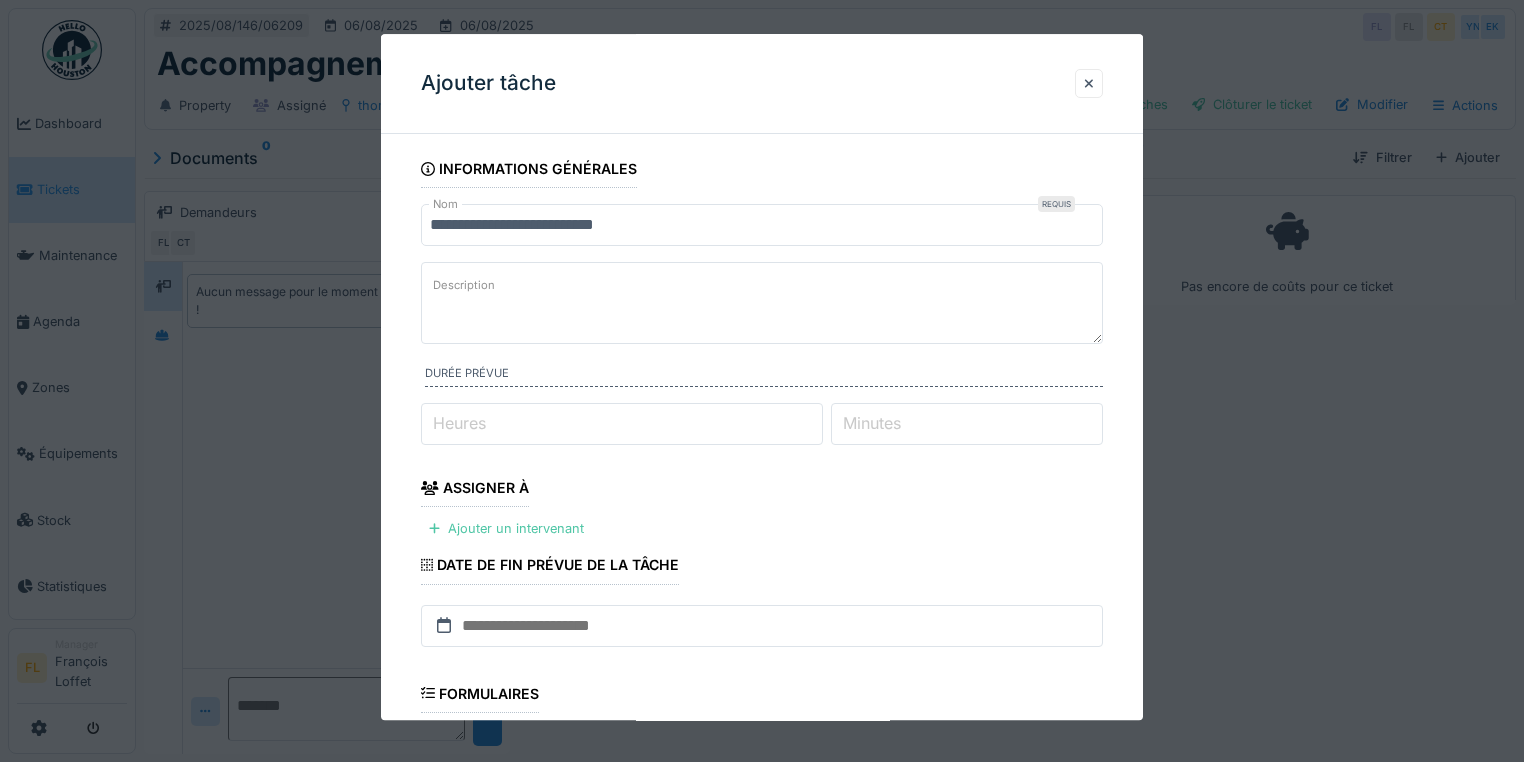 click on "Description" at bounding box center [464, 286] 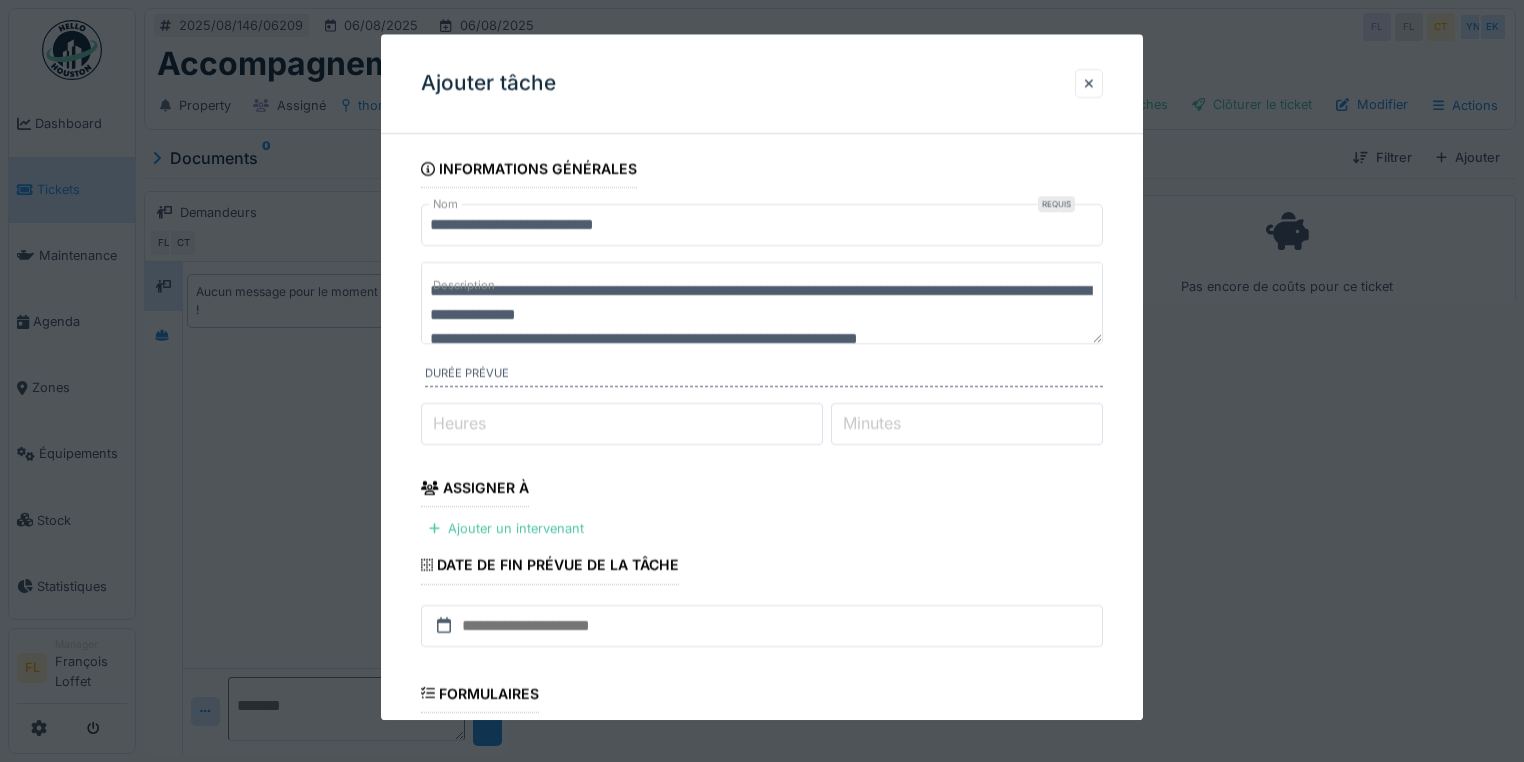 scroll, scrollTop: 6, scrollLeft: 0, axis: vertical 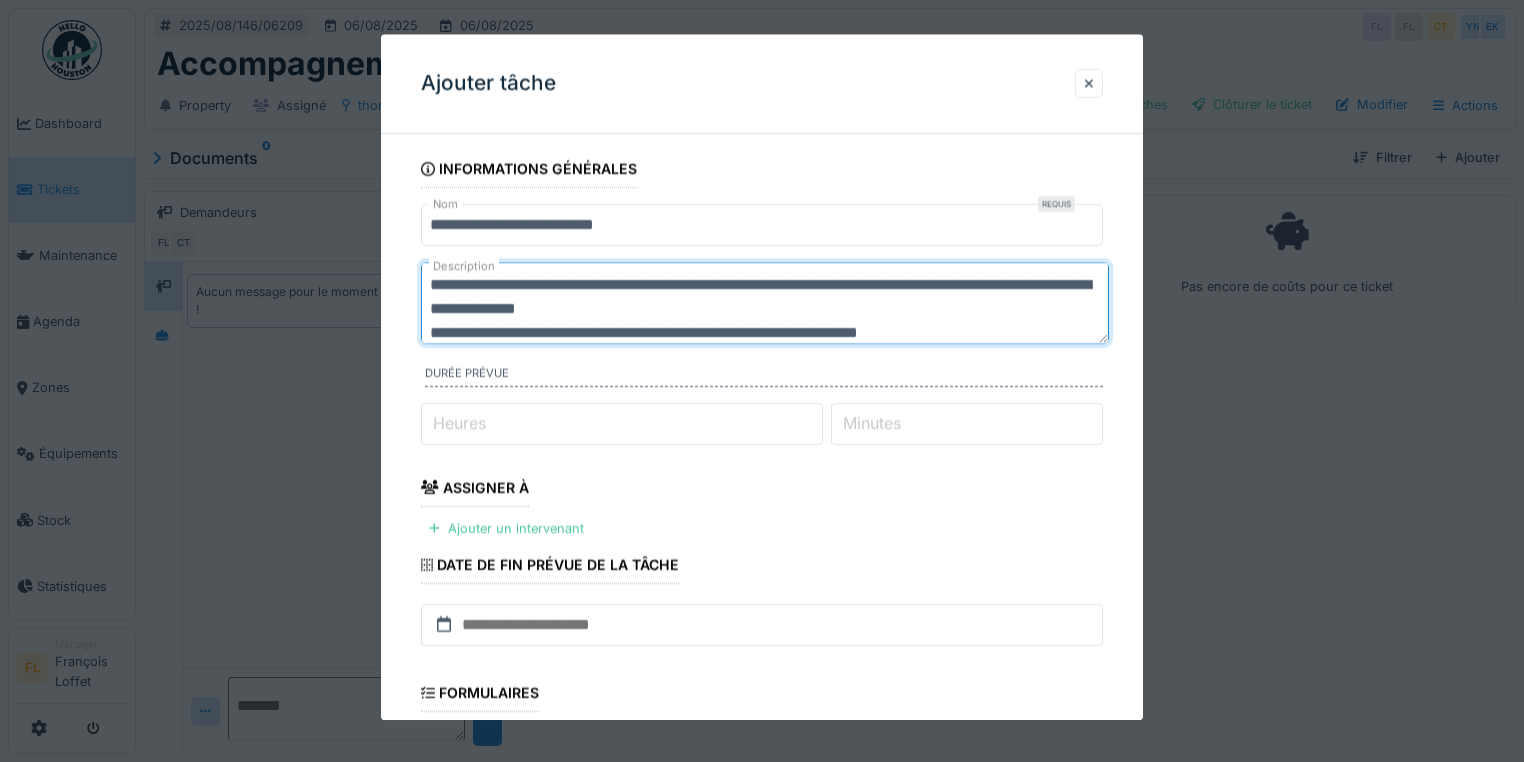 click on "**********" at bounding box center [765, 303] 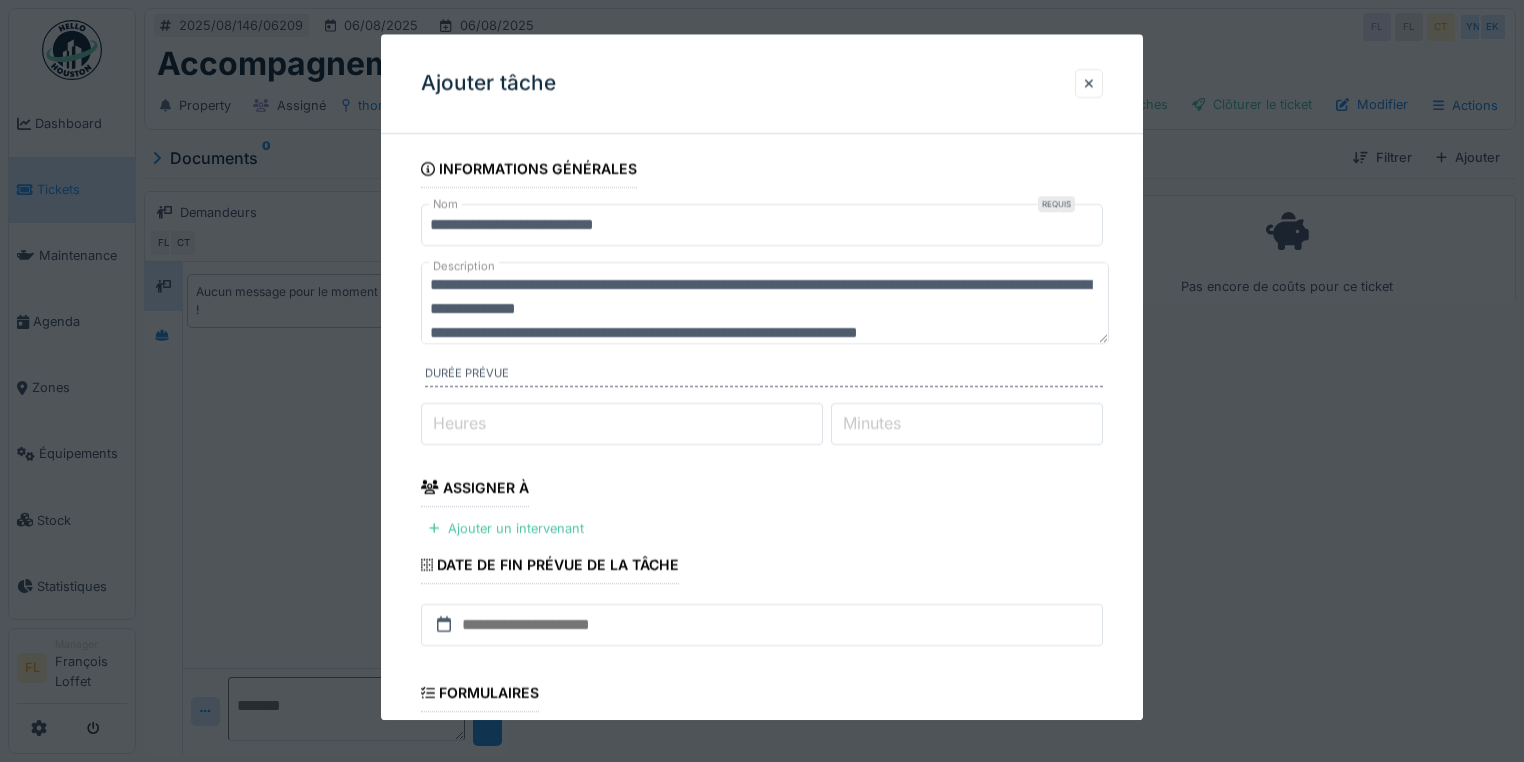click on "**********" at bounding box center [765, 303] 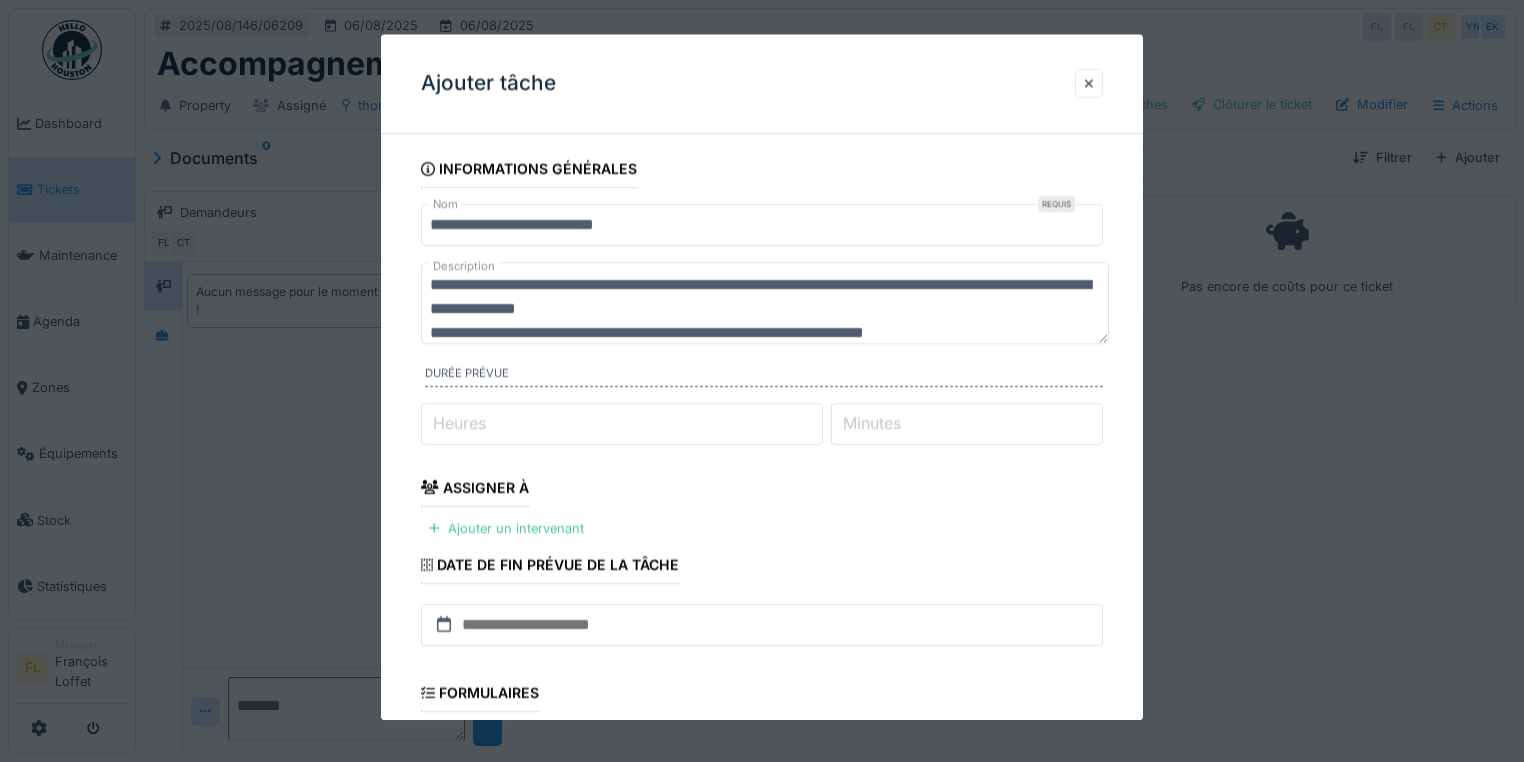 paste on "**********" 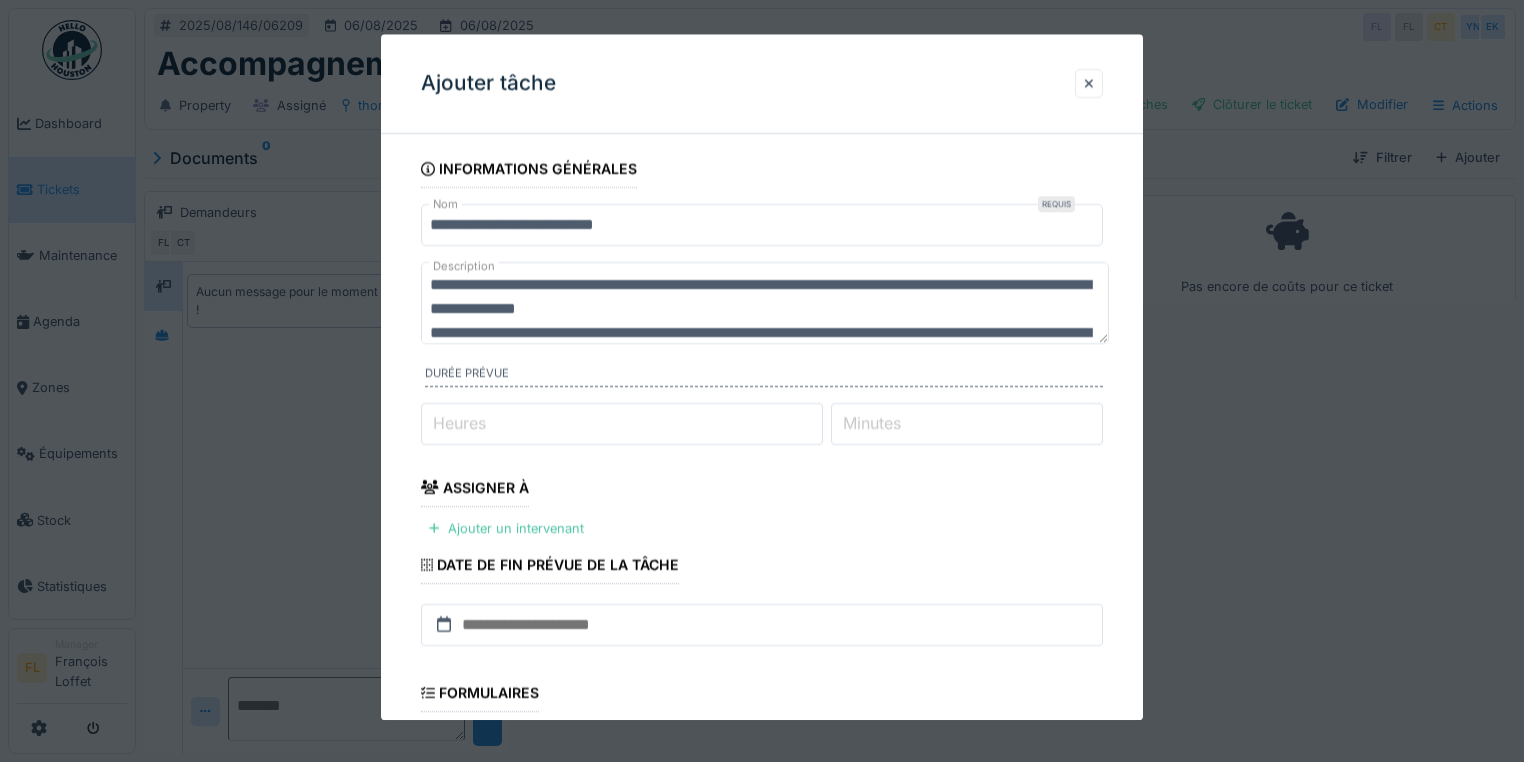 scroll, scrollTop: 54, scrollLeft: 0, axis: vertical 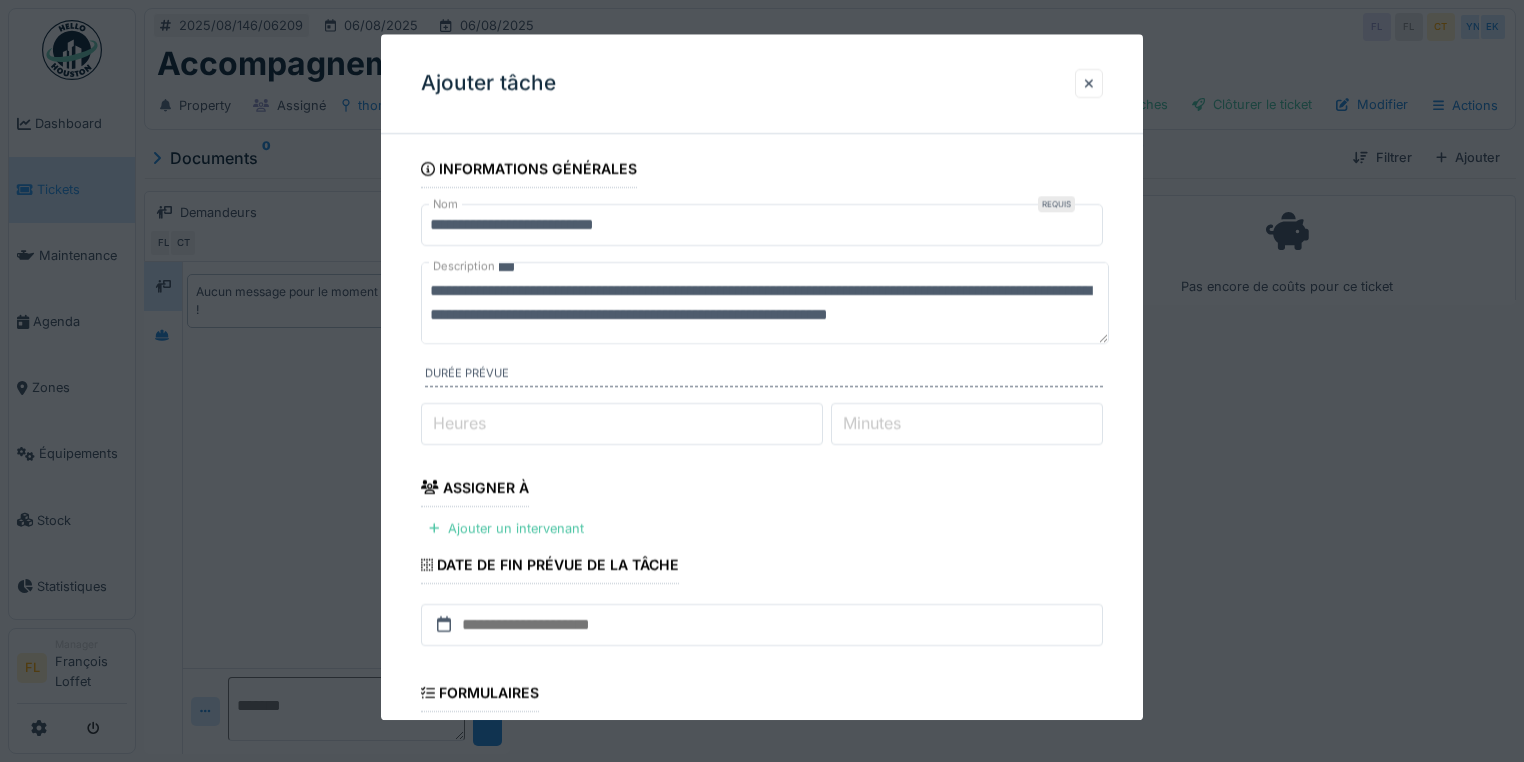 drag, startPoint x: 432, startPoint y: 304, endPoint x: 704, endPoint y: 309, distance: 272.04596 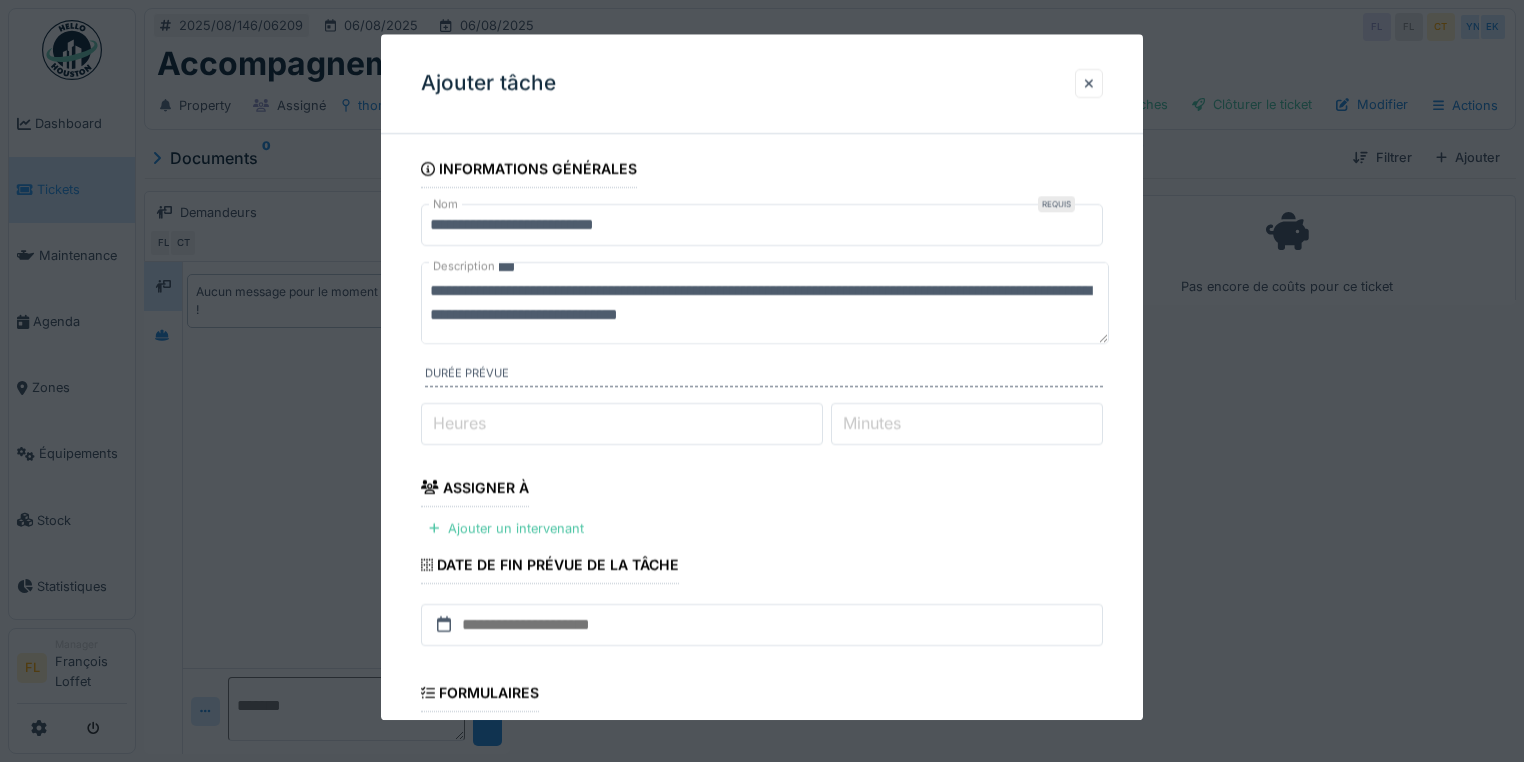 scroll, scrollTop: 48, scrollLeft: 0, axis: vertical 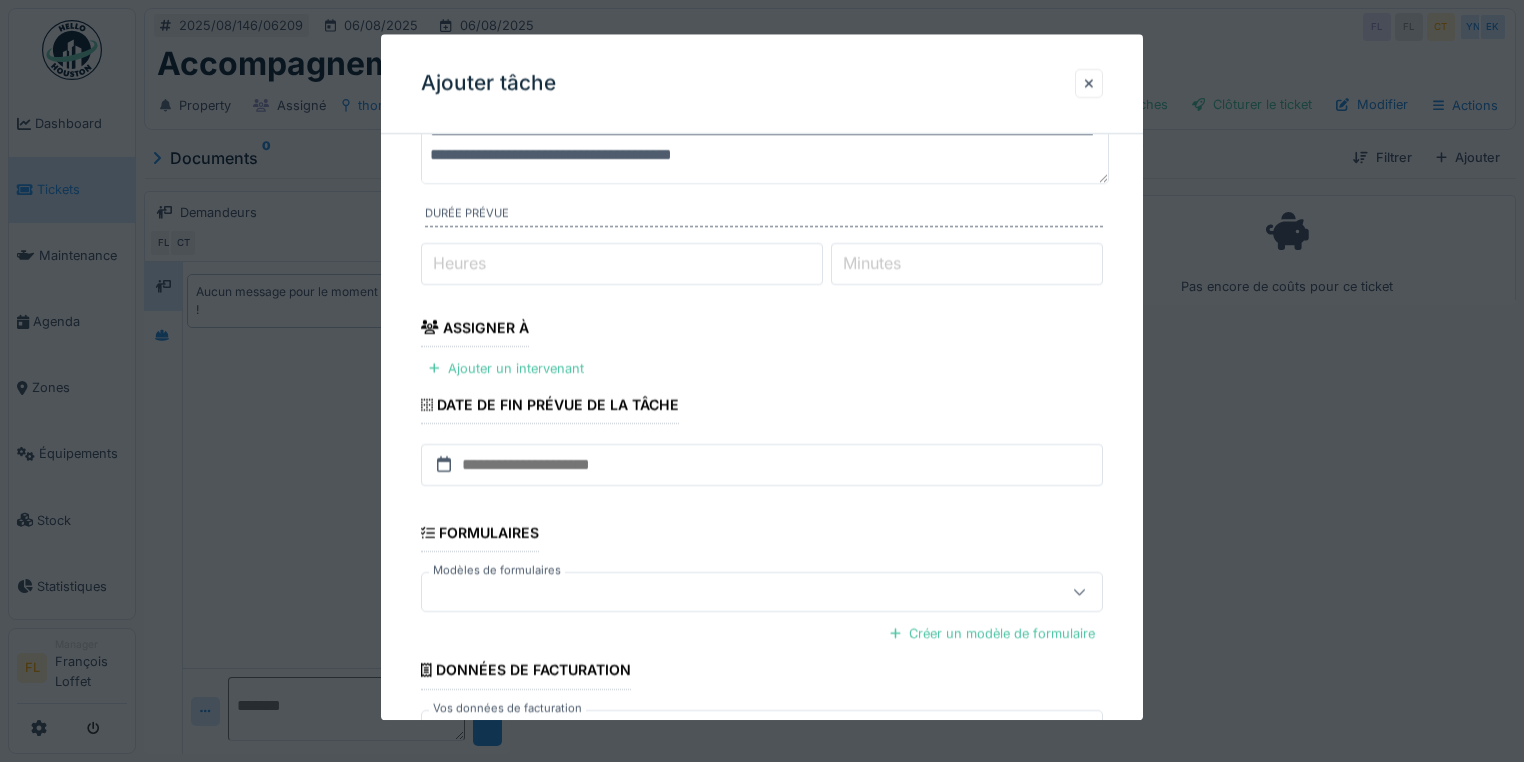type on "**********" 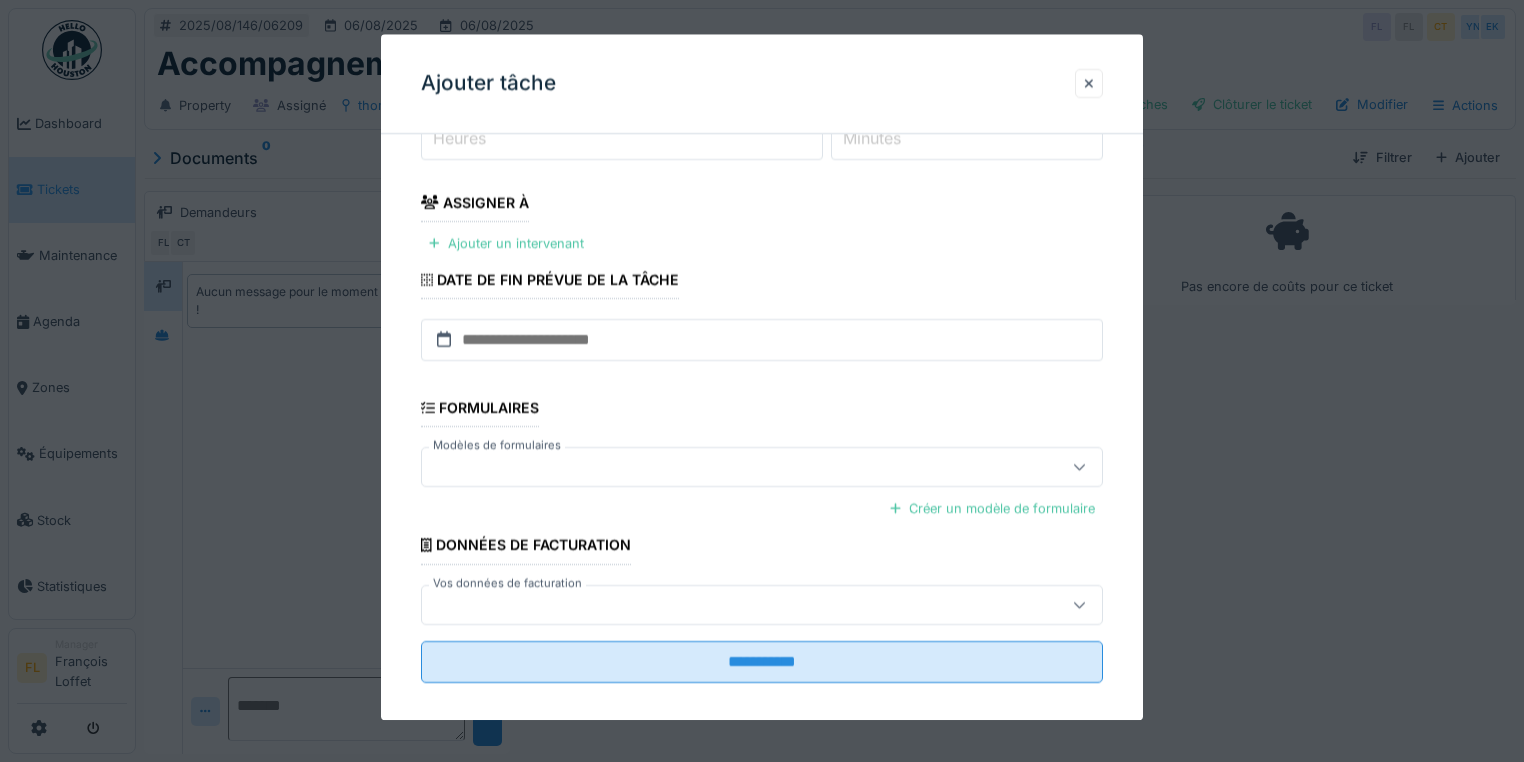 scroll, scrollTop: 300, scrollLeft: 0, axis: vertical 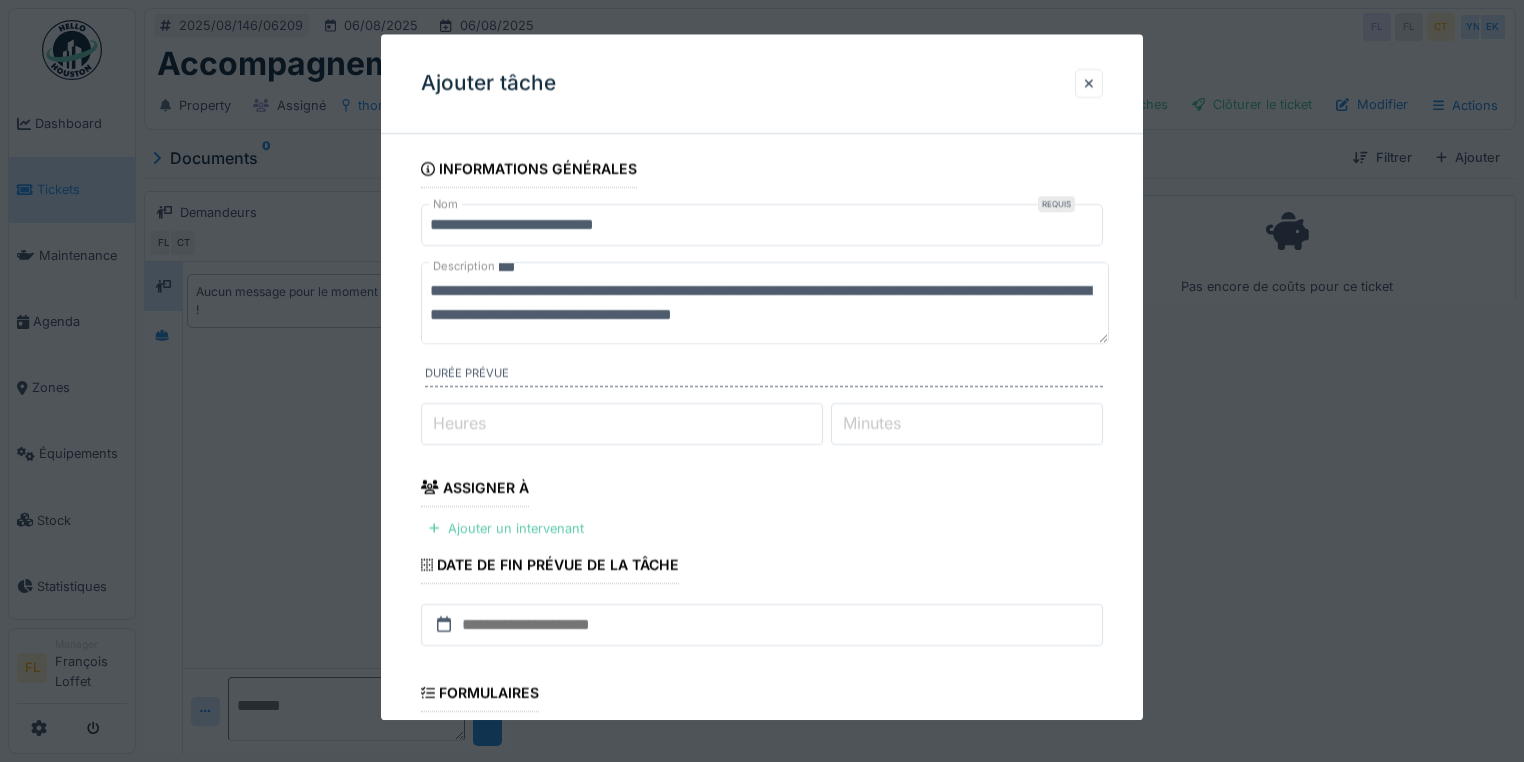 click on "Ajouter un intervenant" at bounding box center [506, 528] 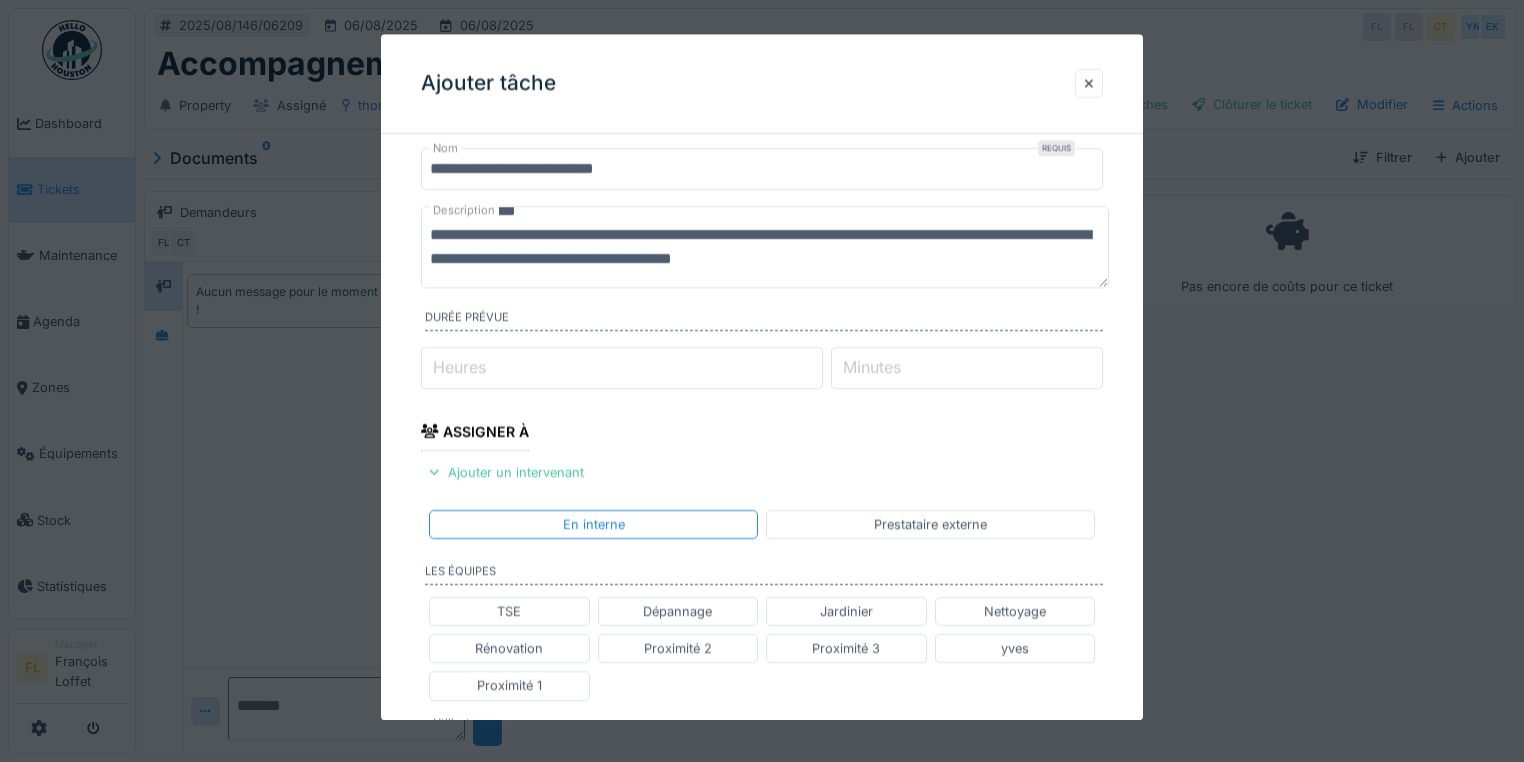 scroll, scrollTop: 80, scrollLeft: 0, axis: vertical 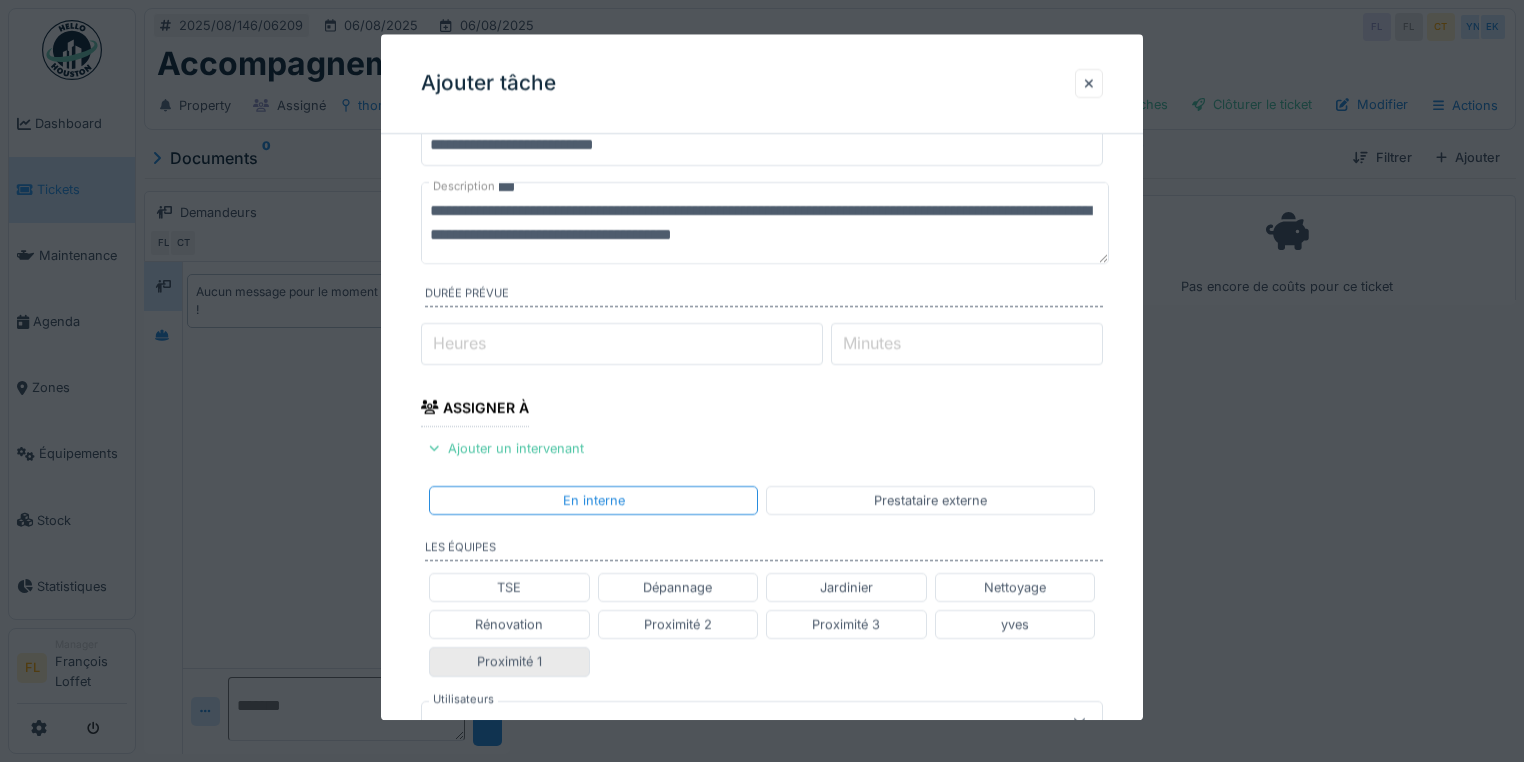 click on "Proximité 1" at bounding box center [509, 662] 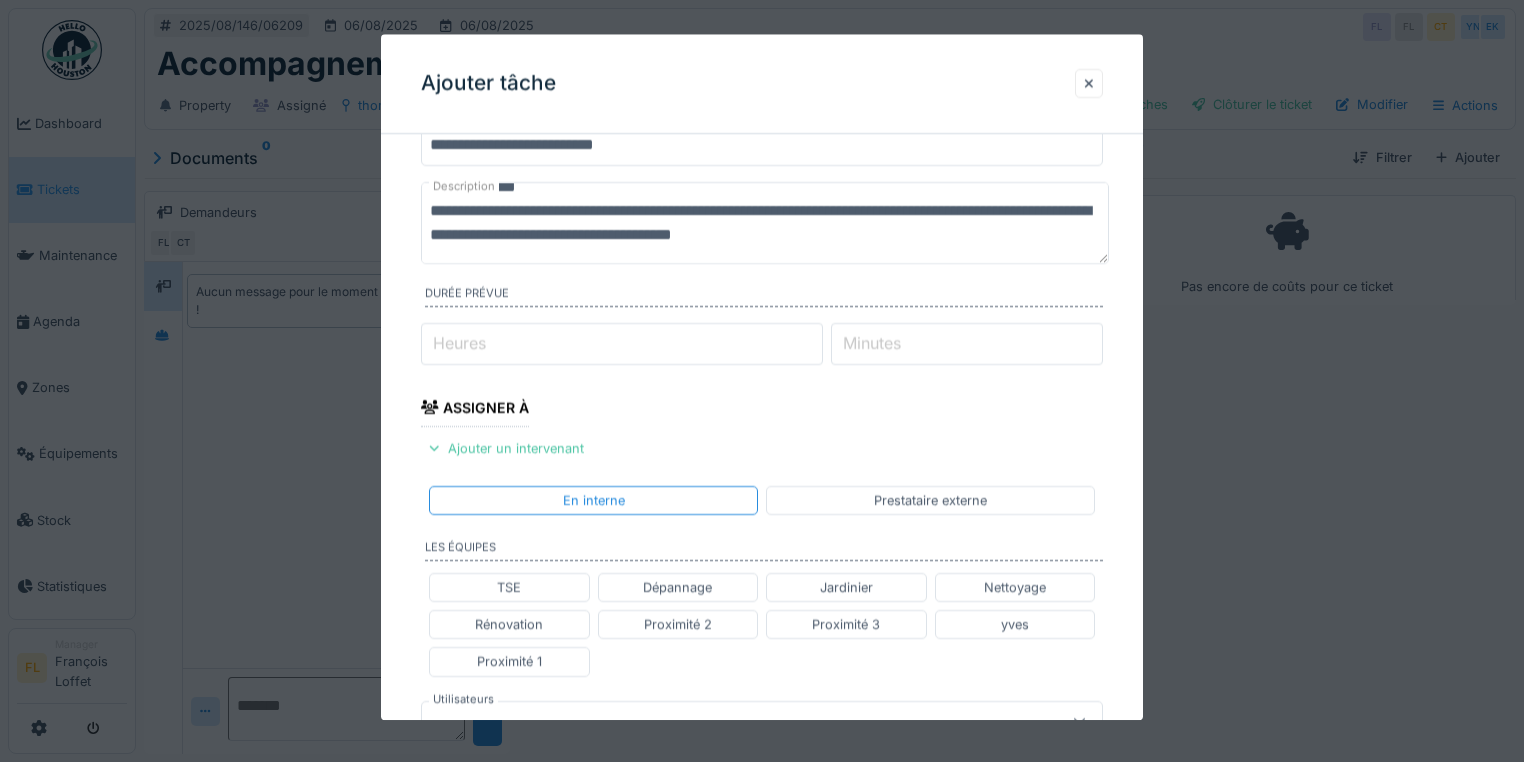 type on "**********" 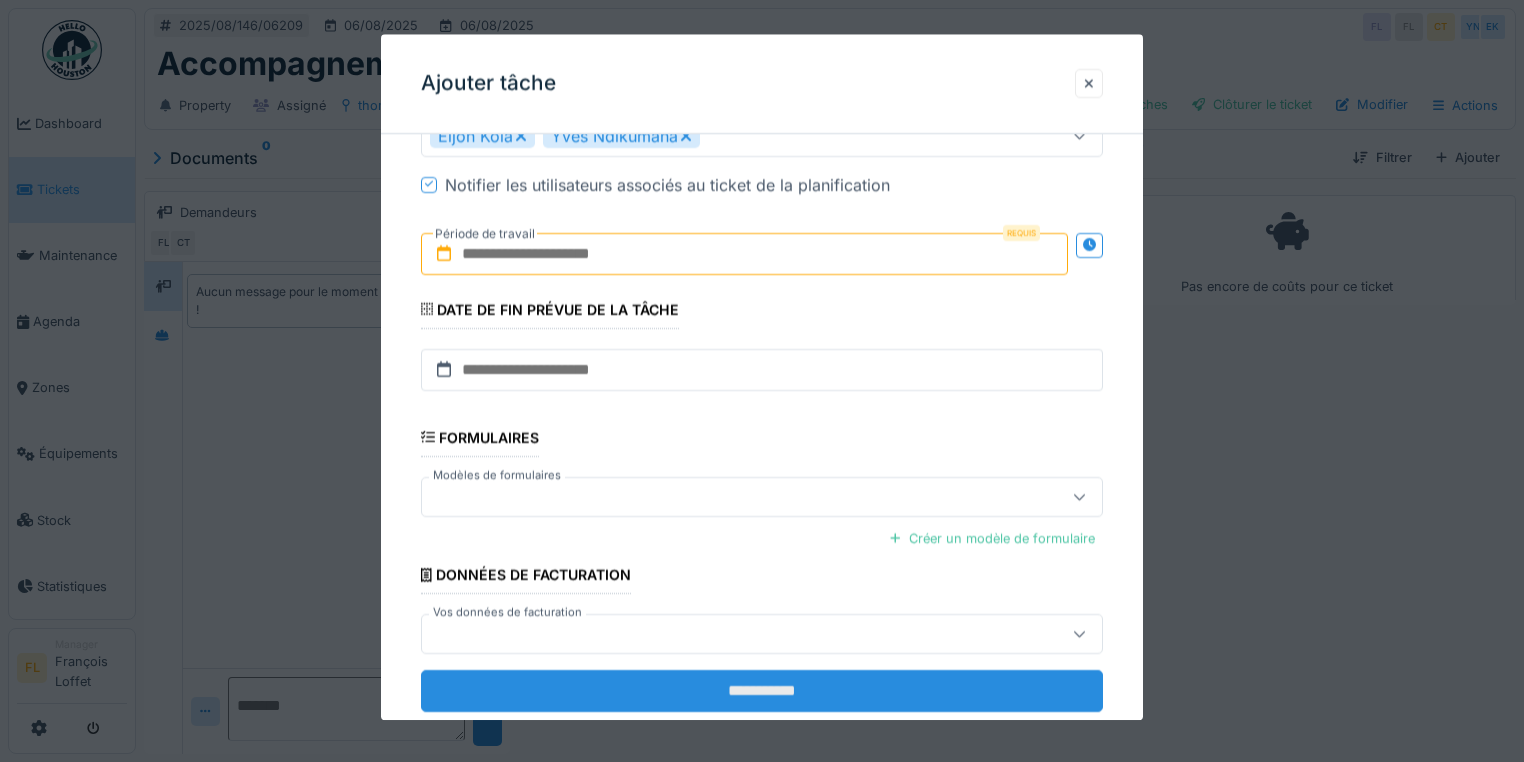 scroll, scrollTop: 708, scrollLeft: 0, axis: vertical 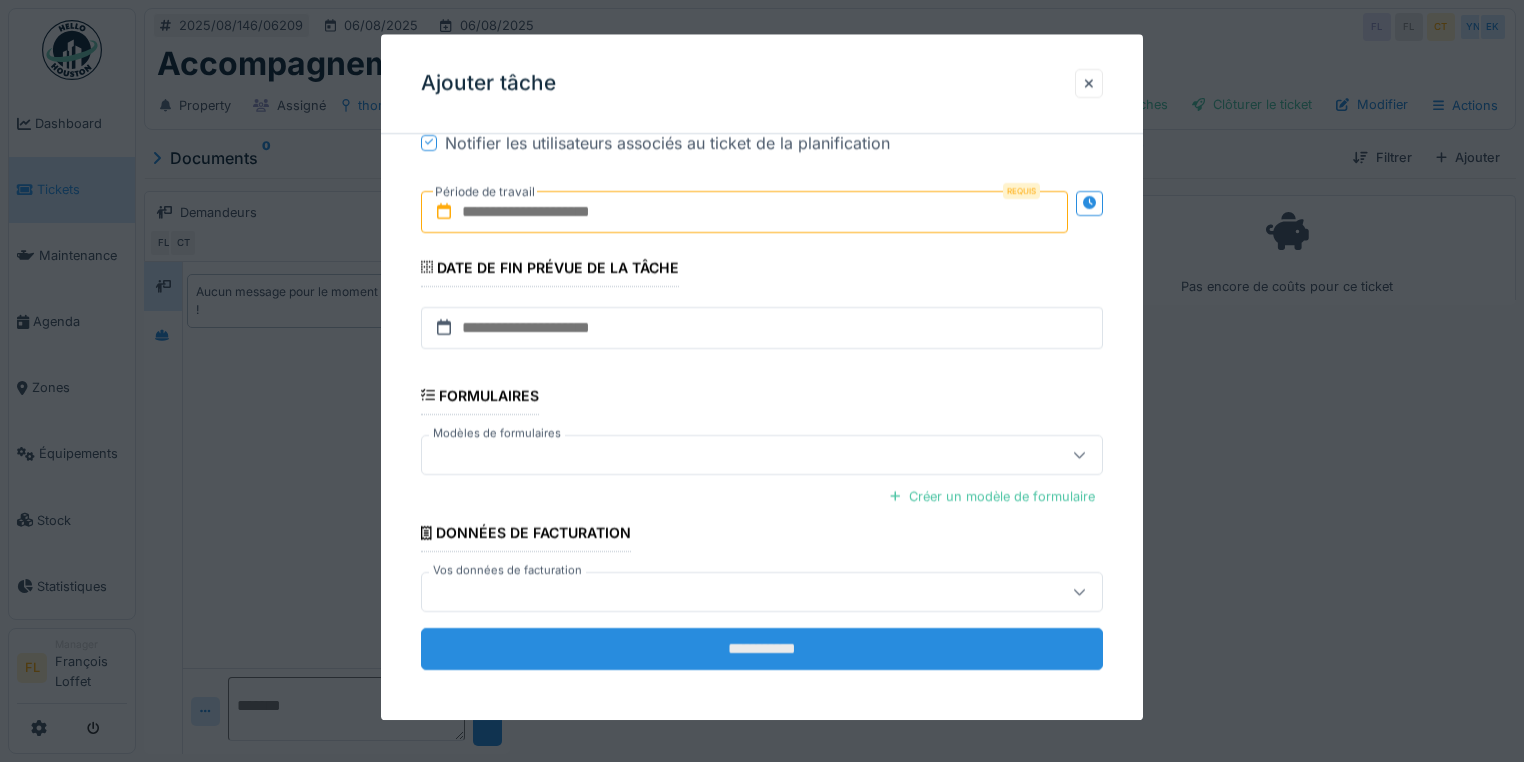 click on "**********" at bounding box center [762, 649] 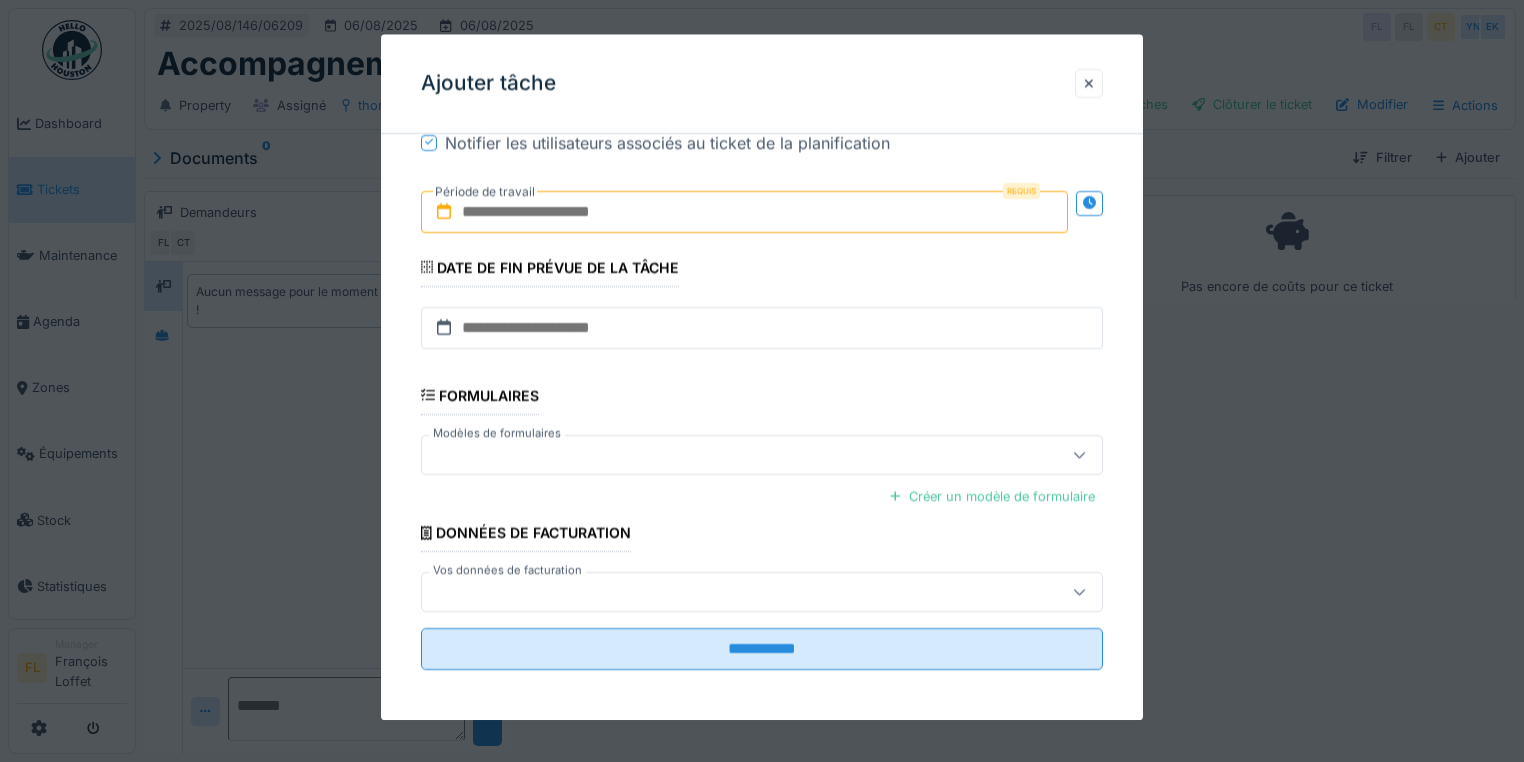 drag, startPoint x: 605, startPoint y: 192, endPoint x: 588, endPoint y: 204, distance: 20.808653 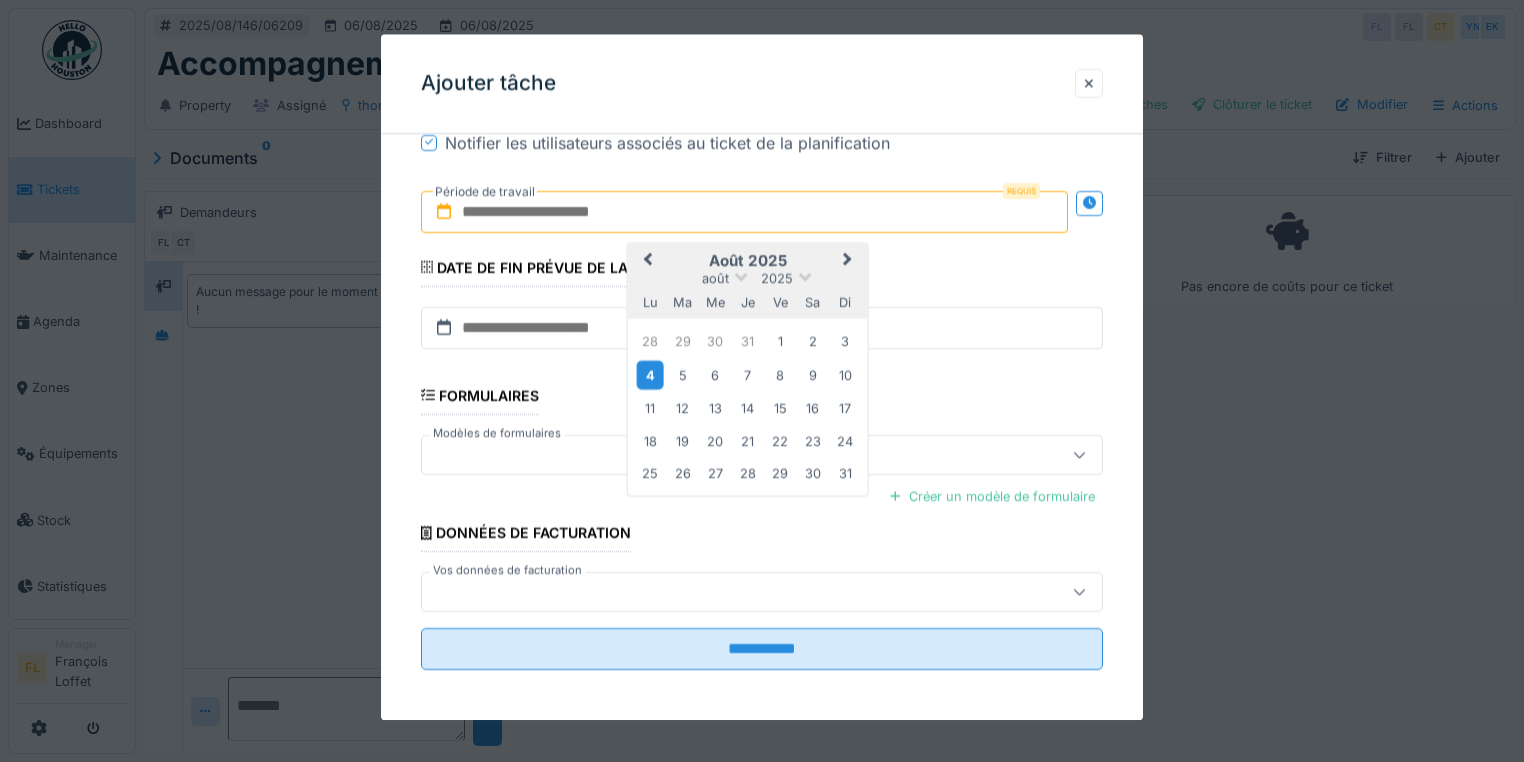 click on "4" at bounding box center [650, 375] 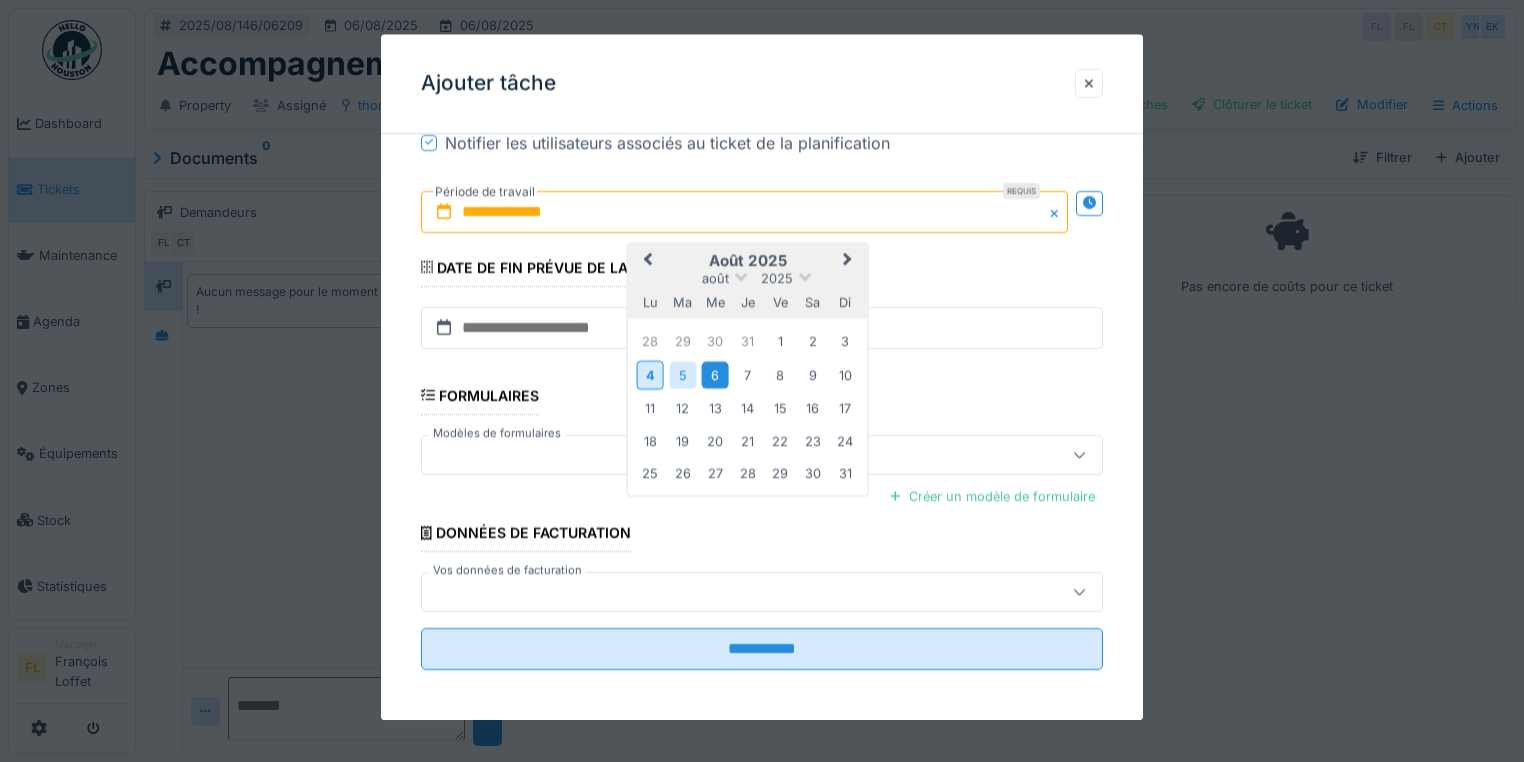 click on "6" at bounding box center [715, 375] 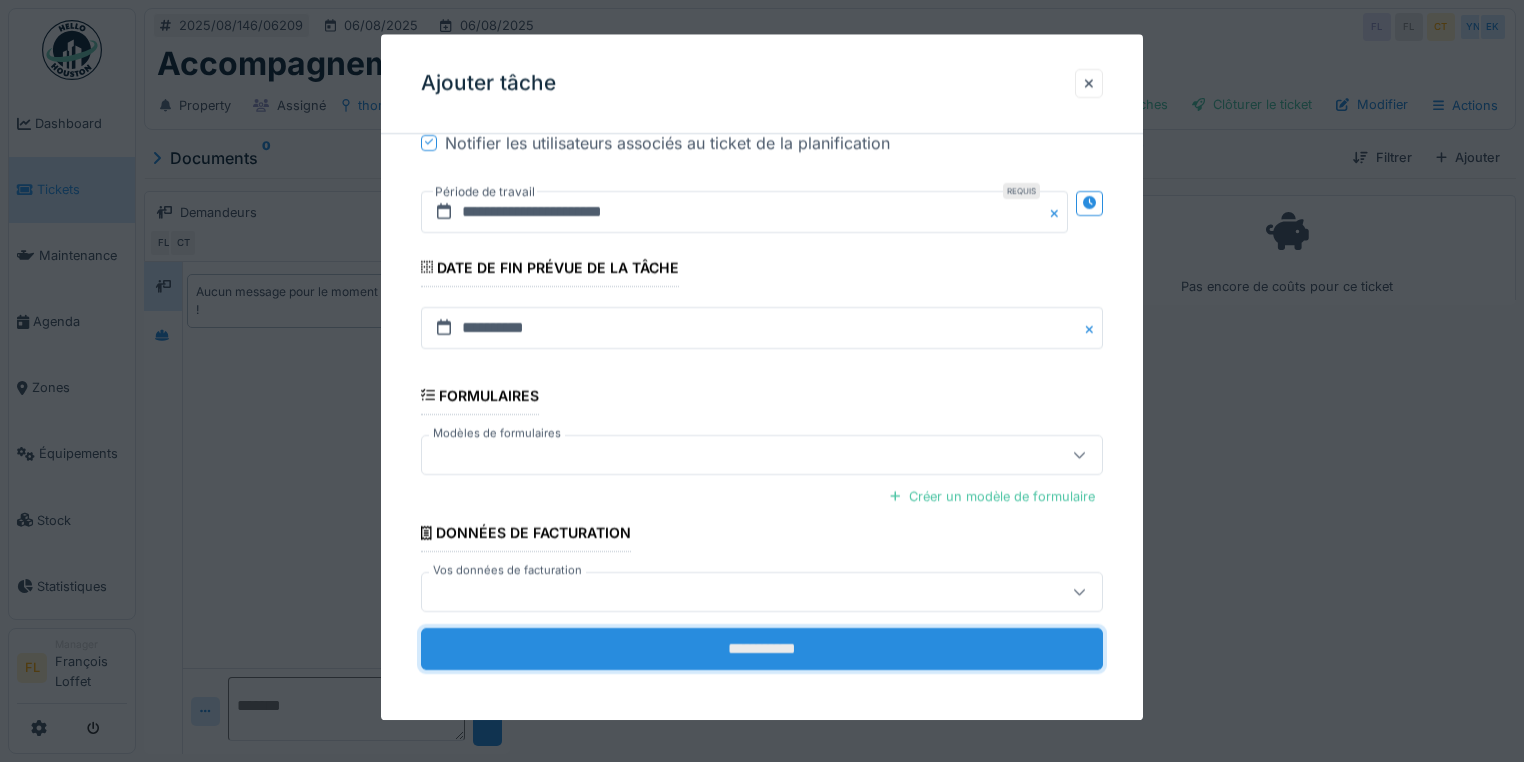 click on "**********" at bounding box center [762, 649] 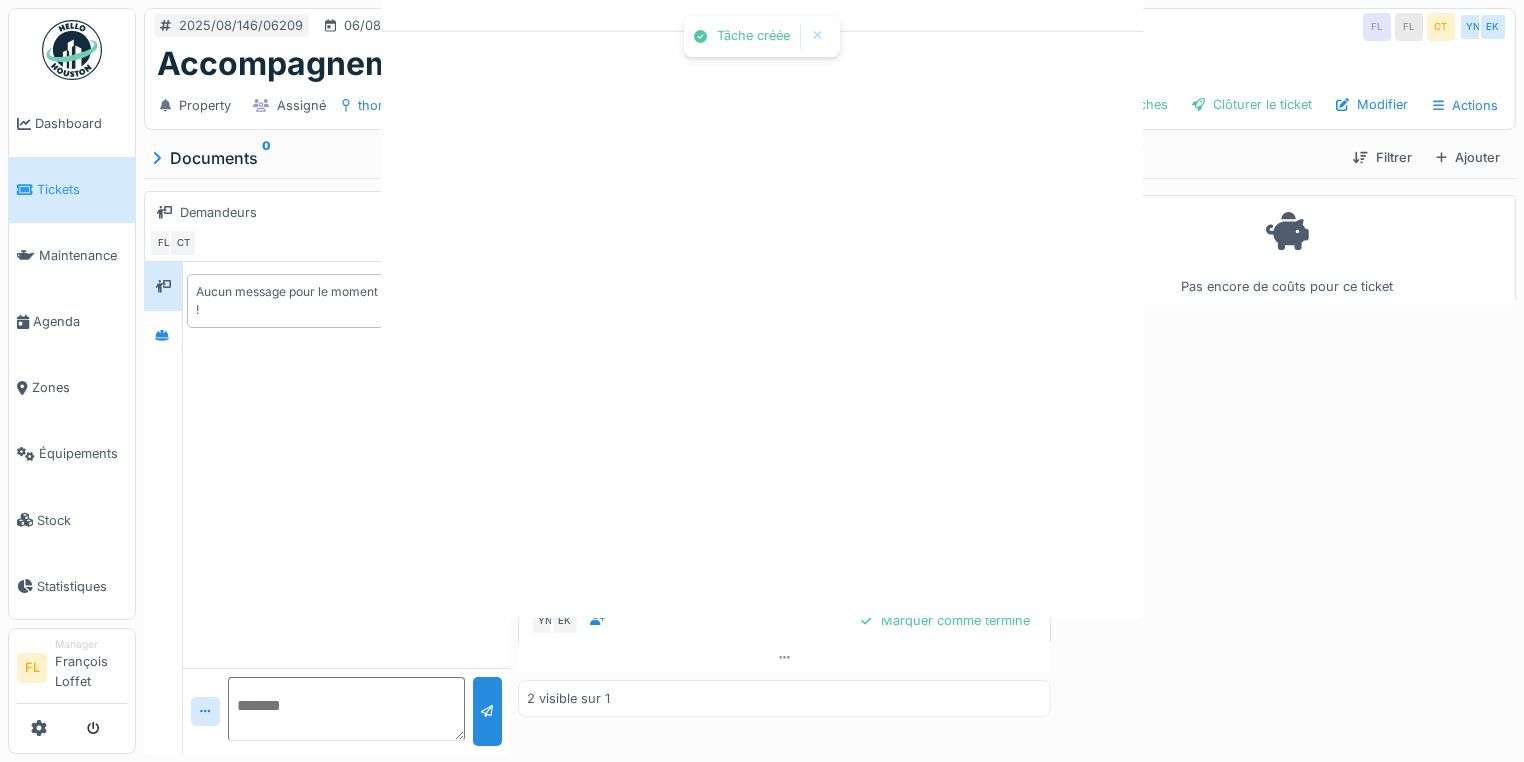 scroll, scrollTop: 0, scrollLeft: 0, axis: both 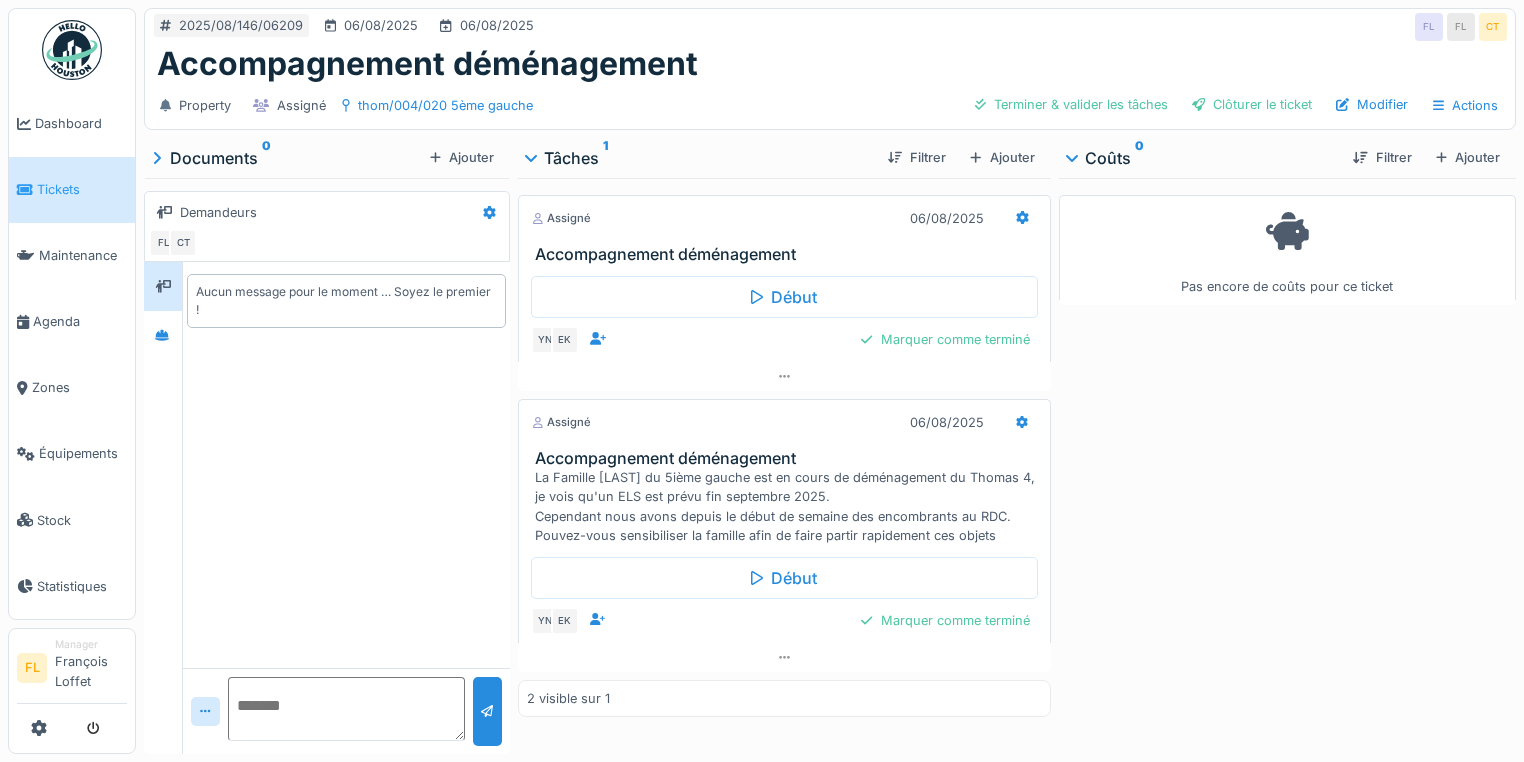 click on "Tickets" at bounding box center (72, 189) 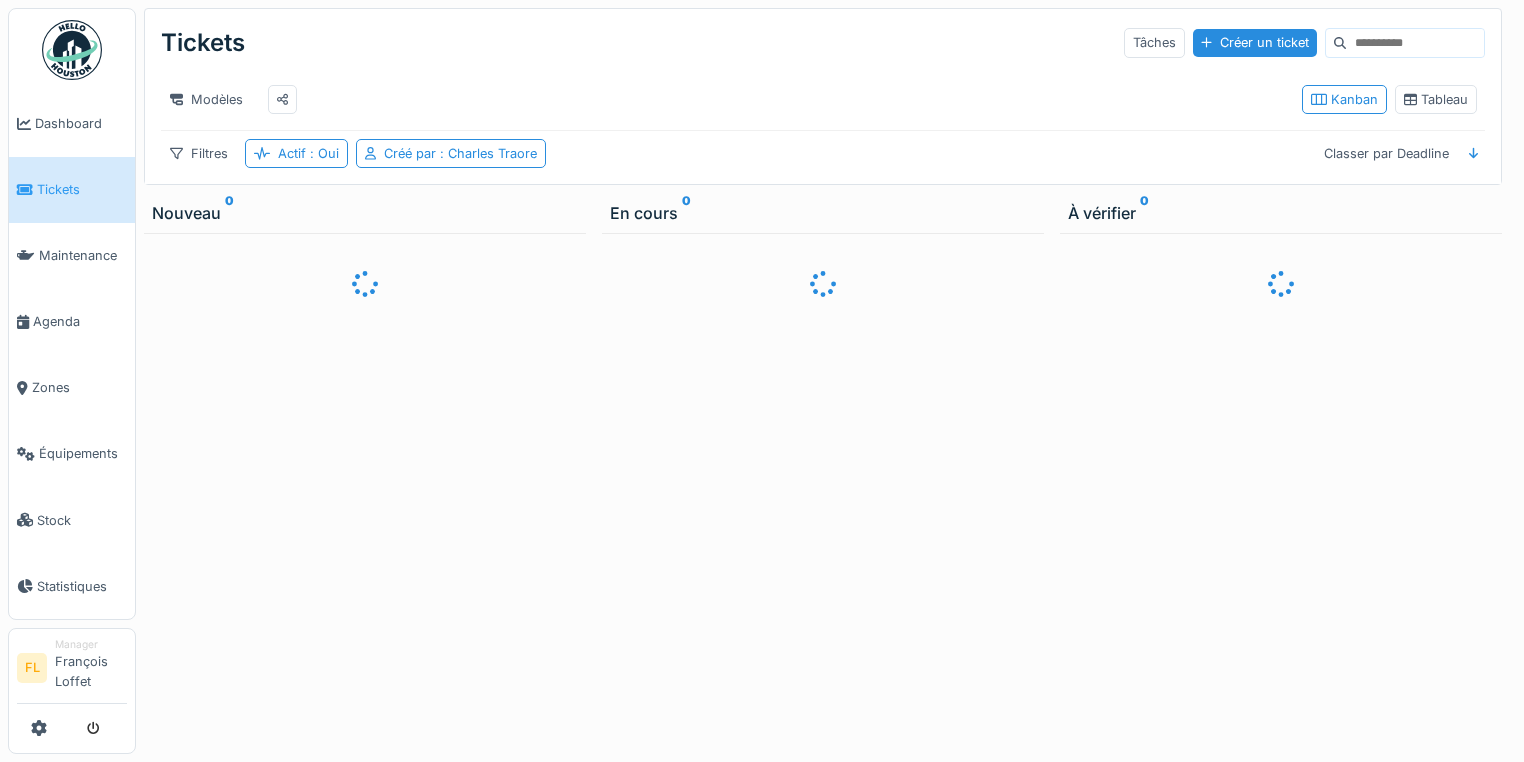 scroll, scrollTop: 0, scrollLeft: 0, axis: both 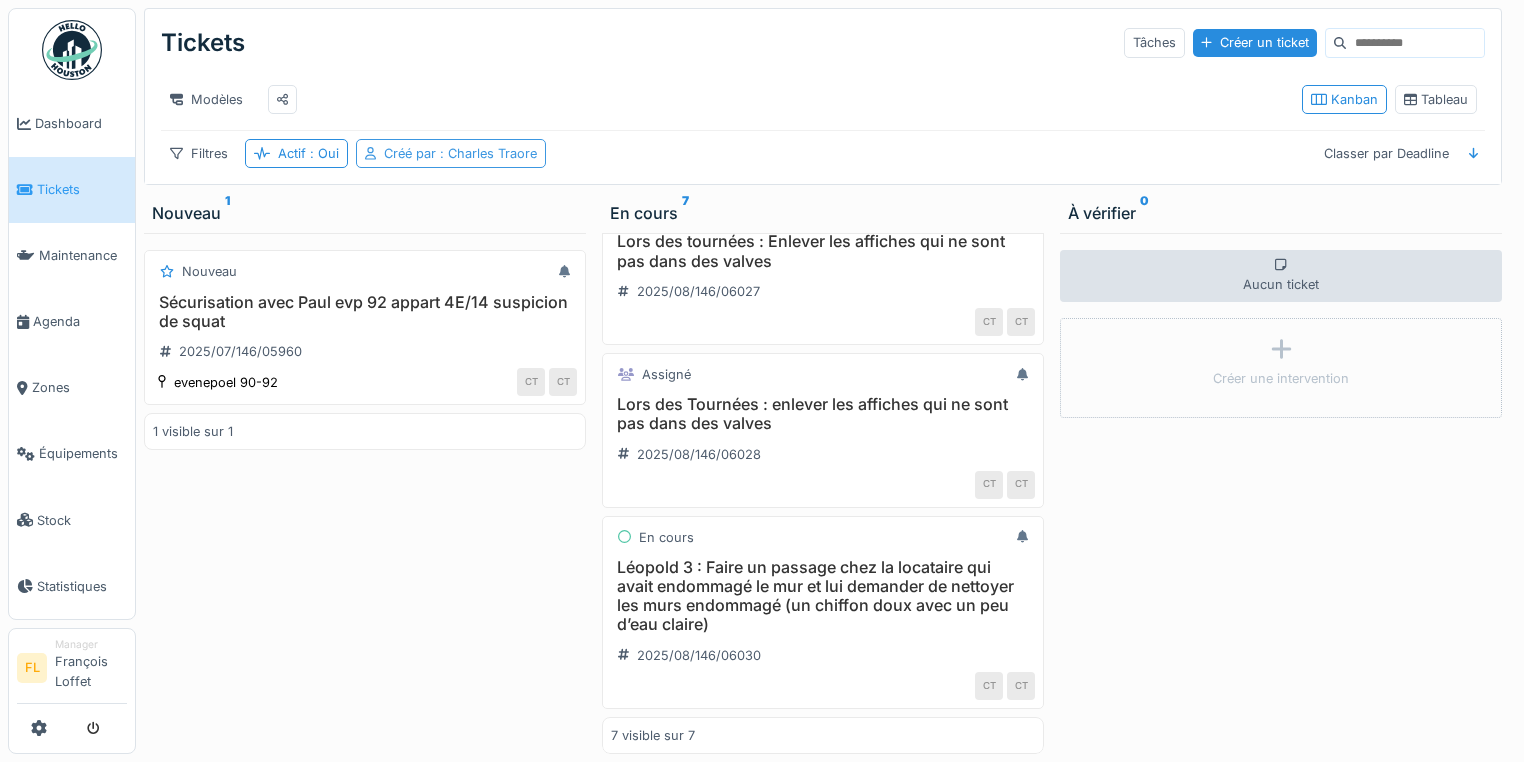 click on "Créé par   :   Charles Traore" at bounding box center [460, 153] 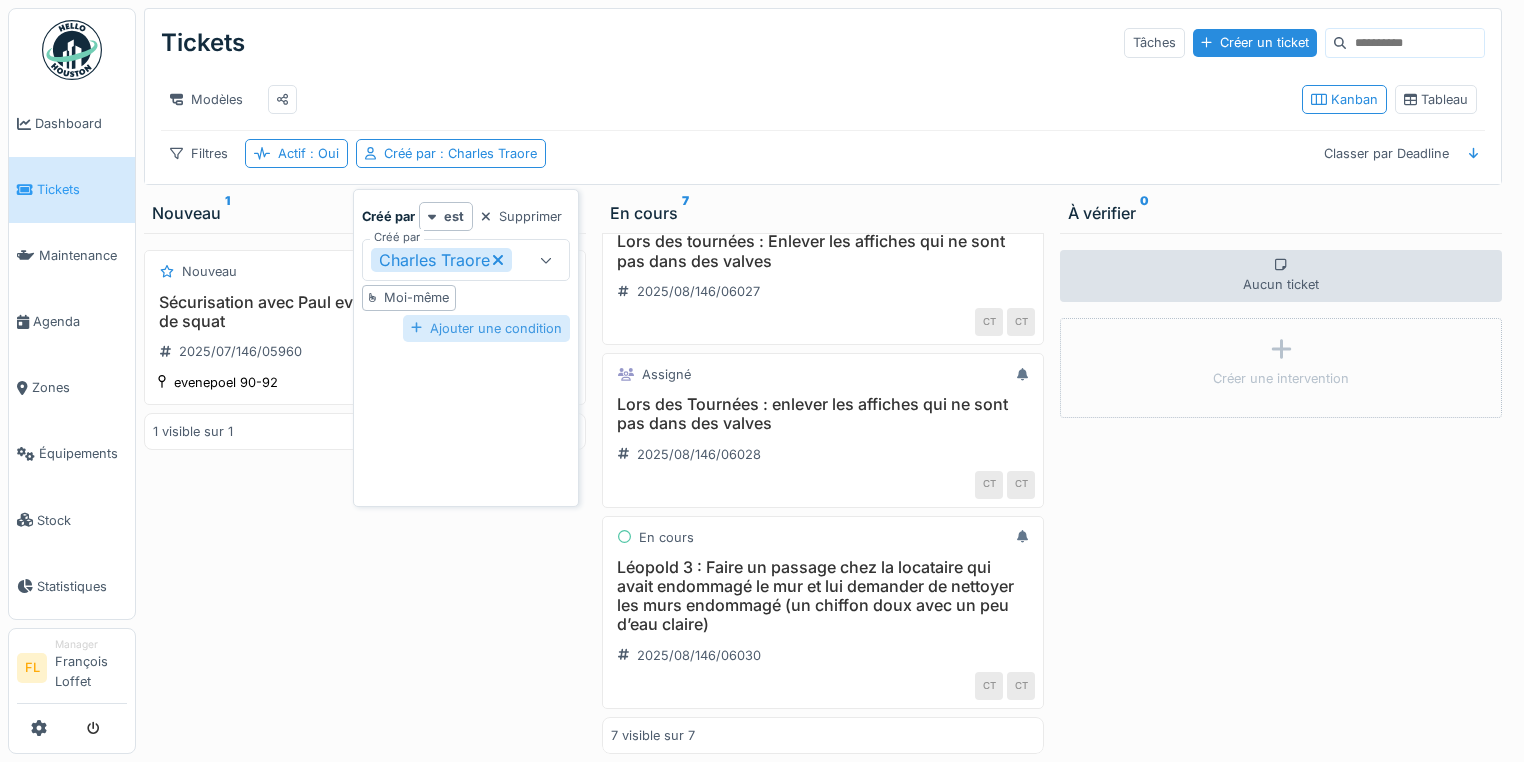 click at bounding box center (416, 328) 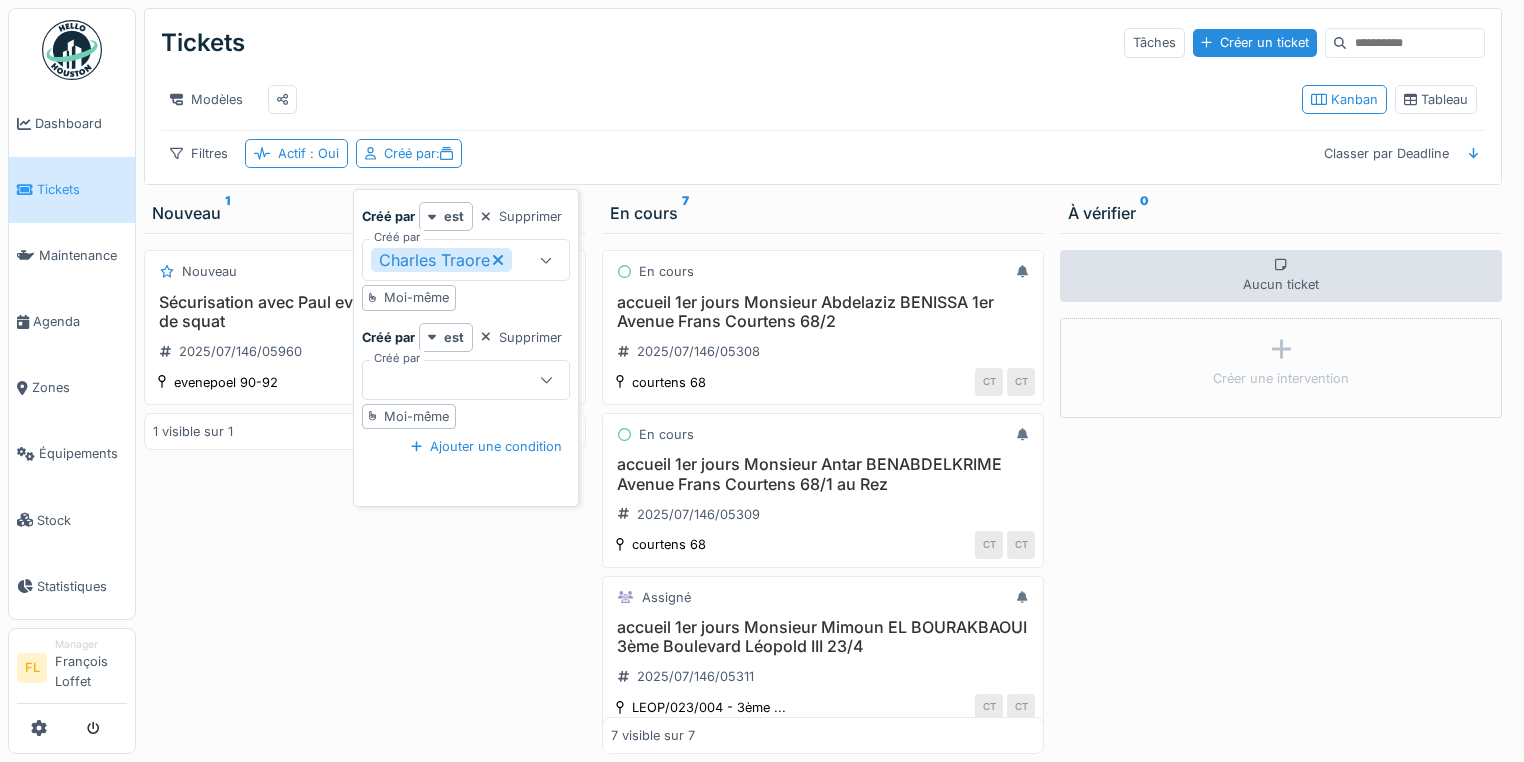 click on "Moi-même" at bounding box center [416, 297] 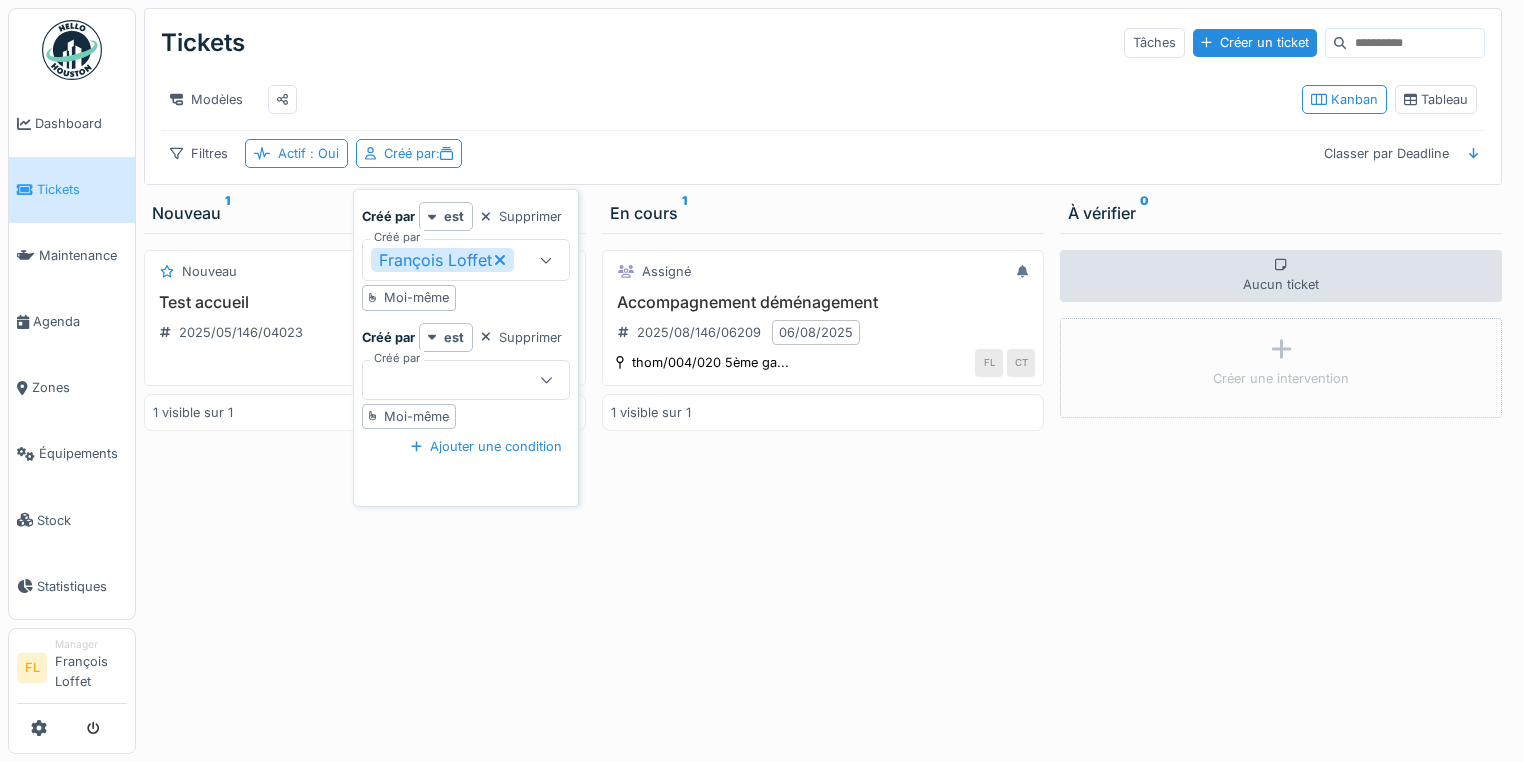 click at bounding box center (455, 380) 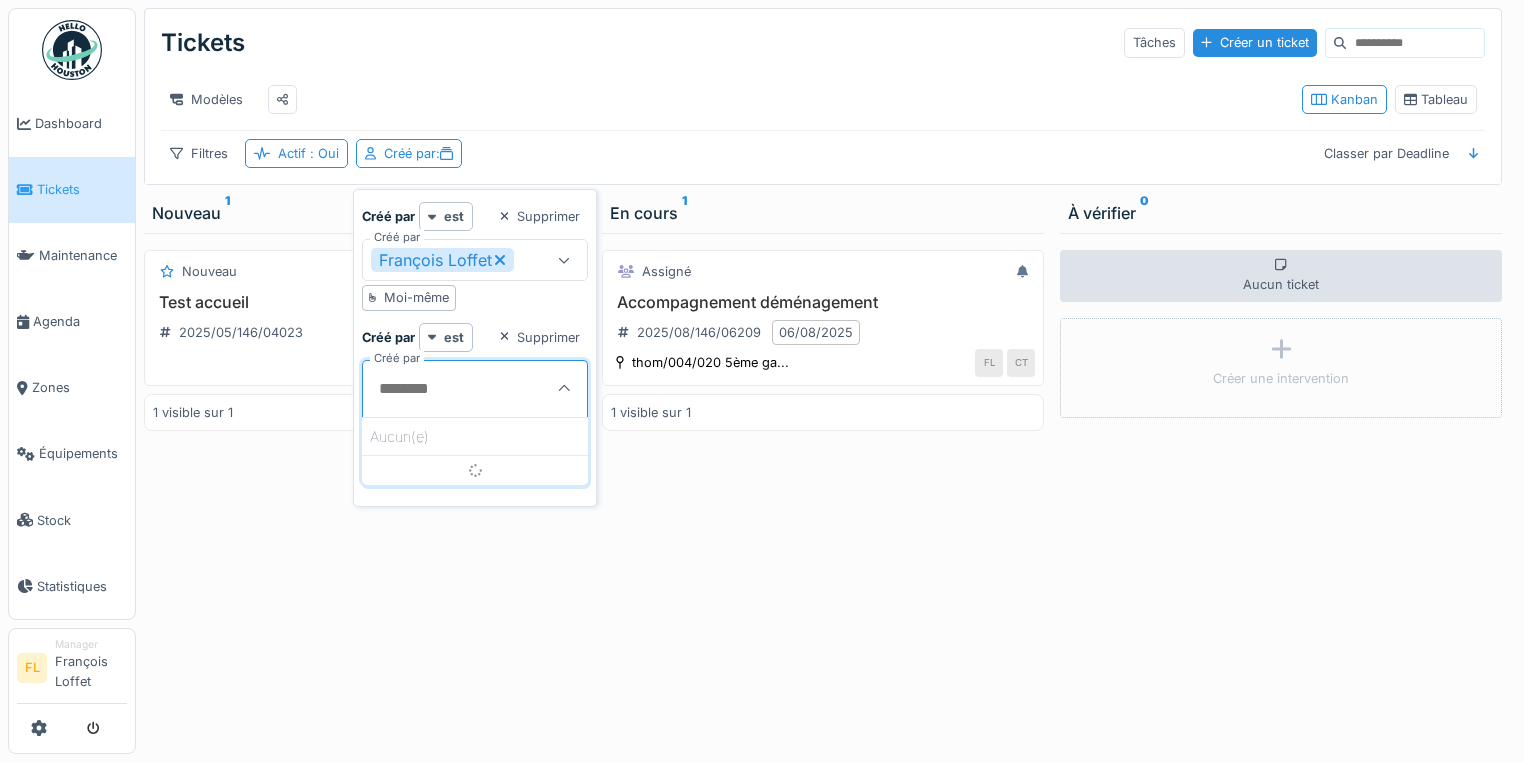 scroll, scrollTop: 5, scrollLeft: 0, axis: vertical 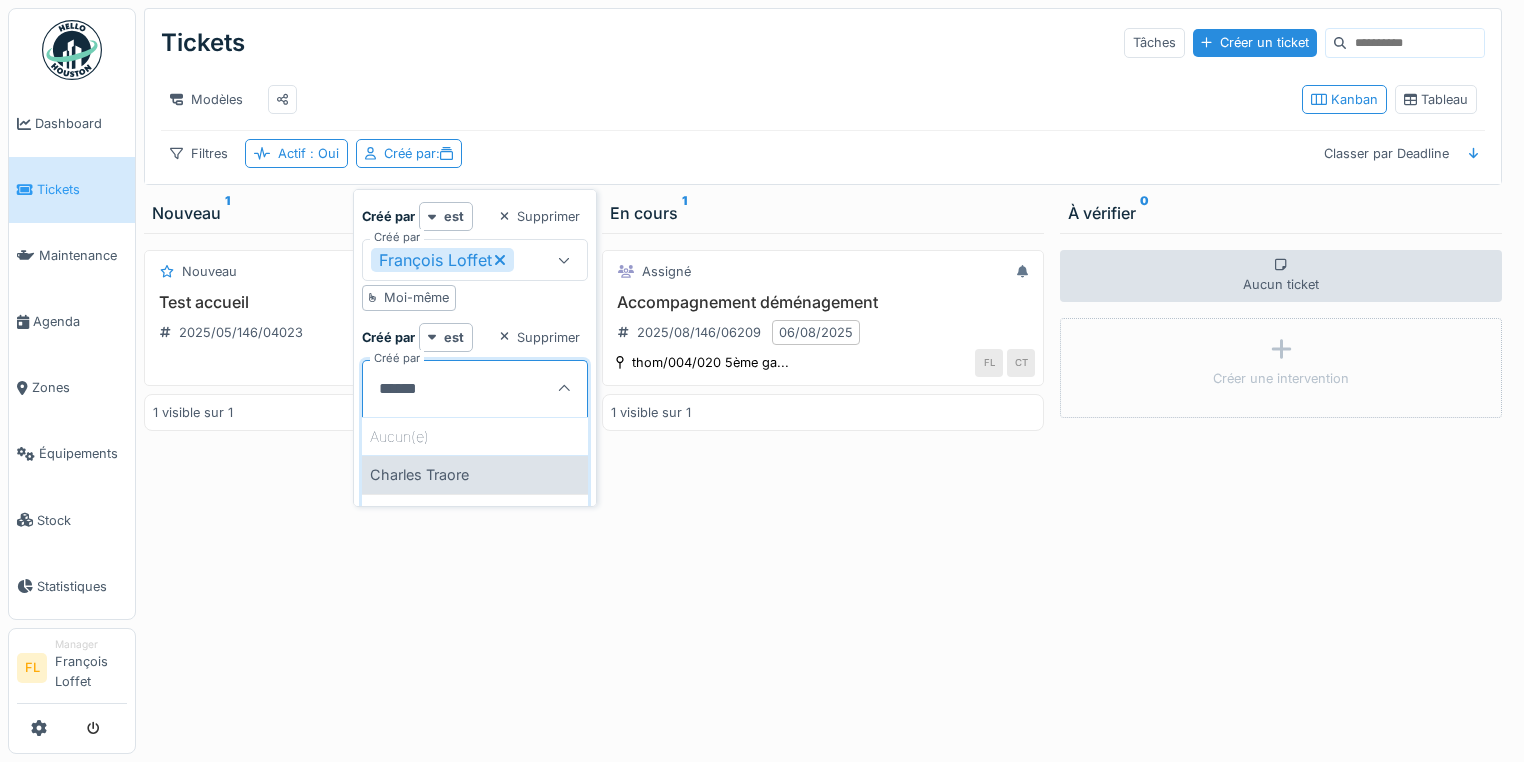 type on "******" 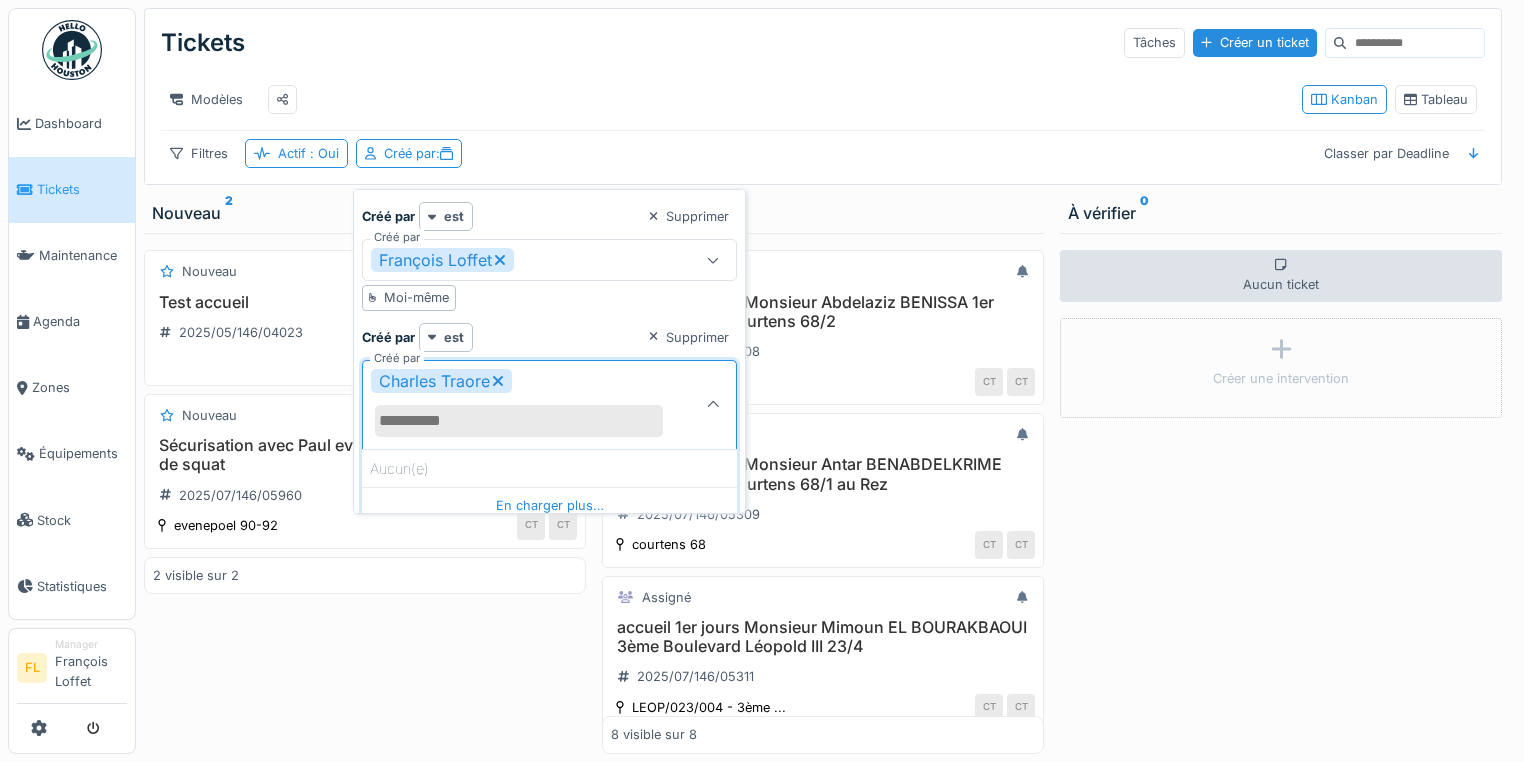 click on "Modèles" at bounding box center (723, 99) 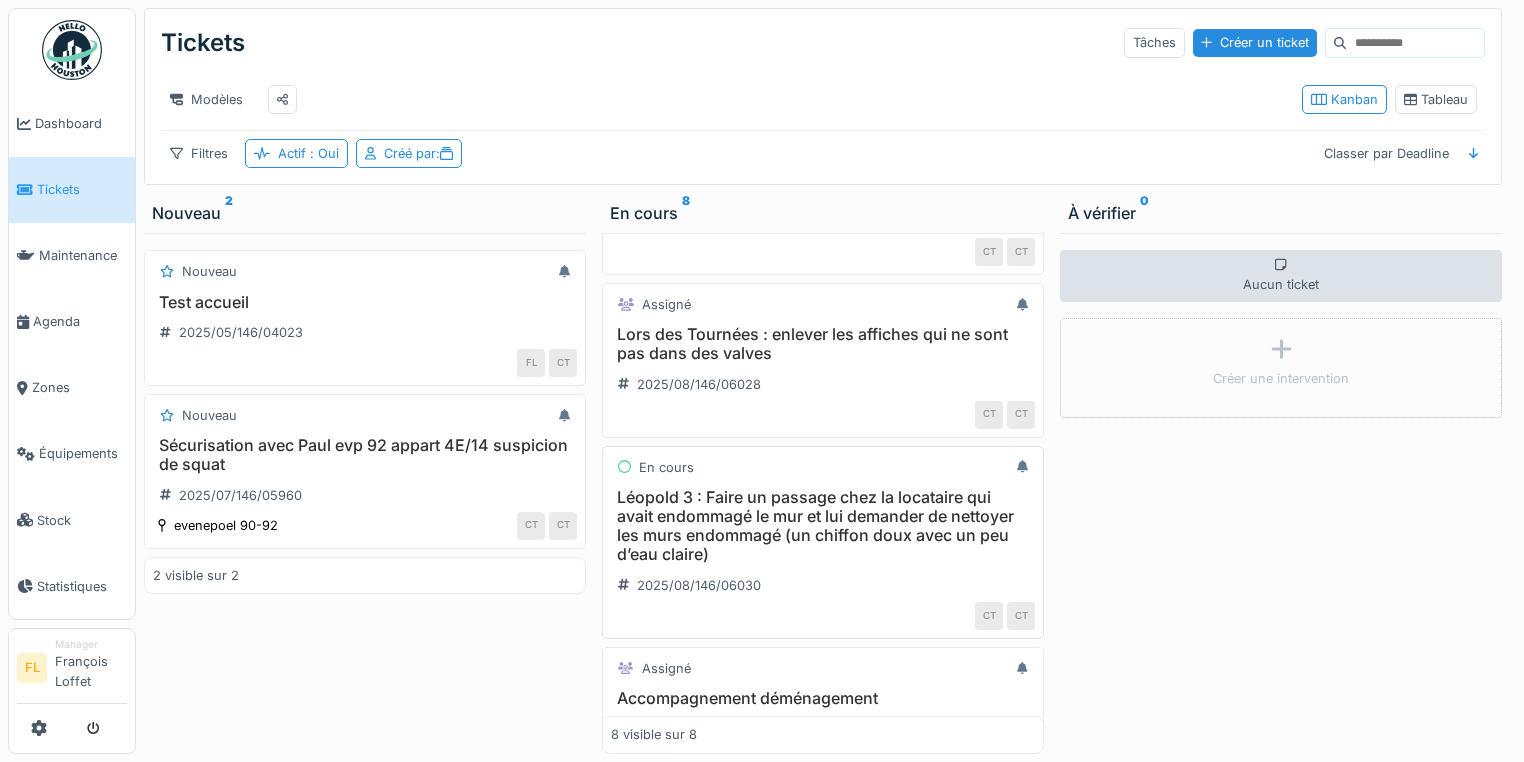 scroll, scrollTop: 836, scrollLeft: 0, axis: vertical 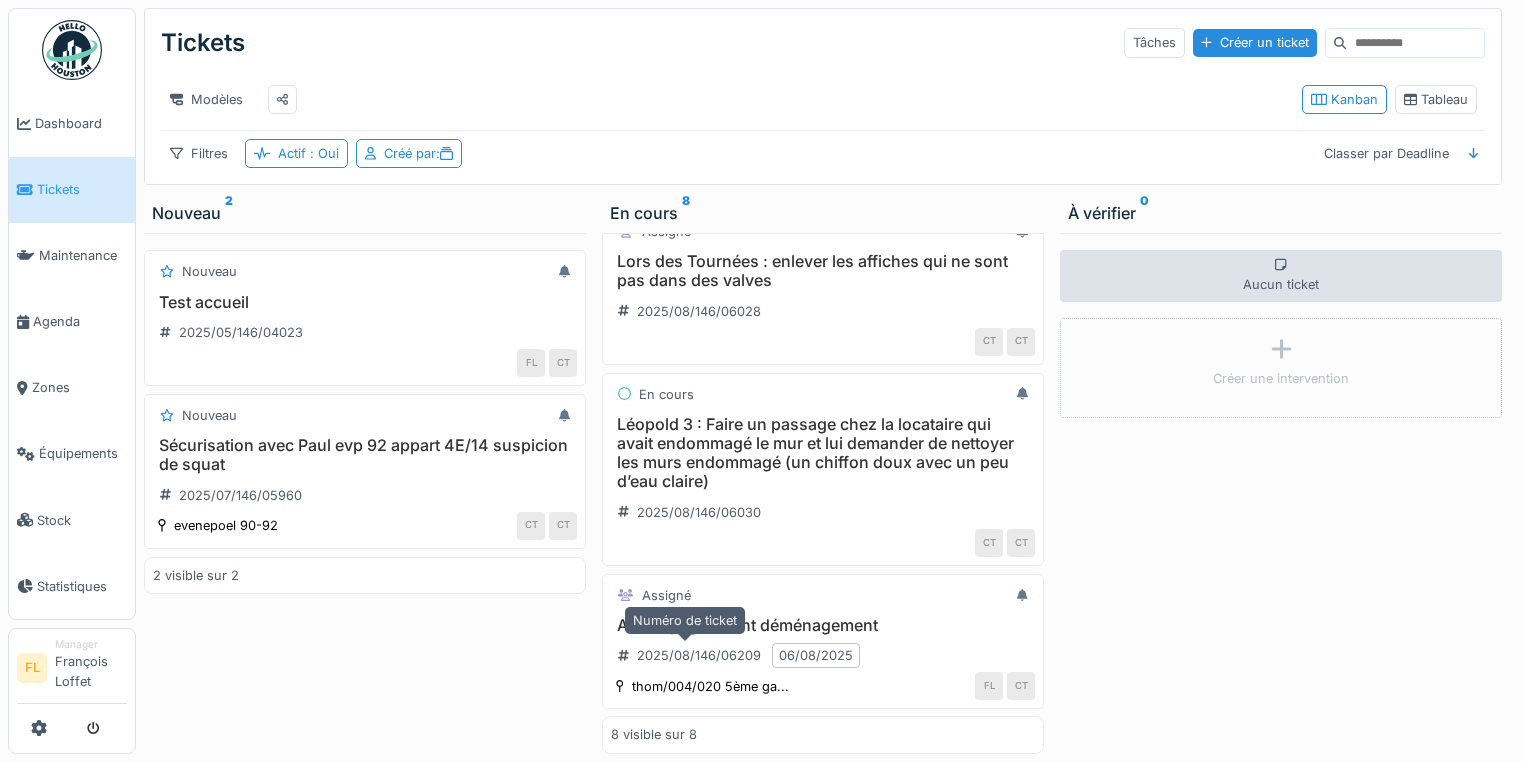 drag, startPoint x: 633, startPoint y: 642, endPoint x: 734, endPoint y: 642, distance: 101 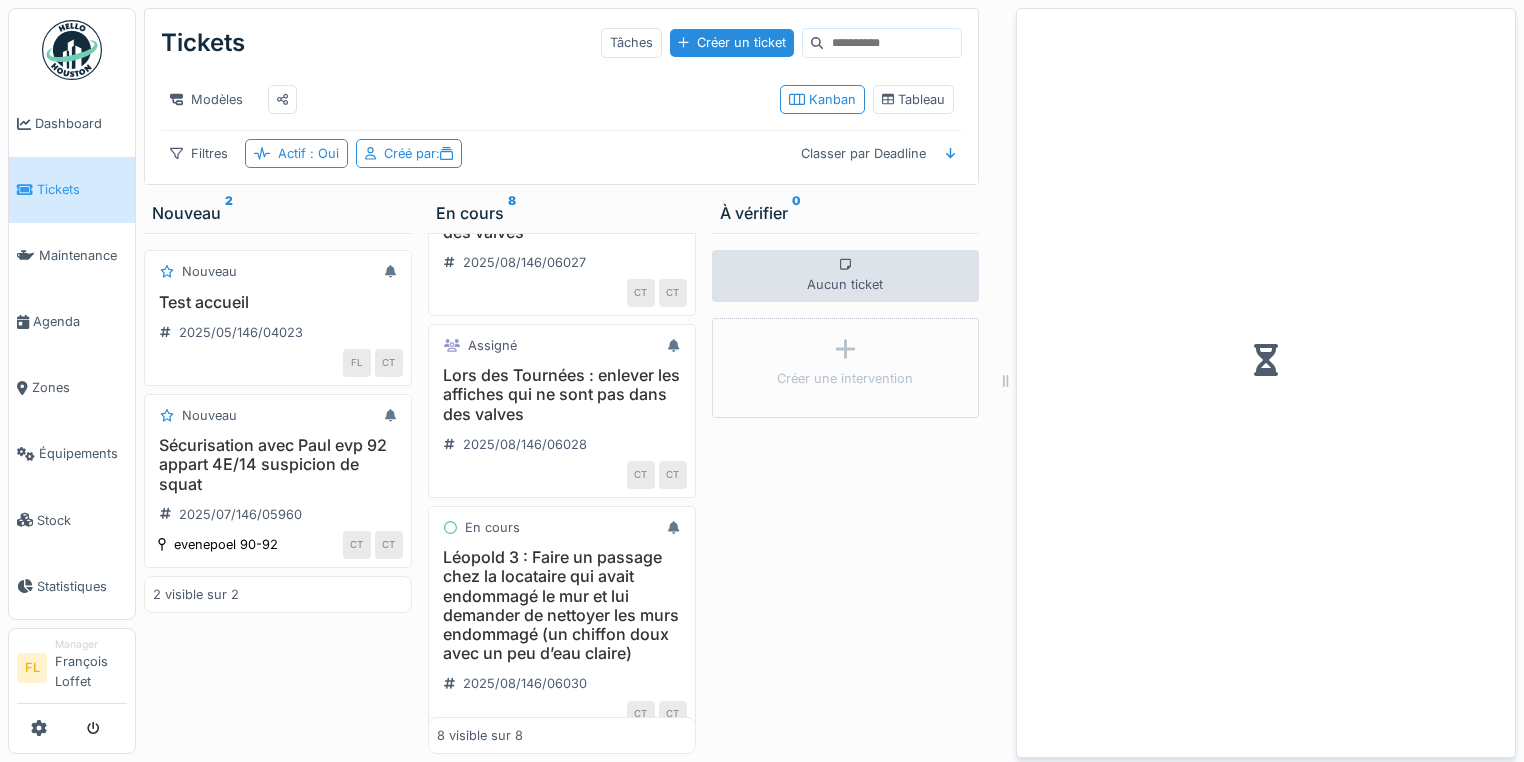 scroll, scrollTop: 978, scrollLeft: 0, axis: vertical 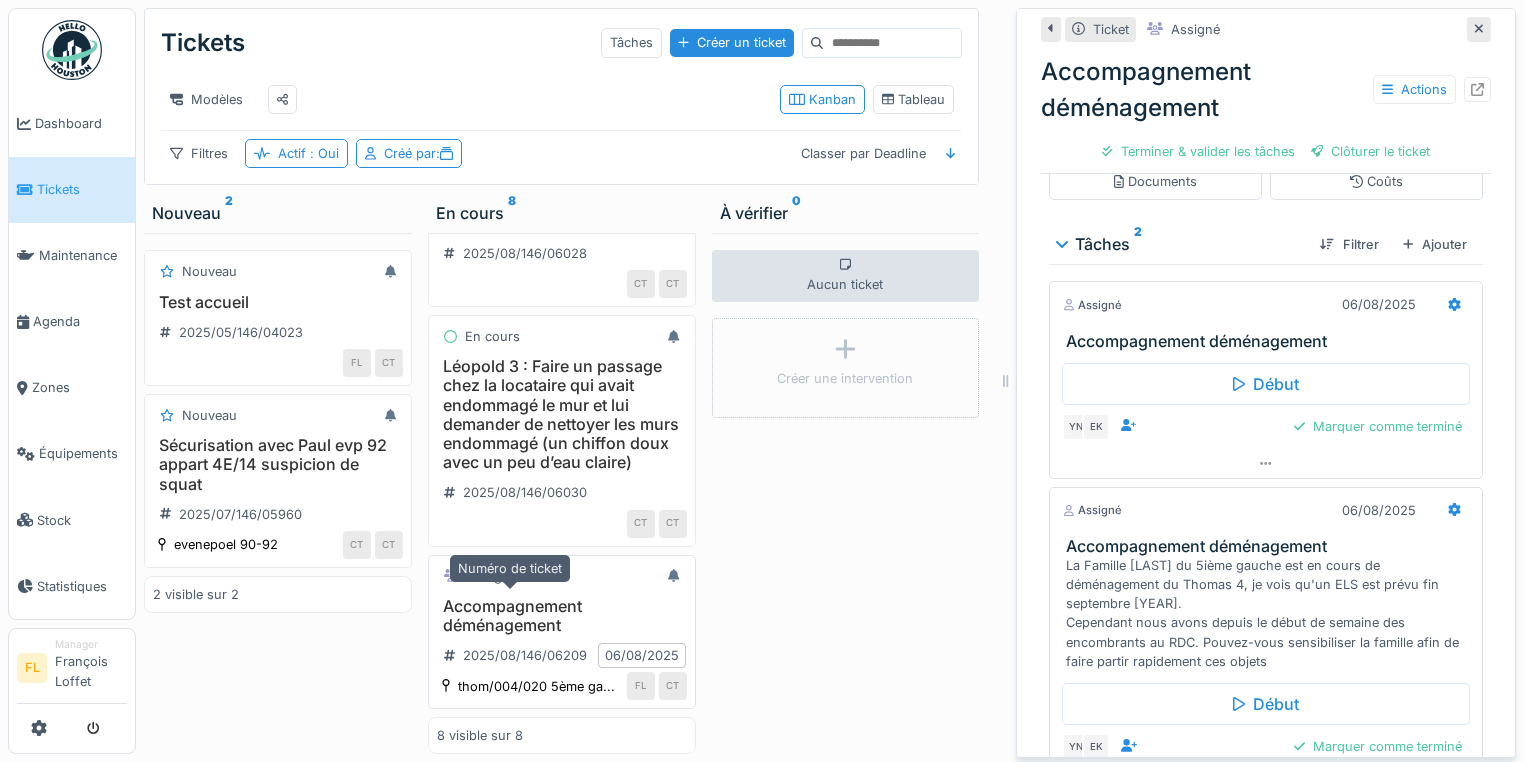 drag, startPoint x: 579, startPoint y: 592, endPoint x: 465, endPoint y: 597, distance: 114.1096 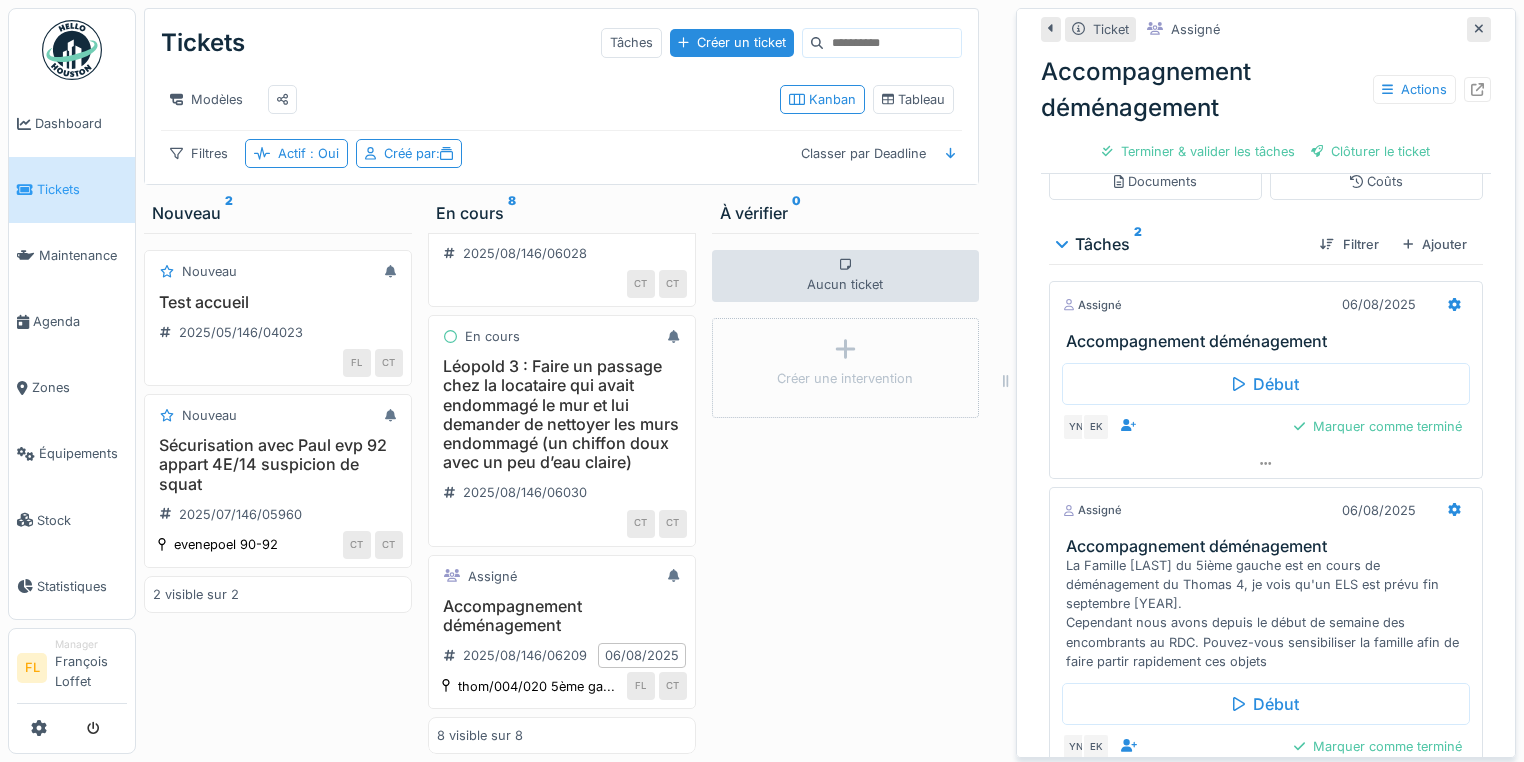 scroll, scrollTop: 0, scrollLeft: 0, axis: both 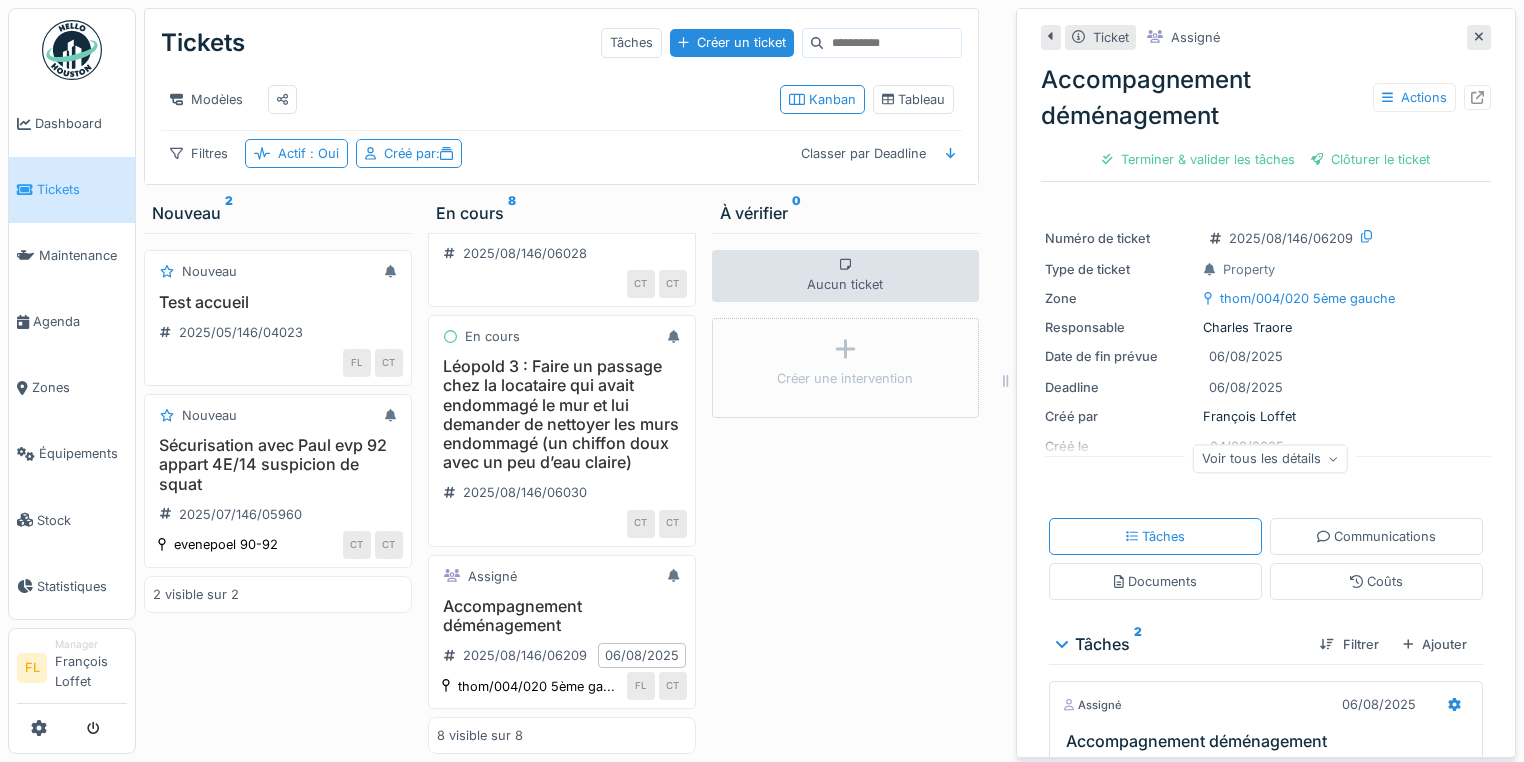 drag, startPoint x: 1217, startPoint y: 239, endPoint x: 1330, endPoint y: 234, distance: 113.110565 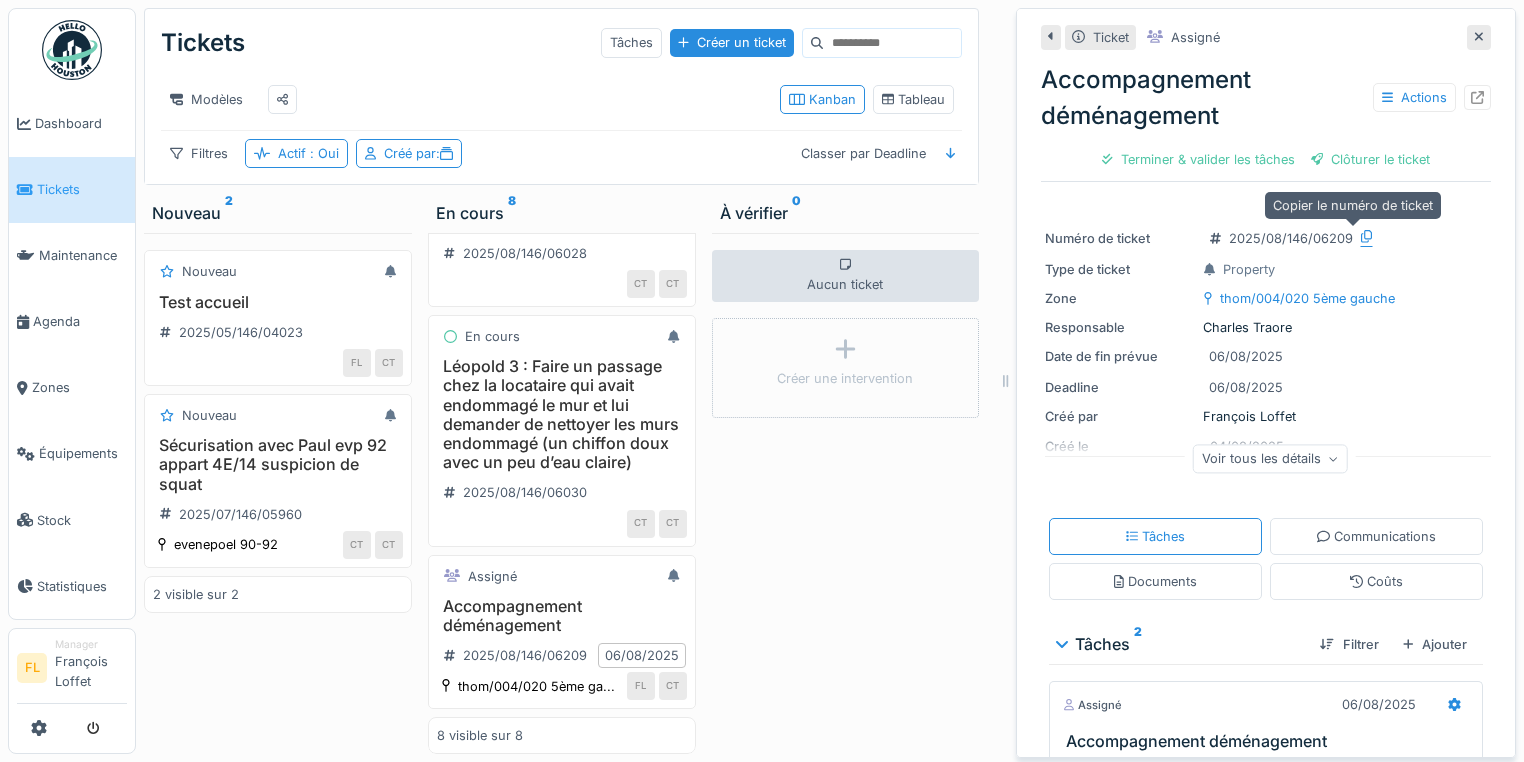 click 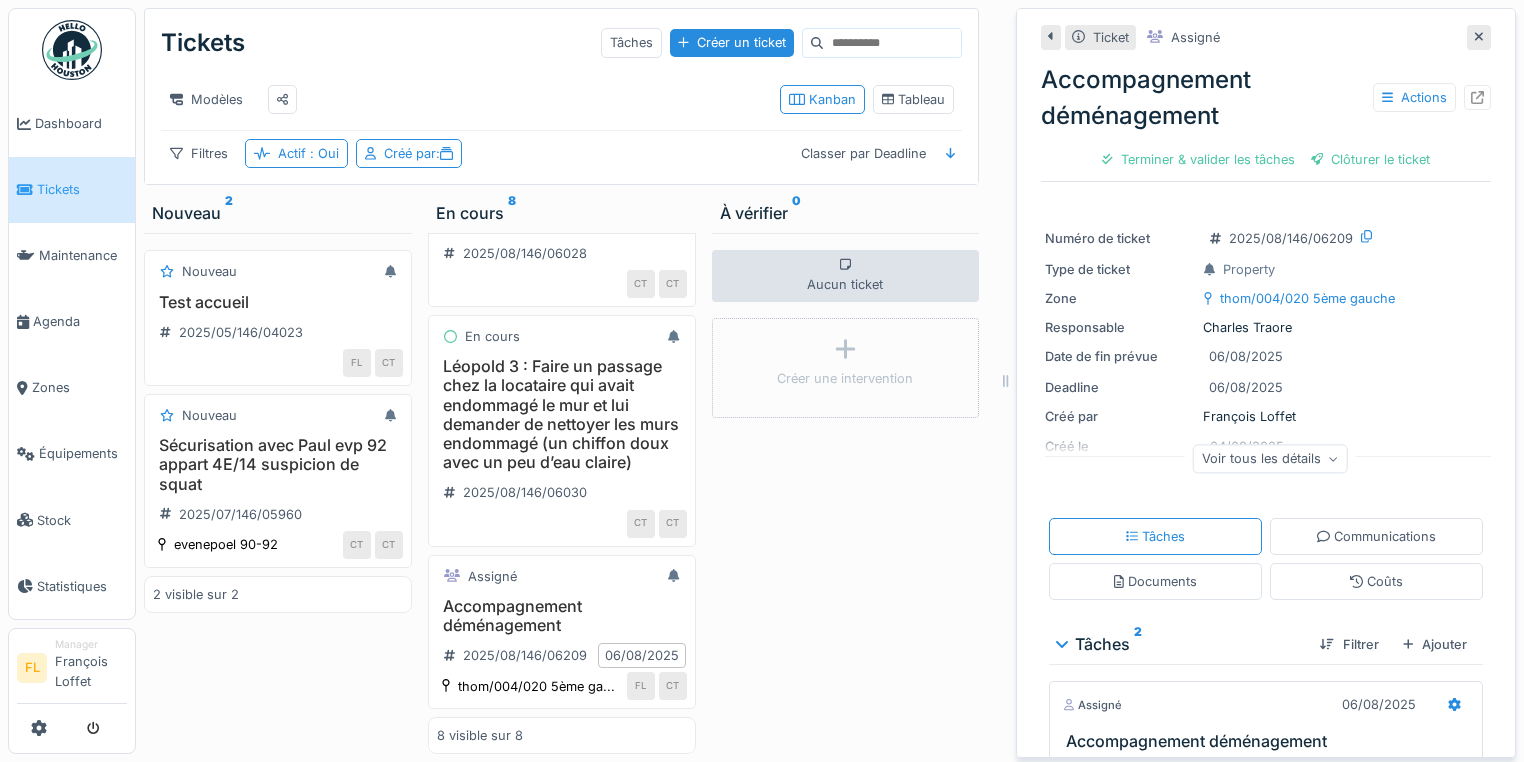 click 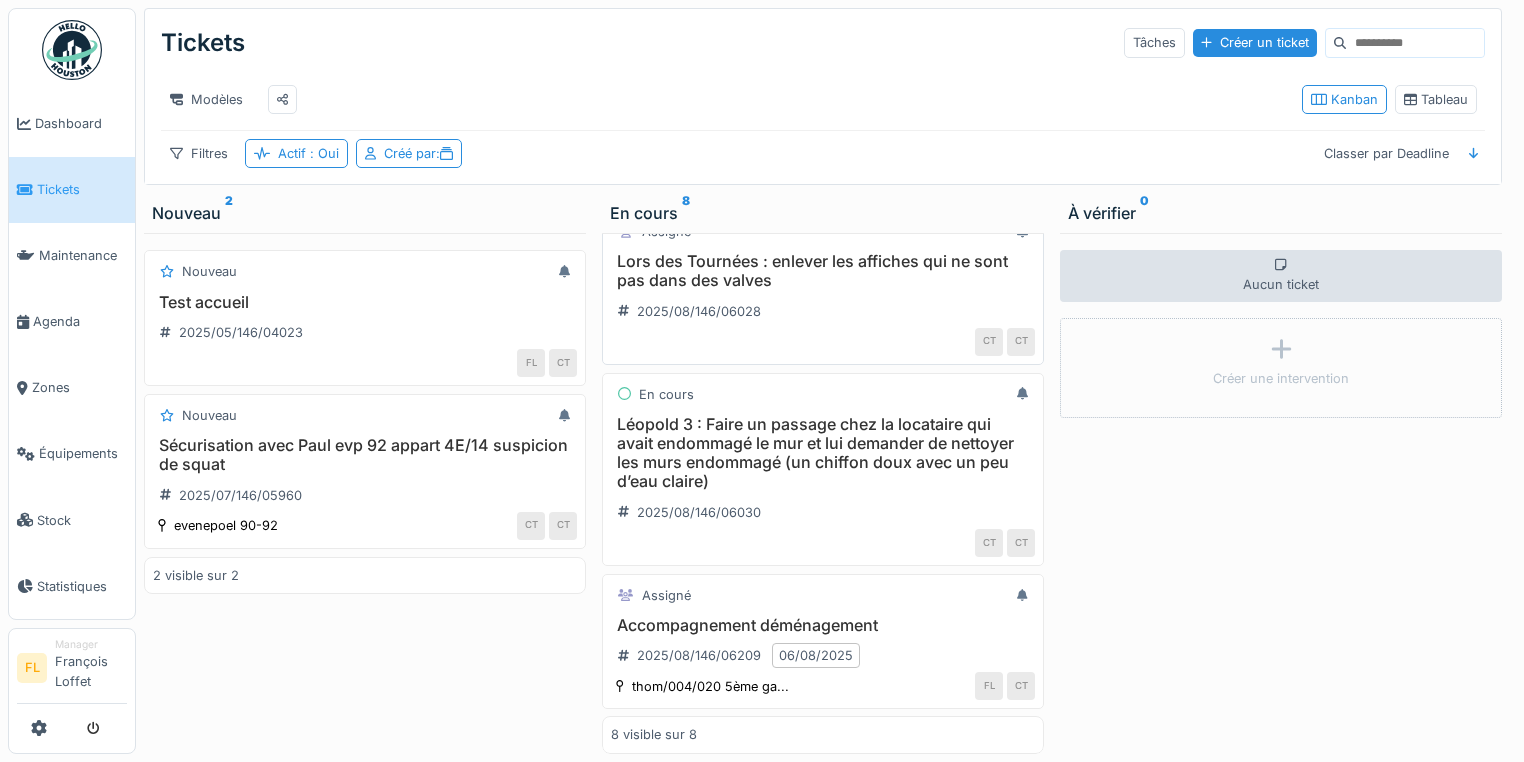 scroll, scrollTop: 836, scrollLeft: 0, axis: vertical 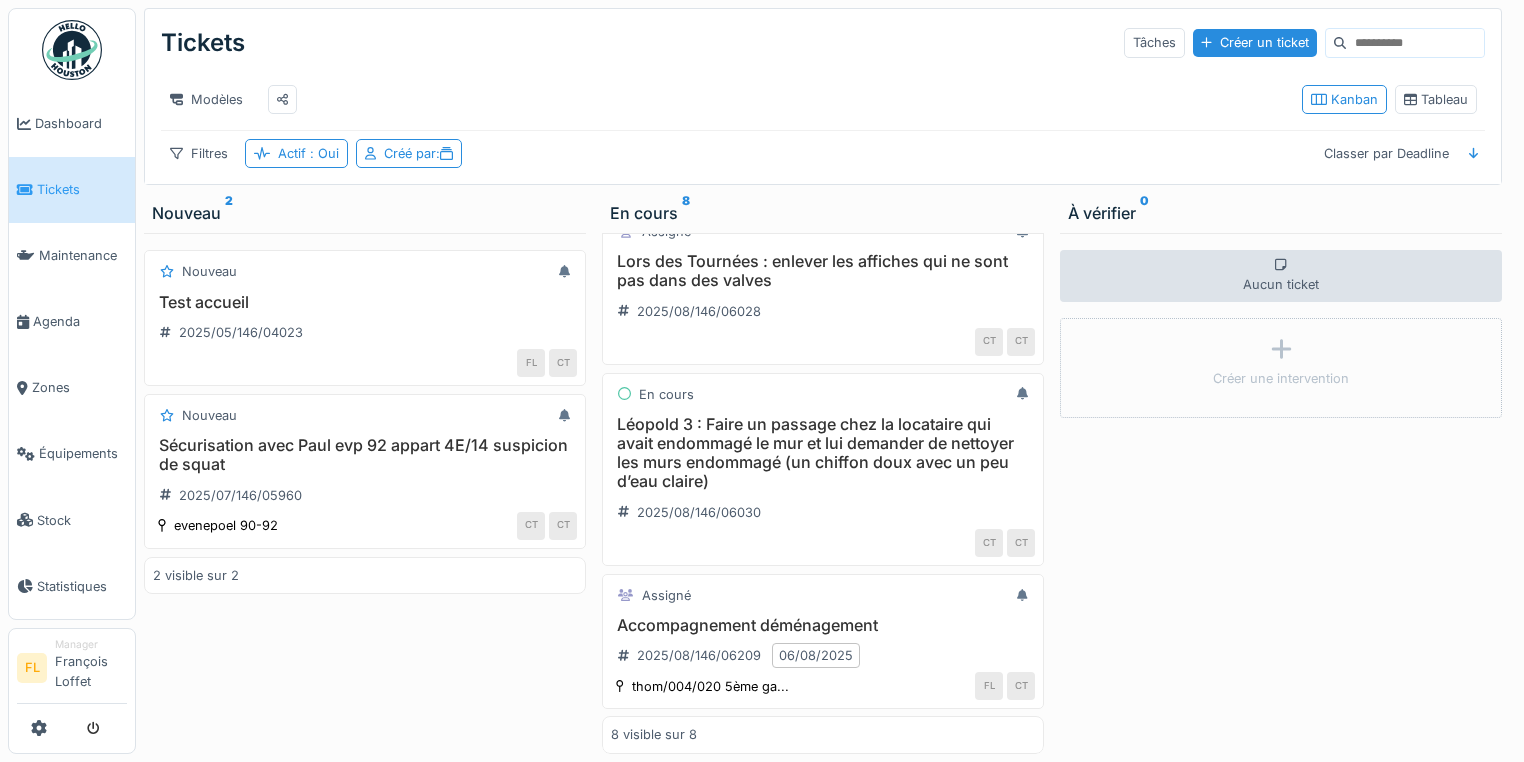 click on "Créer un ticket" at bounding box center (1255, 42) 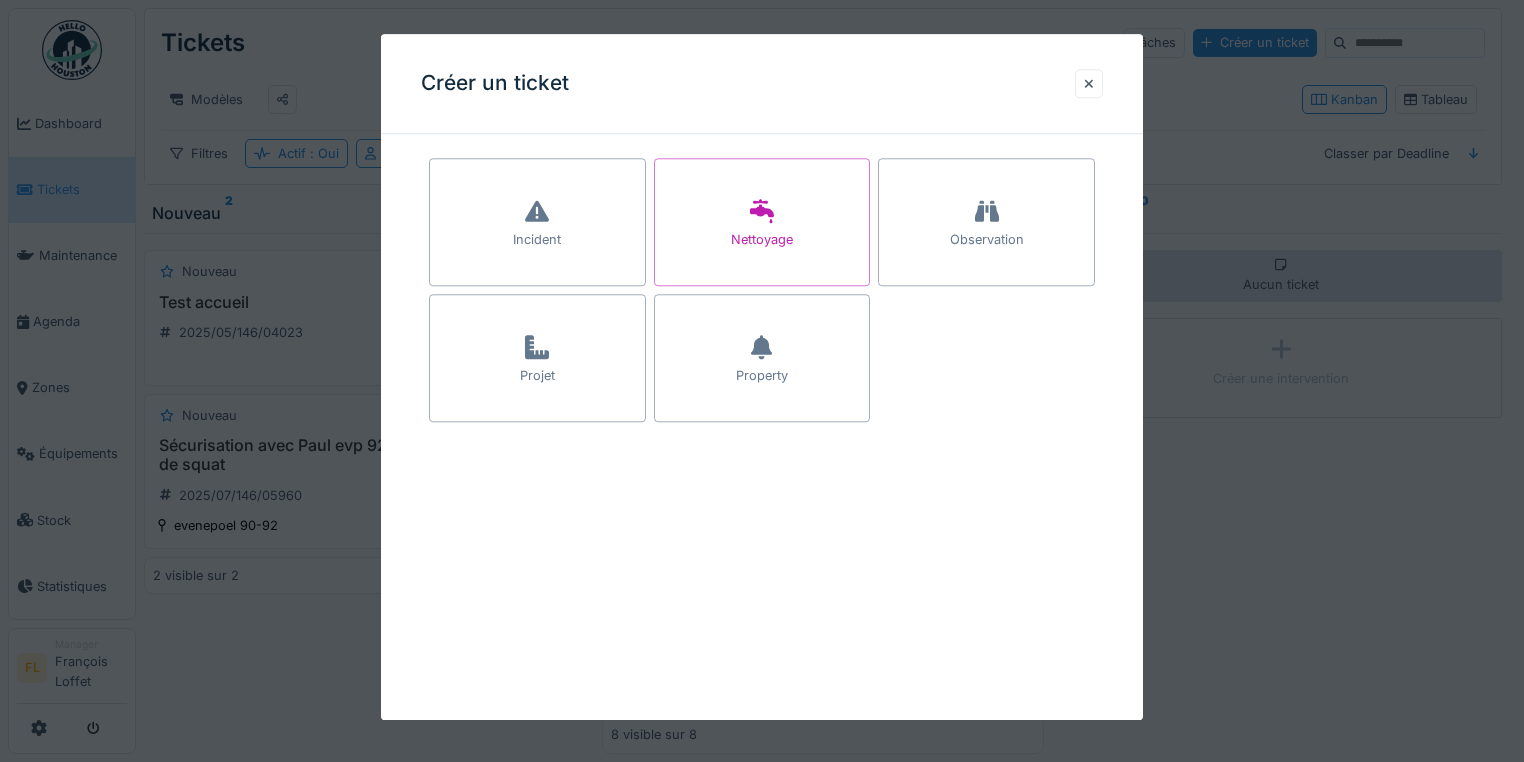 click on "Property" at bounding box center [762, 358] 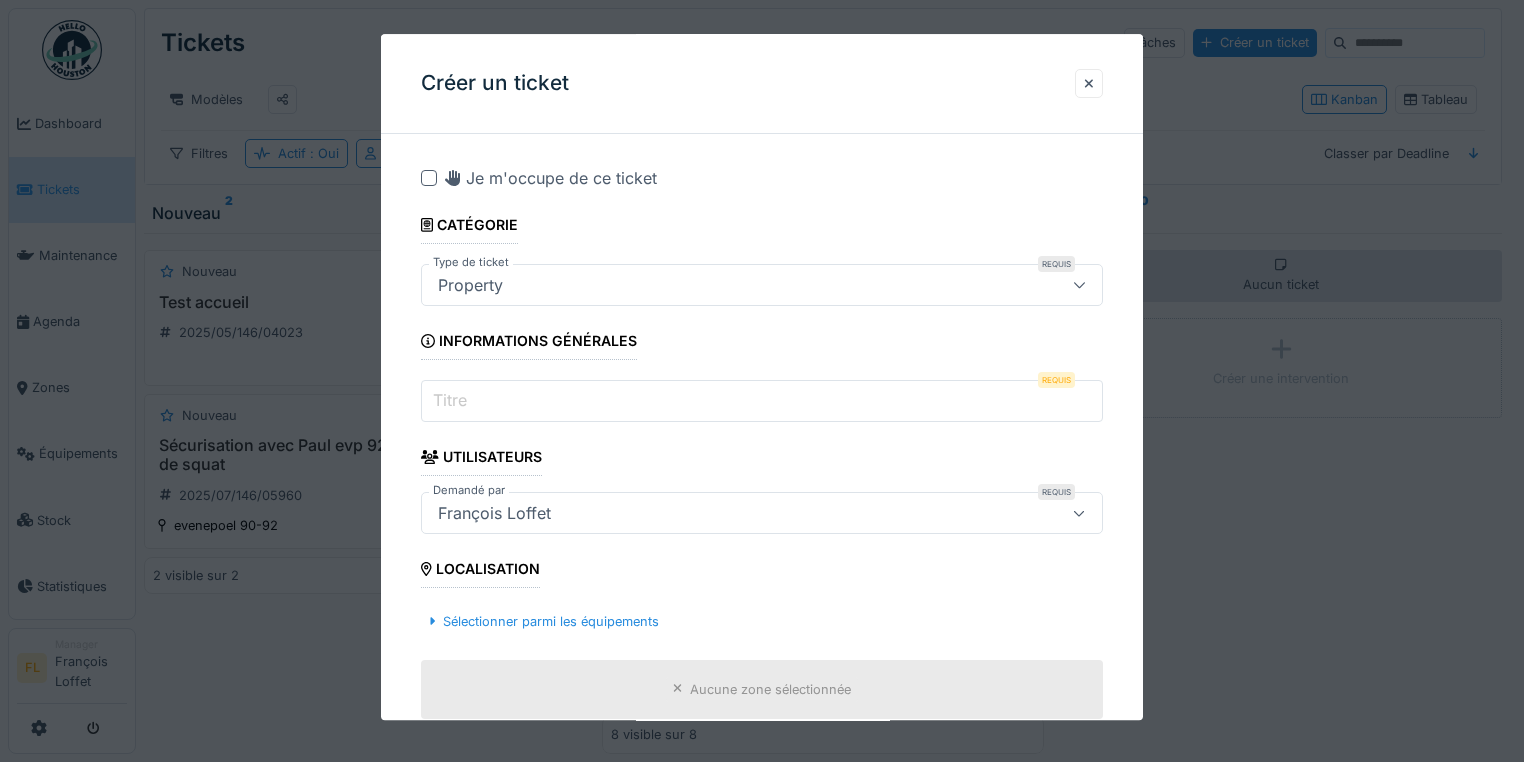 click on "Titre" at bounding box center [762, 402] 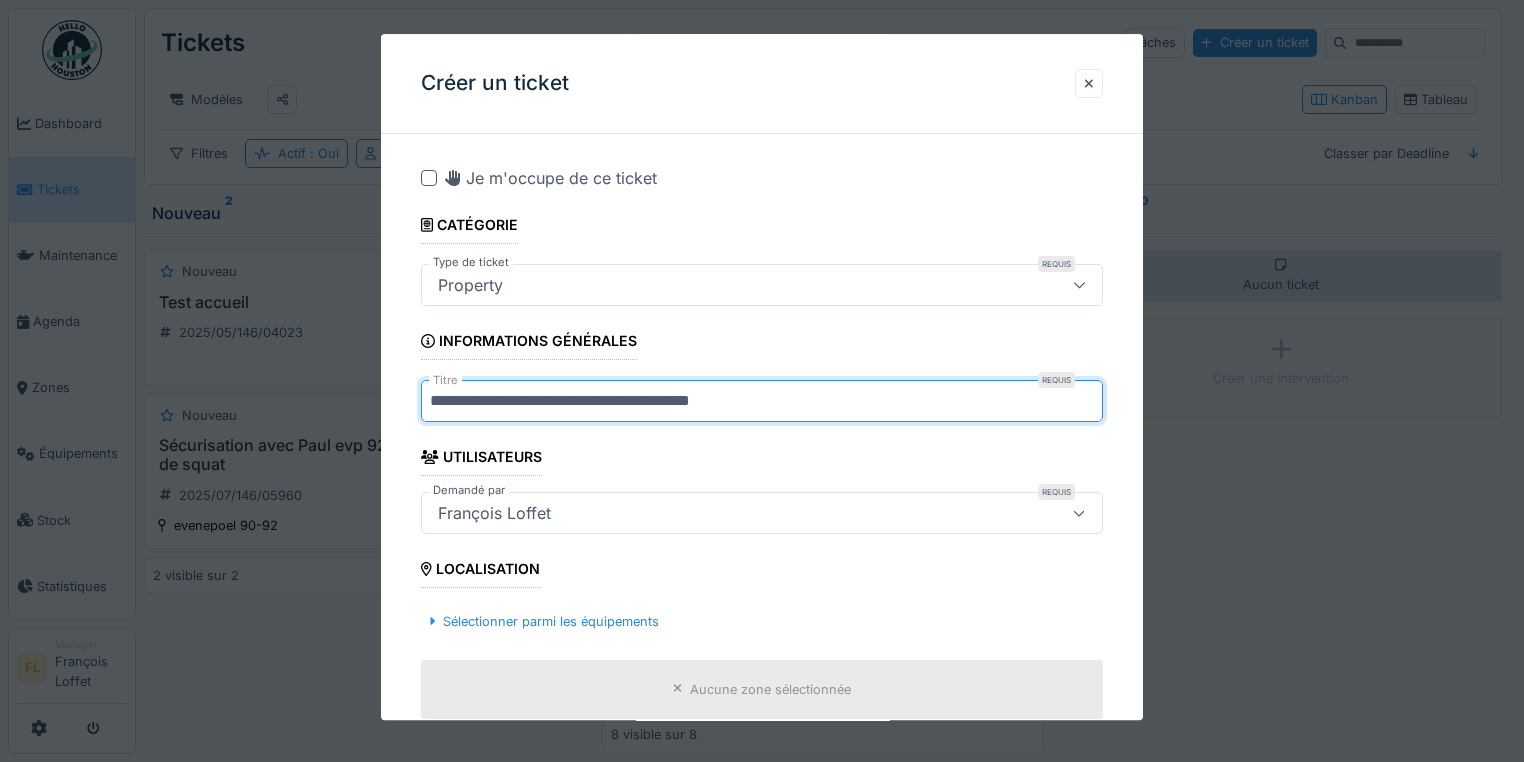 click on "**********" at bounding box center (762, 402) 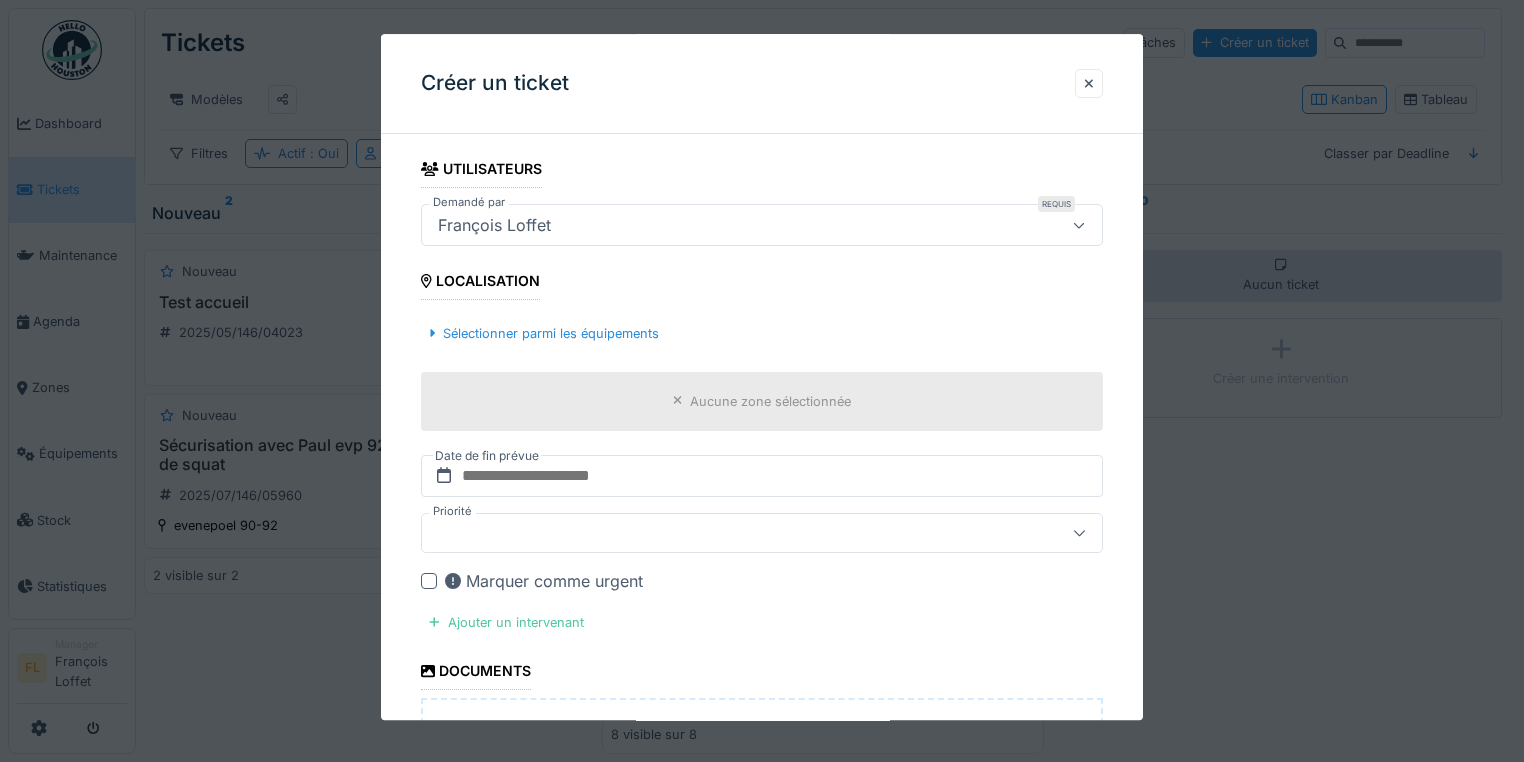 scroll, scrollTop: 320, scrollLeft: 0, axis: vertical 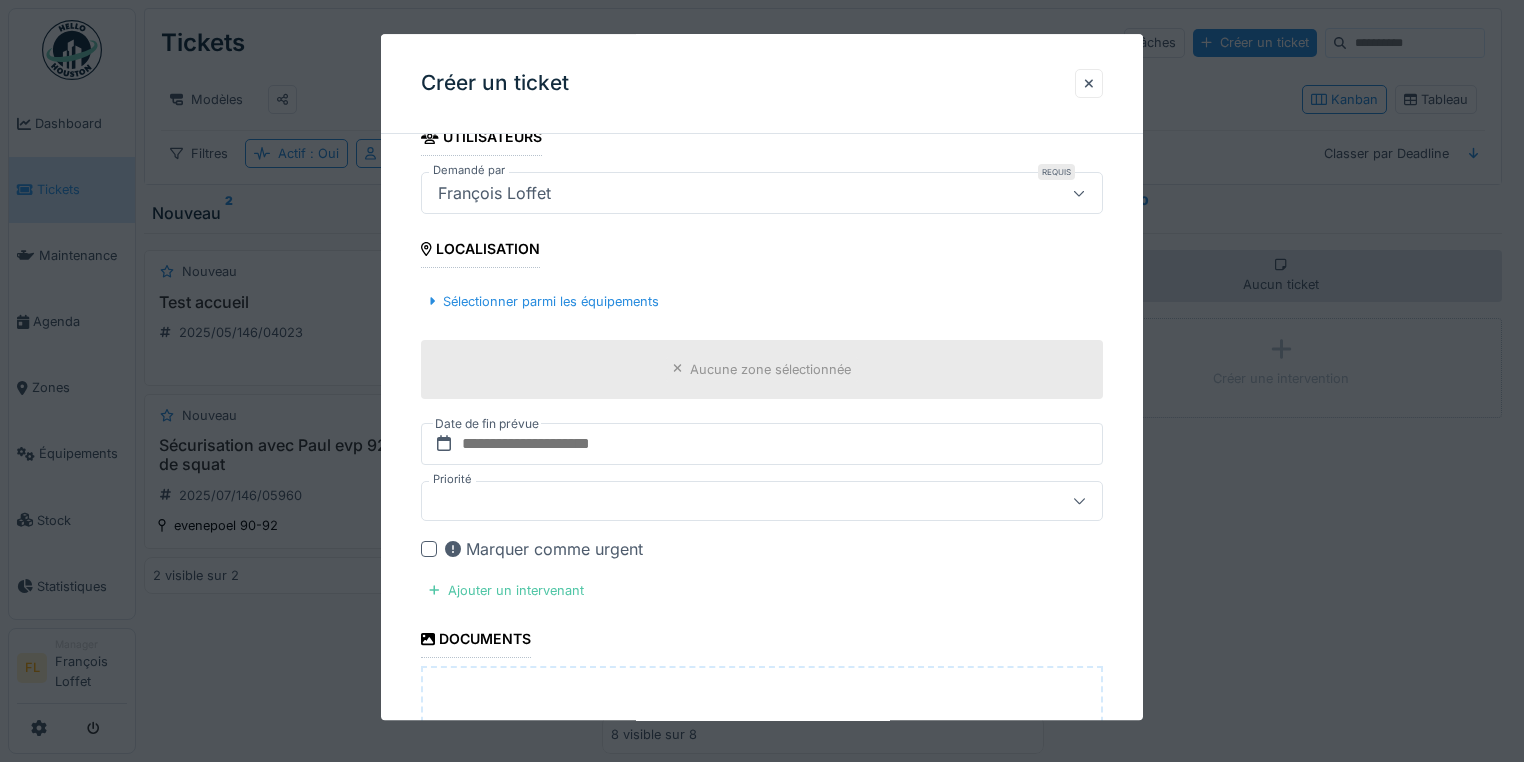 click at bounding box center [728, 501] 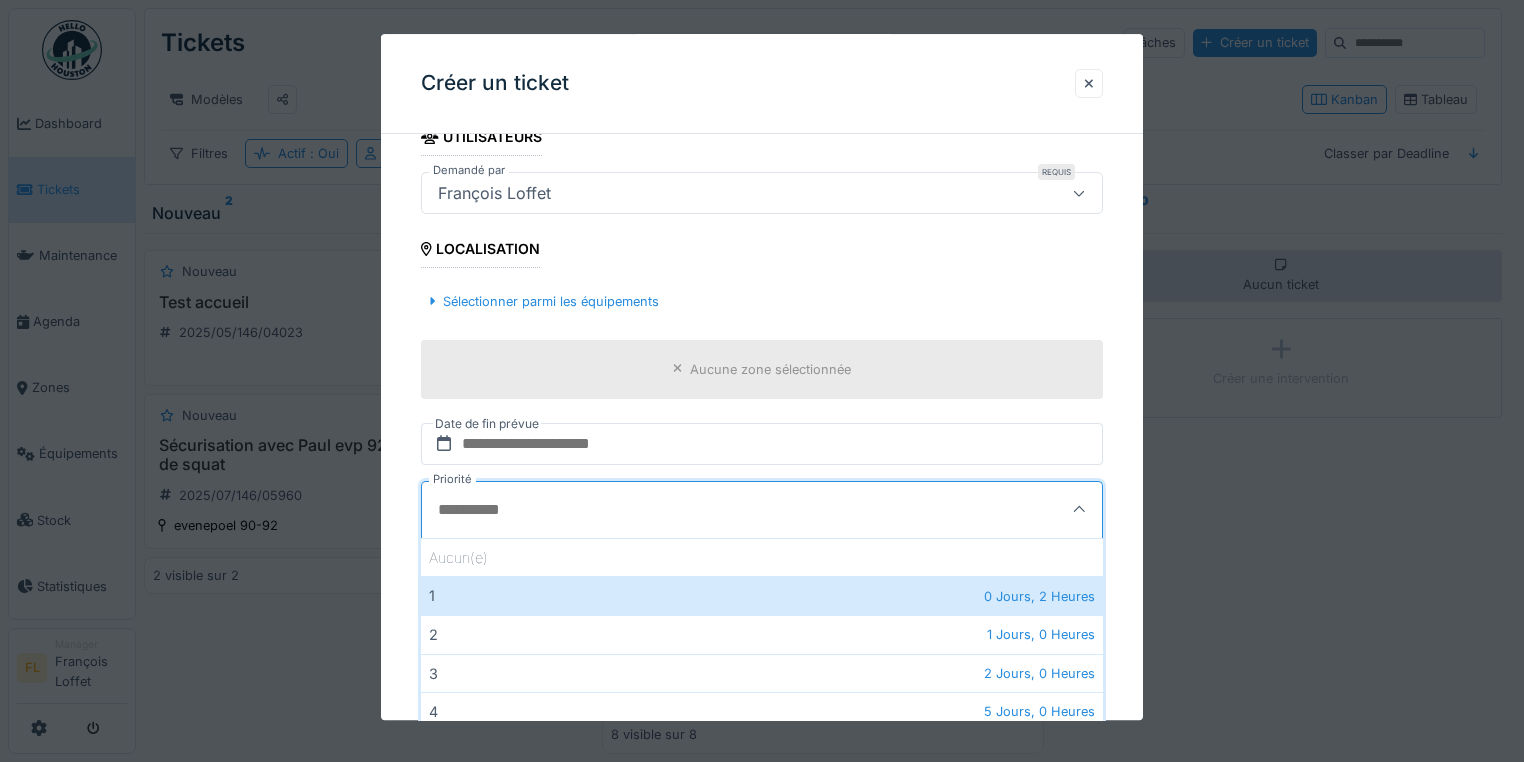 click on "Priorité" at bounding box center (716, 510) 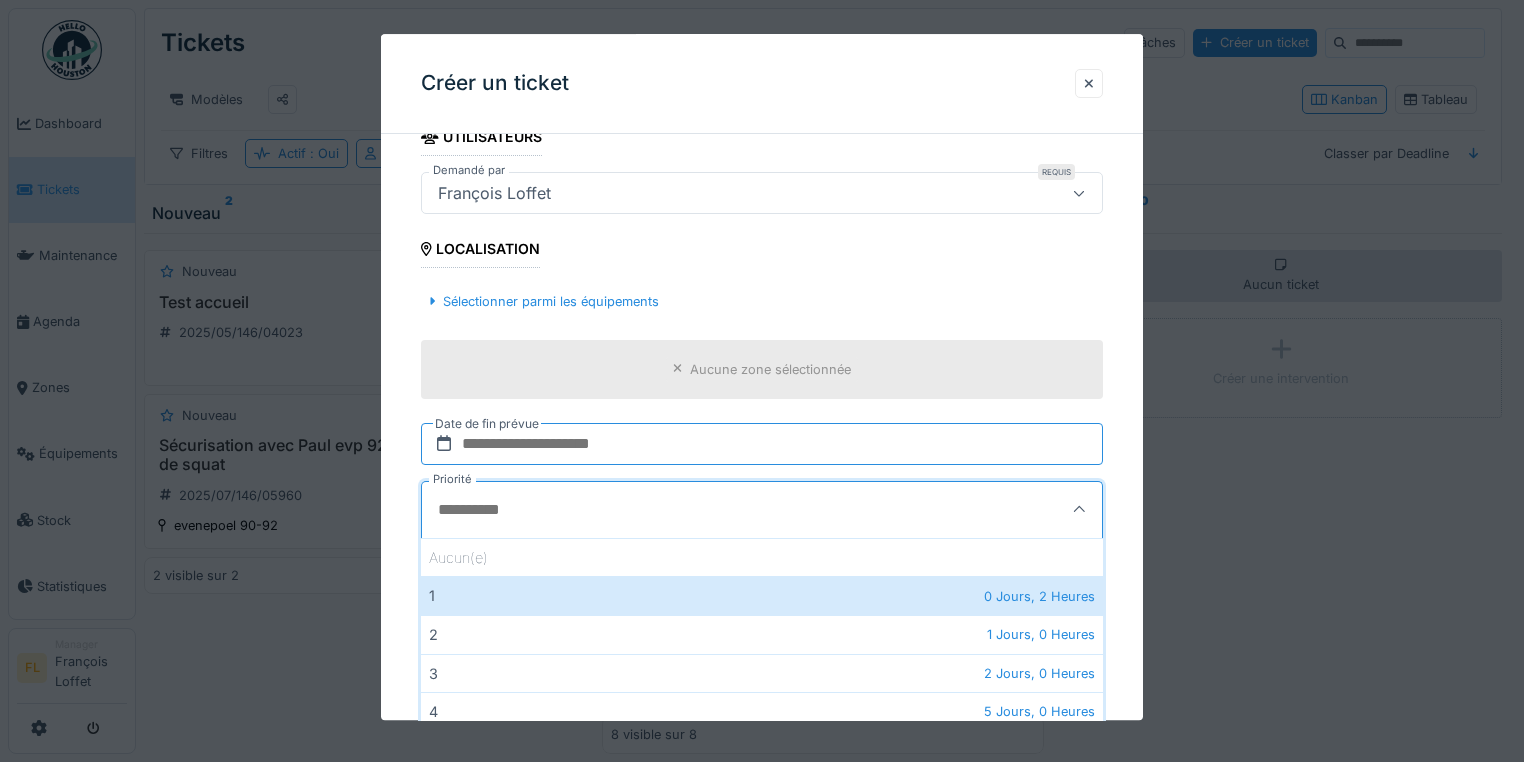 drag, startPoint x: 544, startPoint y: 445, endPoint x: 563, endPoint y: 437, distance: 20.615528 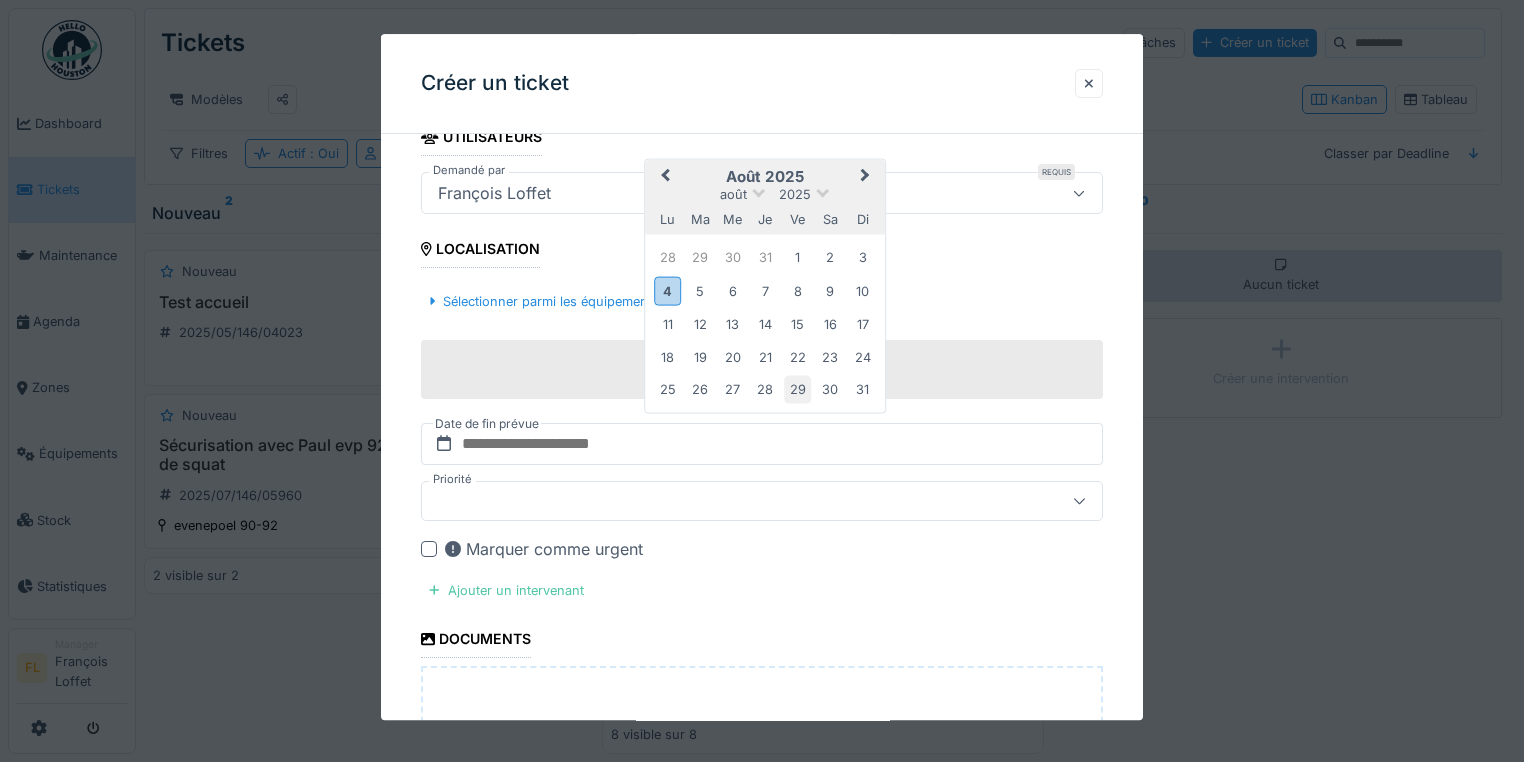 click on "29" at bounding box center (797, 389) 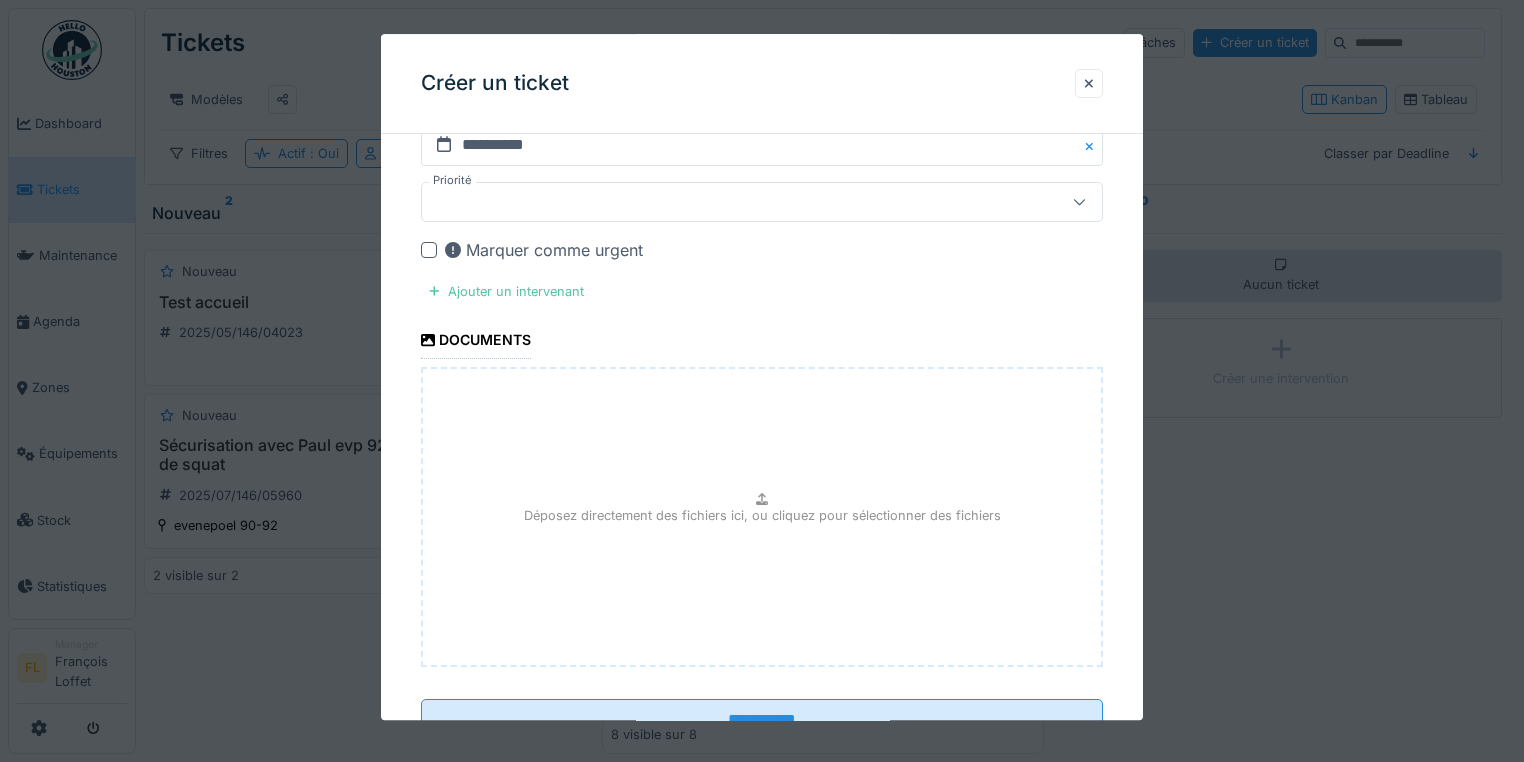 scroll, scrollTop: 692, scrollLeft: 0, axis: vertical 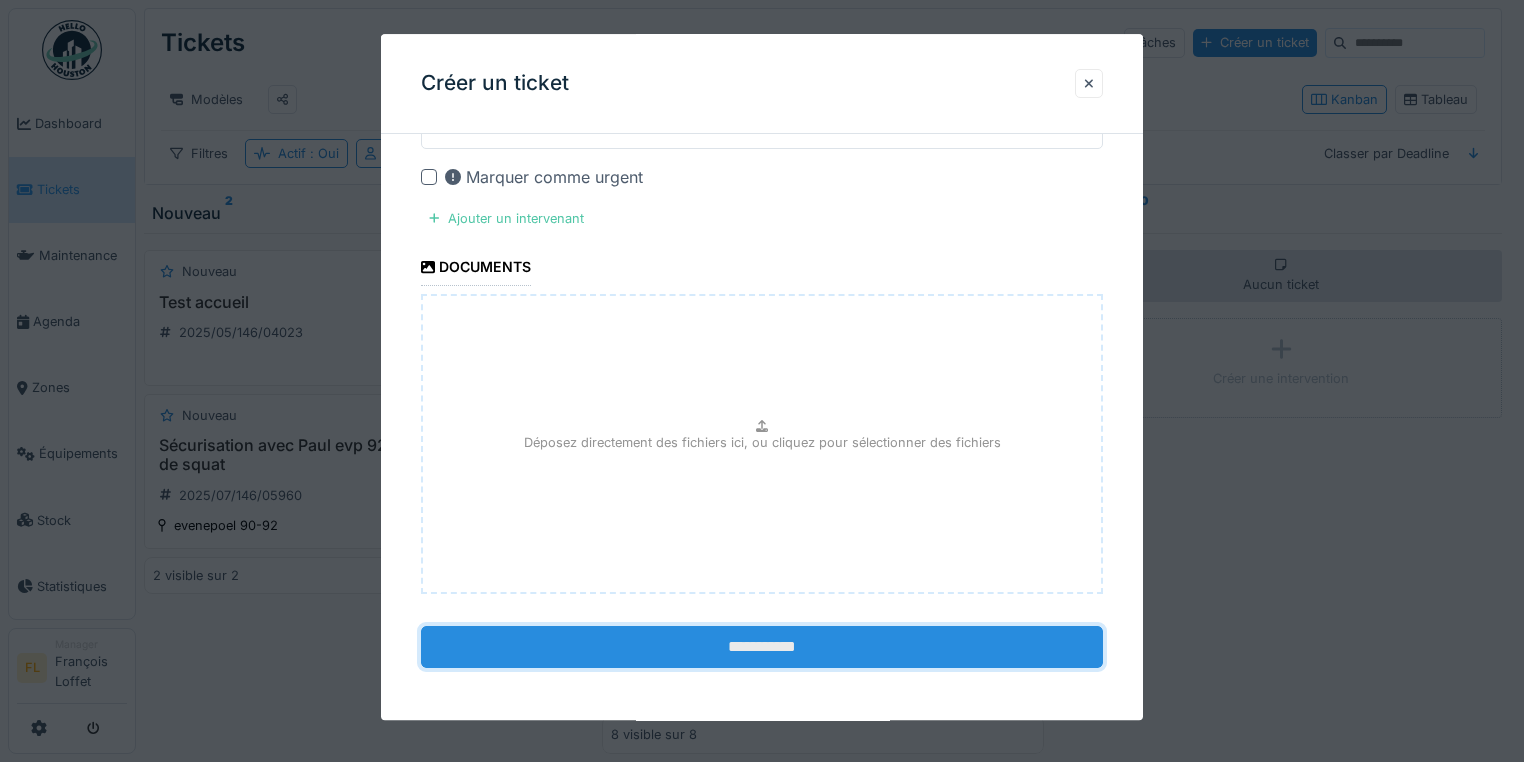 click on "**********" at bounding box center (762, 647) 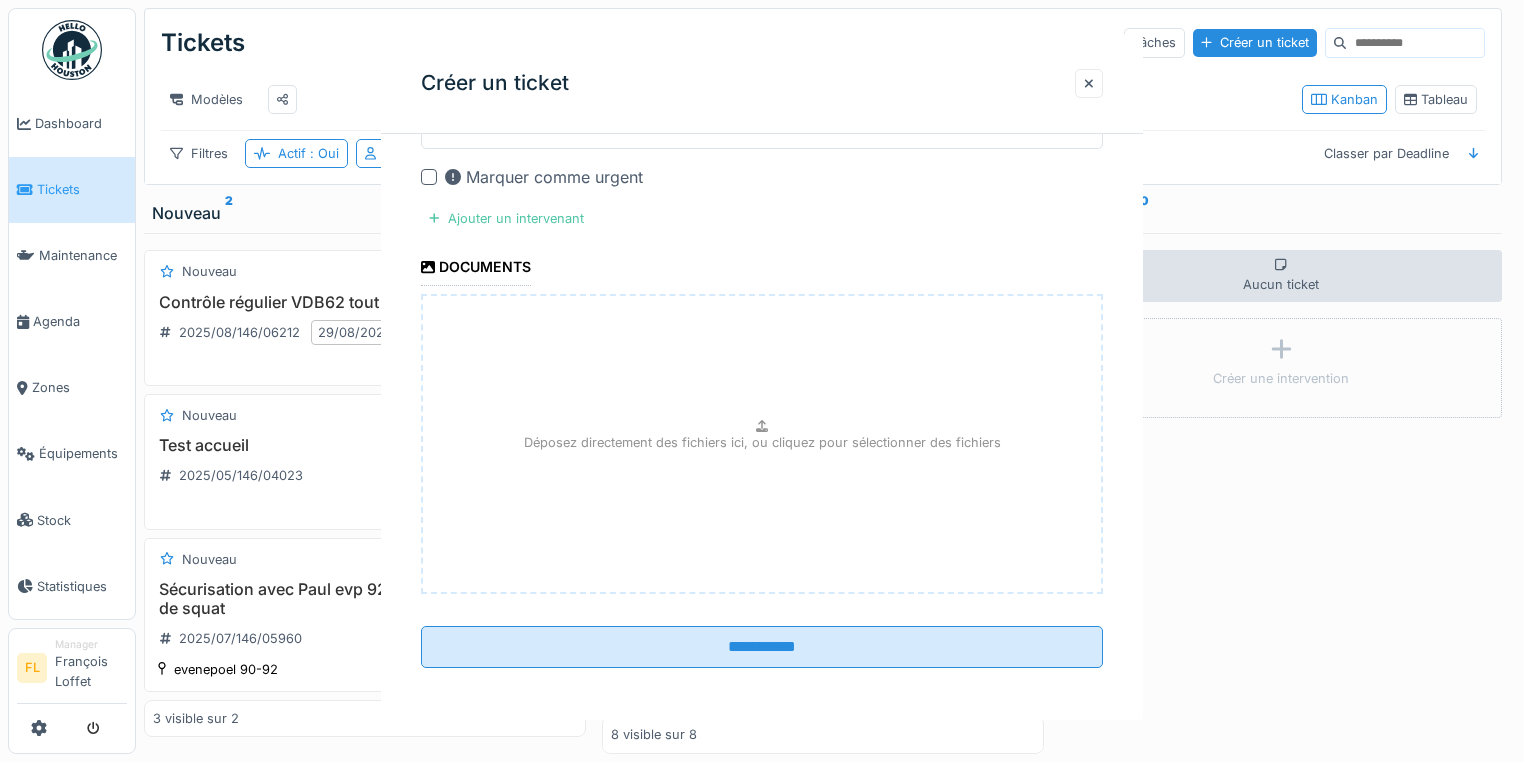scroll, scrollTop: 0, scrollLeft: 0, axis: both 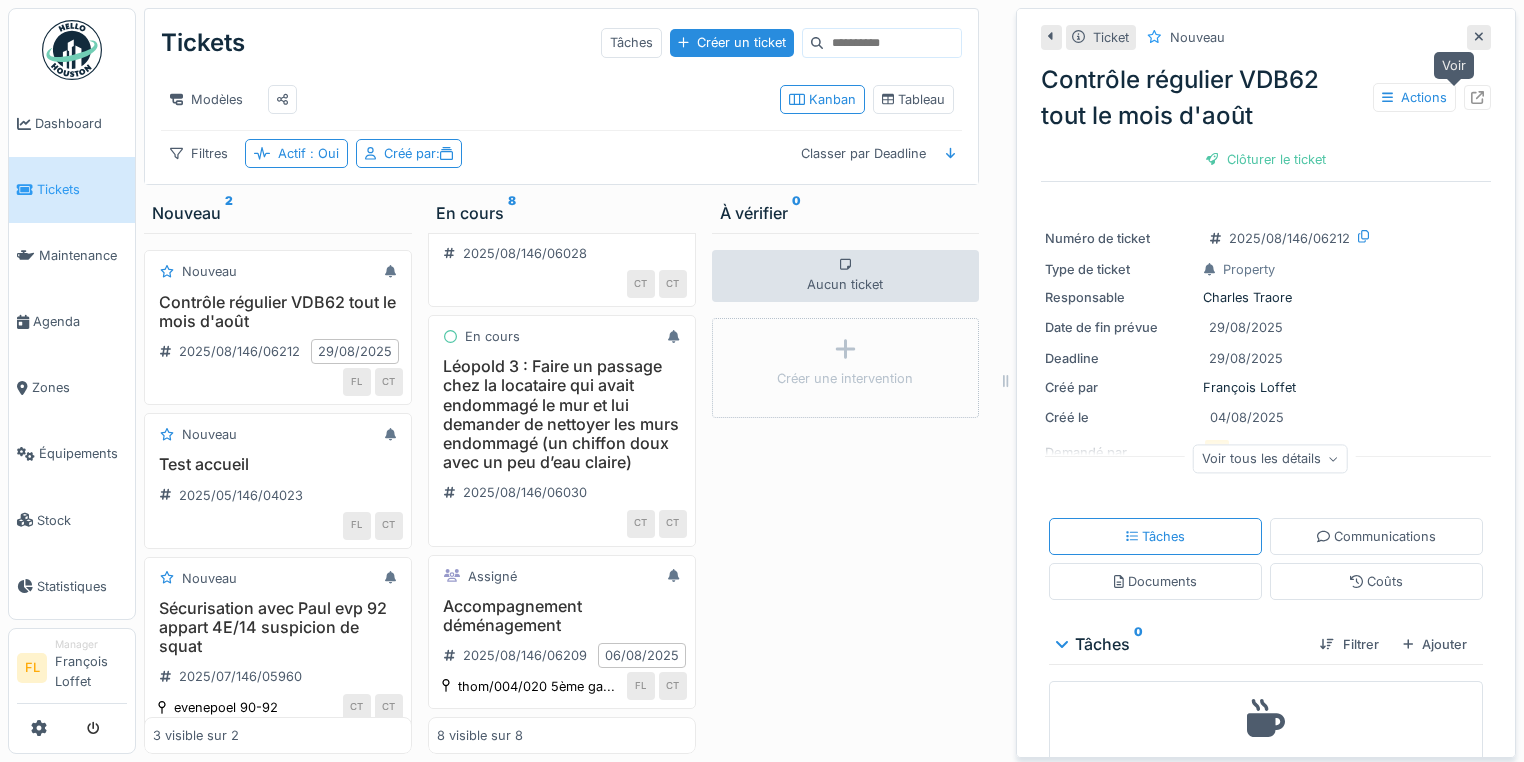 click at bounding box center (1477, 97) 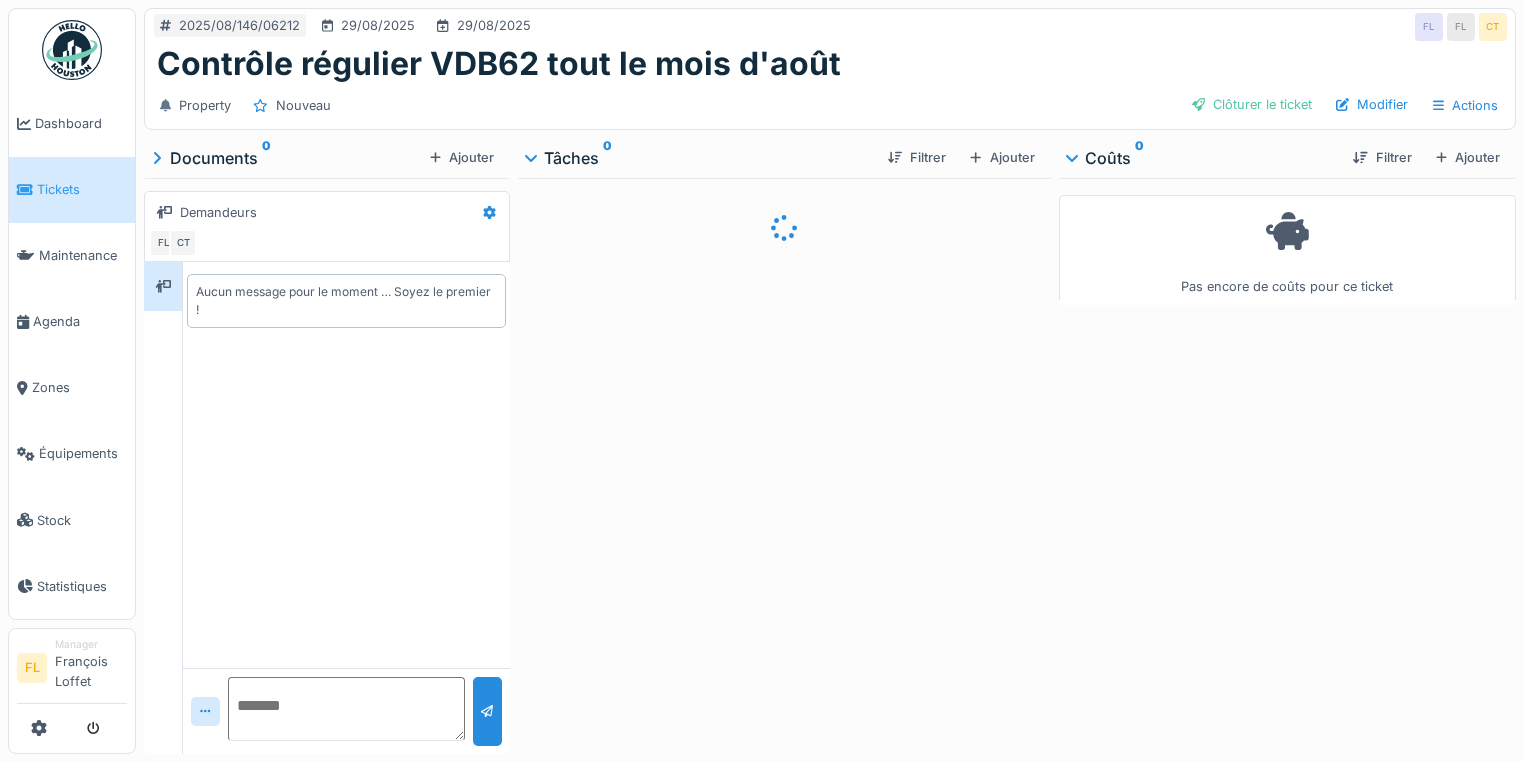 scroll, scrollTop: 0, scrollLeft: 0, axis: both 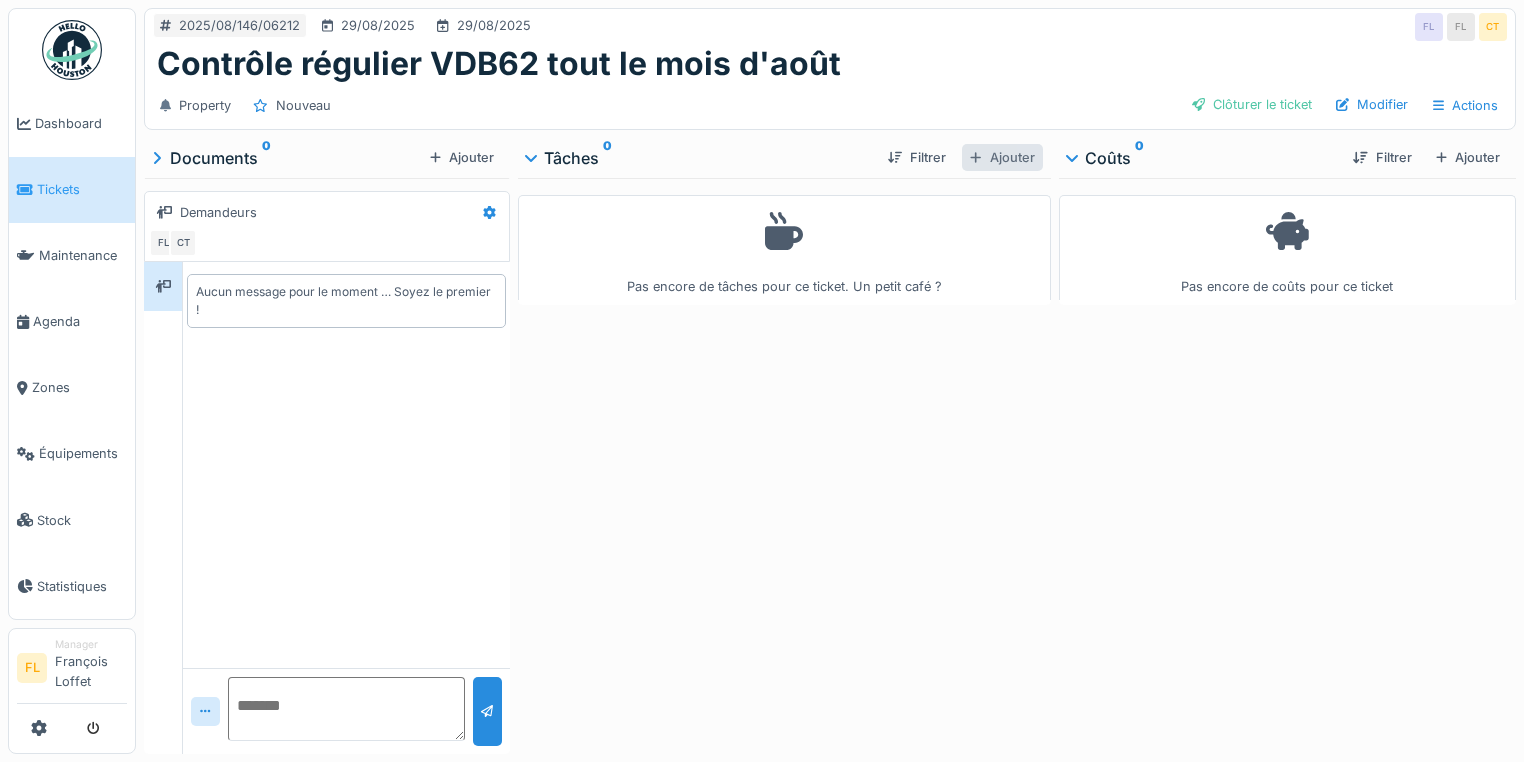 click on "Ajouter" at bounding box center (1002, 157) 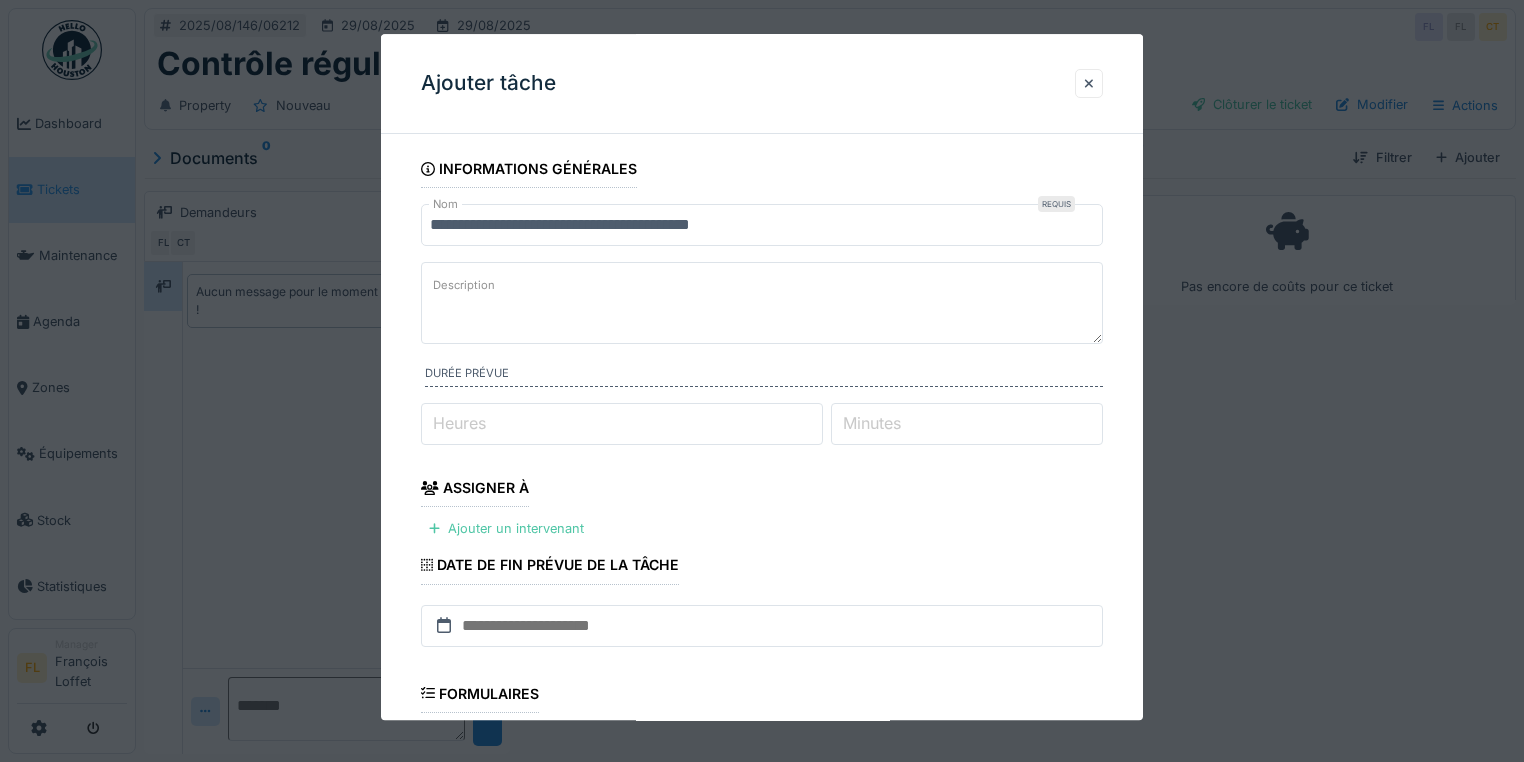 drag, startPoint x: 486, startPoint y: 295, endPoint x: 520, endPoint y: 296, distance: 34.0147 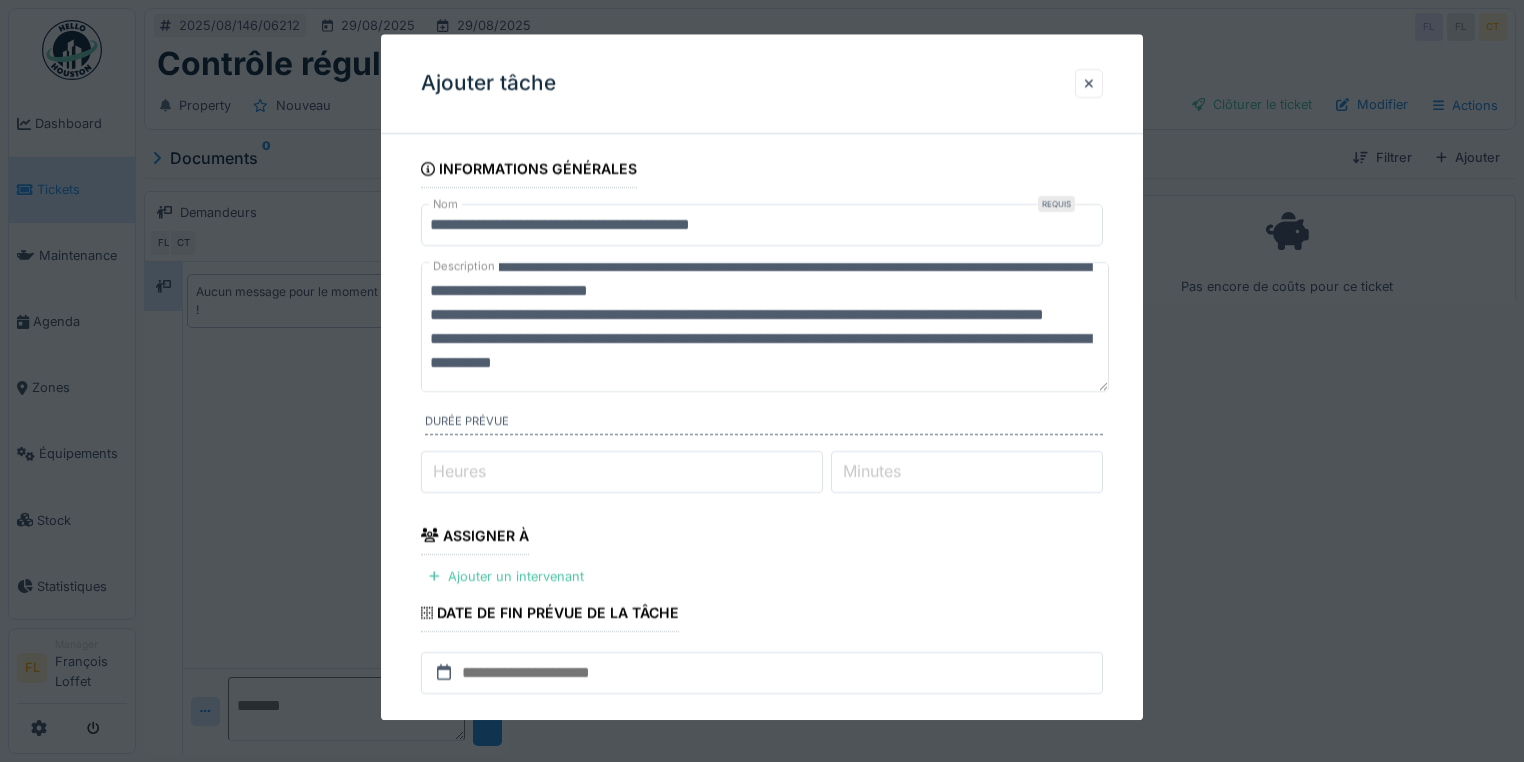 scroll, scrollTop: 0, scrollLeft: 0, axis: both 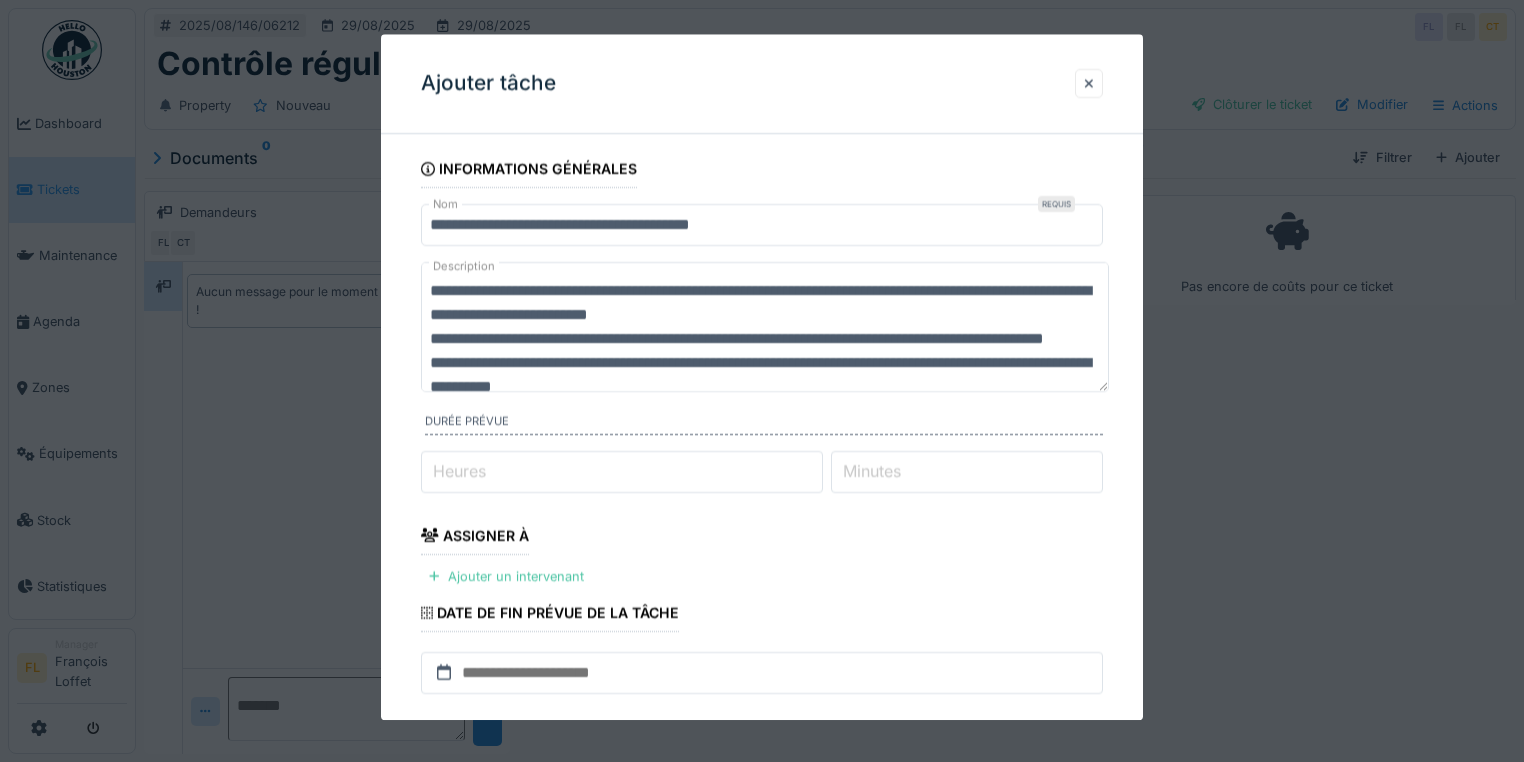 click on "**********" at bounding box center (765, 327) 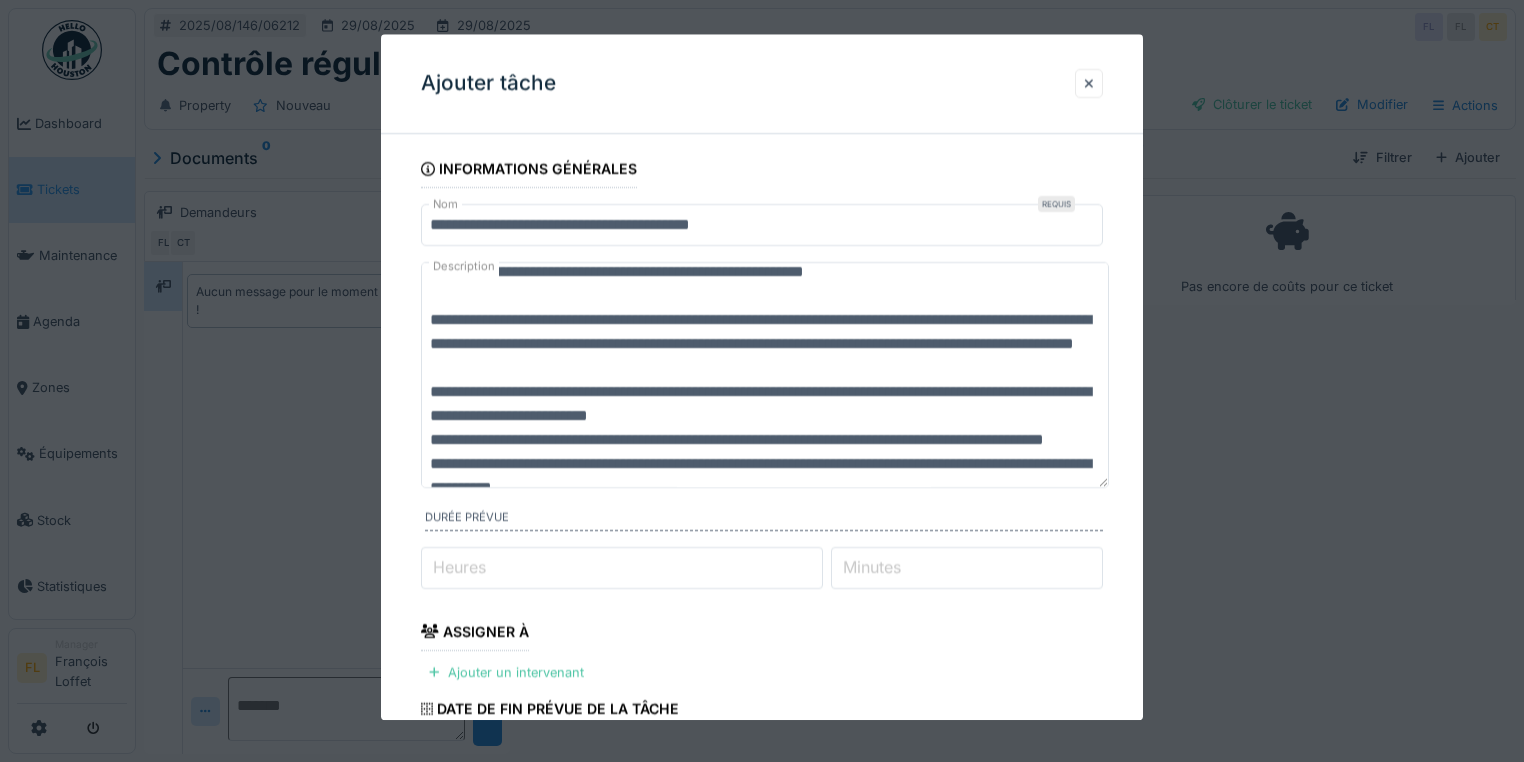 scroll, scrollTop: 144, scrollLeft: 0, axis: vertical 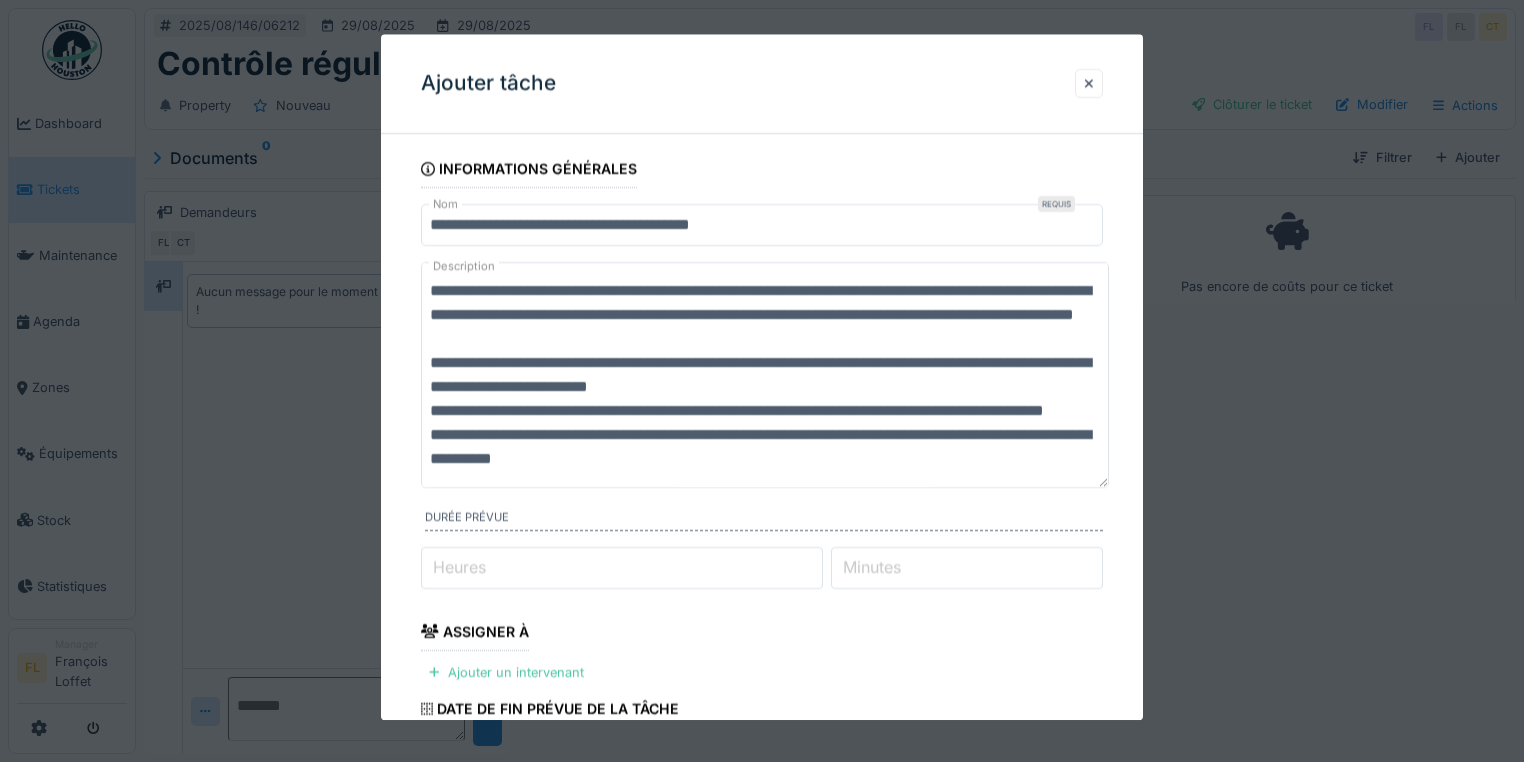 drag, startPoint x: 437, startPoint y: 453, endPoint x: 988, endPoint y: 460, distance: 551.04443 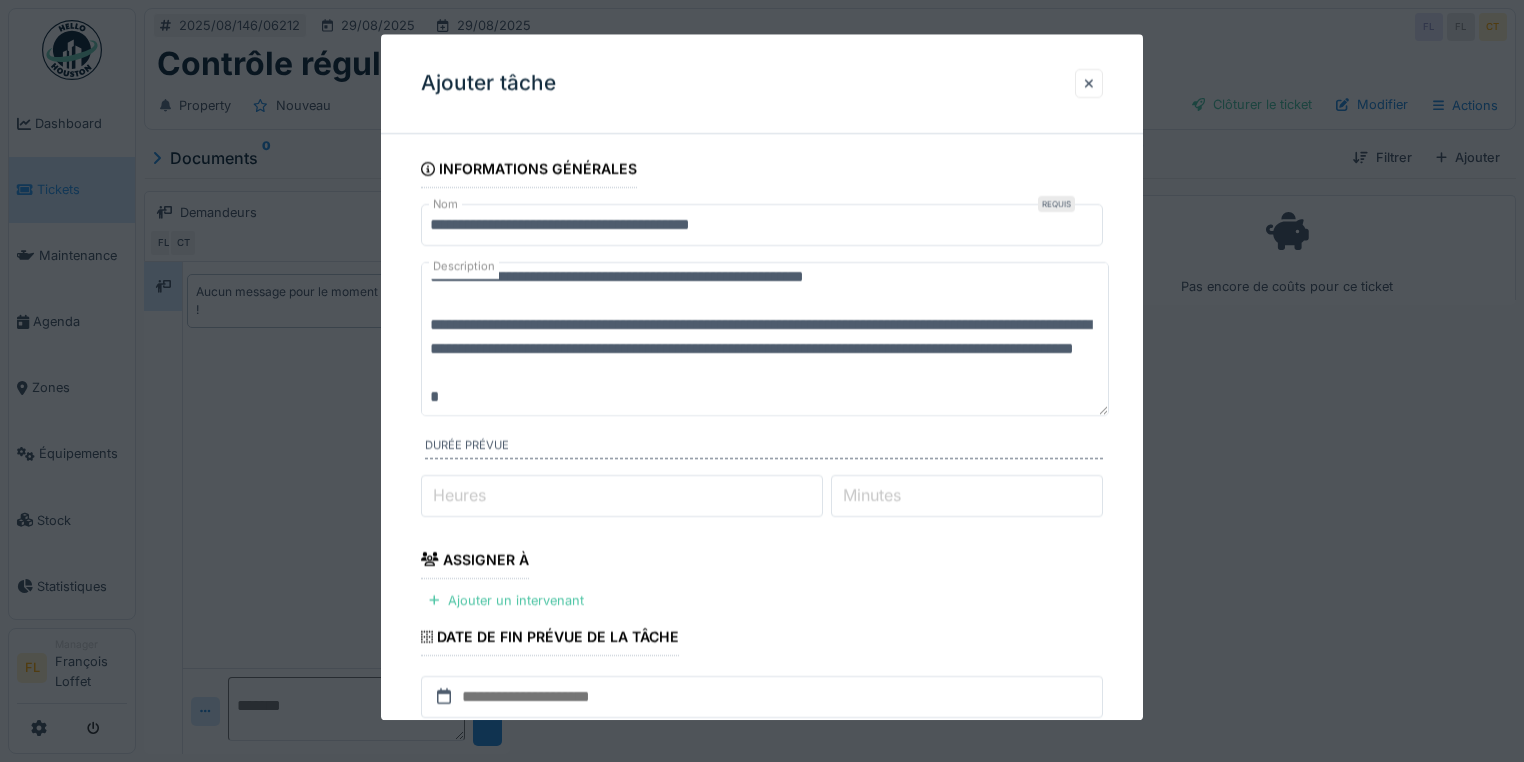 scroll, scrollTop: 72, scrollLeft: 0, axis: vertical 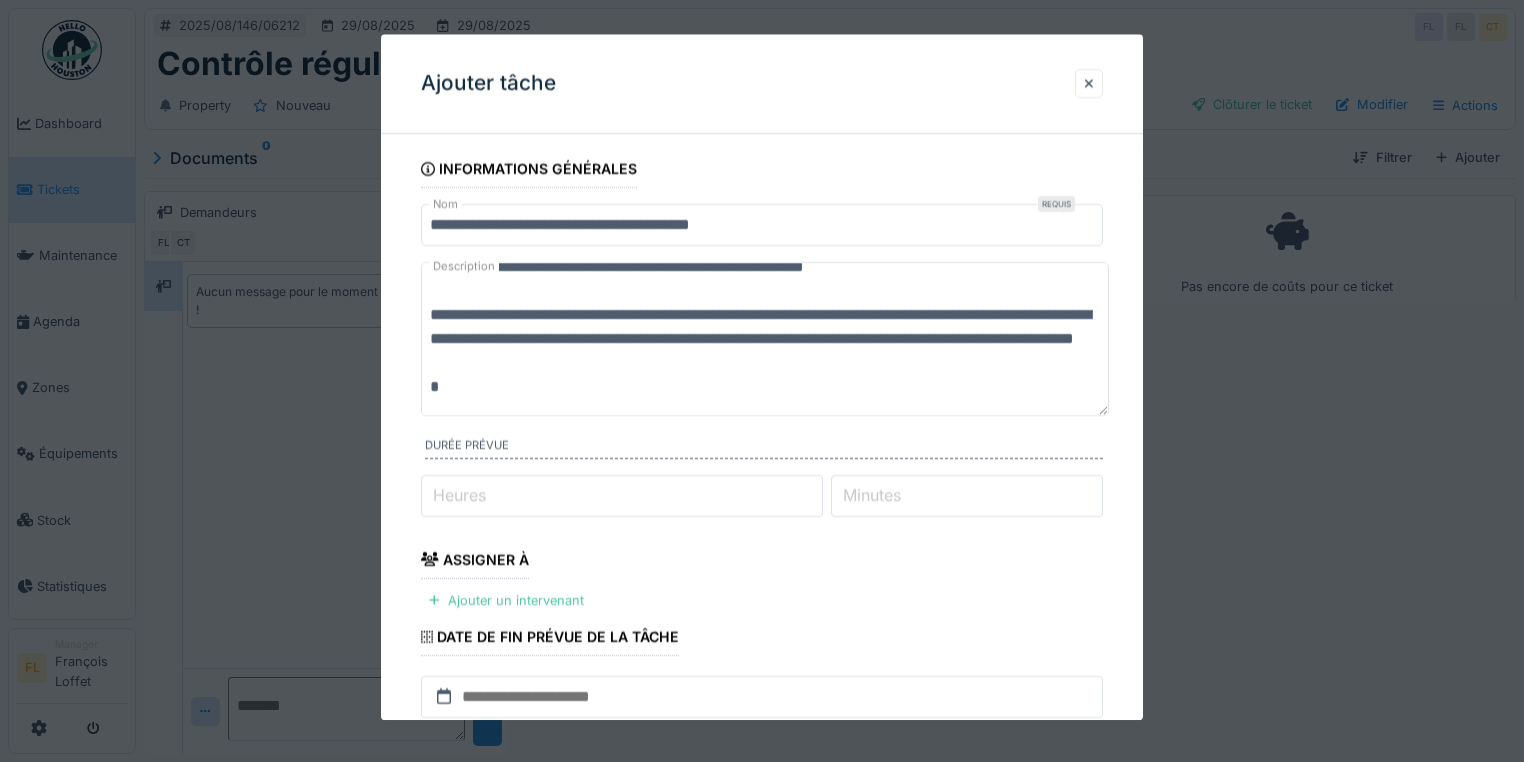 click on "**********" at bounding box center (765, 339) 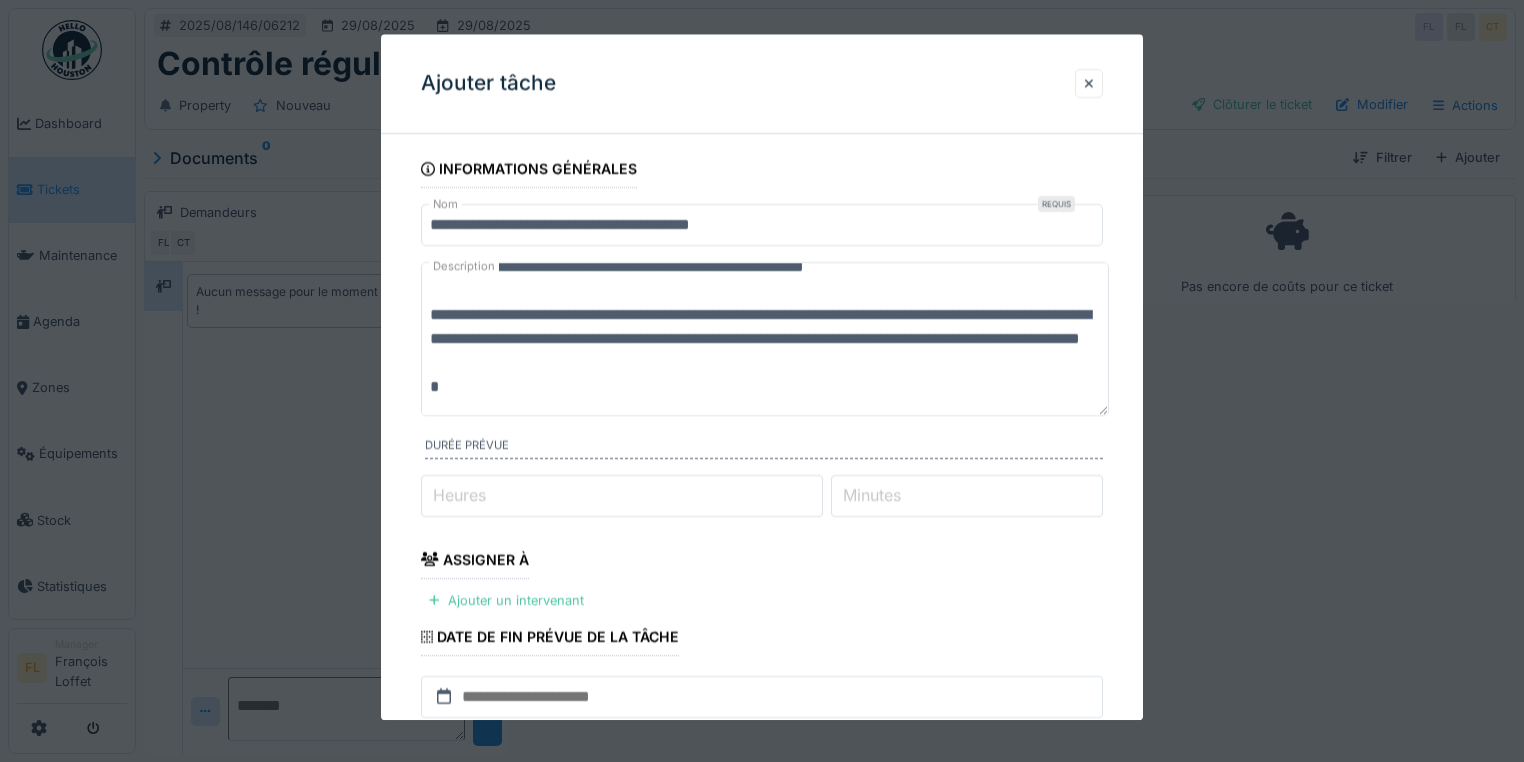 click on "**********" at bounding box center [765, 339] 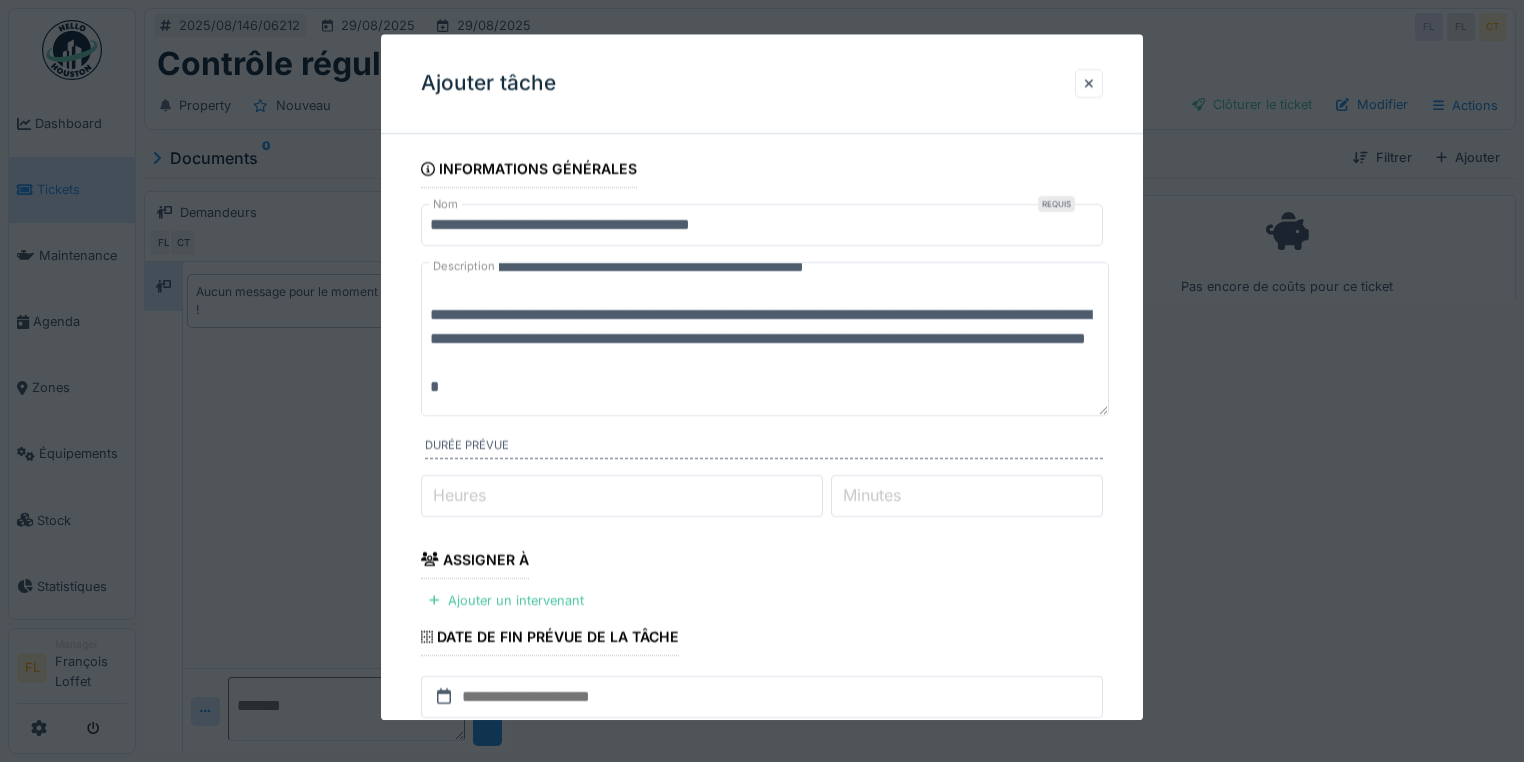 click on "**********" at bounding box center [765, 339] 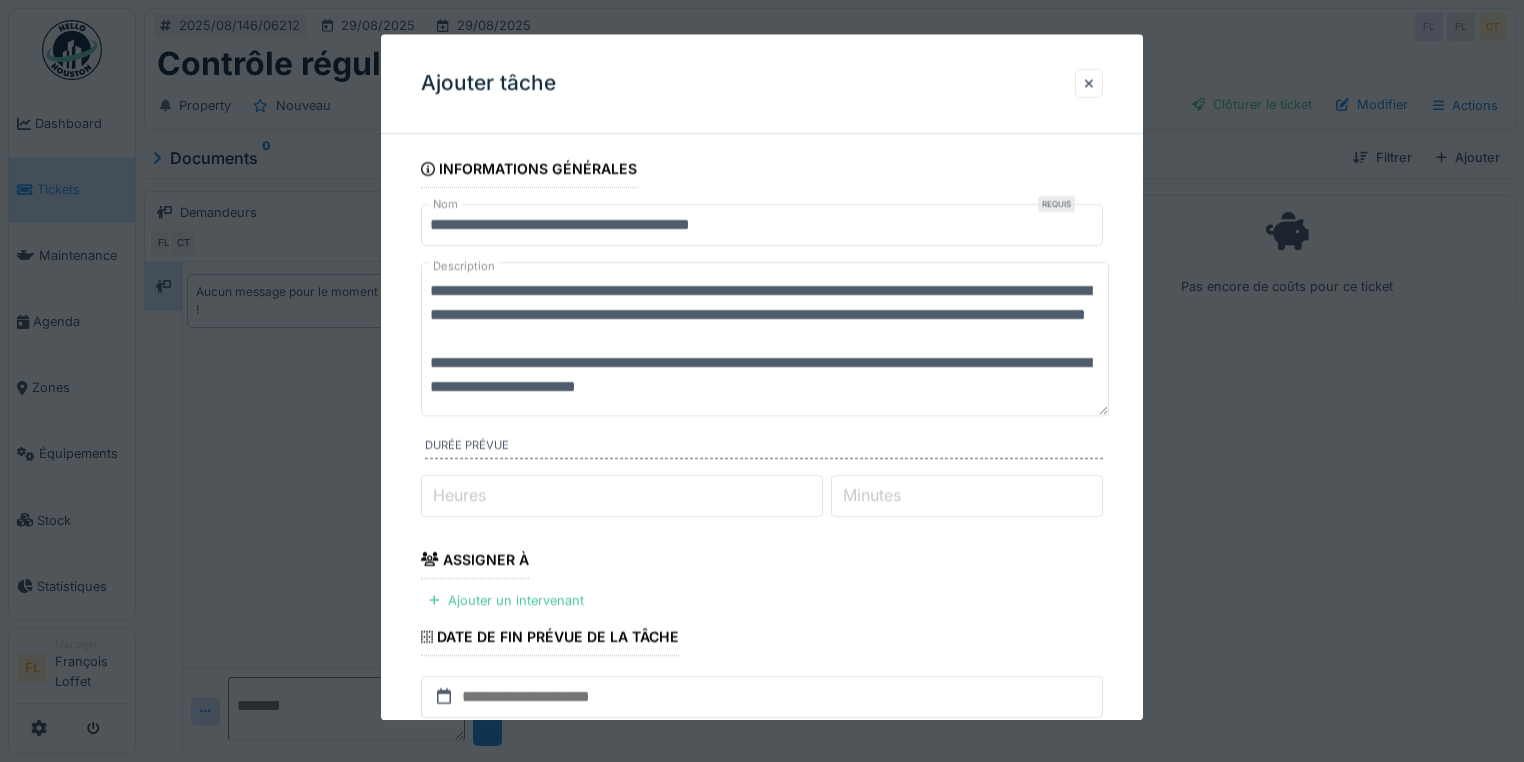 scroll, scrollTop: 96, scrollLeft: 0, axis: vertical 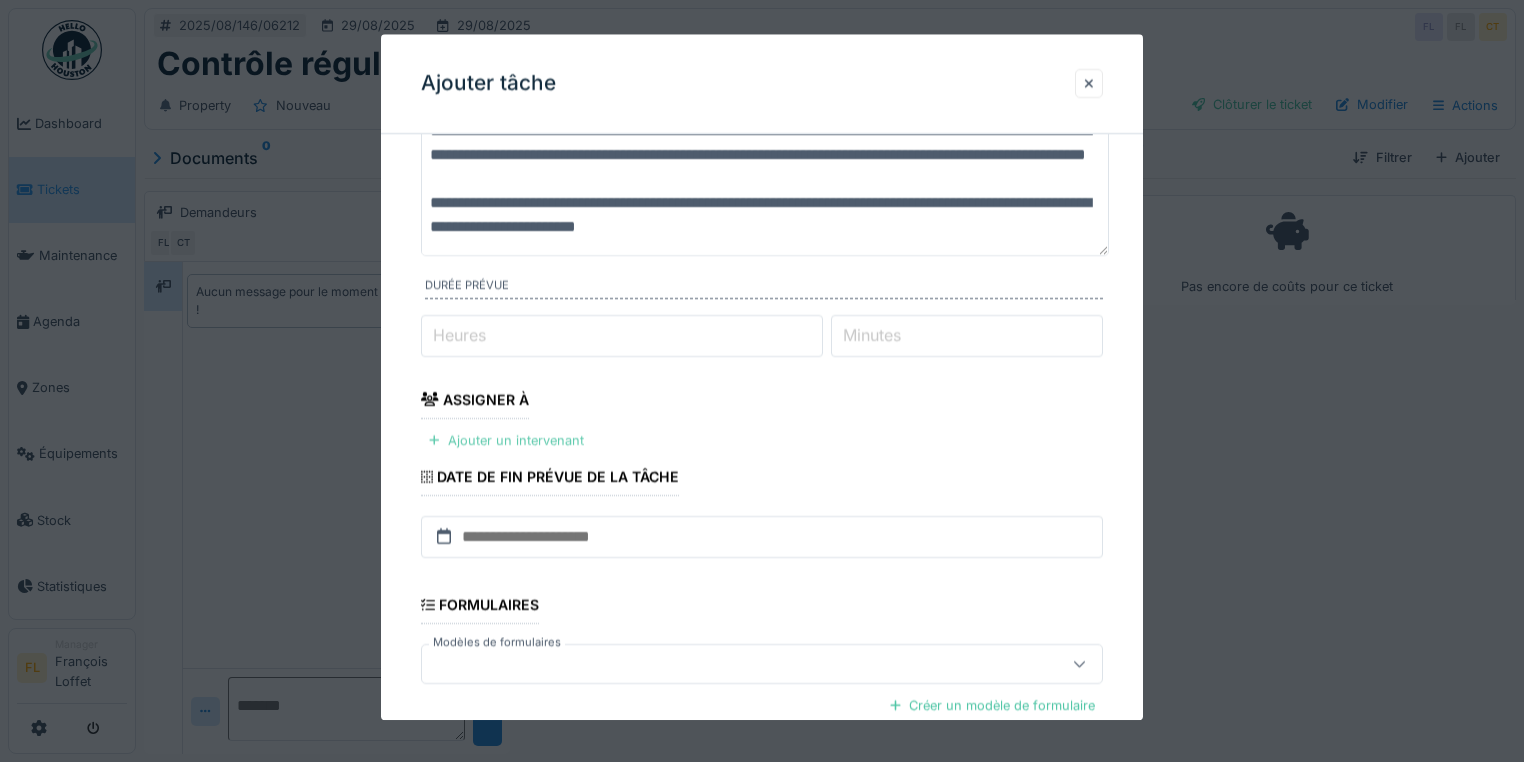 click on "Ajouter un intervenant" at bounding box center [506, 440] 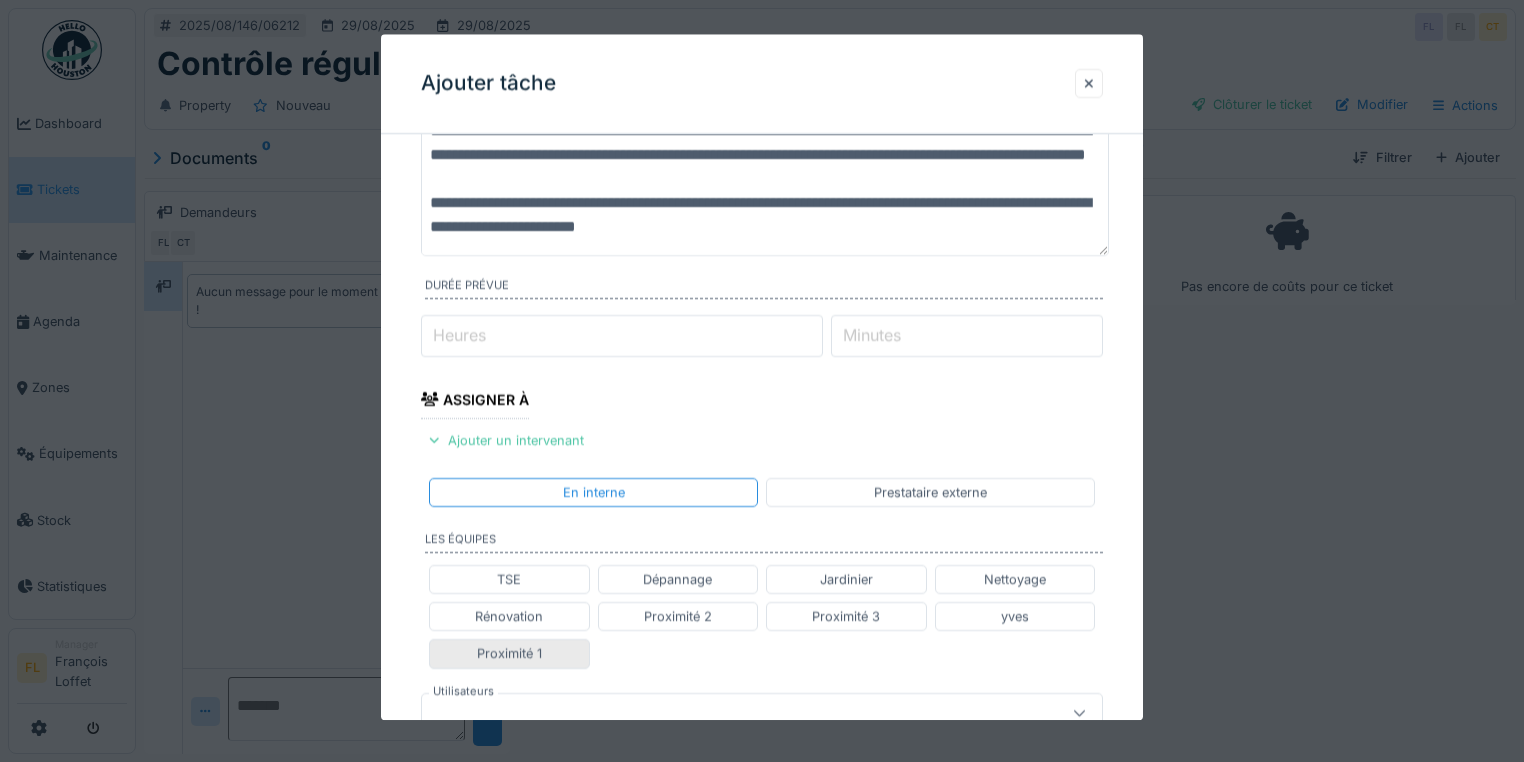 click on "Proximité 1" at bounding box center [509, 654] 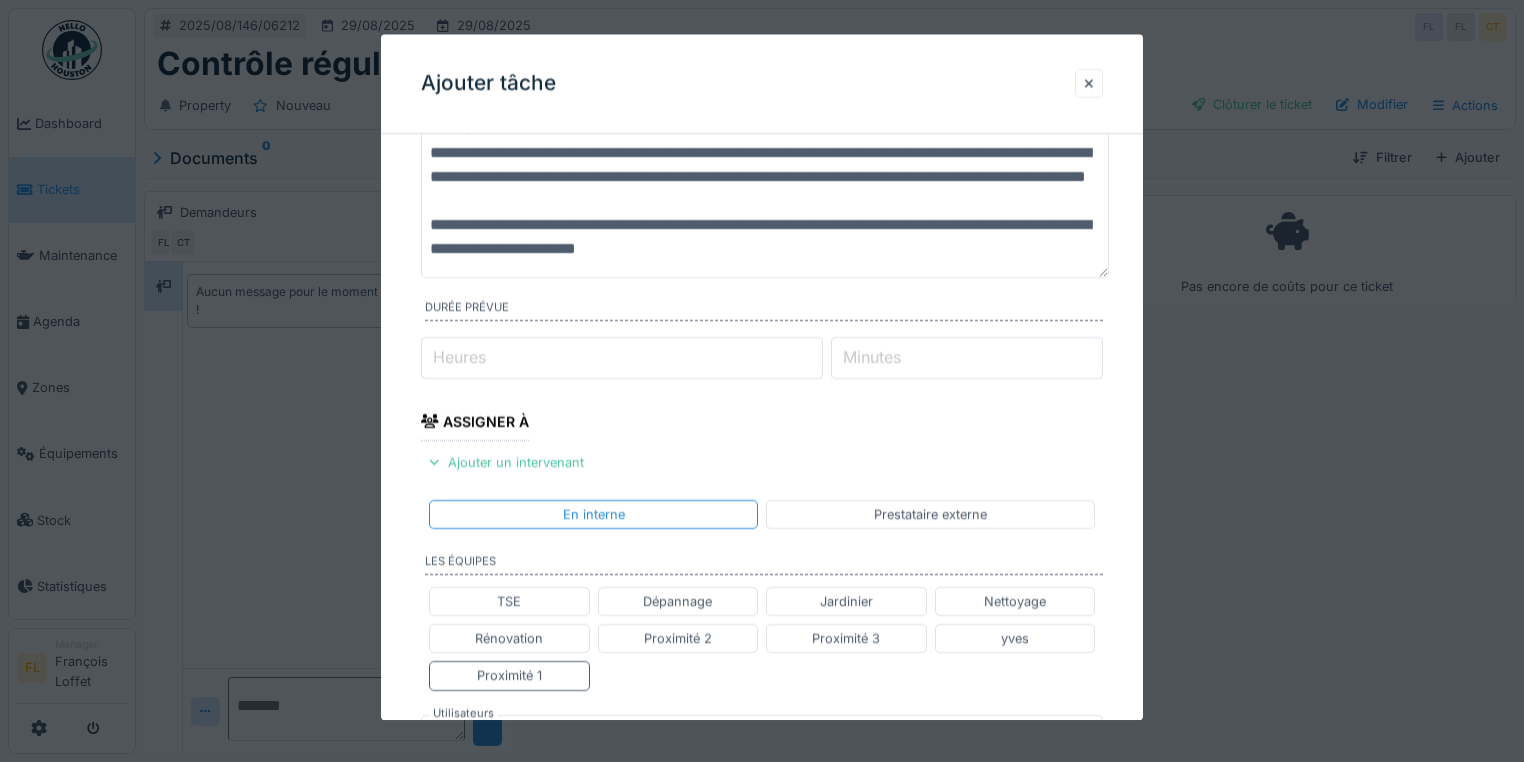scroll, scrollTop: 80, scrollLeft: 0, axis: vertical 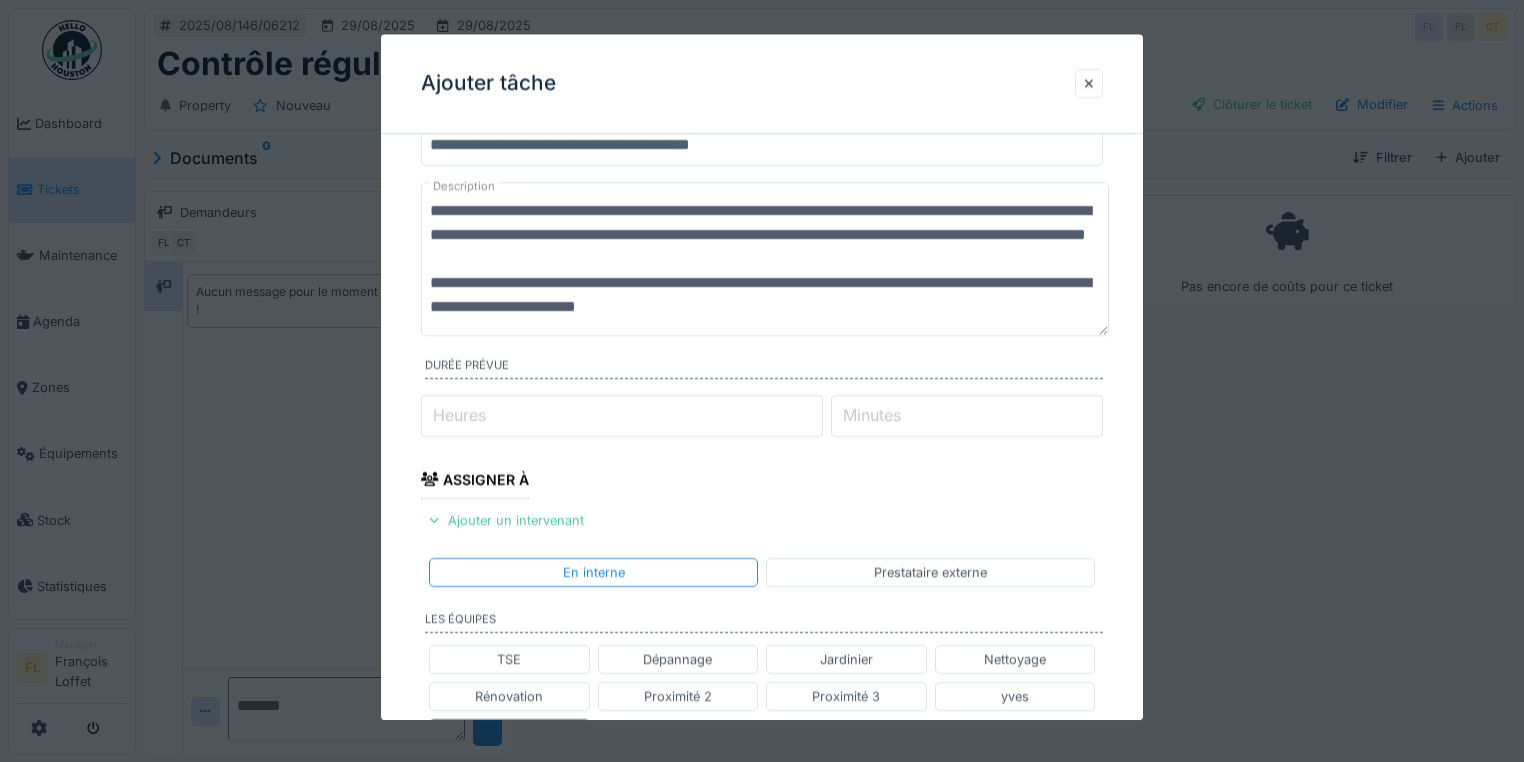 click on "**********" at bounding box center (765, 259) 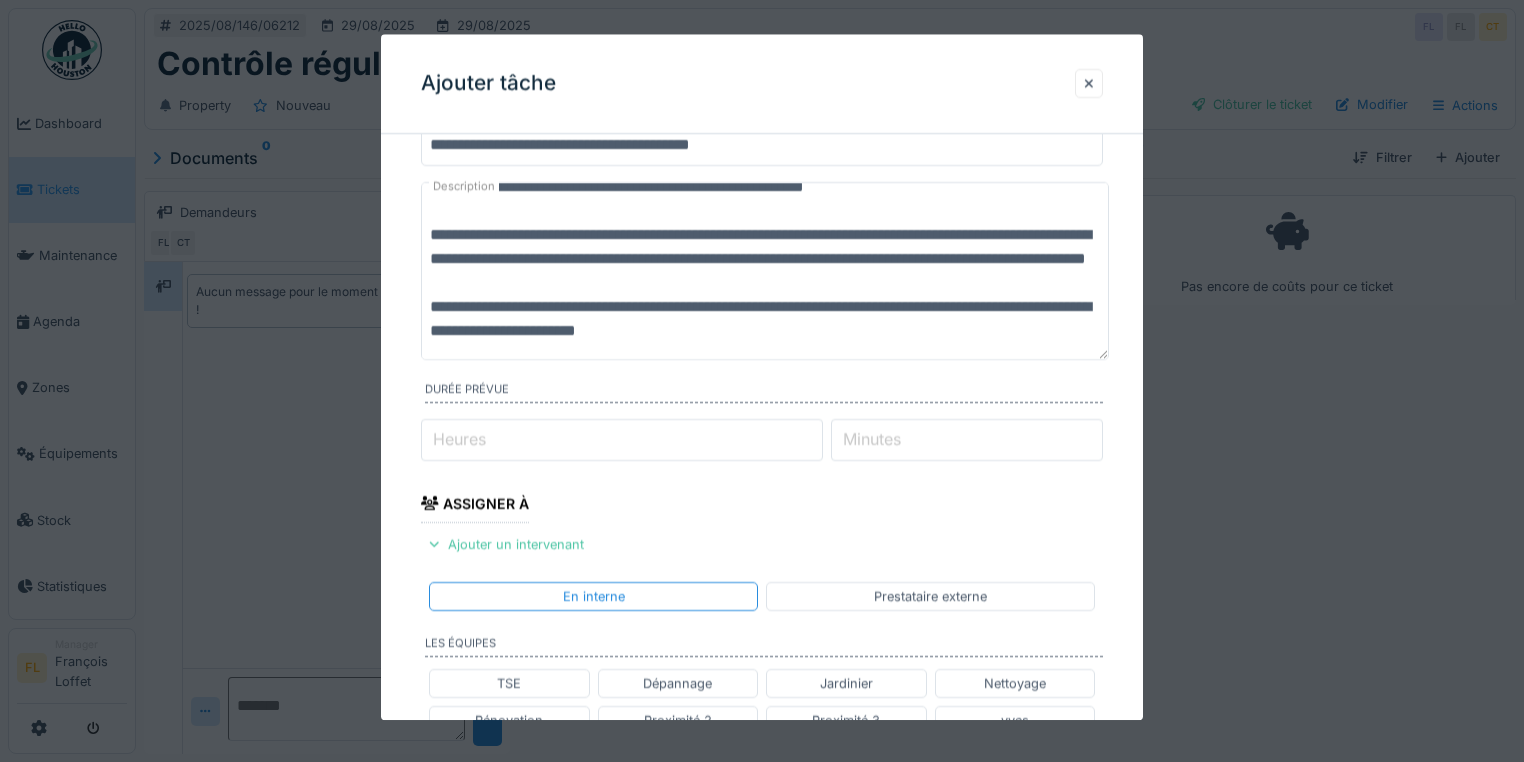 scroll, scrollTop: 96, scrollLeft: 0, axis: vertical 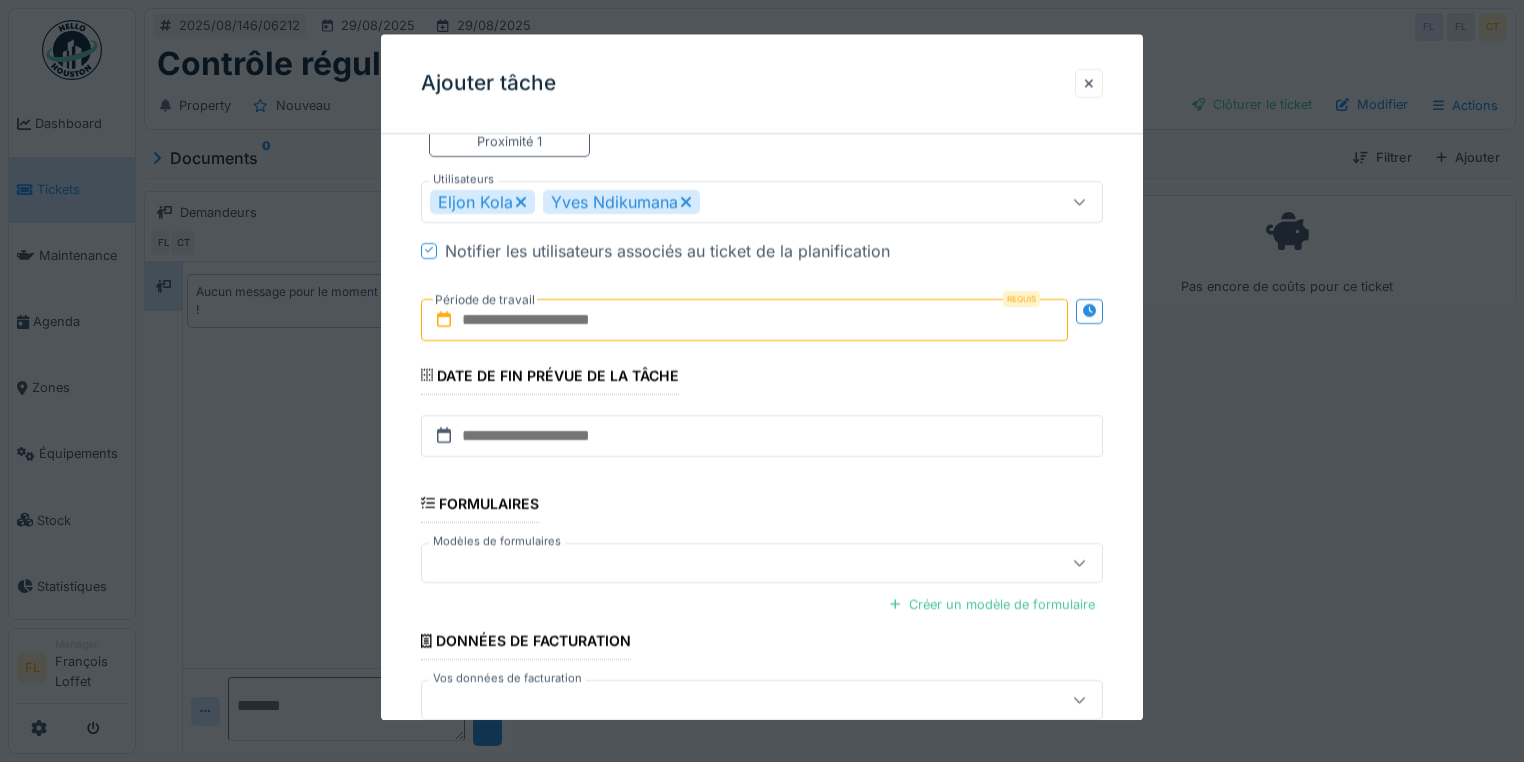 type on "**********" 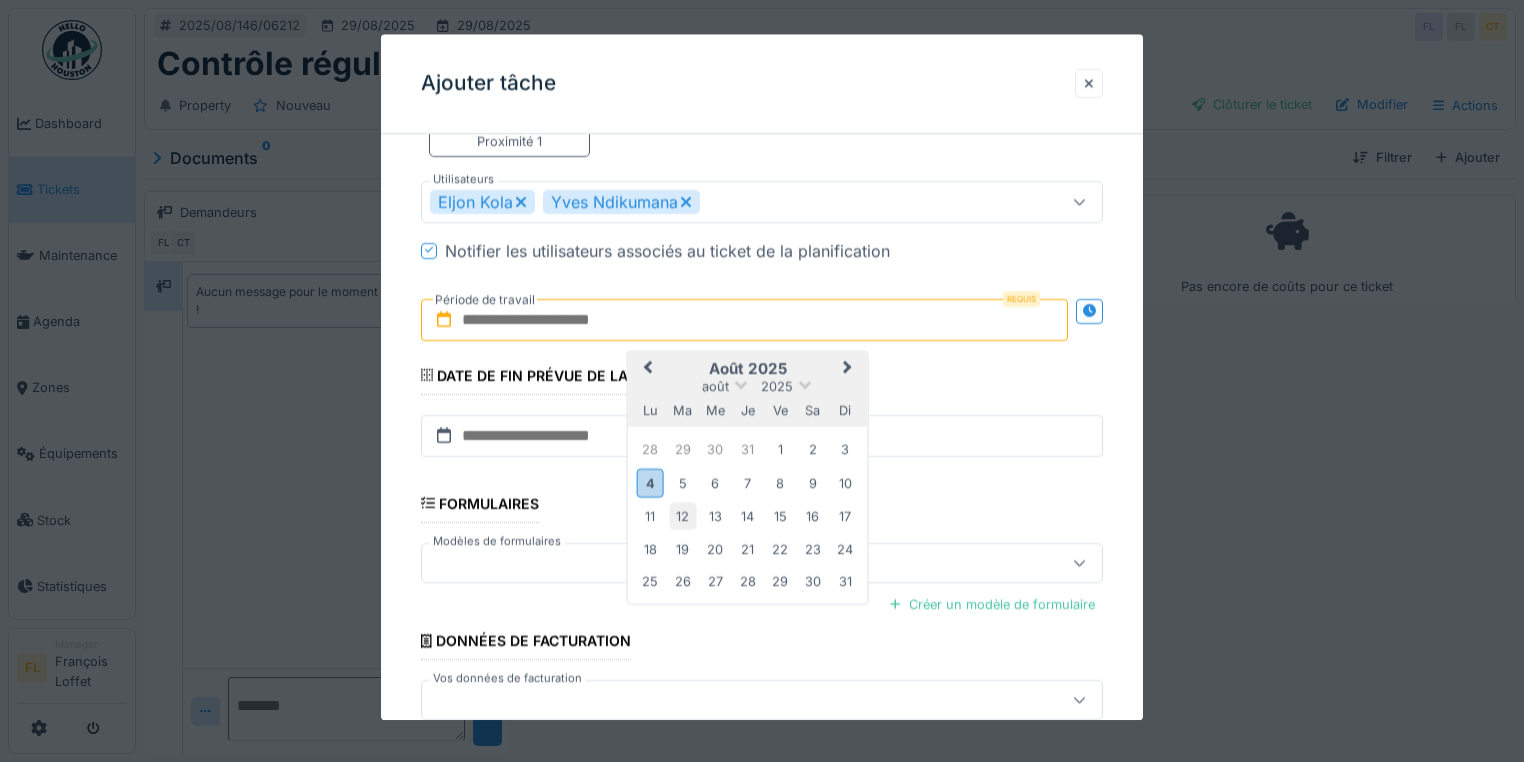 drag, startPoint x: 652, startPoint y: 484, endPoint x: 672, endPoint y: 498, distance: 24.41311 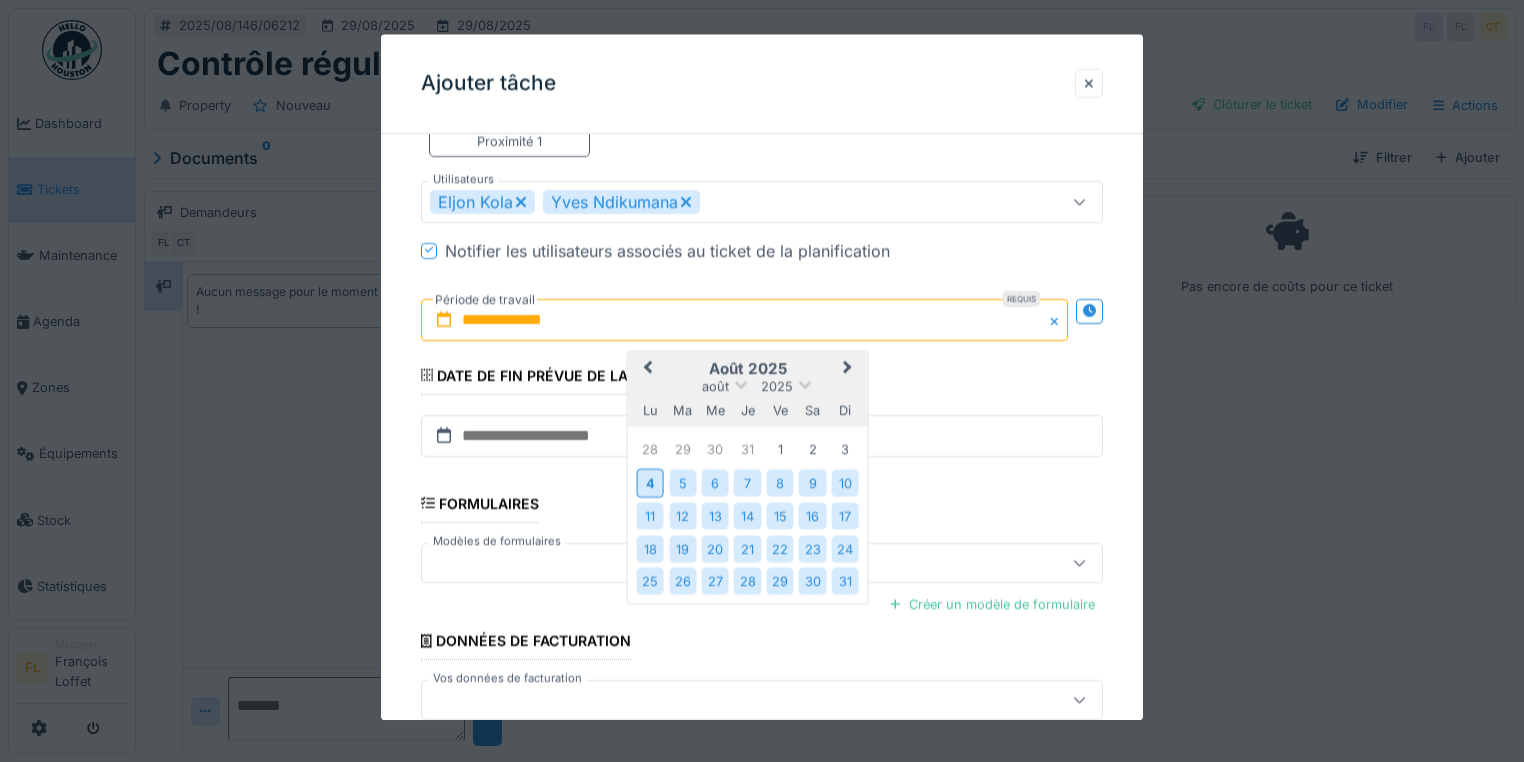 click on "31" at bounding box center [844, 581] 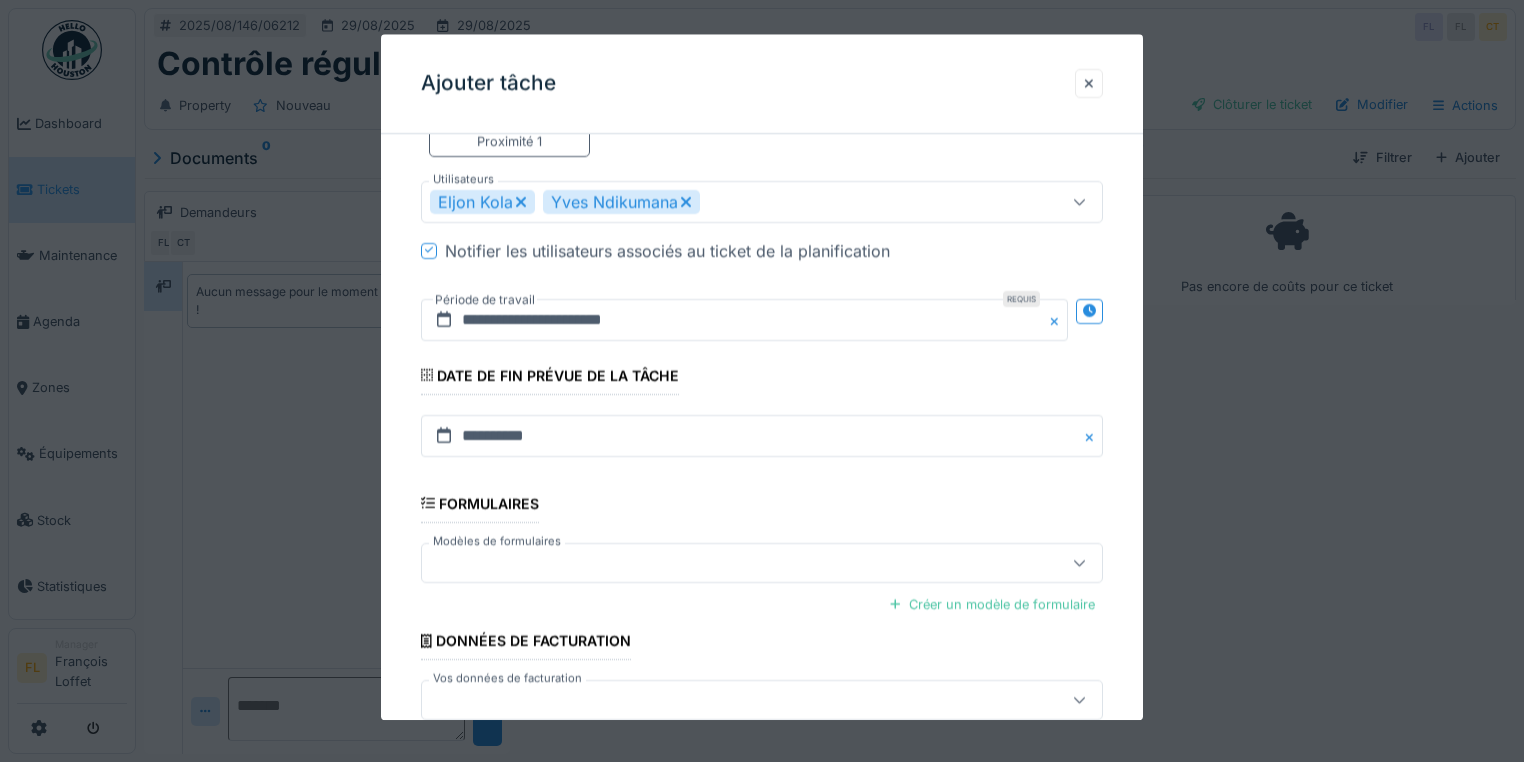 click on "**********" at bounding box center (762, 112) 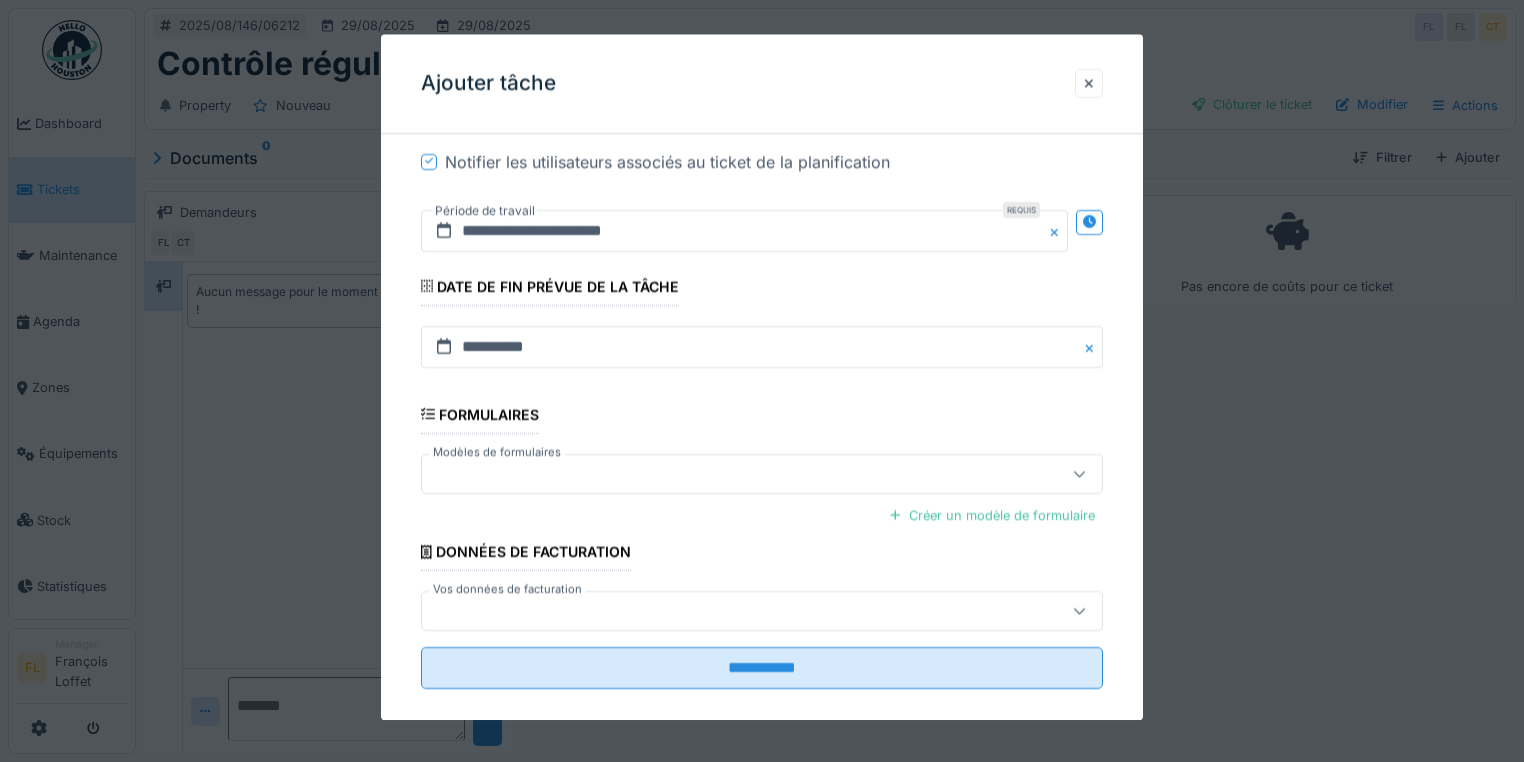 scroll, scrollTop: 828, scrollLeft: 0, axis: vertical 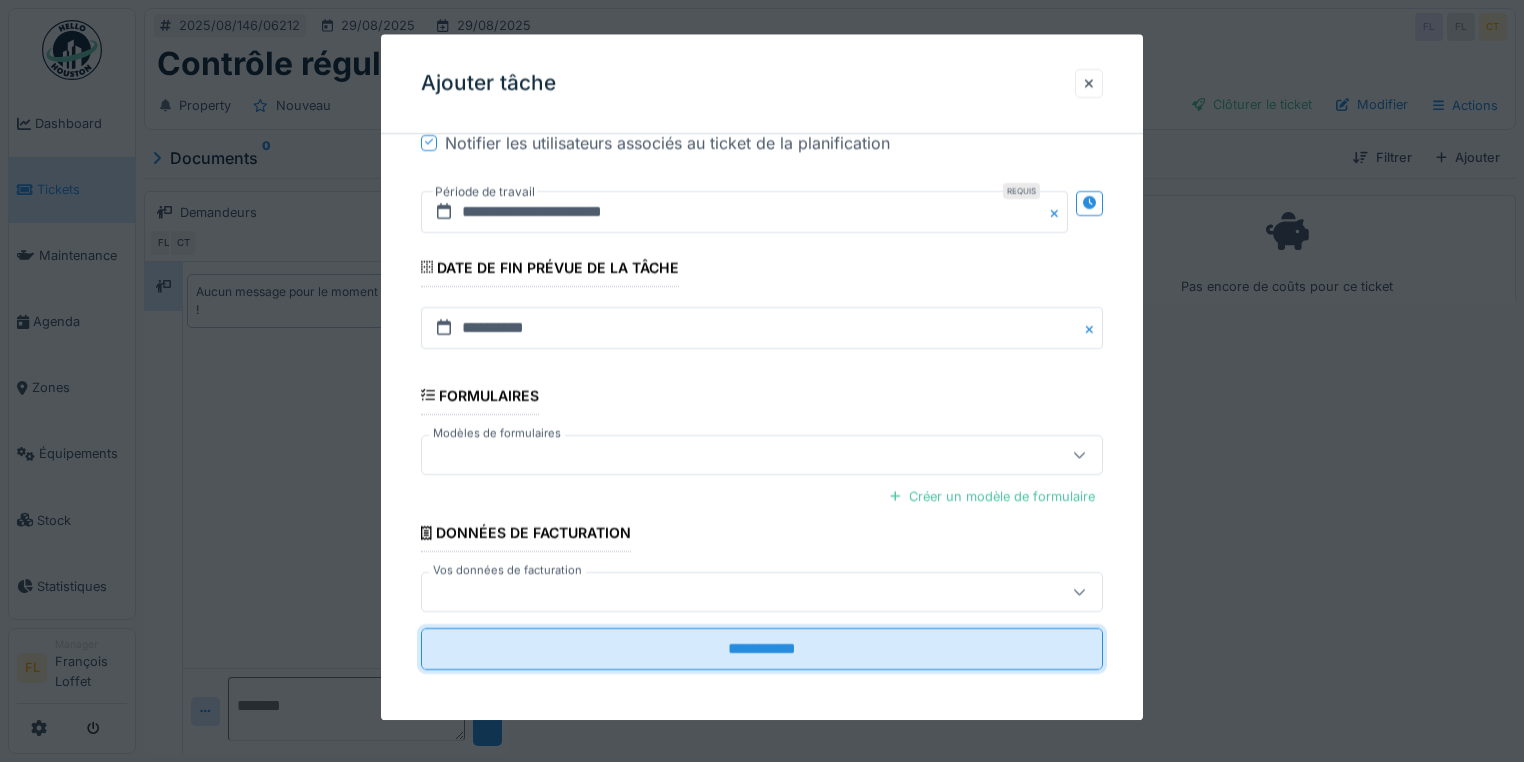 drag, startPoint x: 712, startPoint y: 651, endPoint x: 582, endPoint y: 572, distance: 152.12166 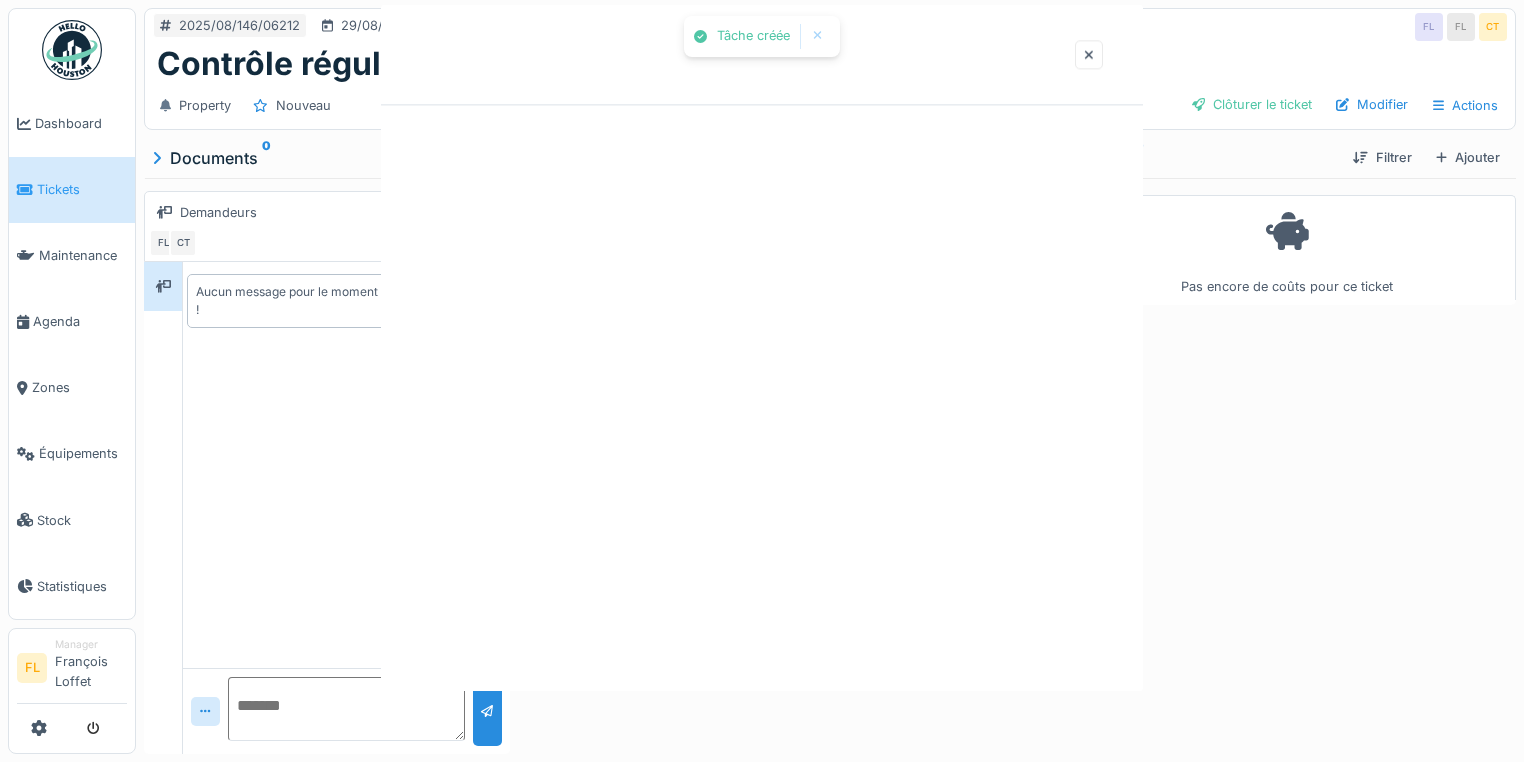 scroll, scrollTop: 0, scrollLeft: 0, axis: both 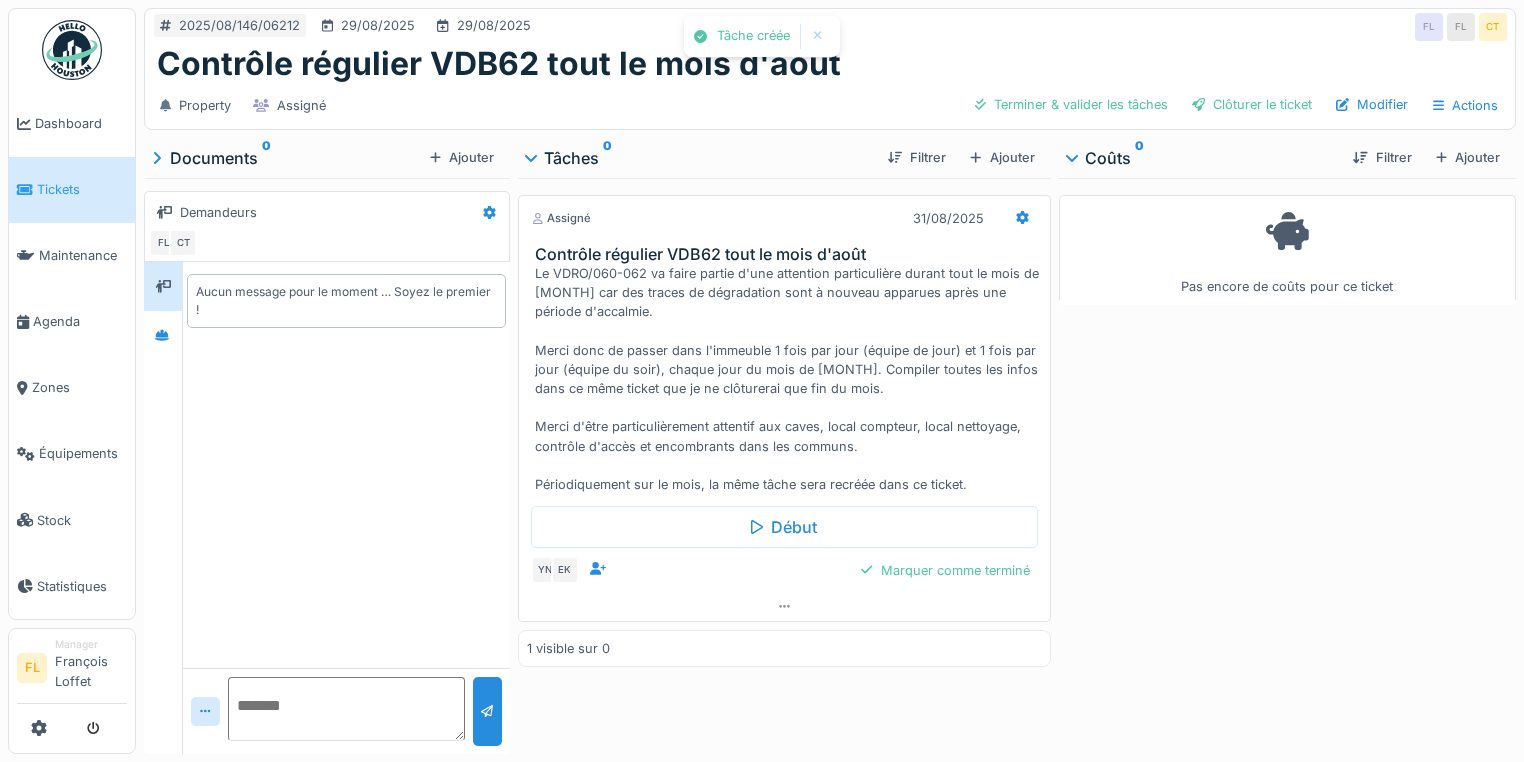click on "Le VDRO/060-062 va faire partie d'une attention particulière durant tout le mois d'août car des traces de dégradation sont à nouveau apparues après une période d'accalmie.
Merci donc de passer dans l'immeuble 1 fois par jour (équipe de jour) et 1 fois par jour (équipe du soir), chaque jour du mois d'août. Compiler toutes les infos dans ce même ticket que je ne clôturerai que fin du mois.
Merci d'être particulièrement attentif aux caves, local compteur, local nettoyage, contrôle d'accès et encombrants dans les communs.
Périodiquement sur le mois, la même tâche sera recréée dans ce ticket." at bounding box center [788, 379] 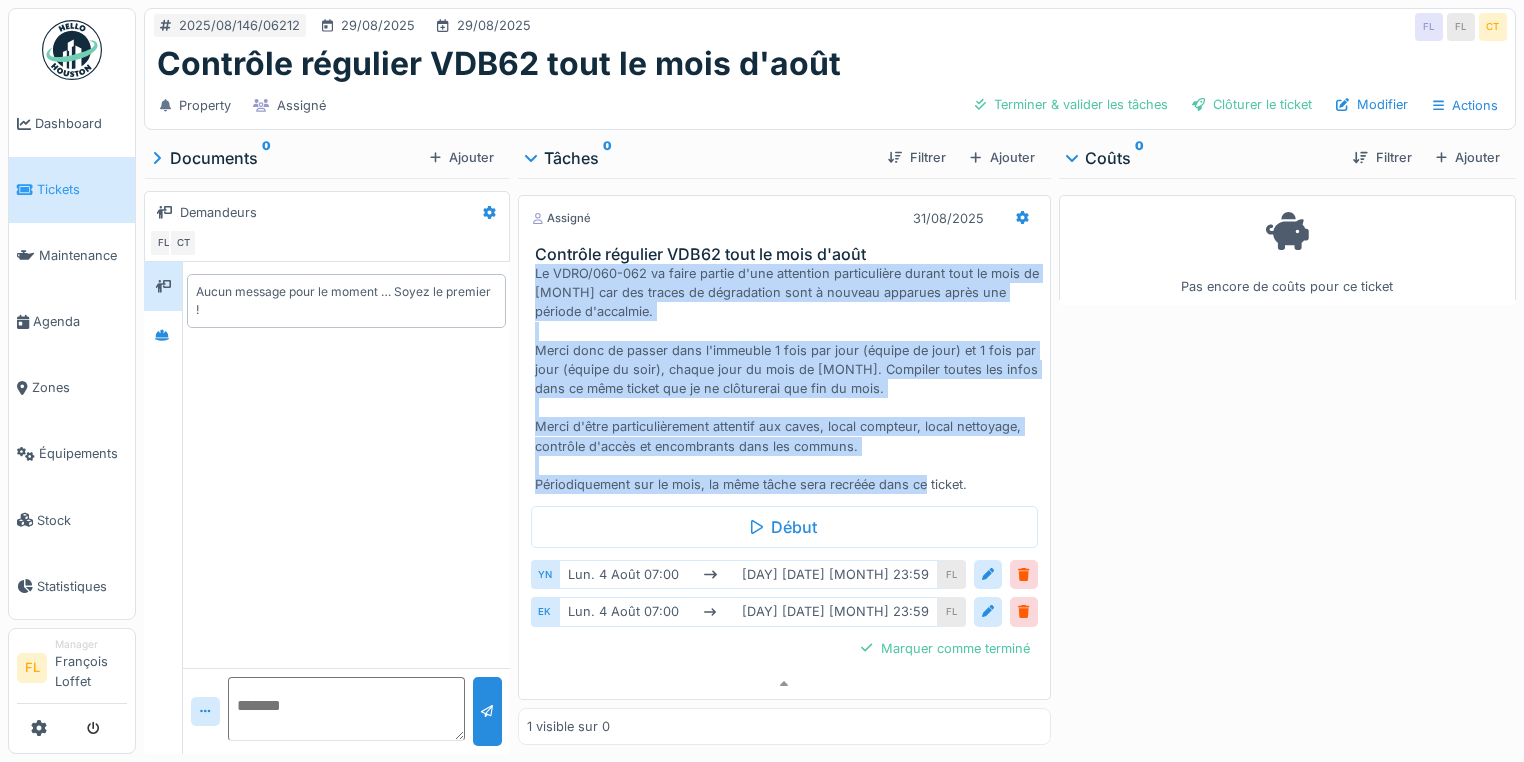 drag, startPoint x: 529, startPoint y: 259, endPoint x: 981, endPoint y: 477, distance: 501.82468 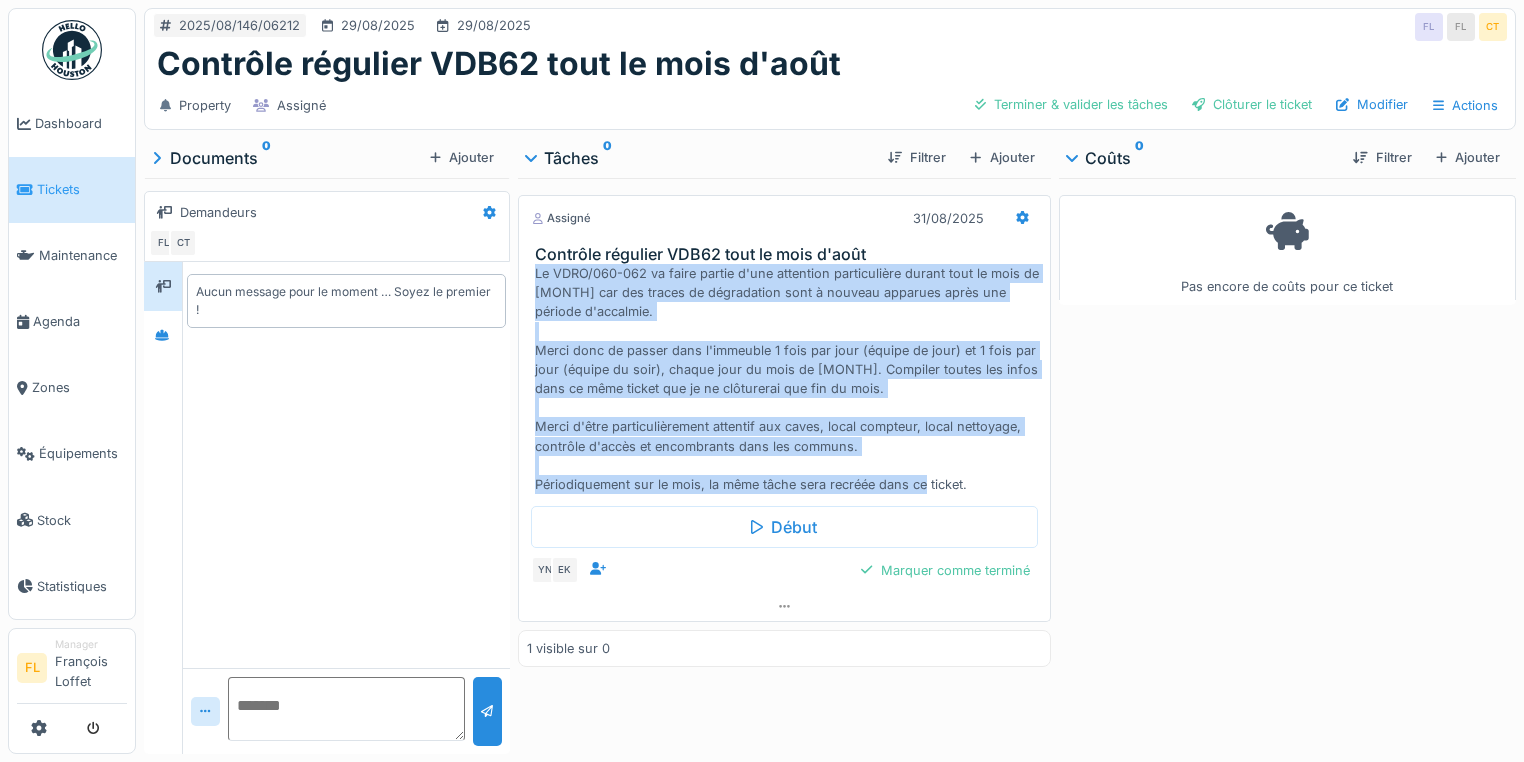 copy on "Le VDRO/060-062 va faire partie d'une attention particulière durant tout le mois d'août car des traces de dégradation sont à nouveau apparues après une période d'accalmie.
Merci donc de passer dans l'immeuble 1 fois par jour (équipe de jour) et 1 fois par jour (équipe du soir), chaque jour du mois d'août. Compiler toutes les infos dans ce même ticket que je ne clôturerai que fin du mois.
Merci d'être particulièrement attentif aux caves, local compteur, local nettoyage, contrôle d'accès et encombrants dans les communs.
Périodiquement sur le mois, la même tâche sera recréée dans ce ticket." 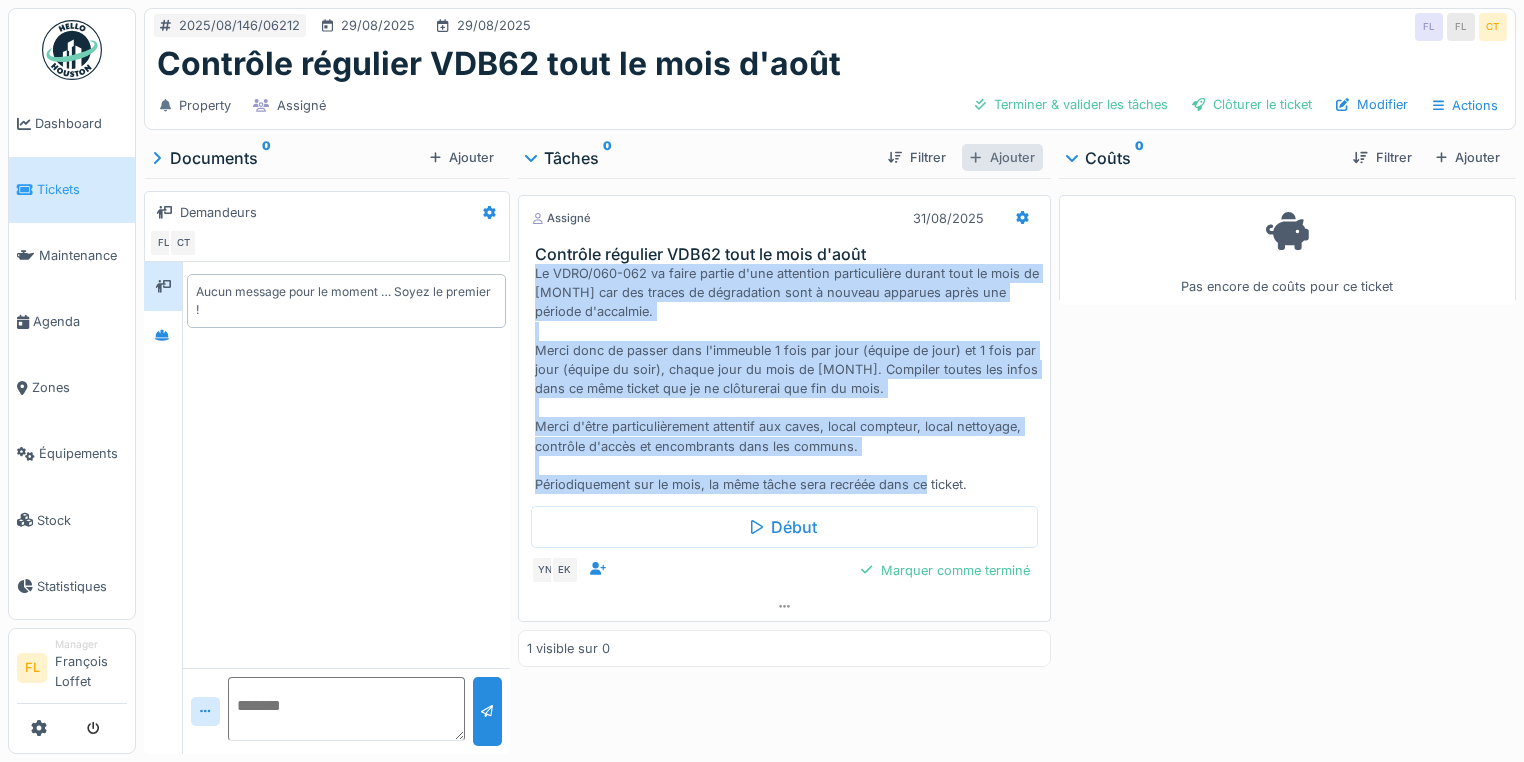 click on "Ajouter" at bounding box center [1002, 157] 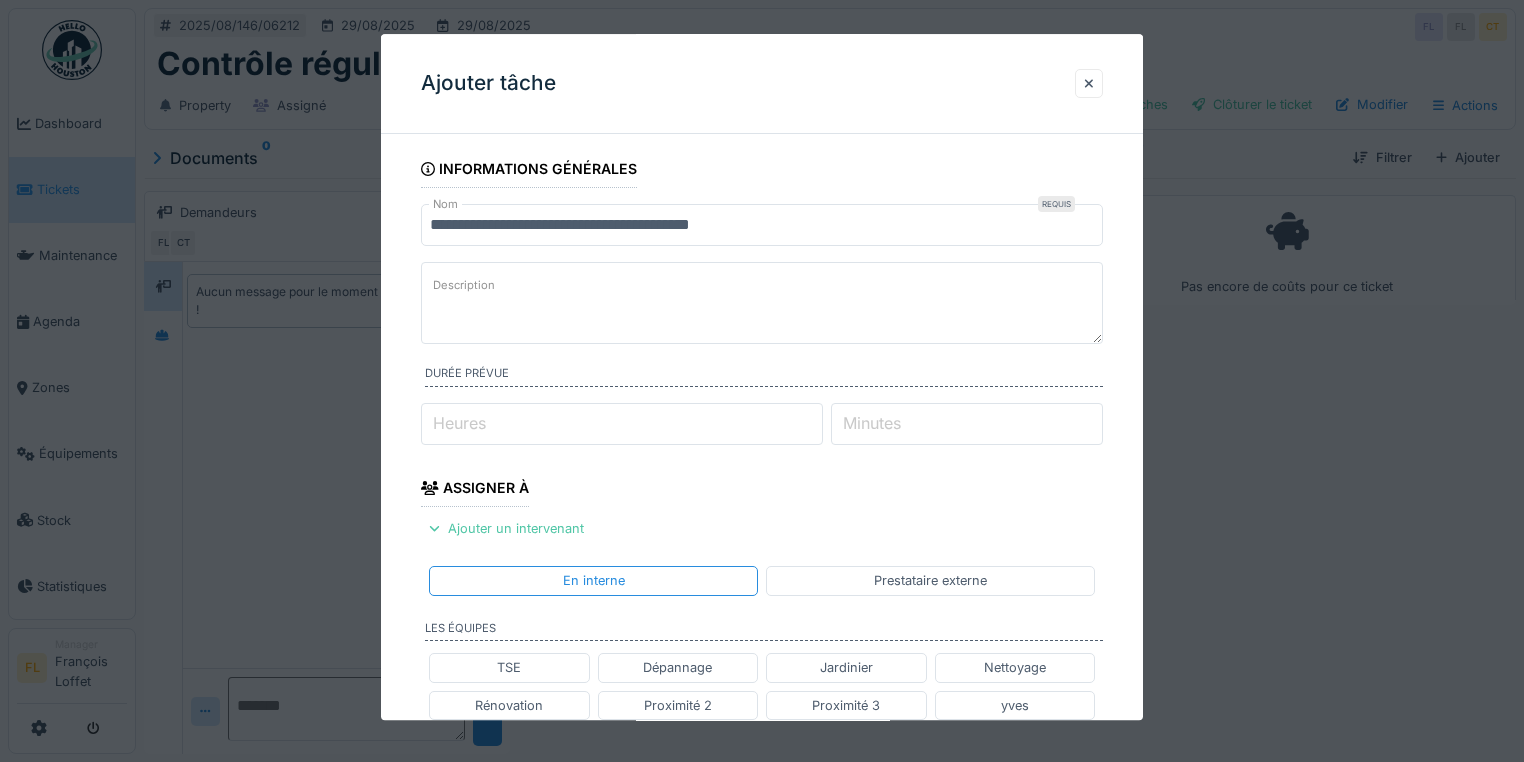click on "Description" at bounding box center [762, 303] 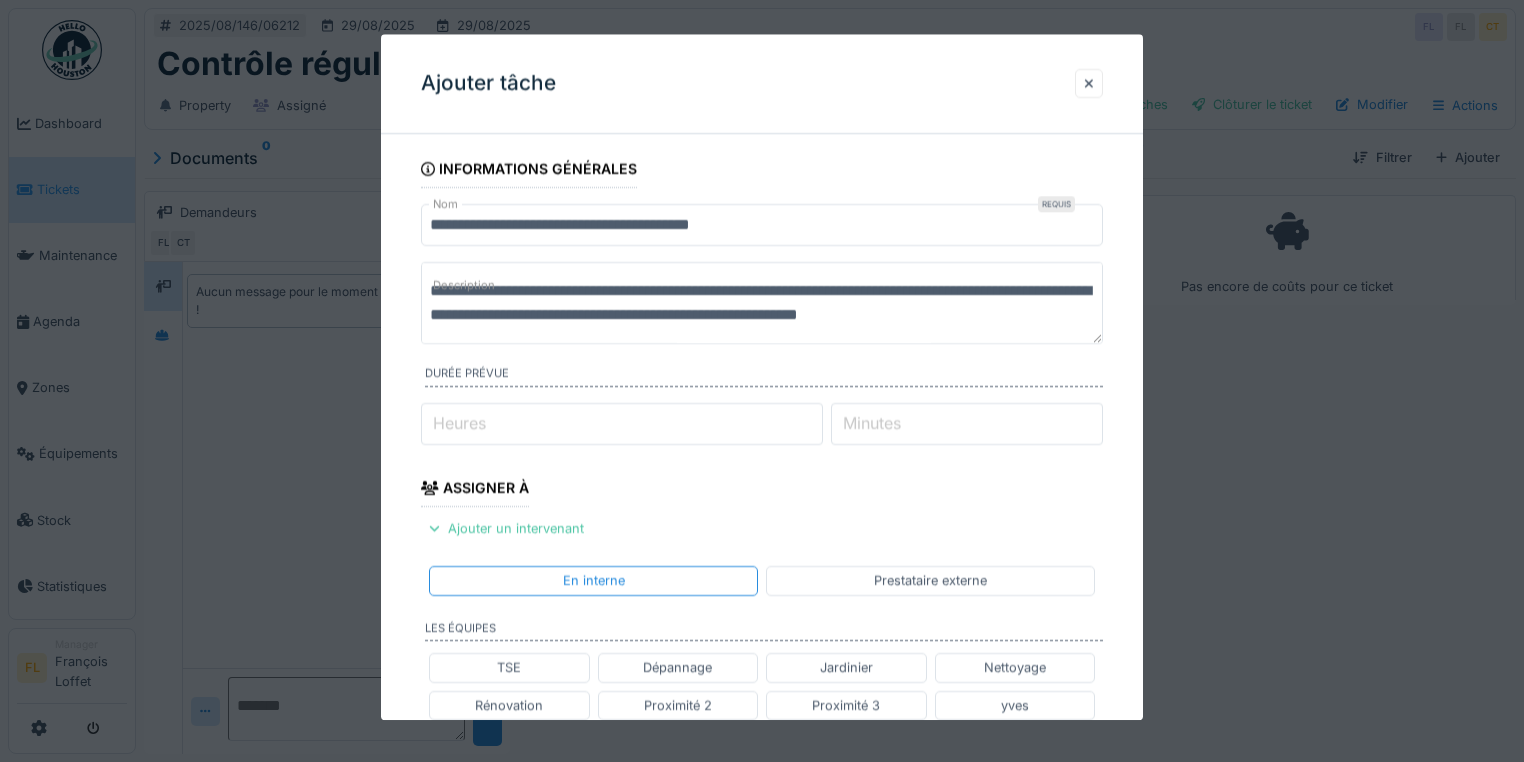 scroll, scrollTop: 96, scrollLeft: 0, axis: vertical 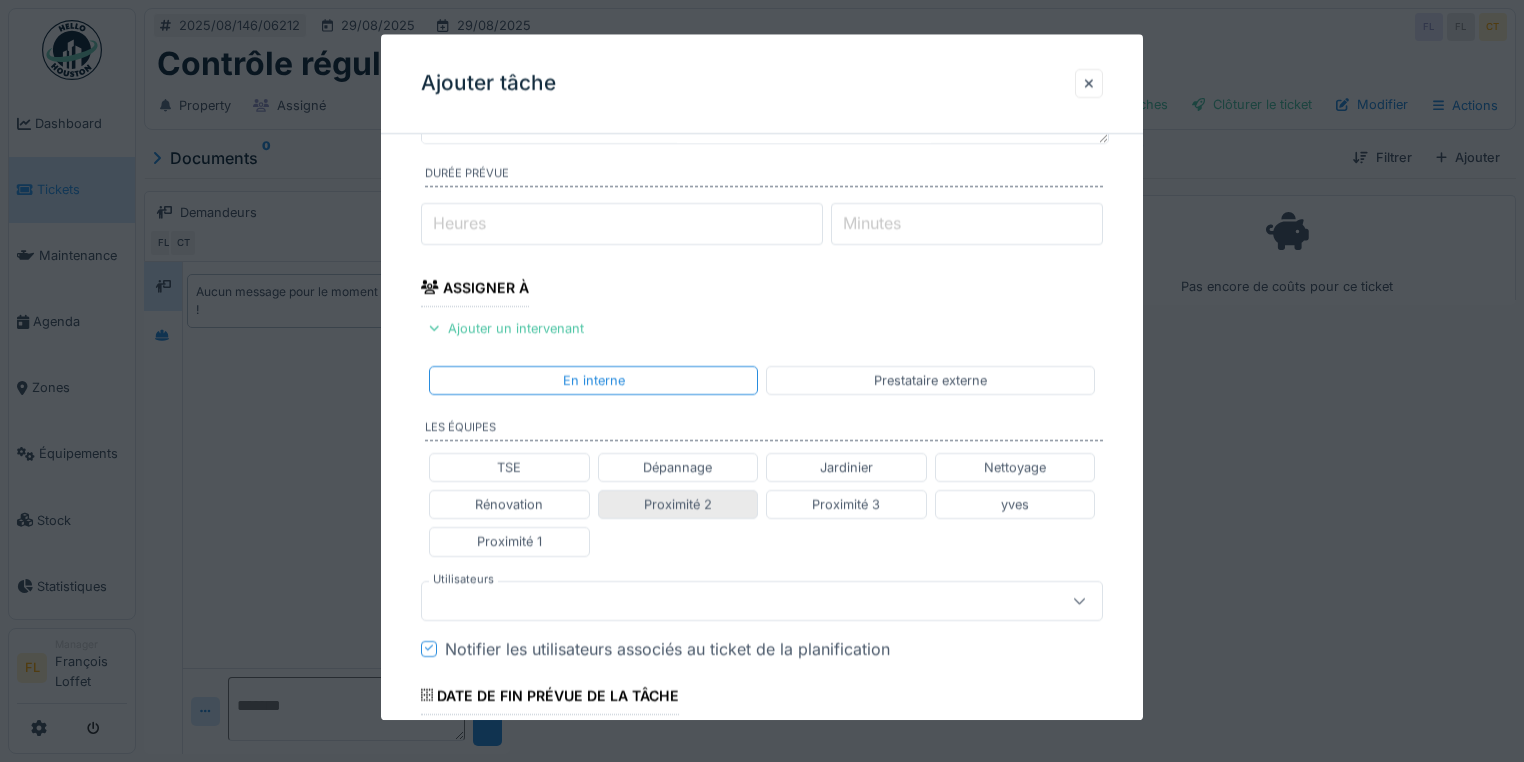type on "**********" 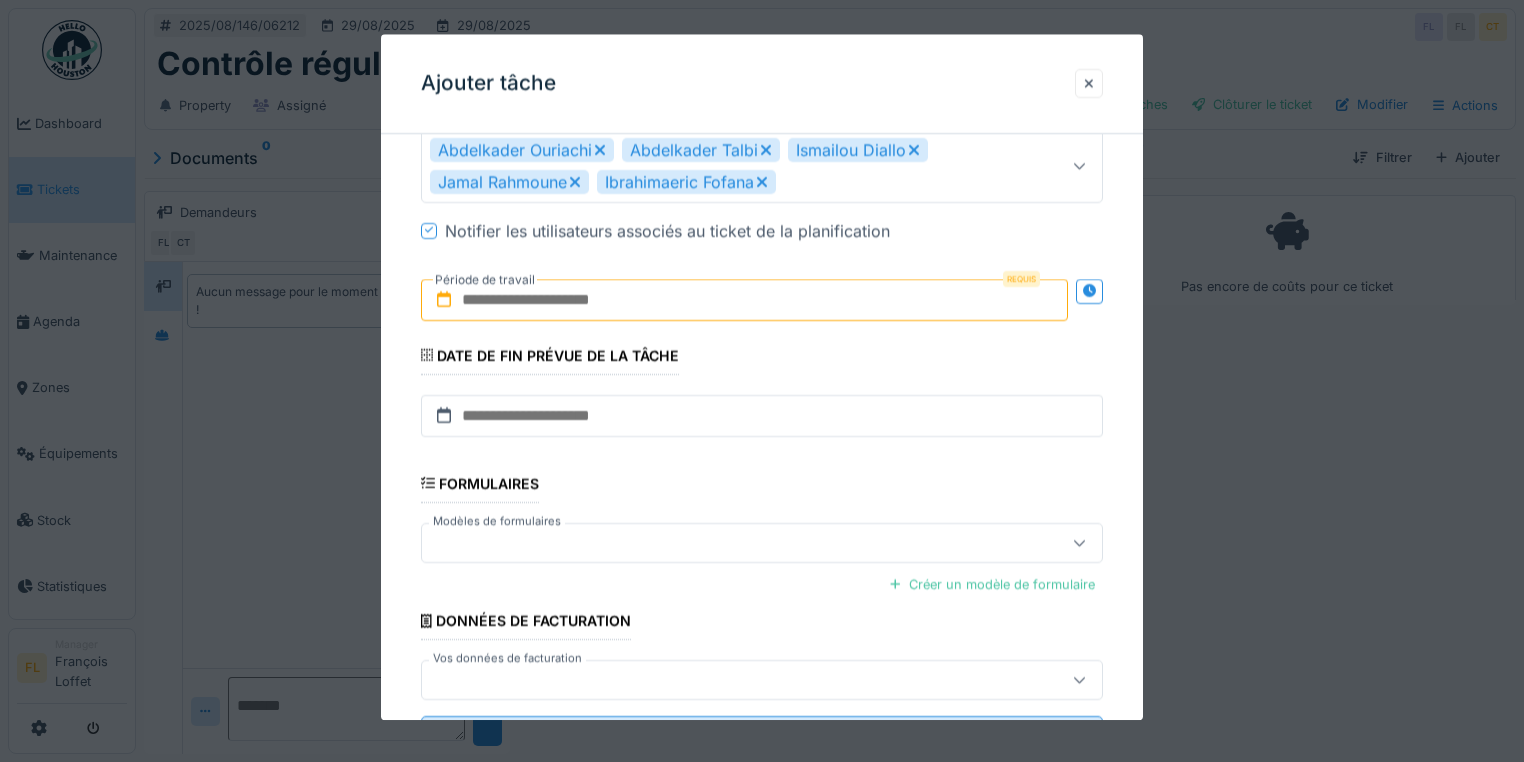scroll, scrollTop: 800, scrollLeft: 0, axis: vertical 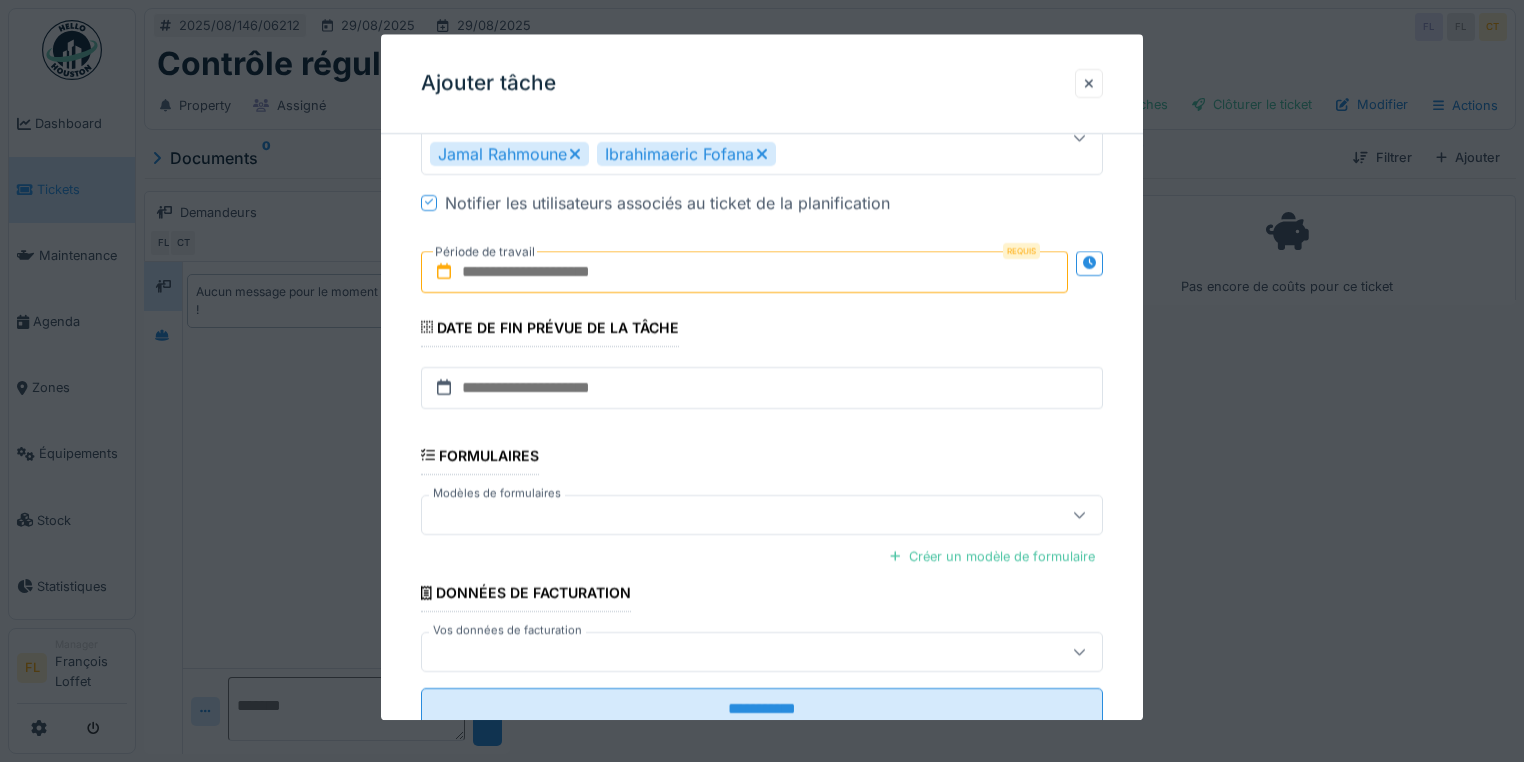 drag, startPoint x: 638, startPoint y: 272, endPoint x: 592, endPoint y: 269, distance: 46.09772 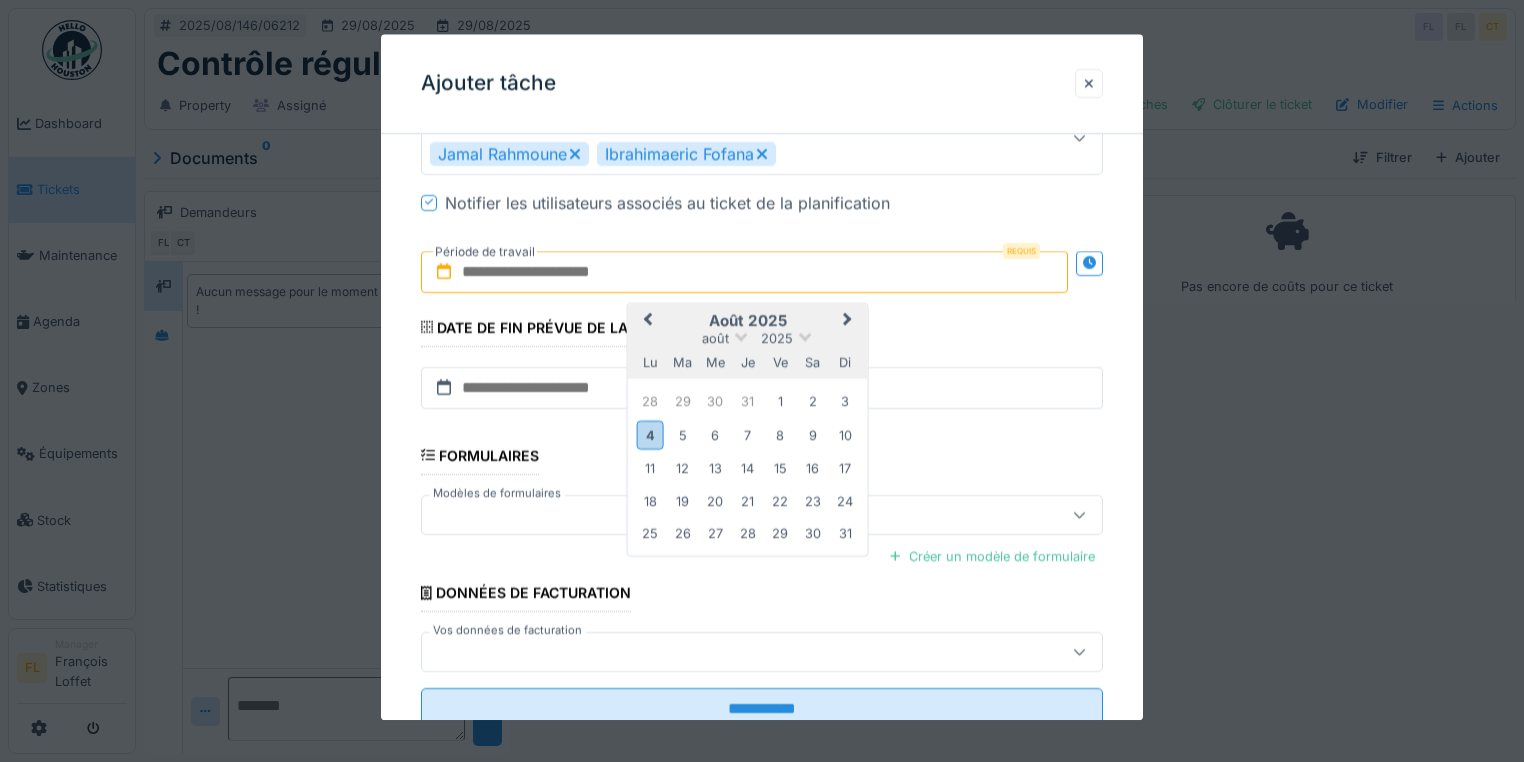 click on "4 5 6 7 8 9 10" at bounding box center (747, 435) 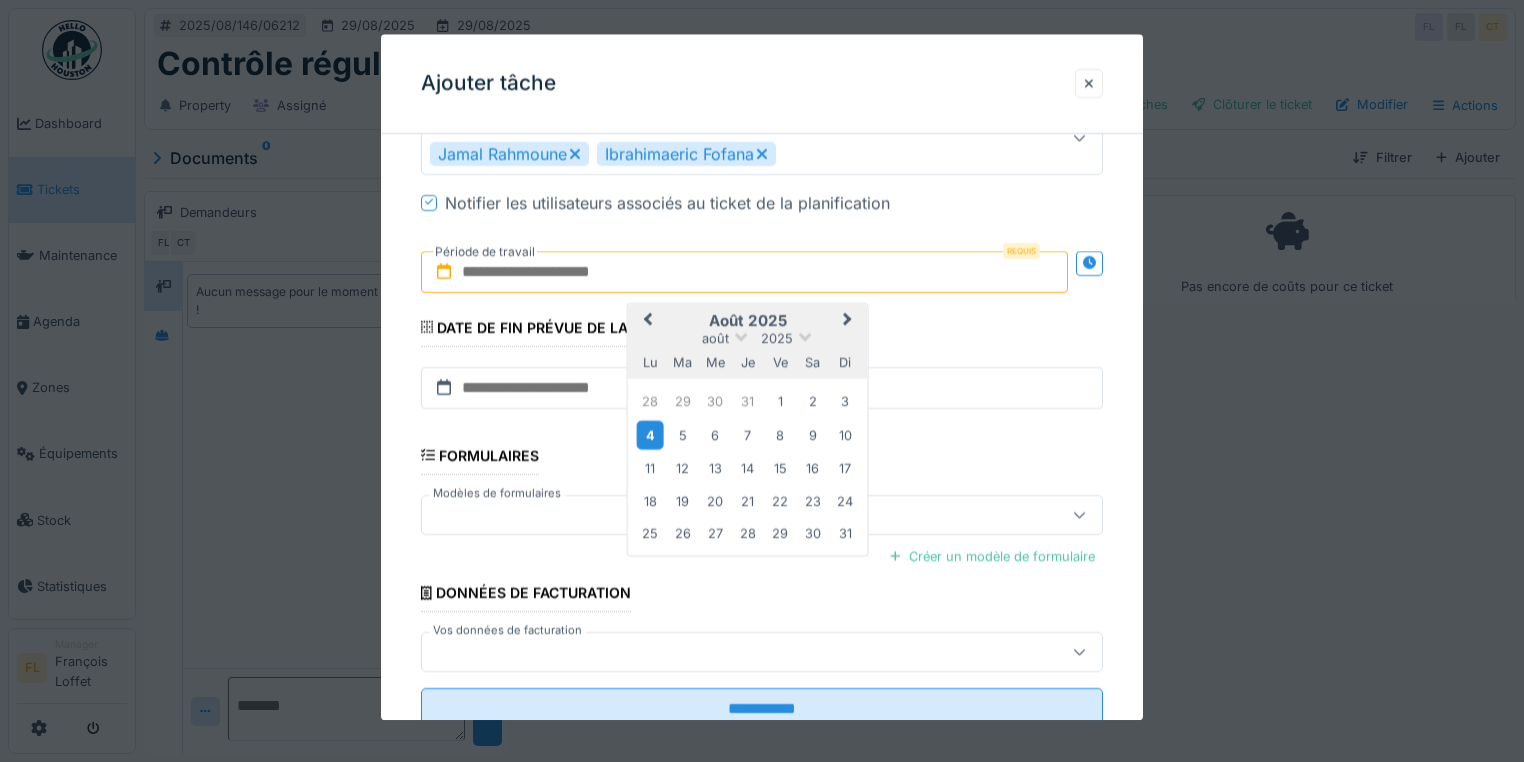 click on "4" at bounding box center (650, 435) 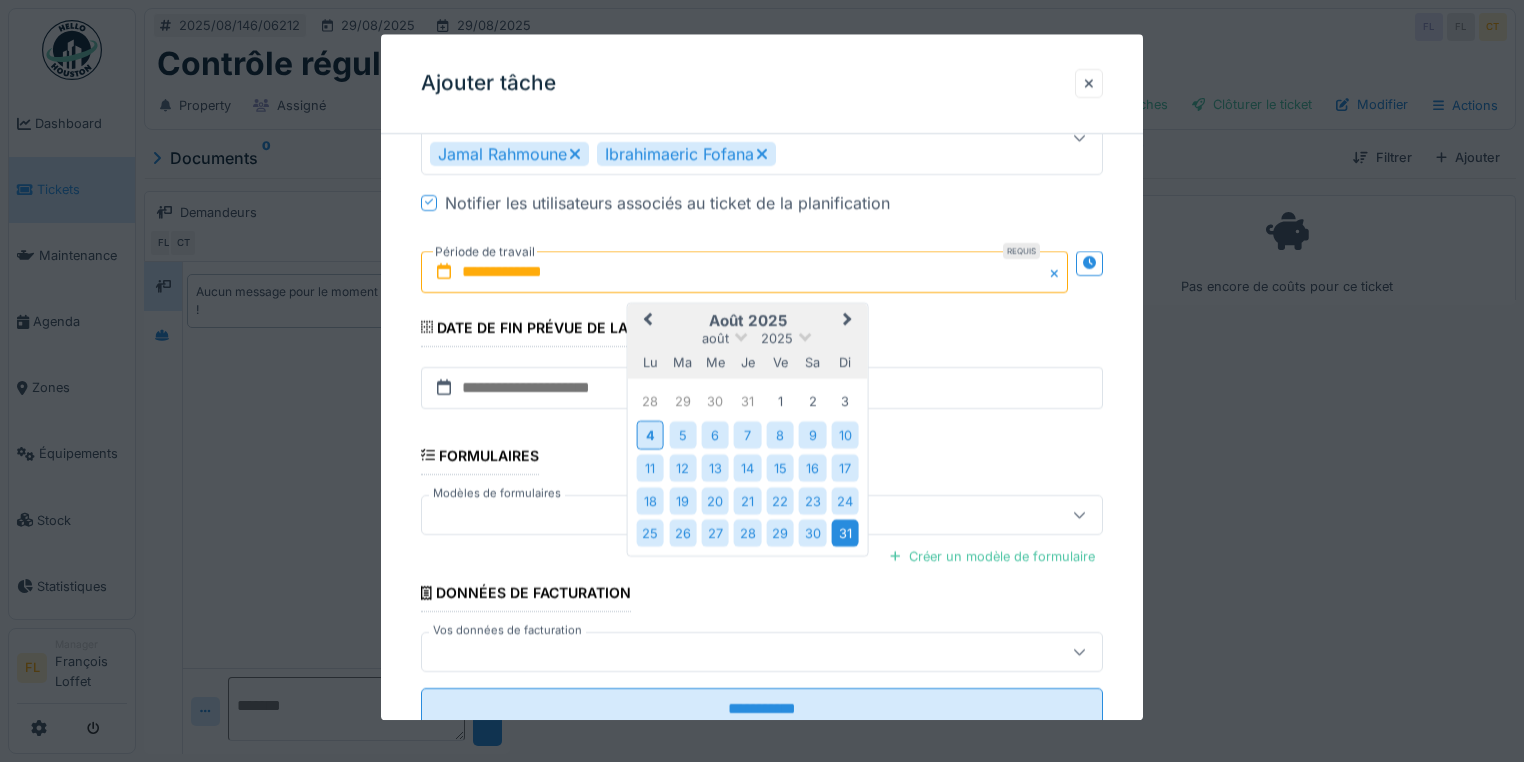 click on "31" at bounding box center (844, 533) 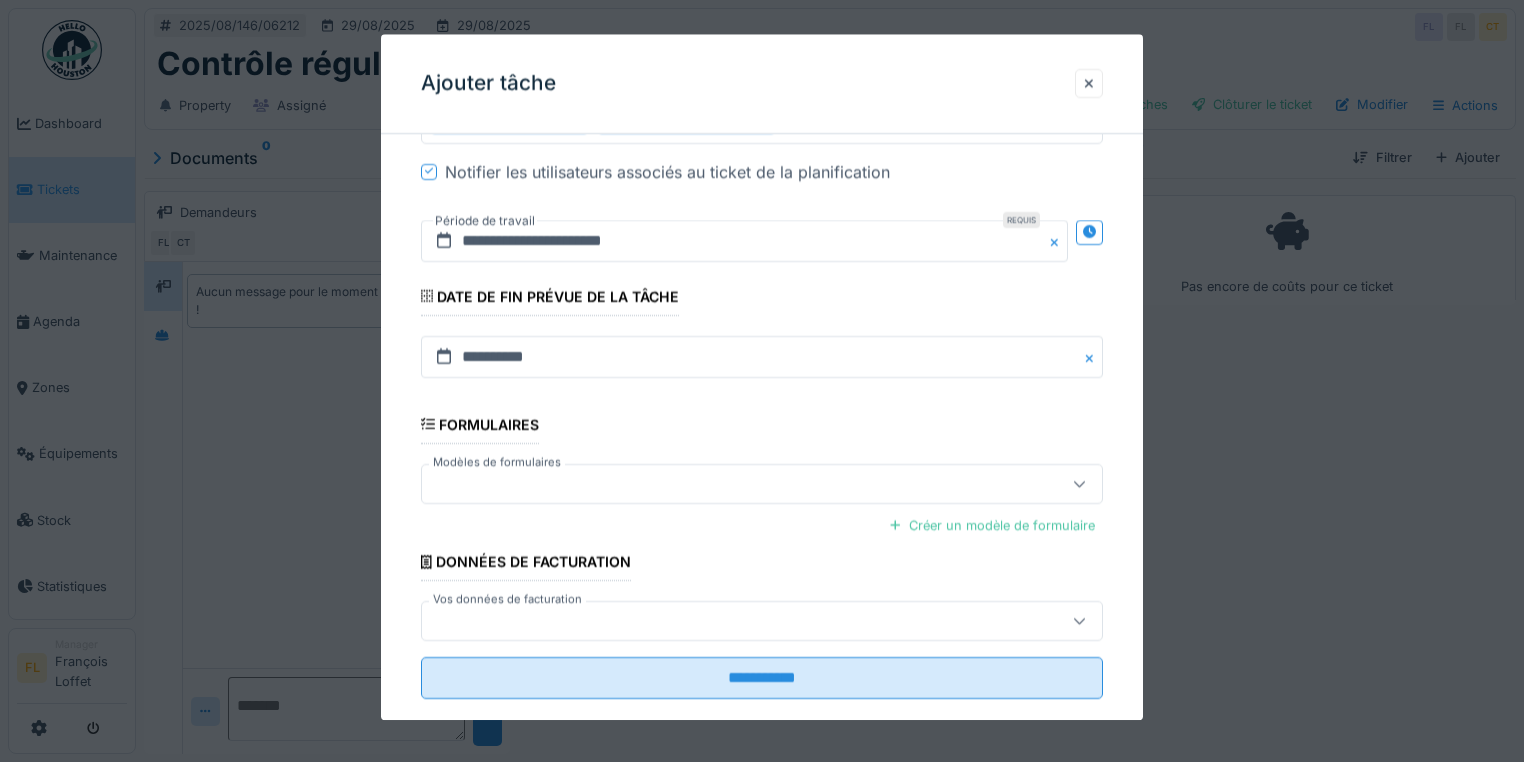 scroll, scrollTop: 860, scrollLeft: 0, axis: vertical 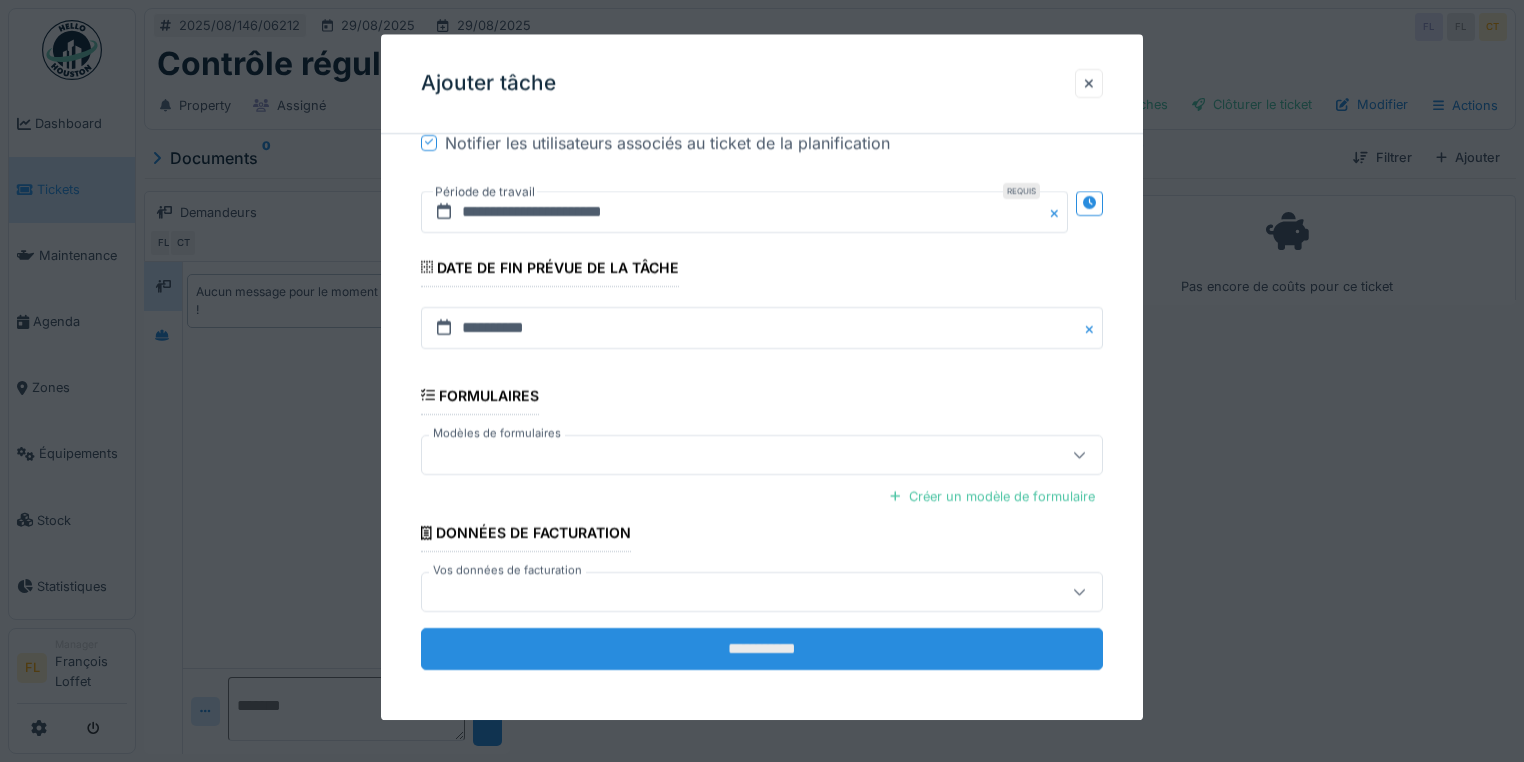 click on "**********" at bounding box center (762, 649) 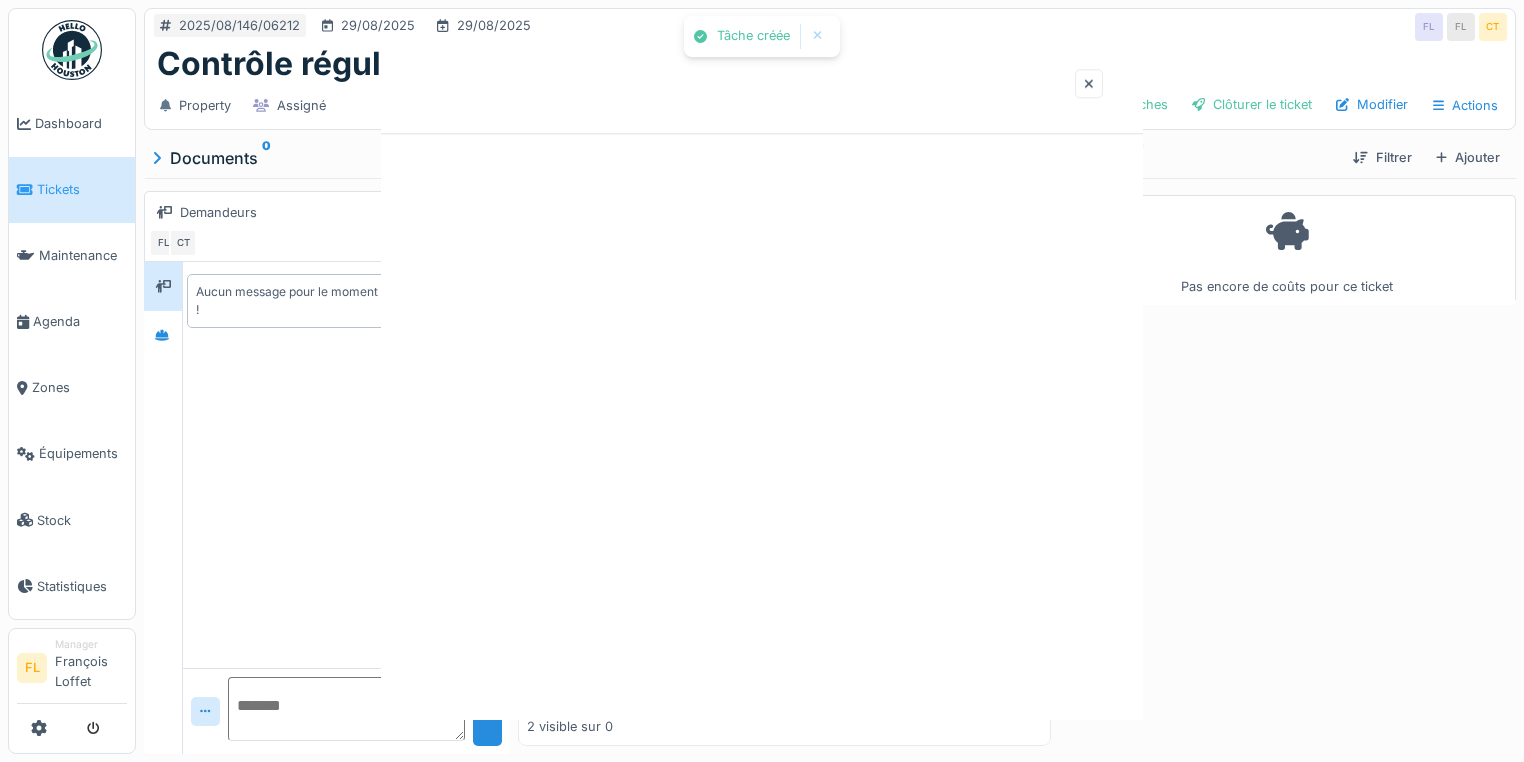 scroll, scrollTop: 0, scrollLeft: 0, axis: both 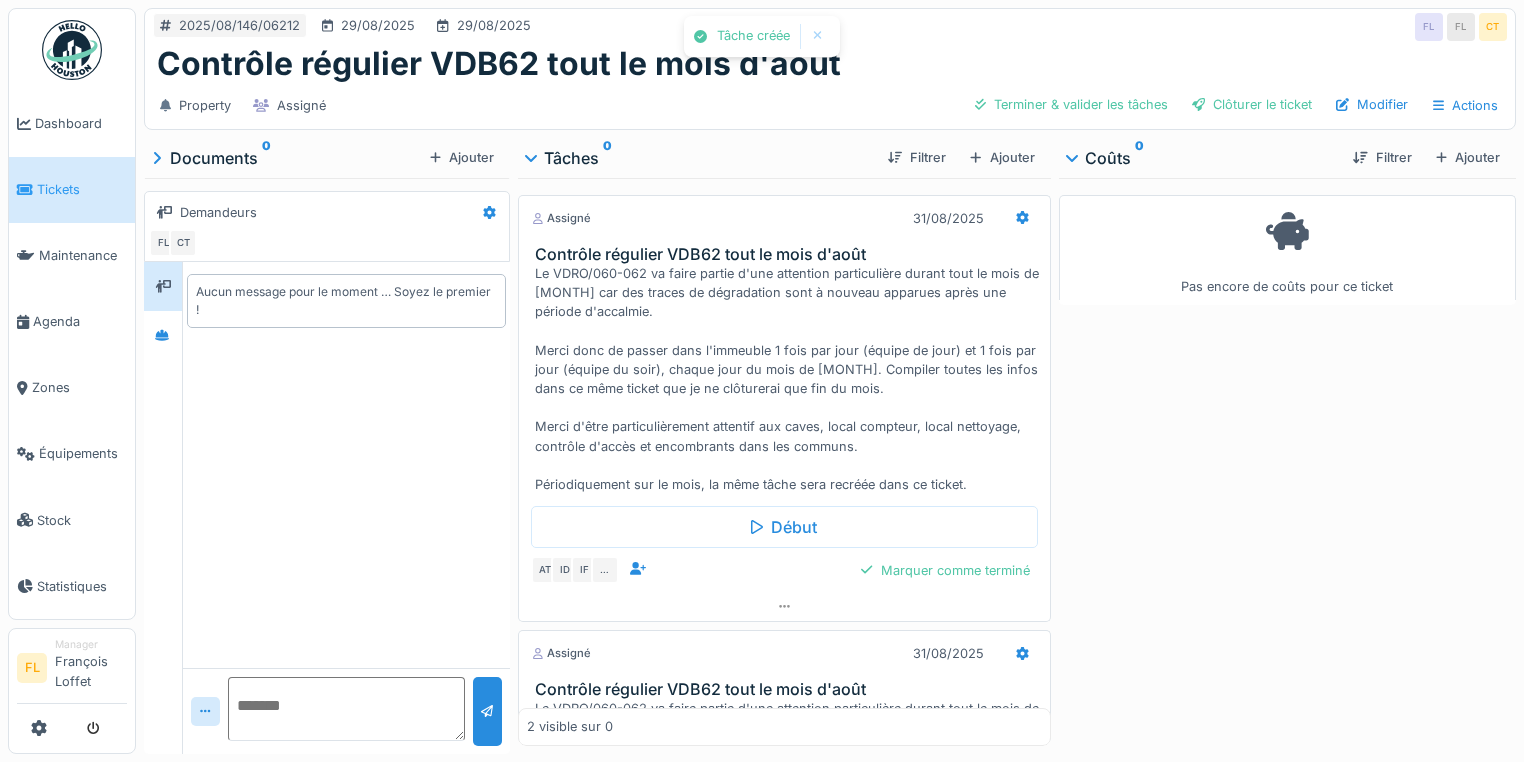 drag, startPoint x: 980, startPoint y: 138, endPoint x: 976, endPoint y: 148, distance: 10.770329 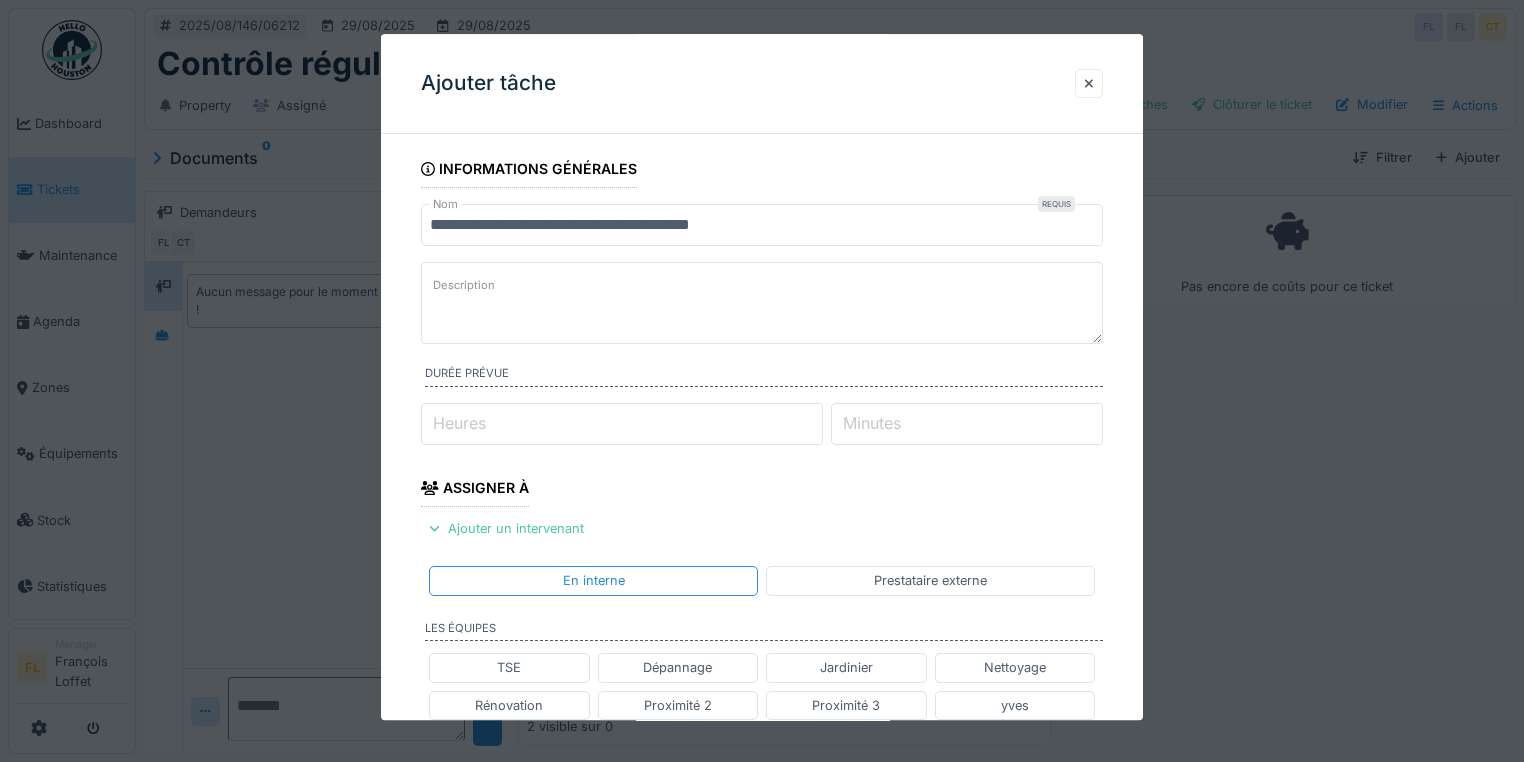 click on "Description" at bounding box center (762, 303) 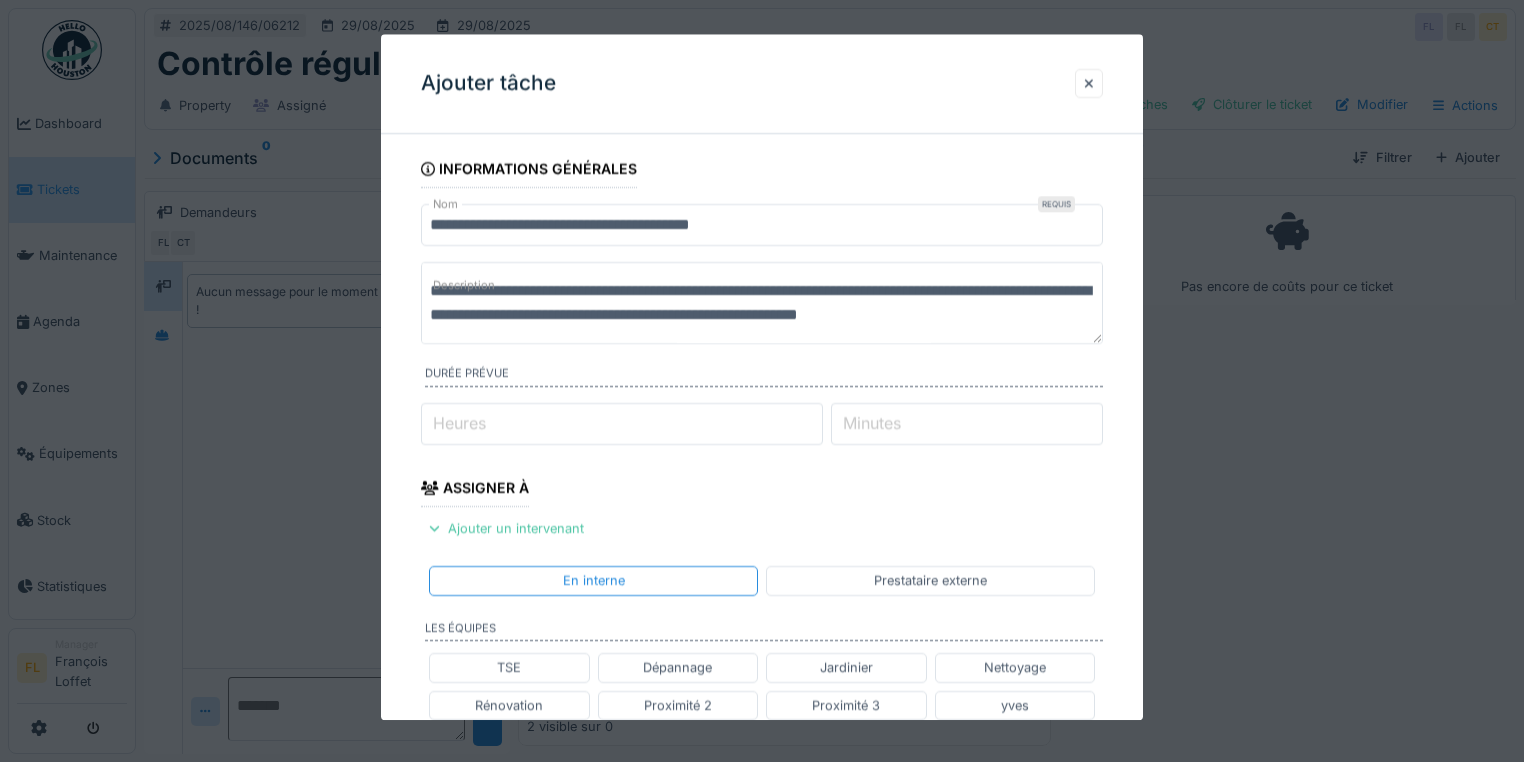 scroll, scrollTop: 96, scrollLeft: 0, axis: vertical 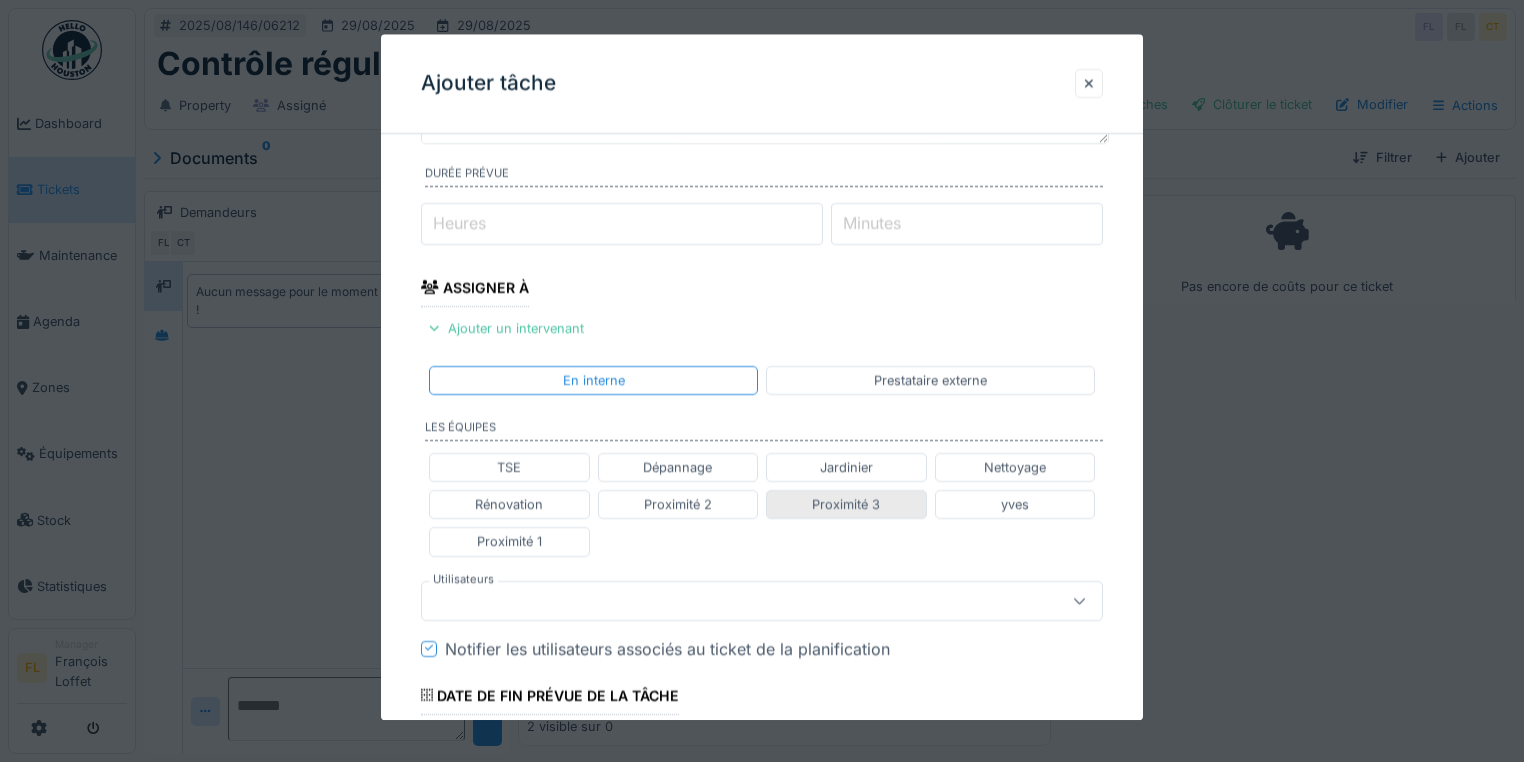 type on "**********" 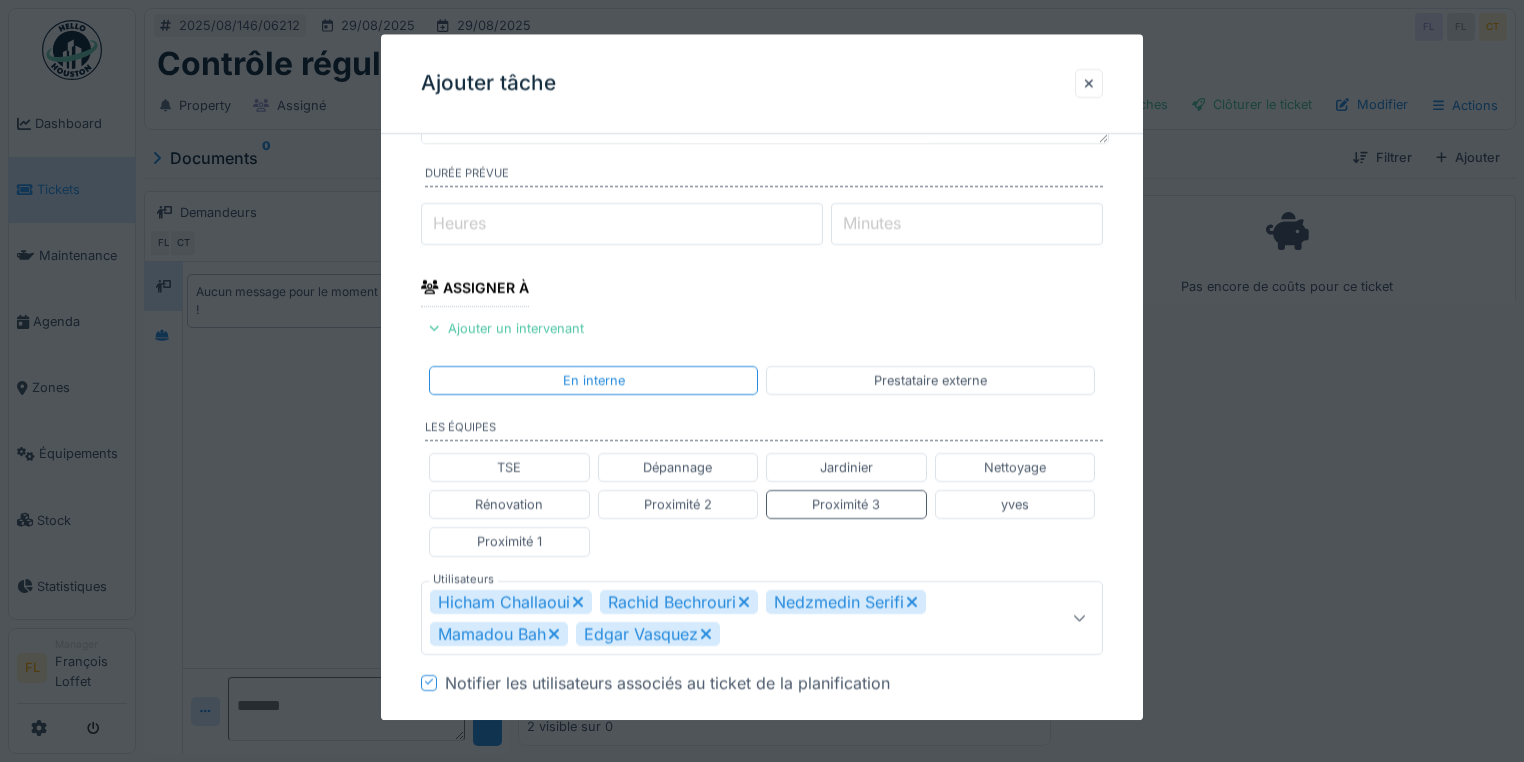 scroll, scrollTop: 480, scrollLeft: 0, axis: vertical 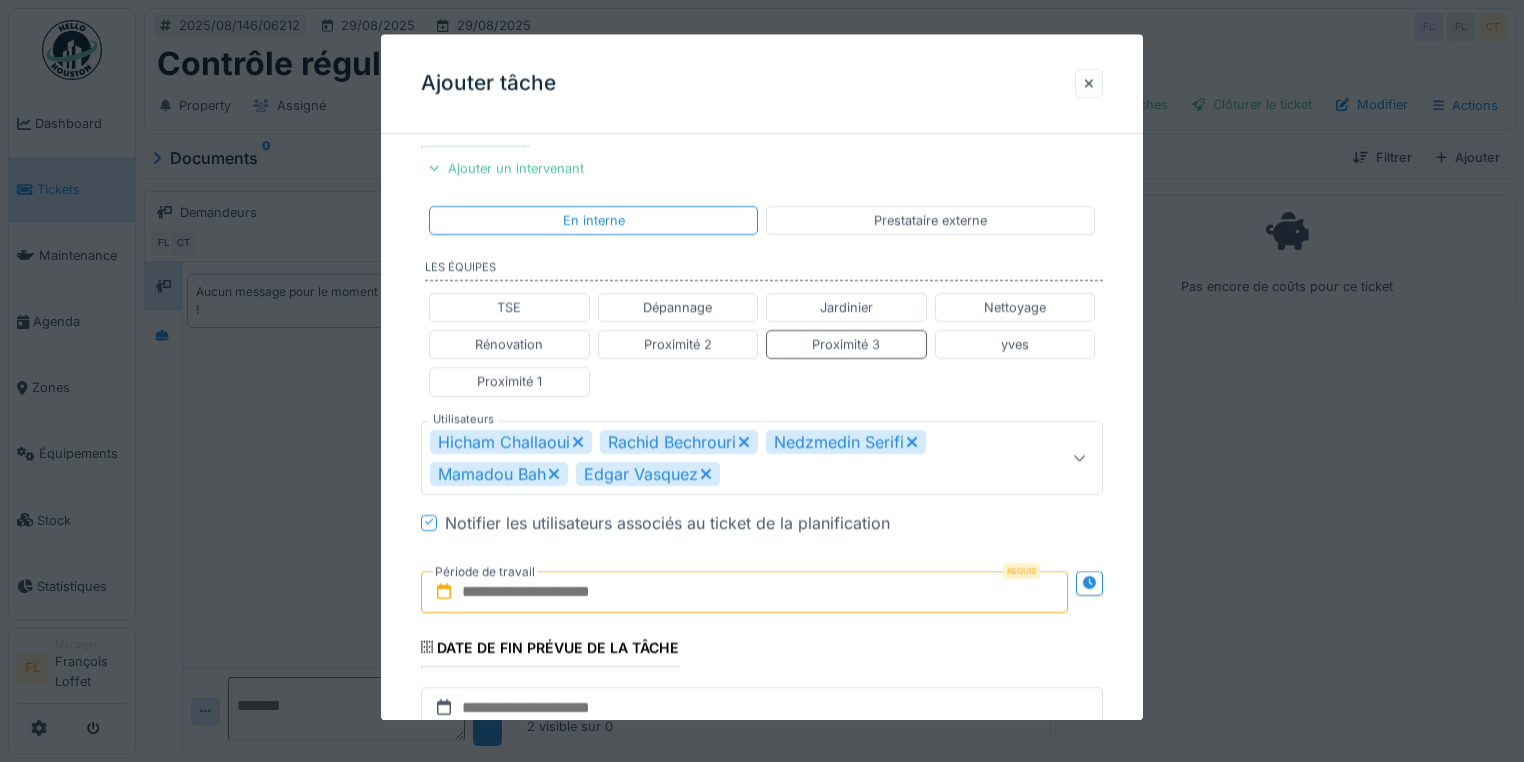 click at bounding box center [744, 592] 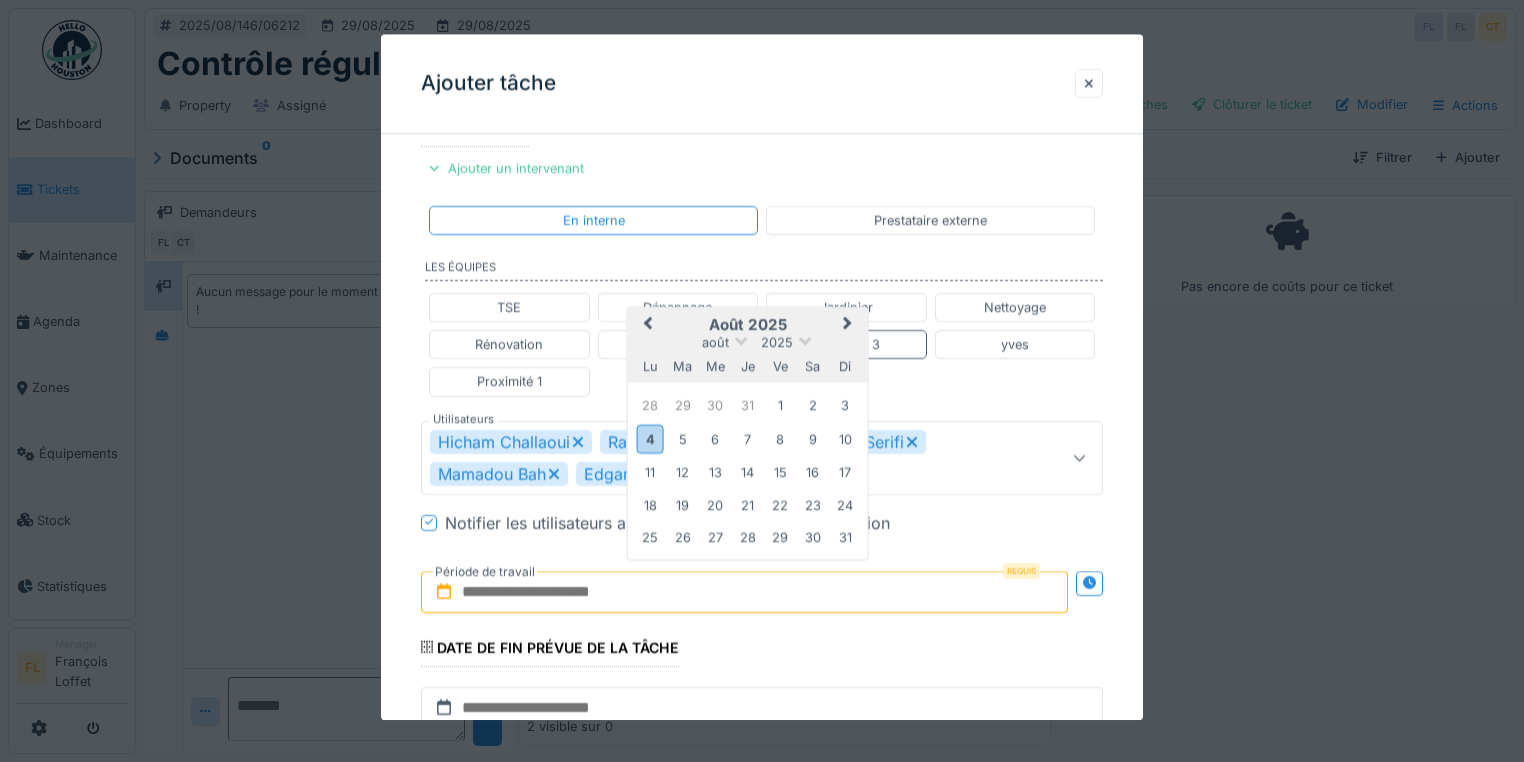 type on "**********" 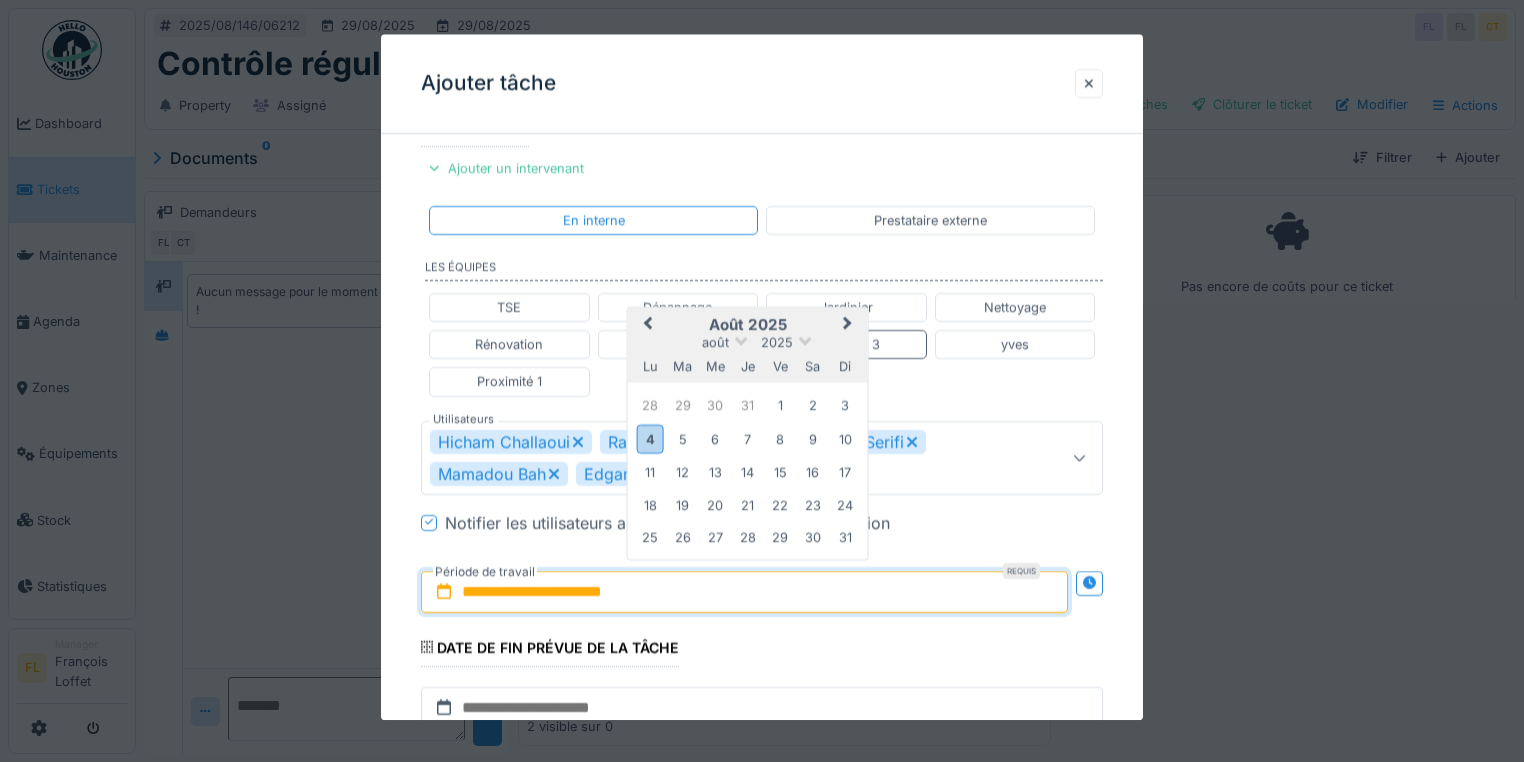 click on "Notifier les utilisateurs associés au ticket de la planification" at bounding box center [774, 523] 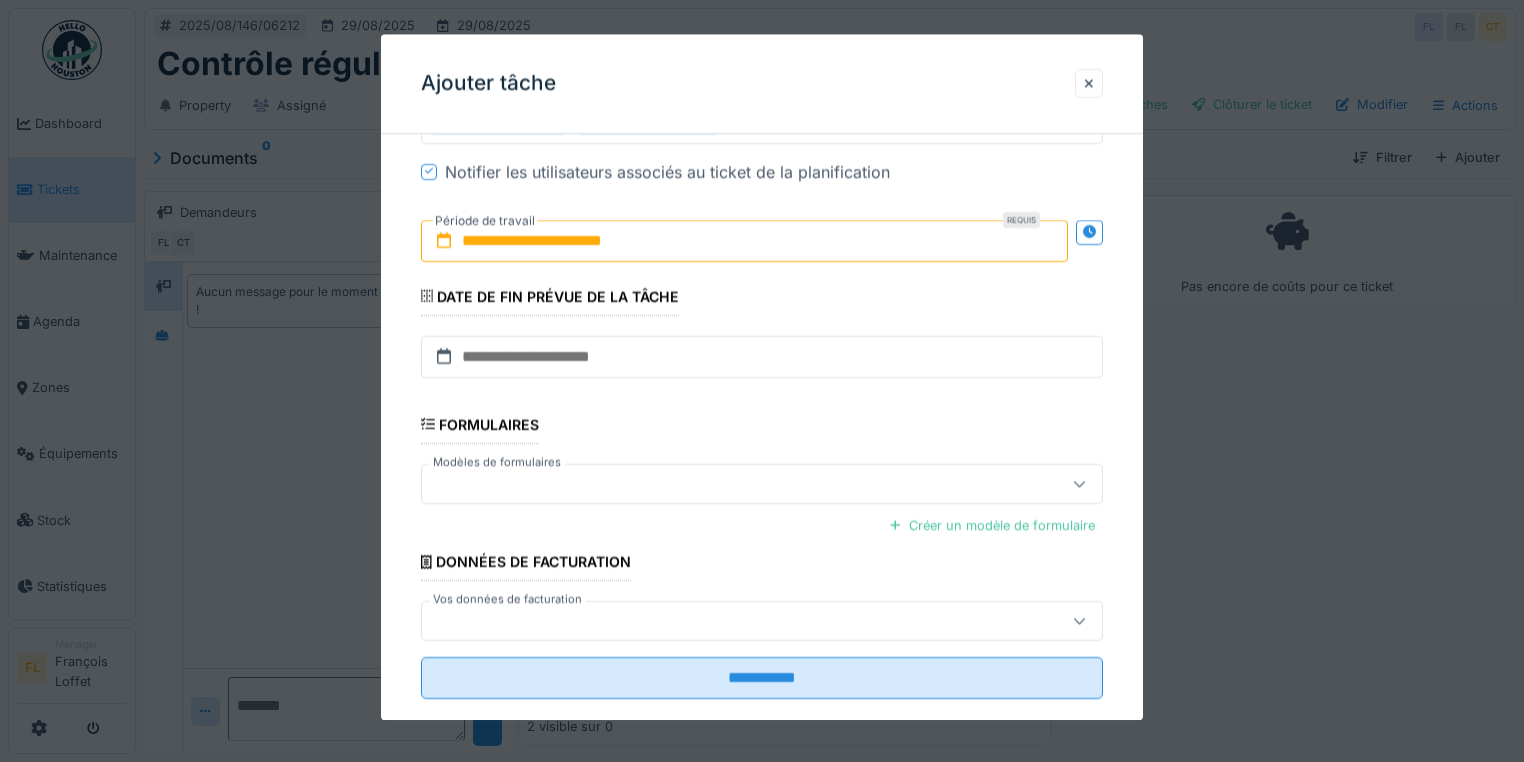 scroll, scrollTop: 860, scrollLeft: 0, axis: vertical 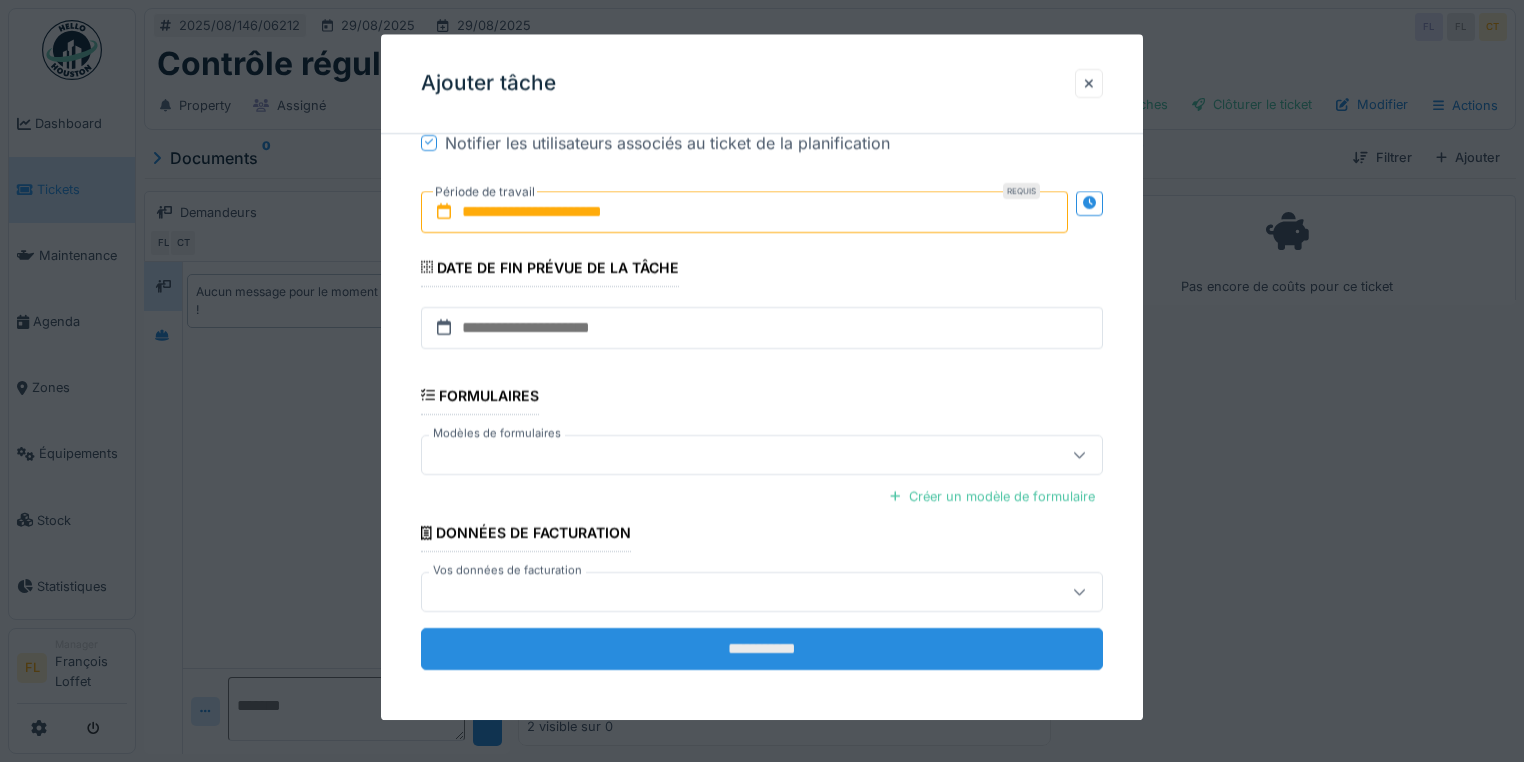click on "**********" at bounding box center [762, 649] 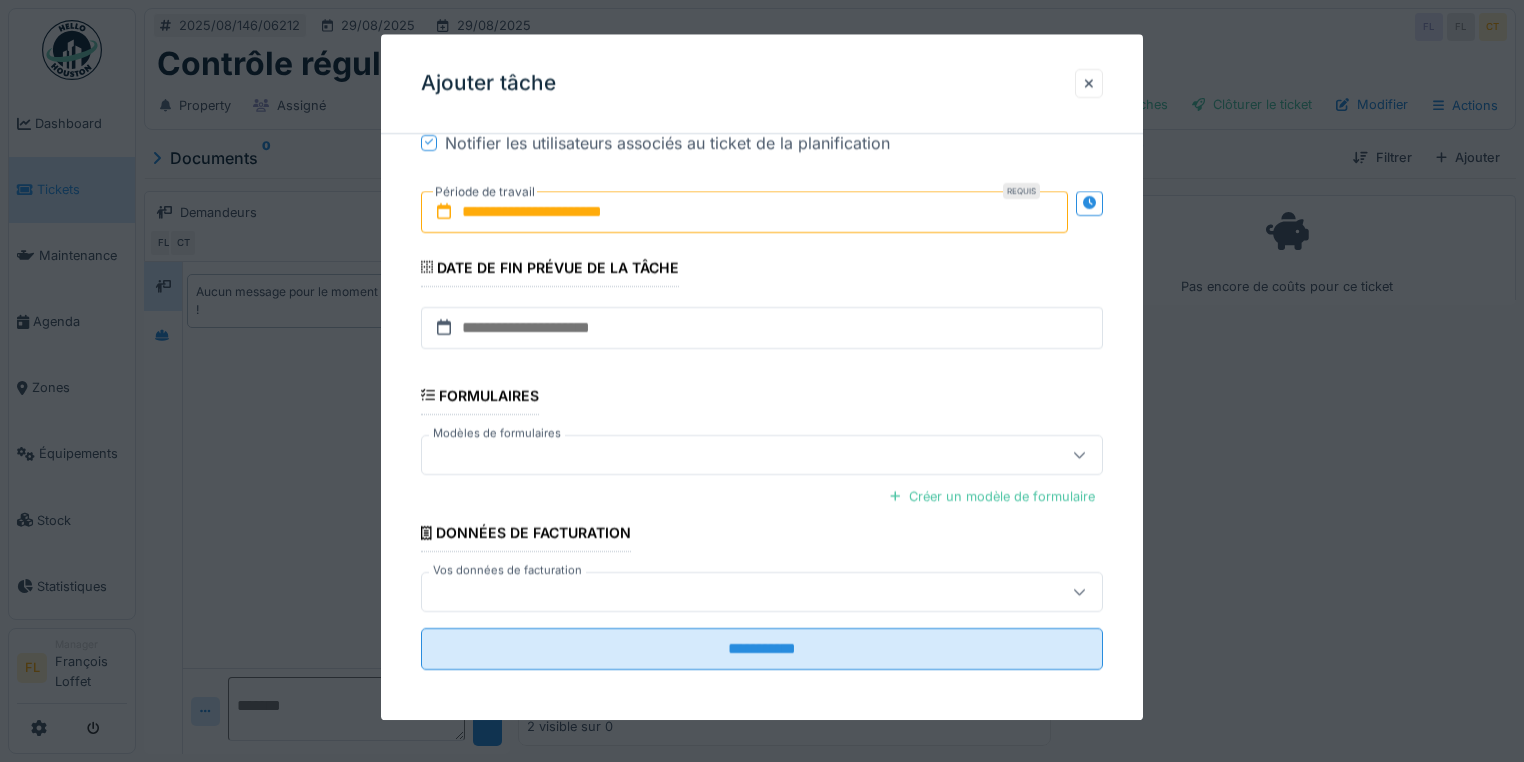 click on "**********" at bounding box center (762, 8) 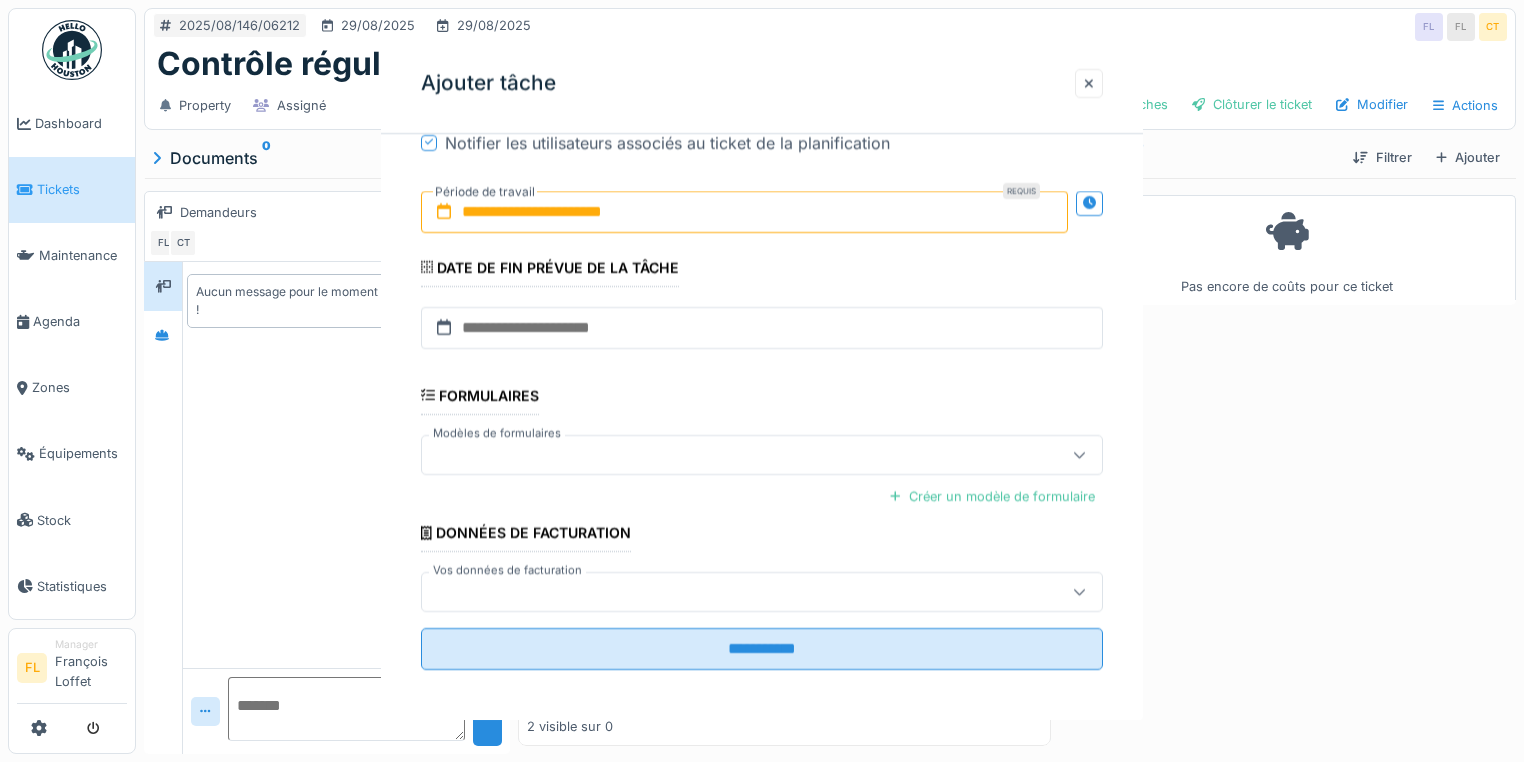 scroll, scrollTop: 0, scrollLeft: 0, axis: both 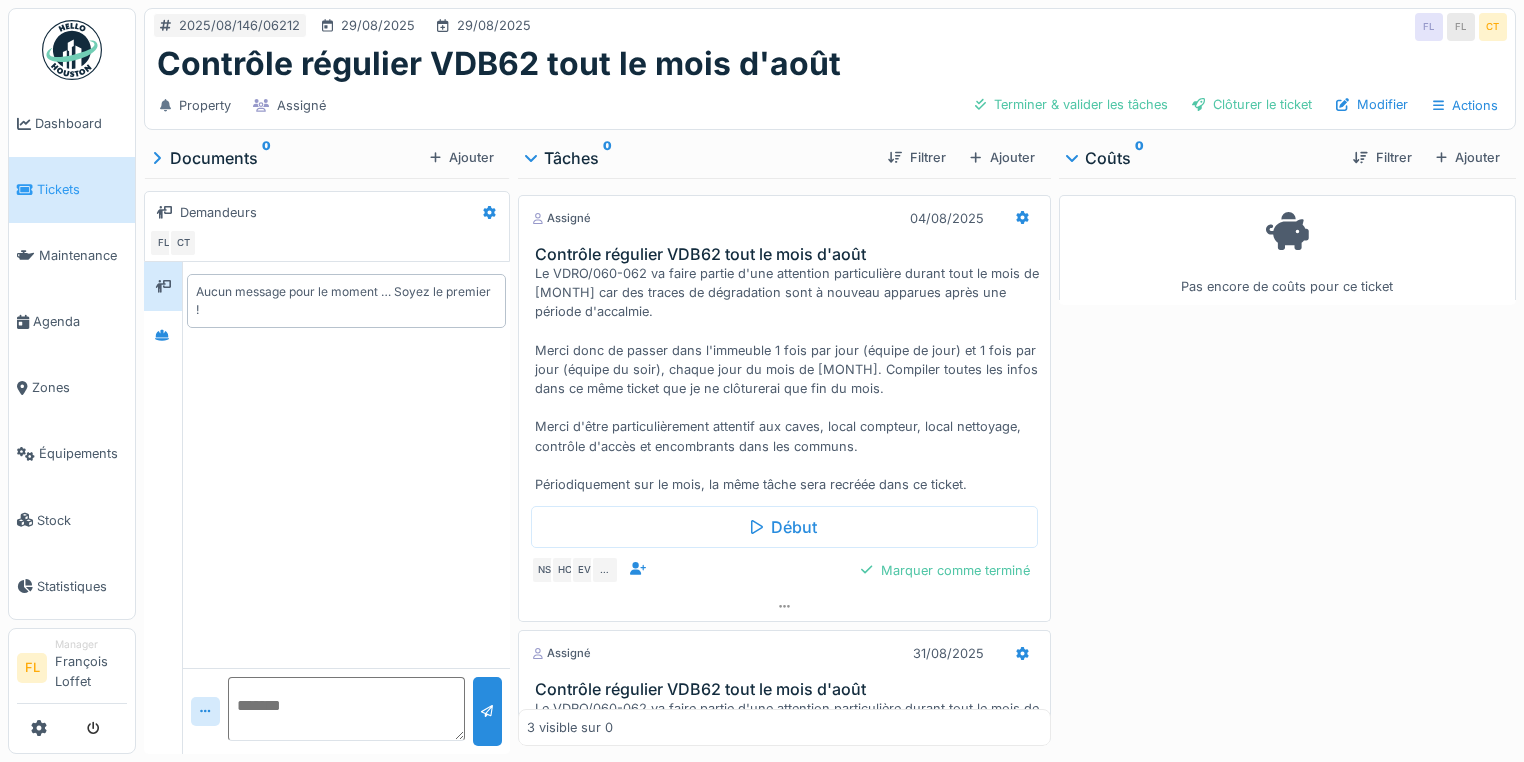 click on "Pas encore de coûts pour ce ticket" at bounding box center (1287, 462) 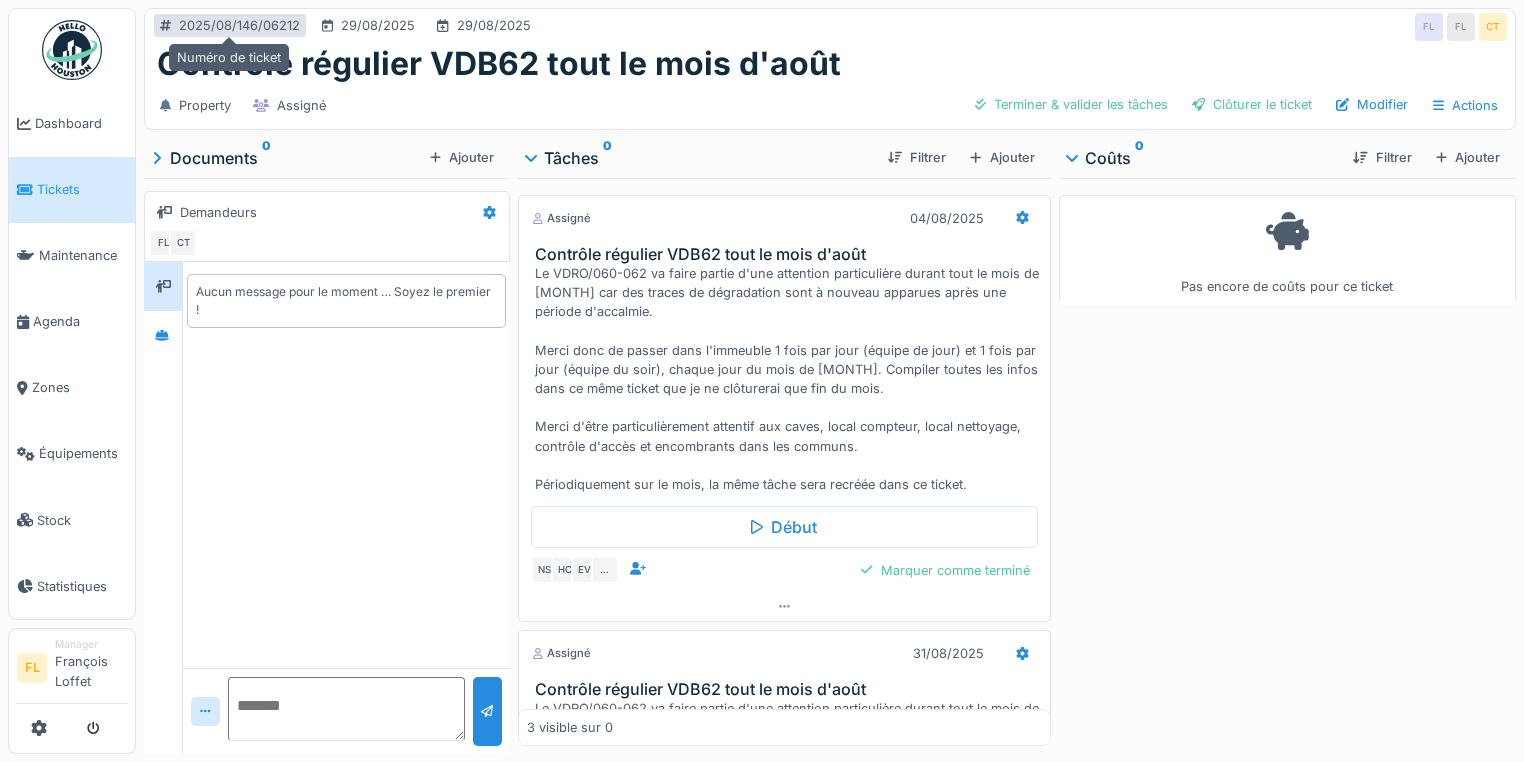 drag, startPoint x: 182, startPoint y: 24, endPoint x: 249, endPoint y: 28, distance: 67.11929 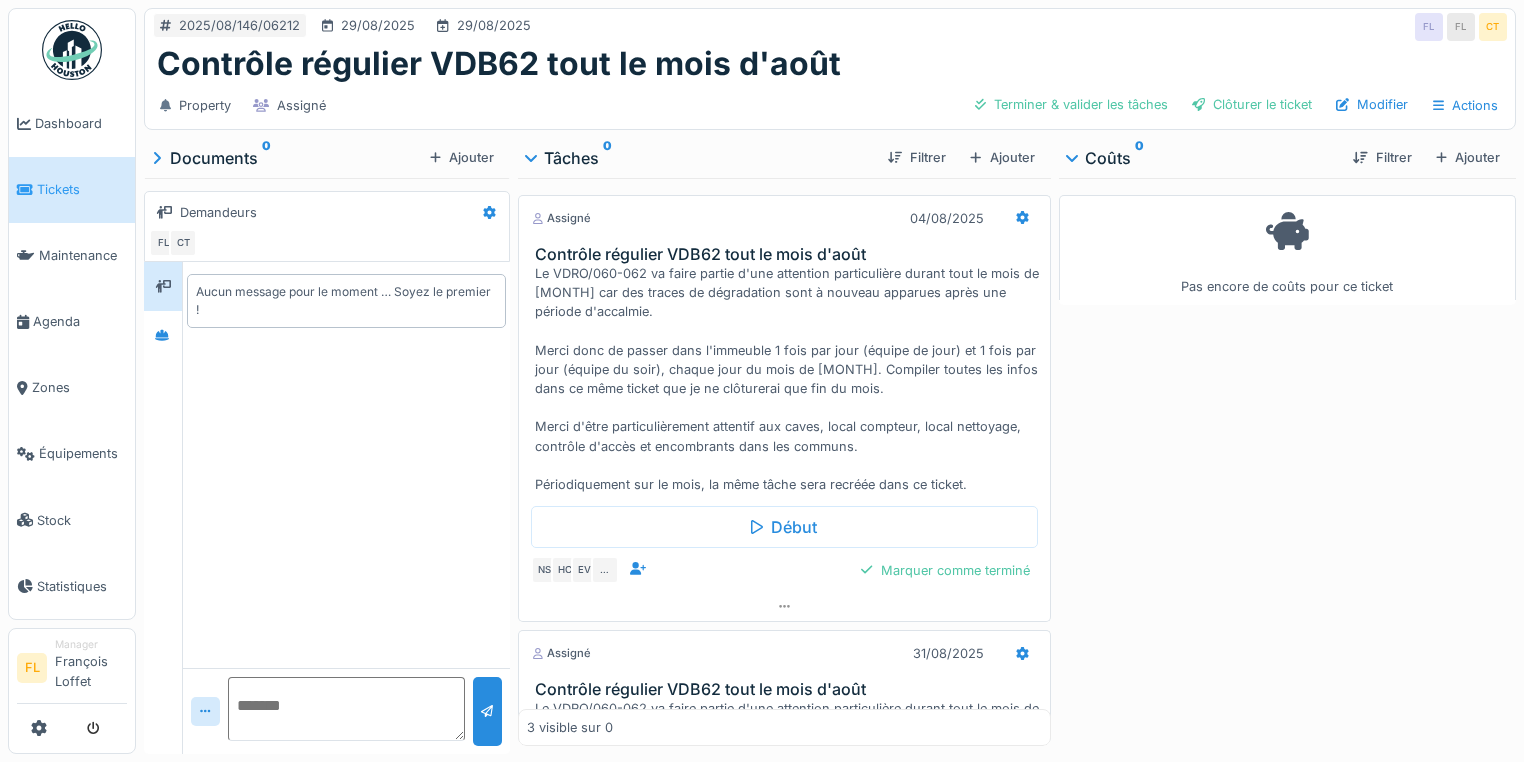 click on "Contrôle régulier VDB62 tout le mois d'août" at bounding box center (830, 64) 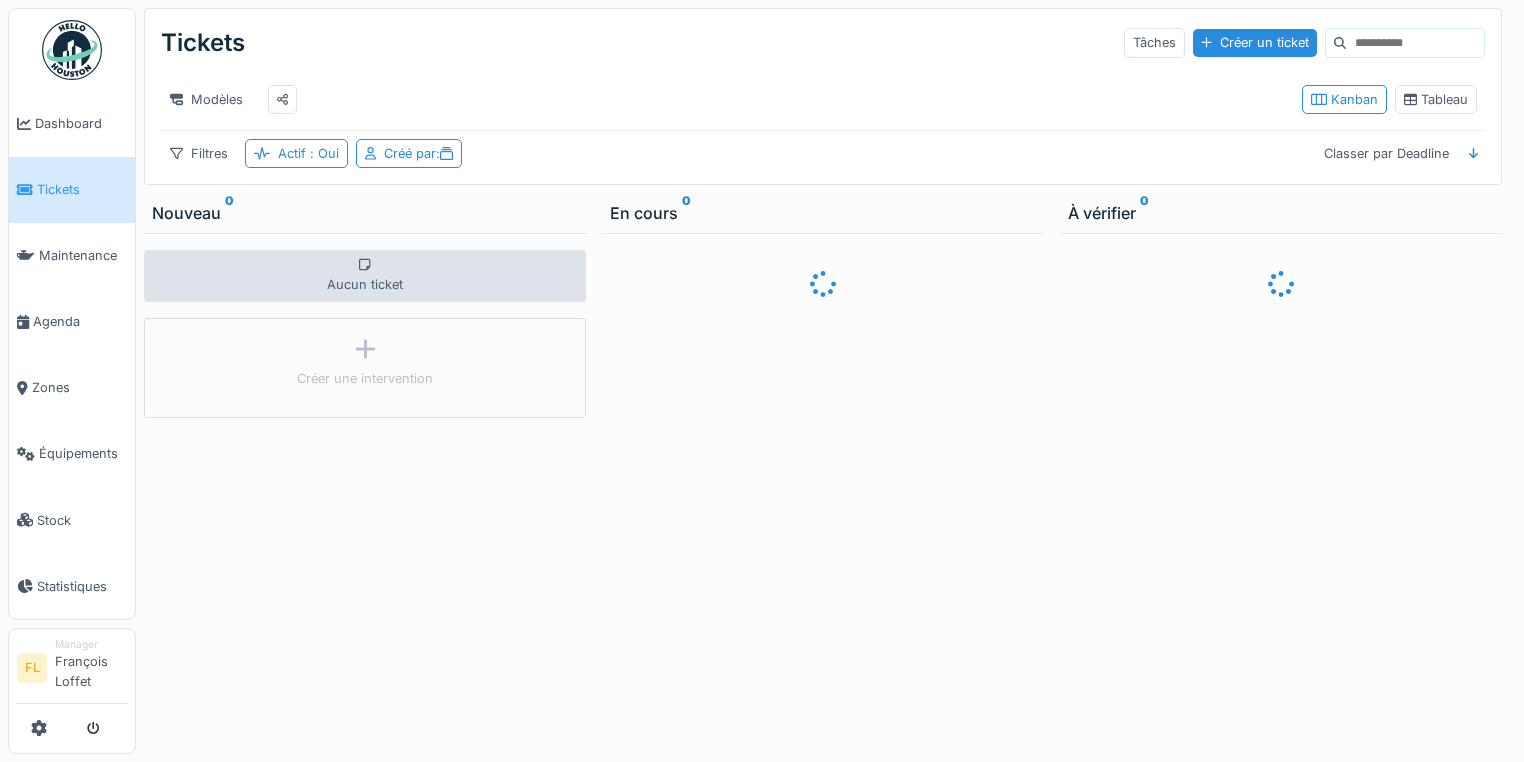 scroll, scrollTop: 0, scrollLeft: 0, axis: both 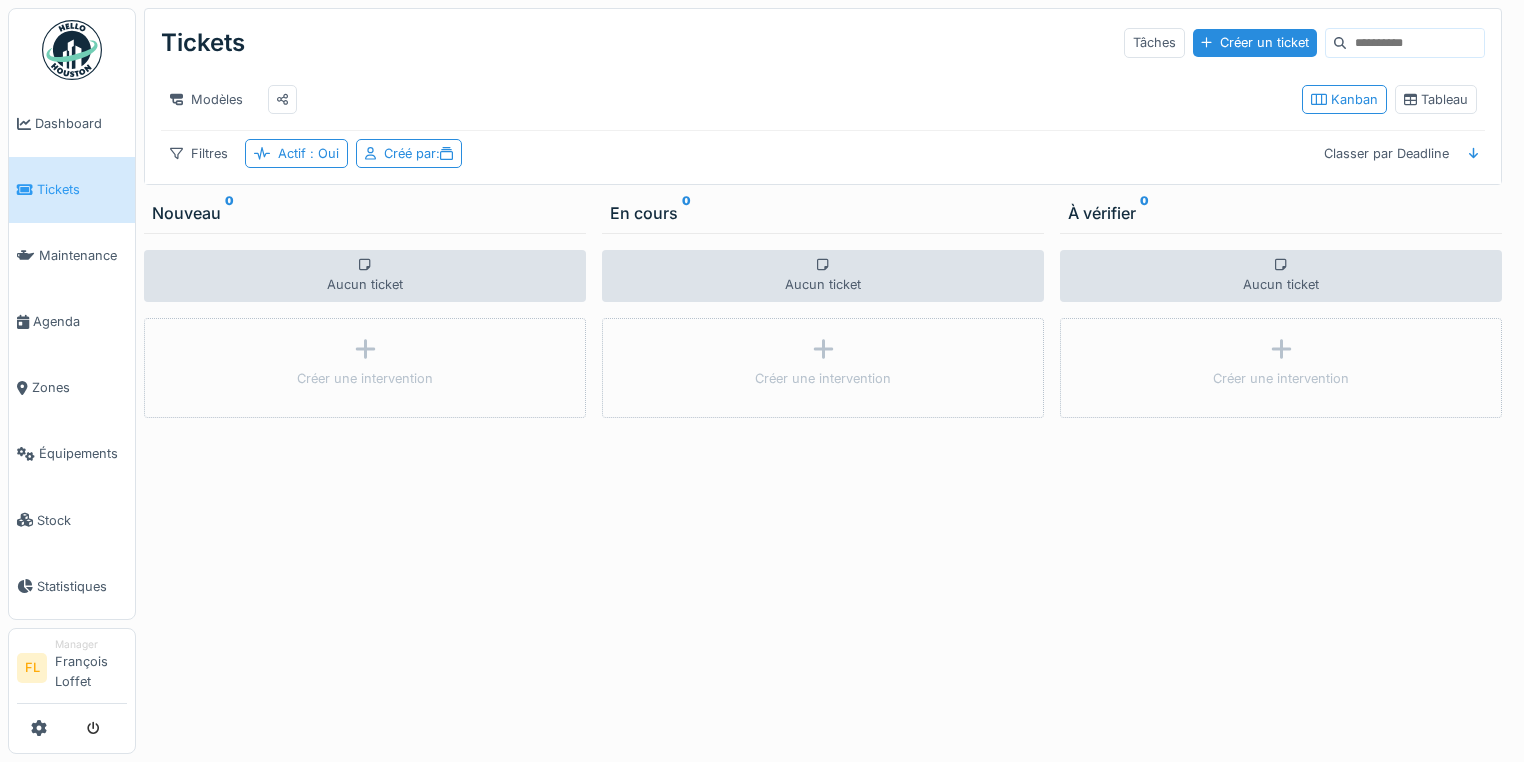 click at bounding box center [25, 190] 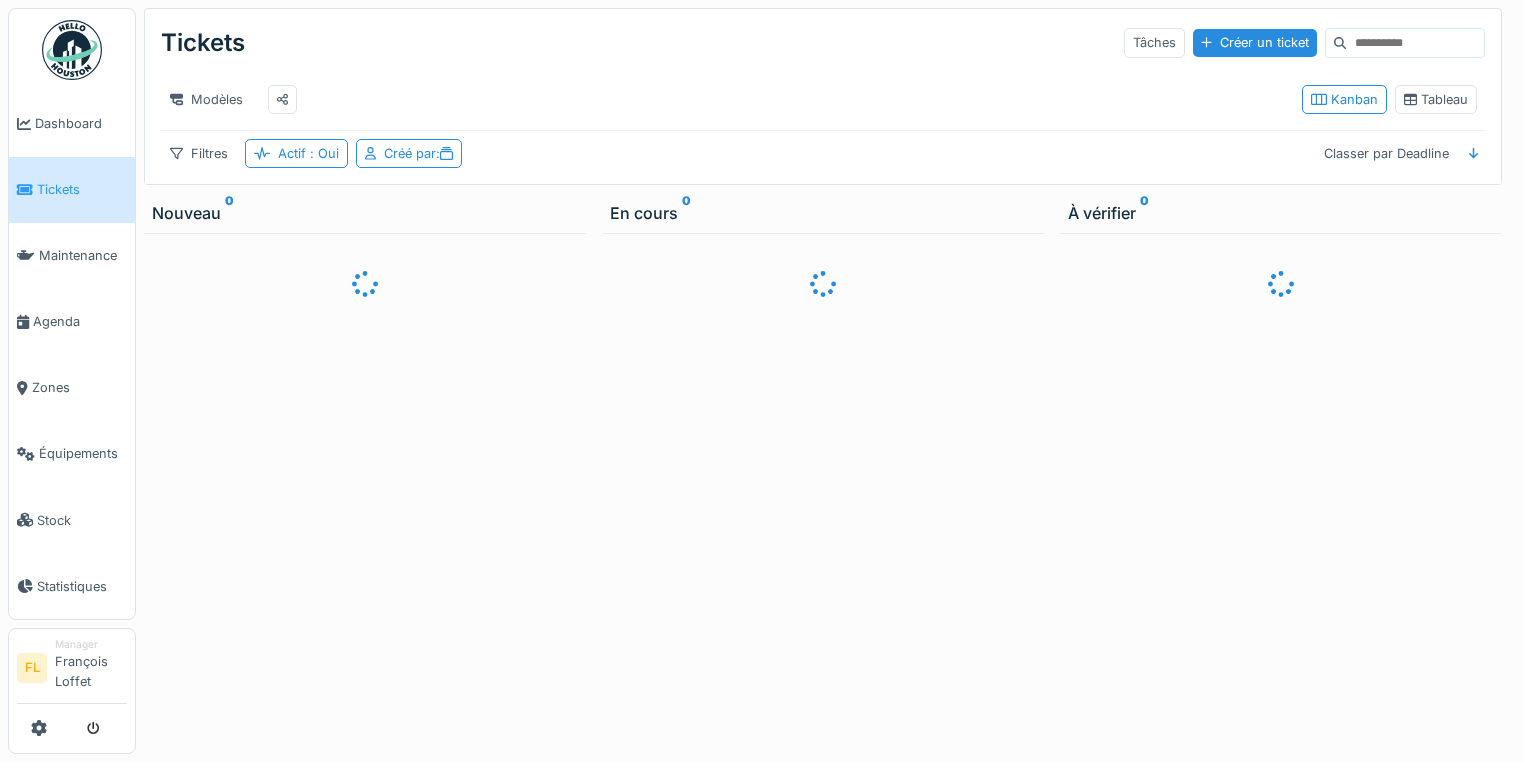 scroll, scrollTop: 0, scrollLeft: 0, axis: both 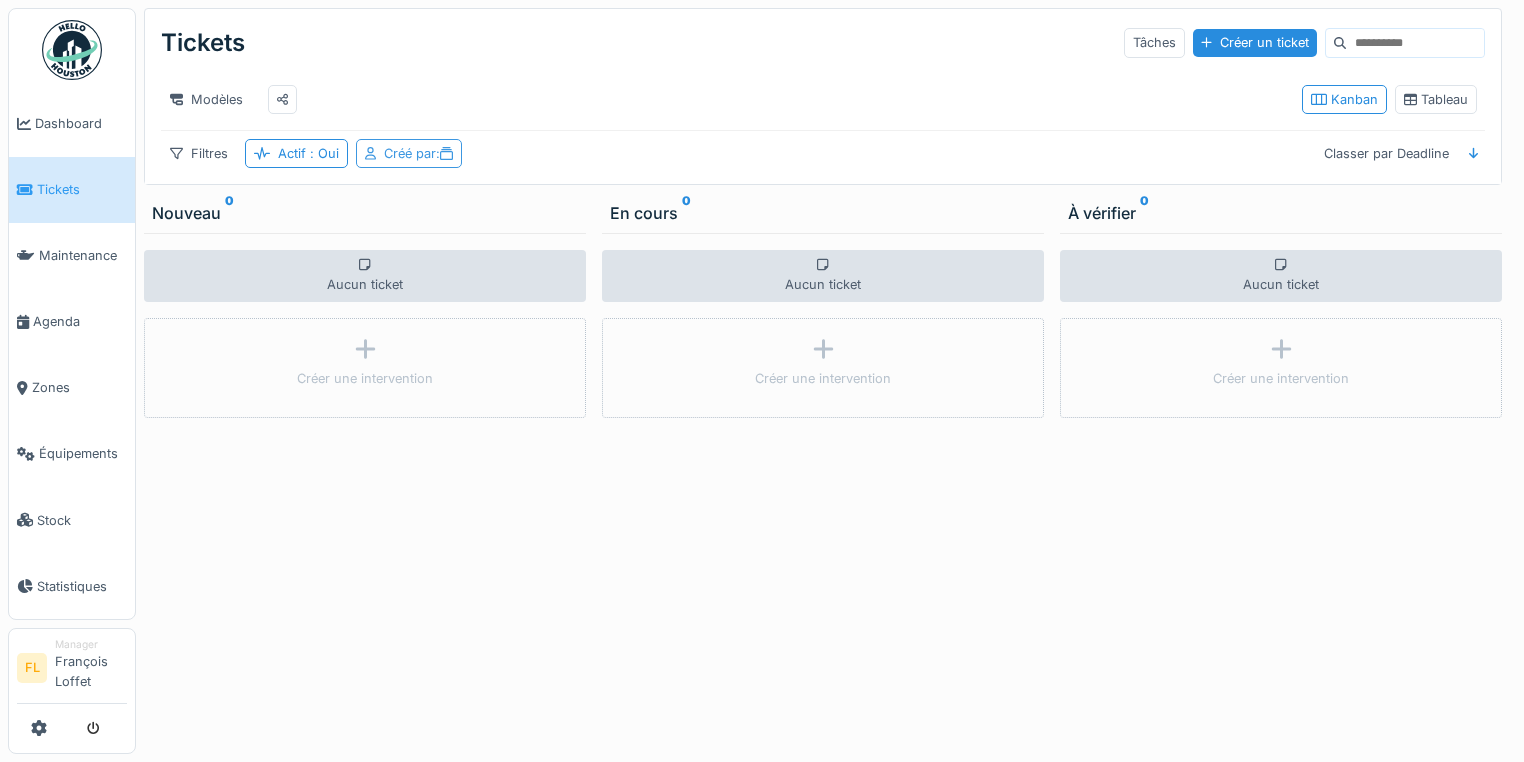 click on "Créé par  :" at bounding box center [418, 153] 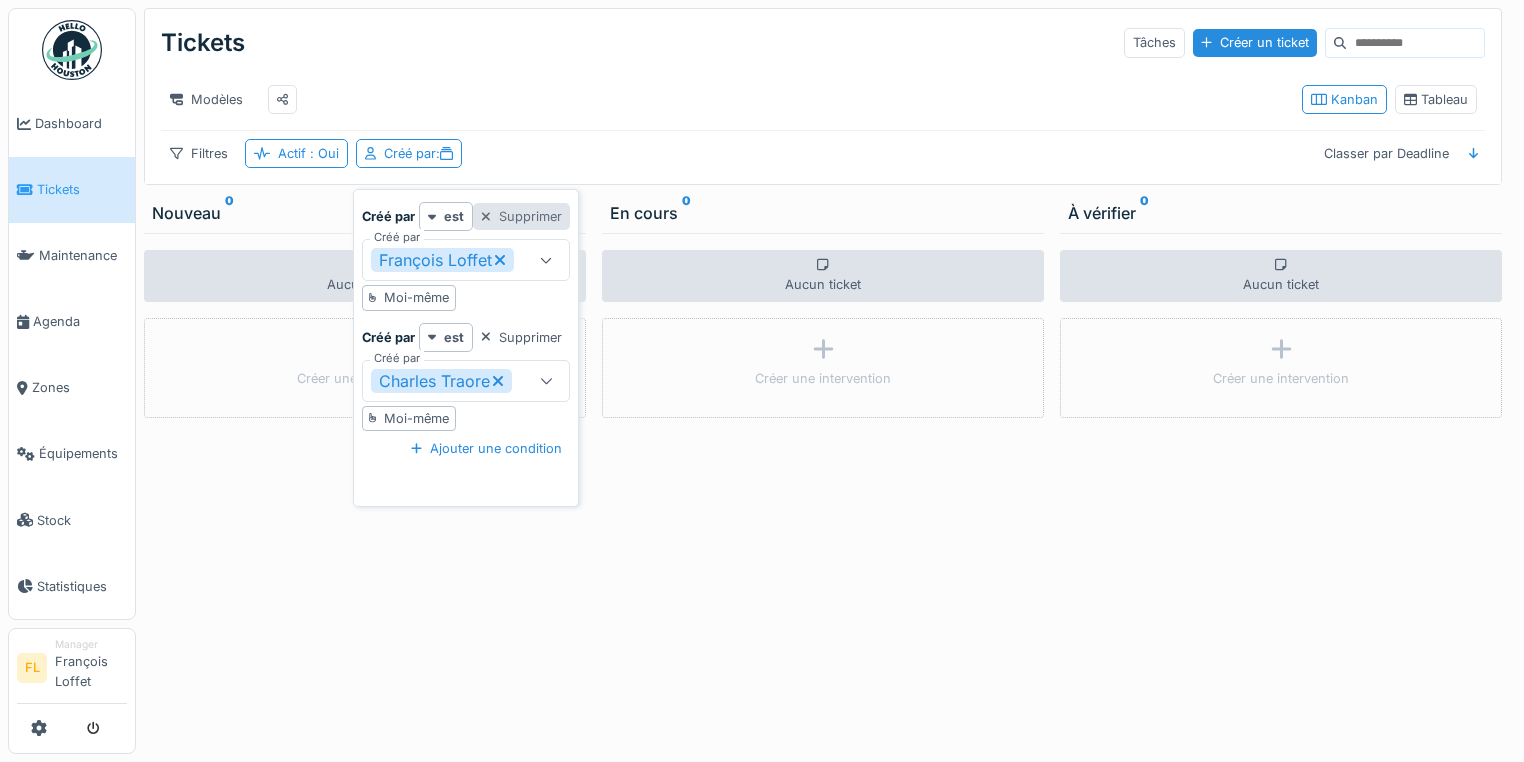 click at bounding box center (486, 216) 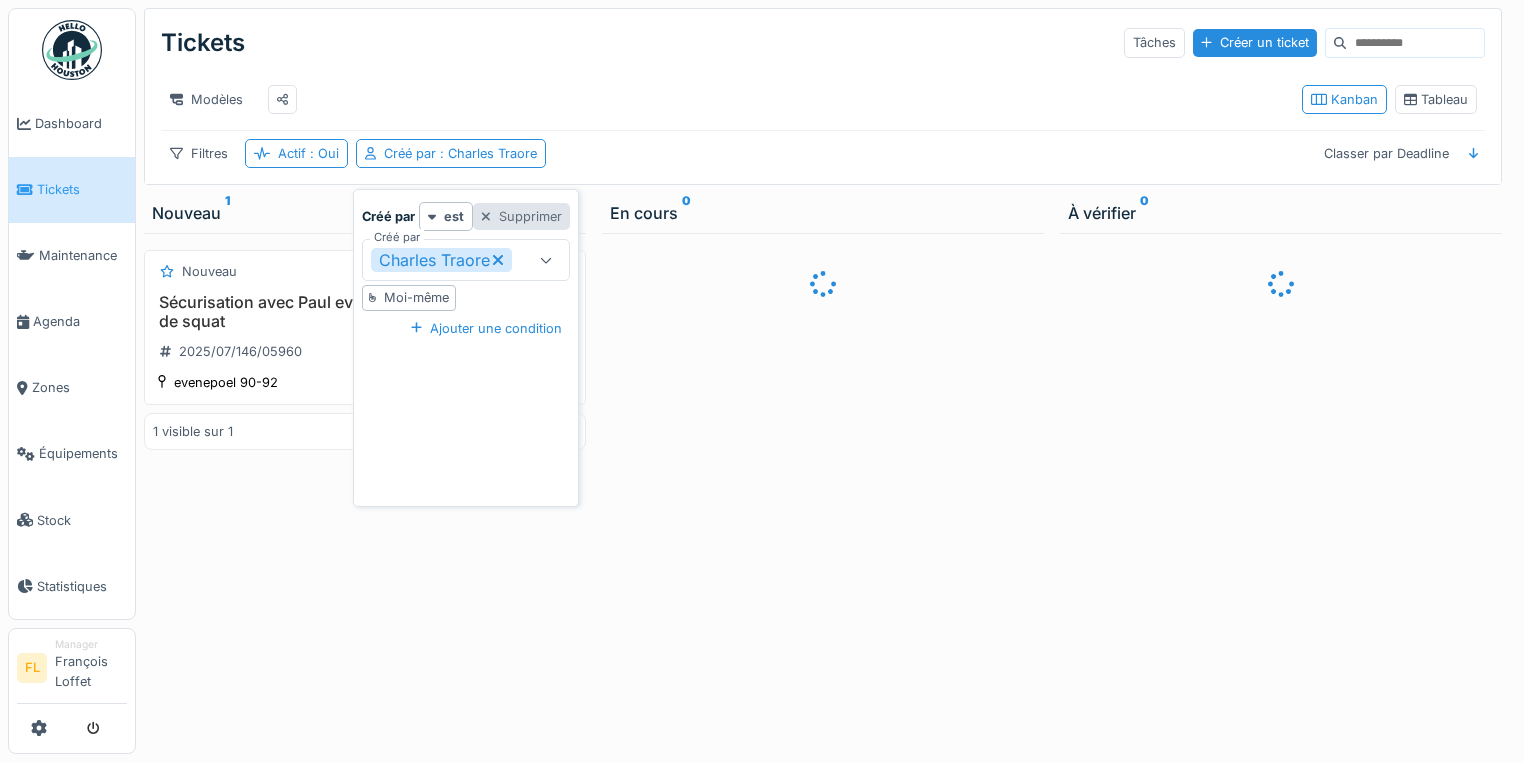 click at bounding box center (486, 216) 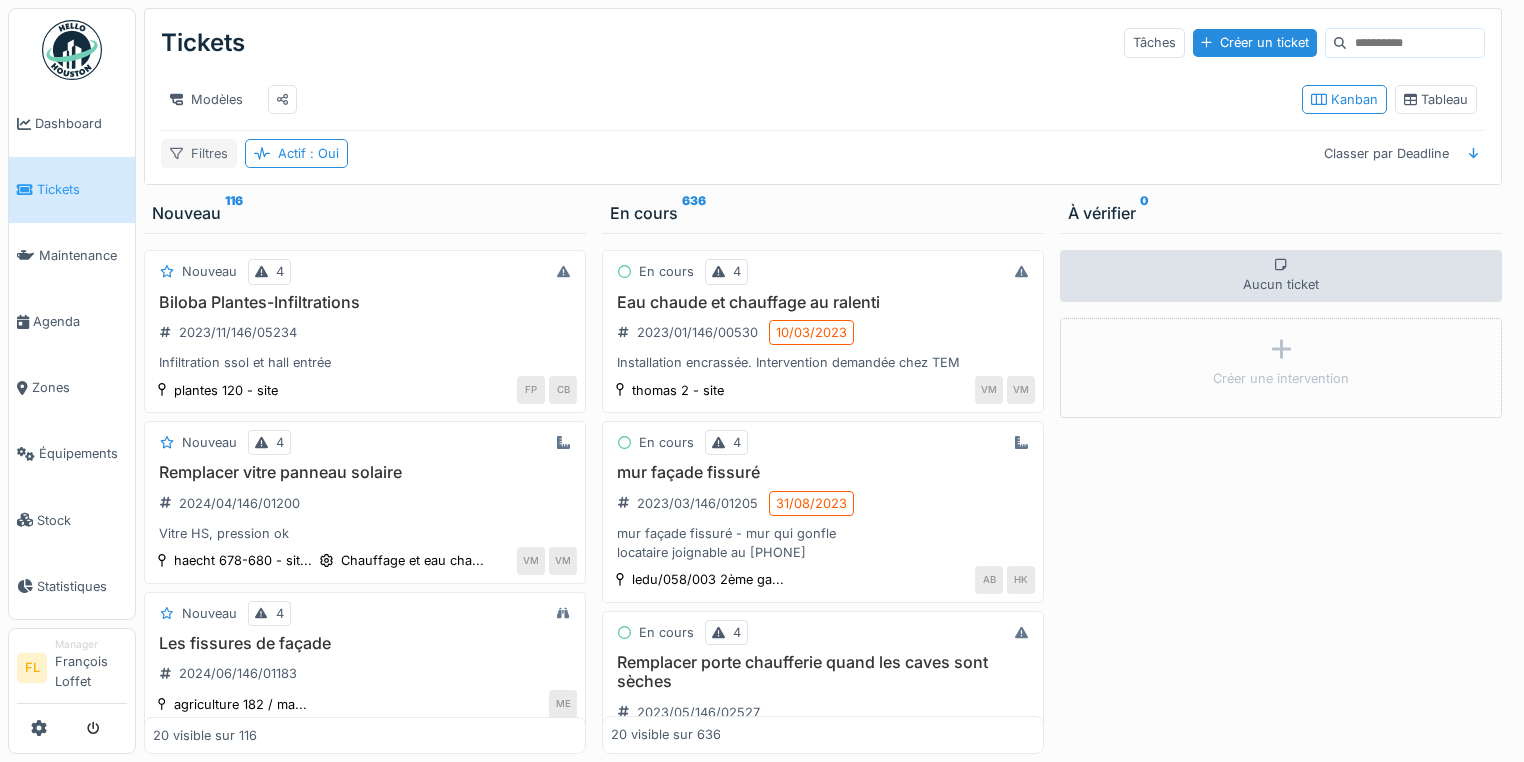 click on "Filtres" at bounding box center [199, 153] 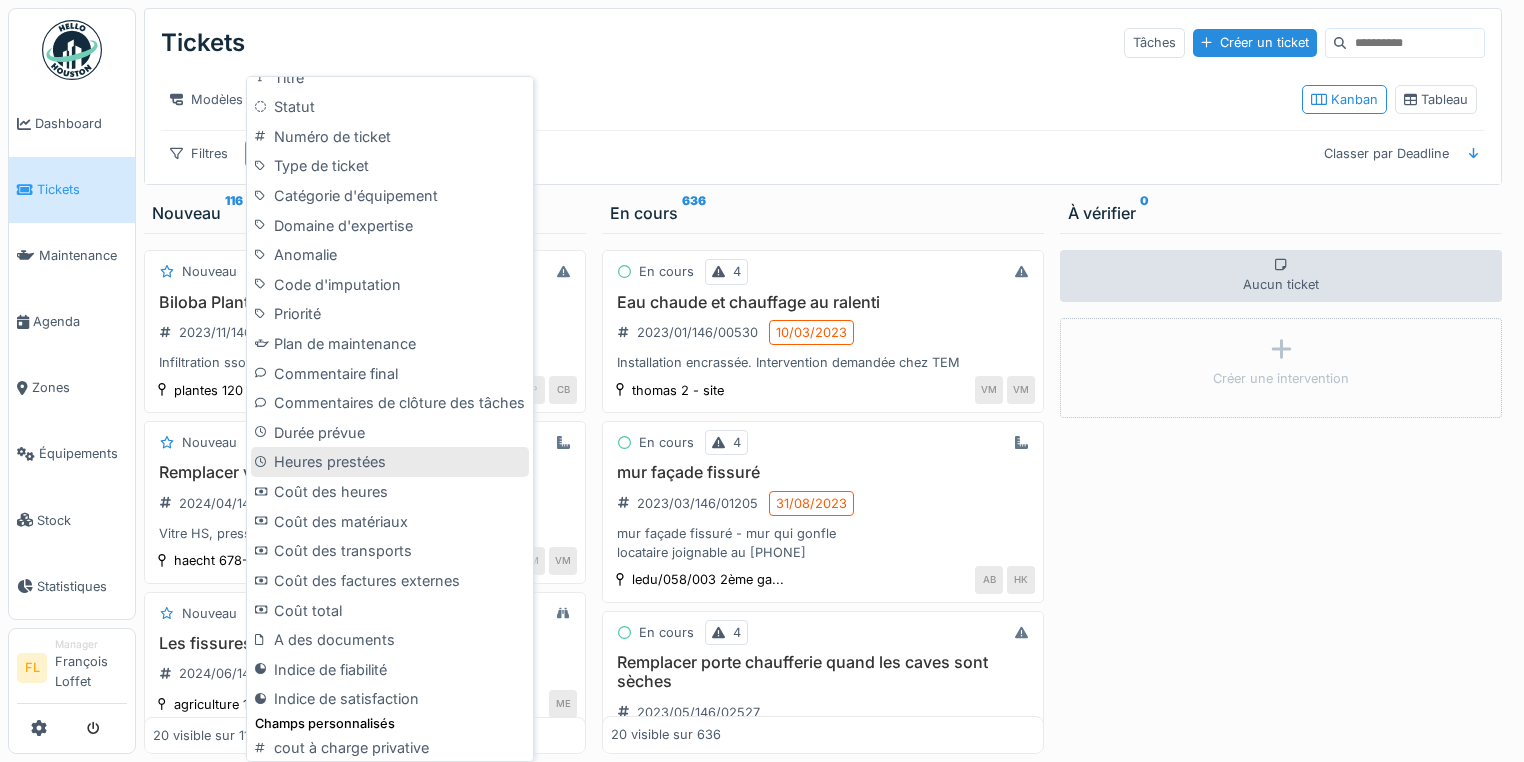 scroll, scrollTop: 672, scrollLeft: 0, axis: vertical 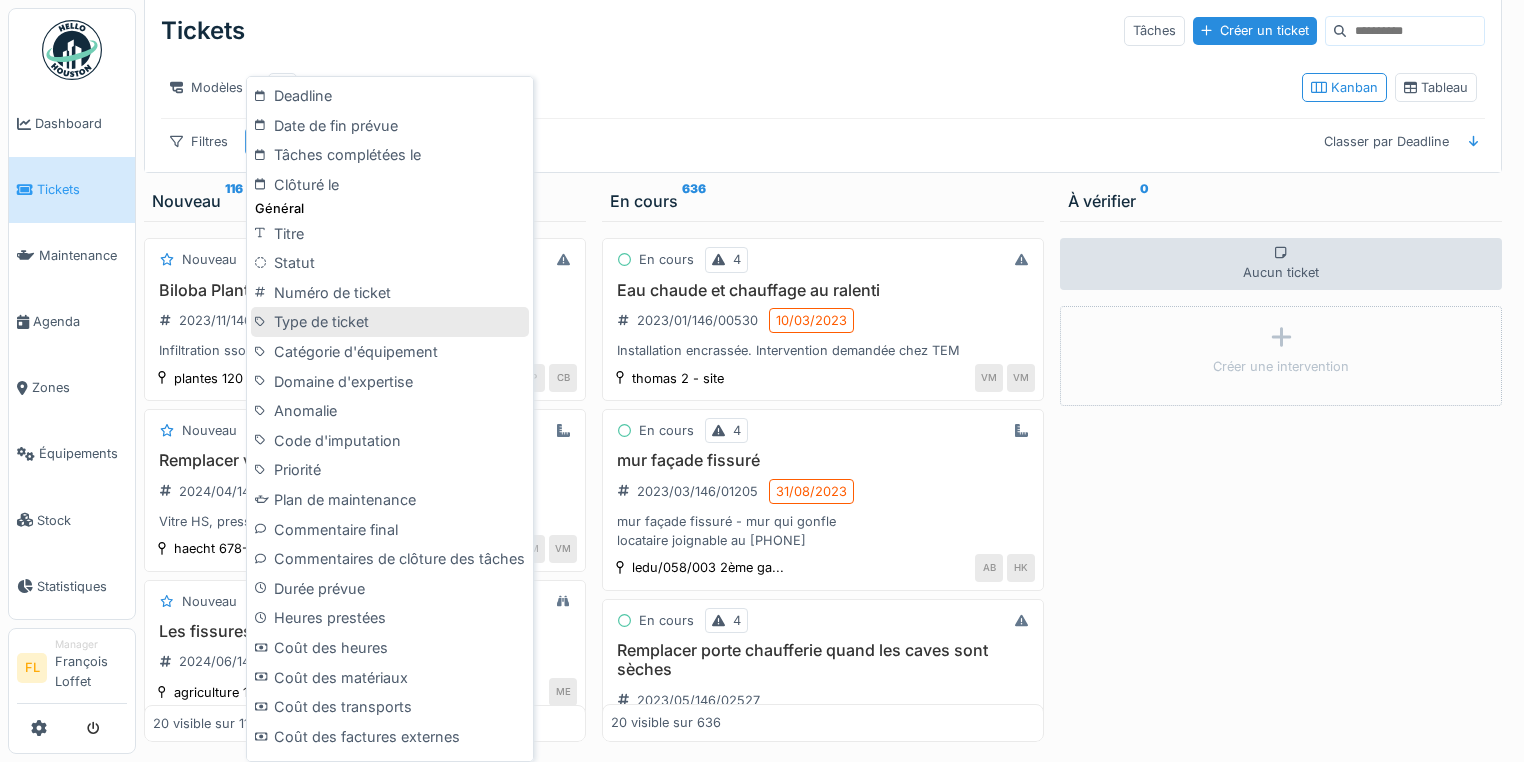 click on "Type de ticket" at bounding box center [390, 322] 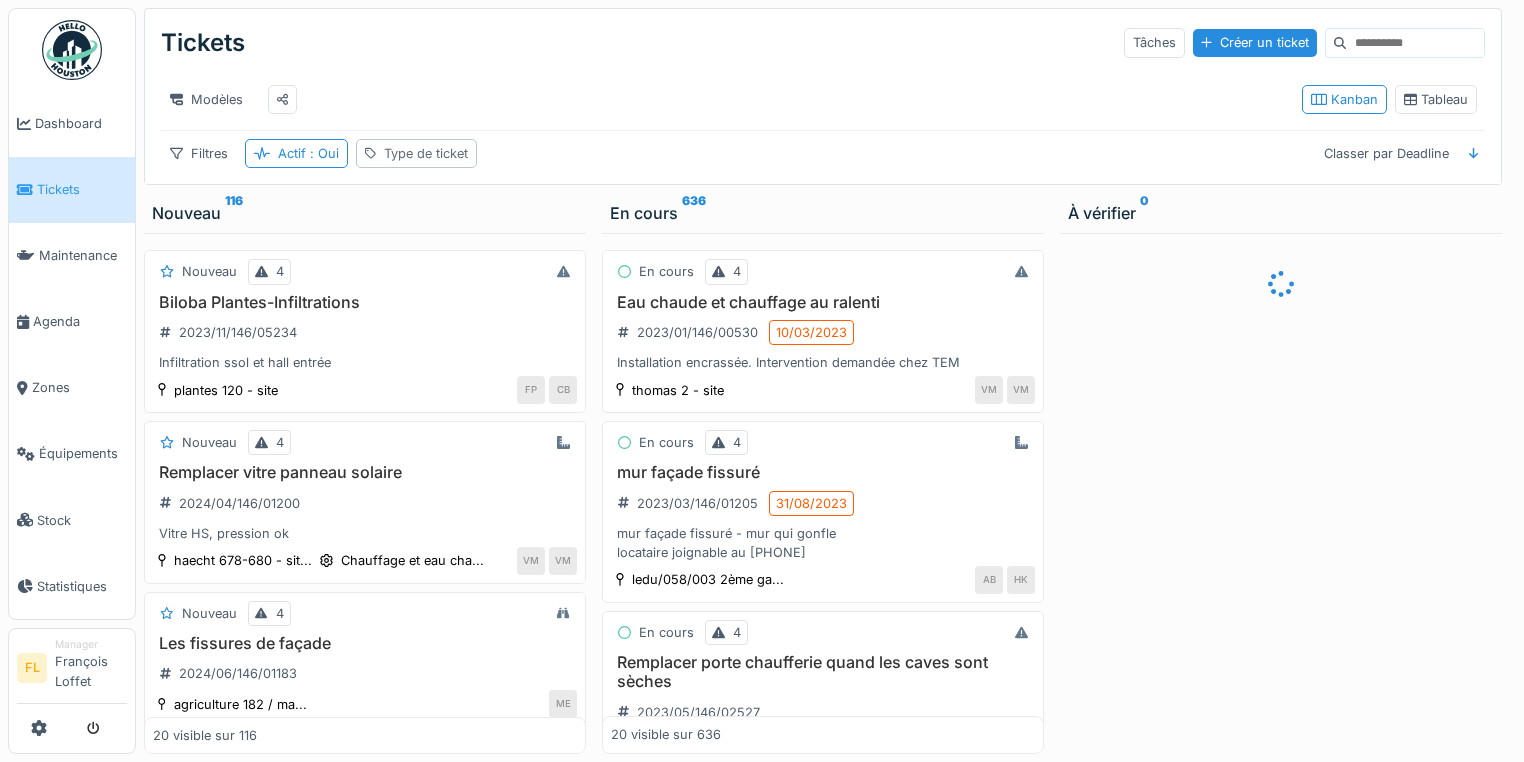 click on "Type de ticket" at bounding box center (426, 153) 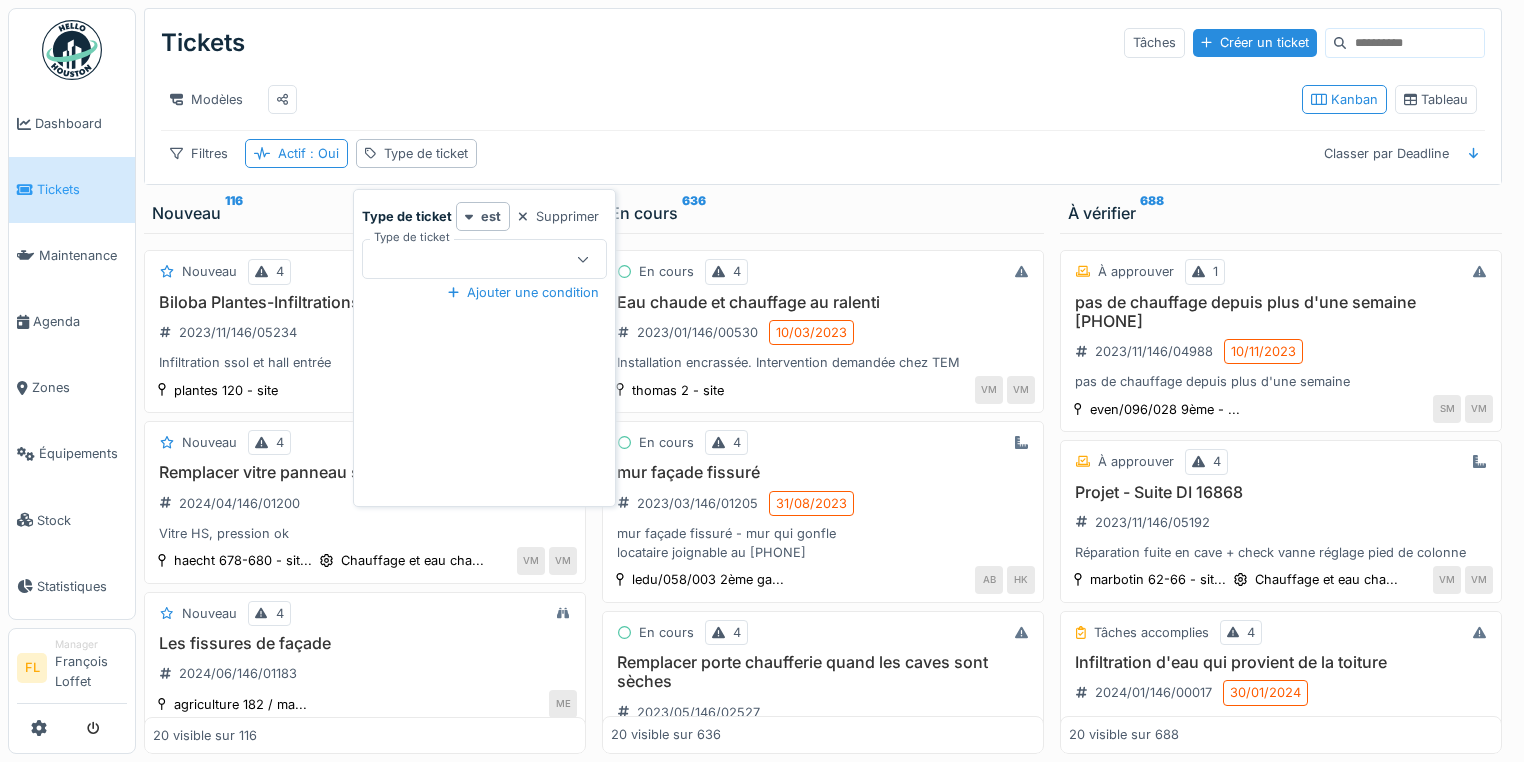 click at bounding box center (472, 259) 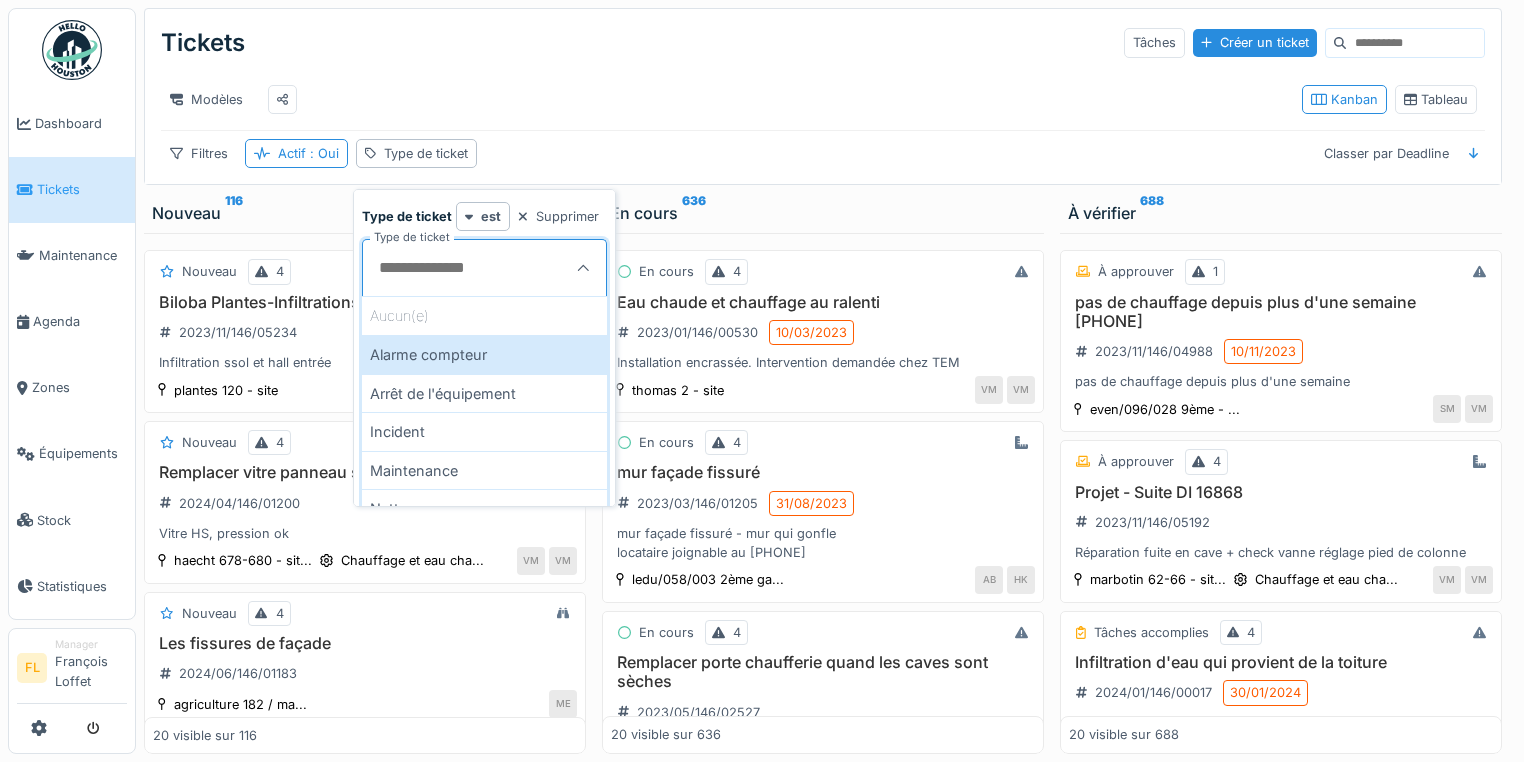 scroll, scrollTop: 0, scrollLeft: 0, axis: both 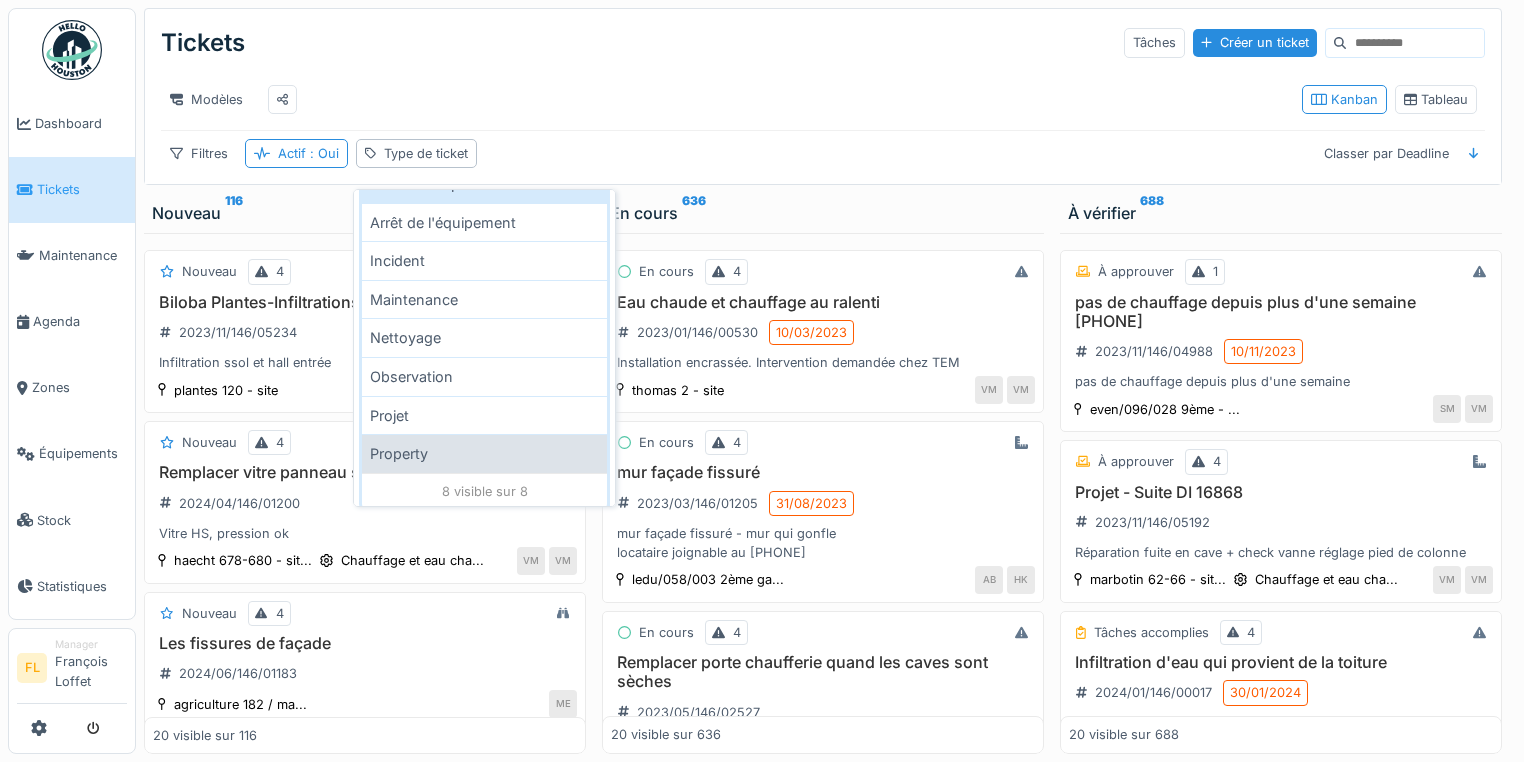 click on "Property" at bounding box center (484, 453) 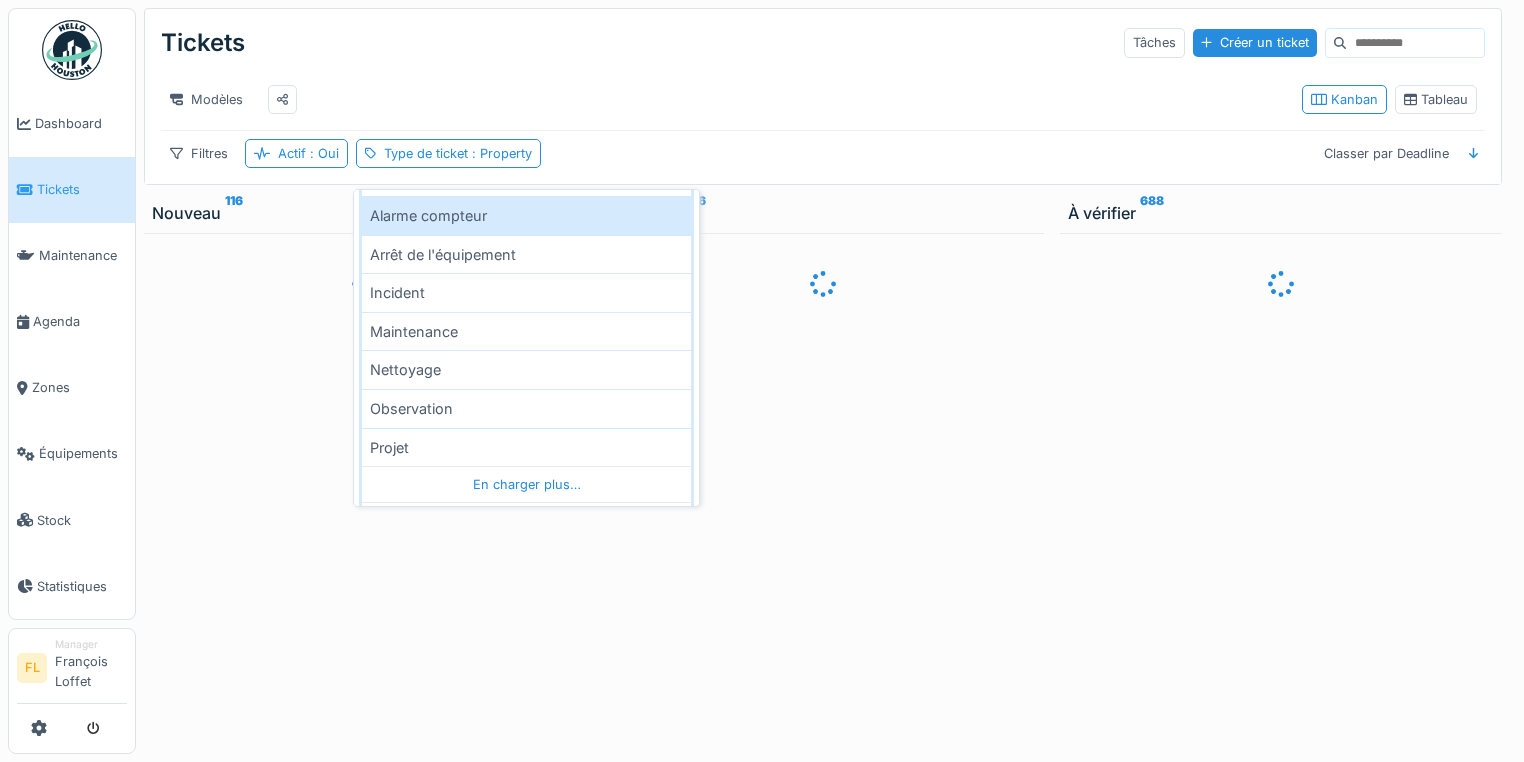 scroll, scrollTop: 200, scrollLeft: 0, axis: vertical 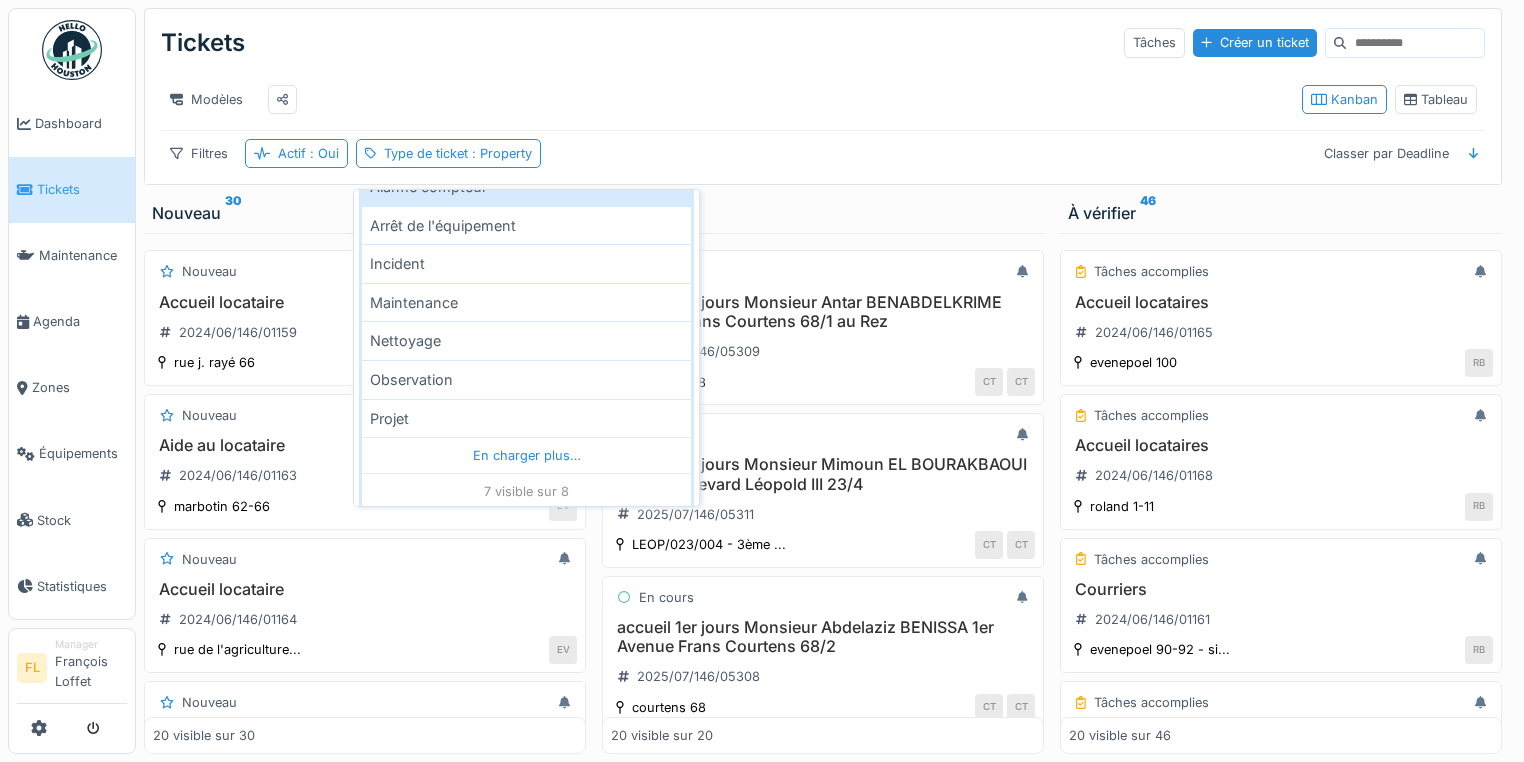 click on "Modèles" at bounding box center (723, 99) 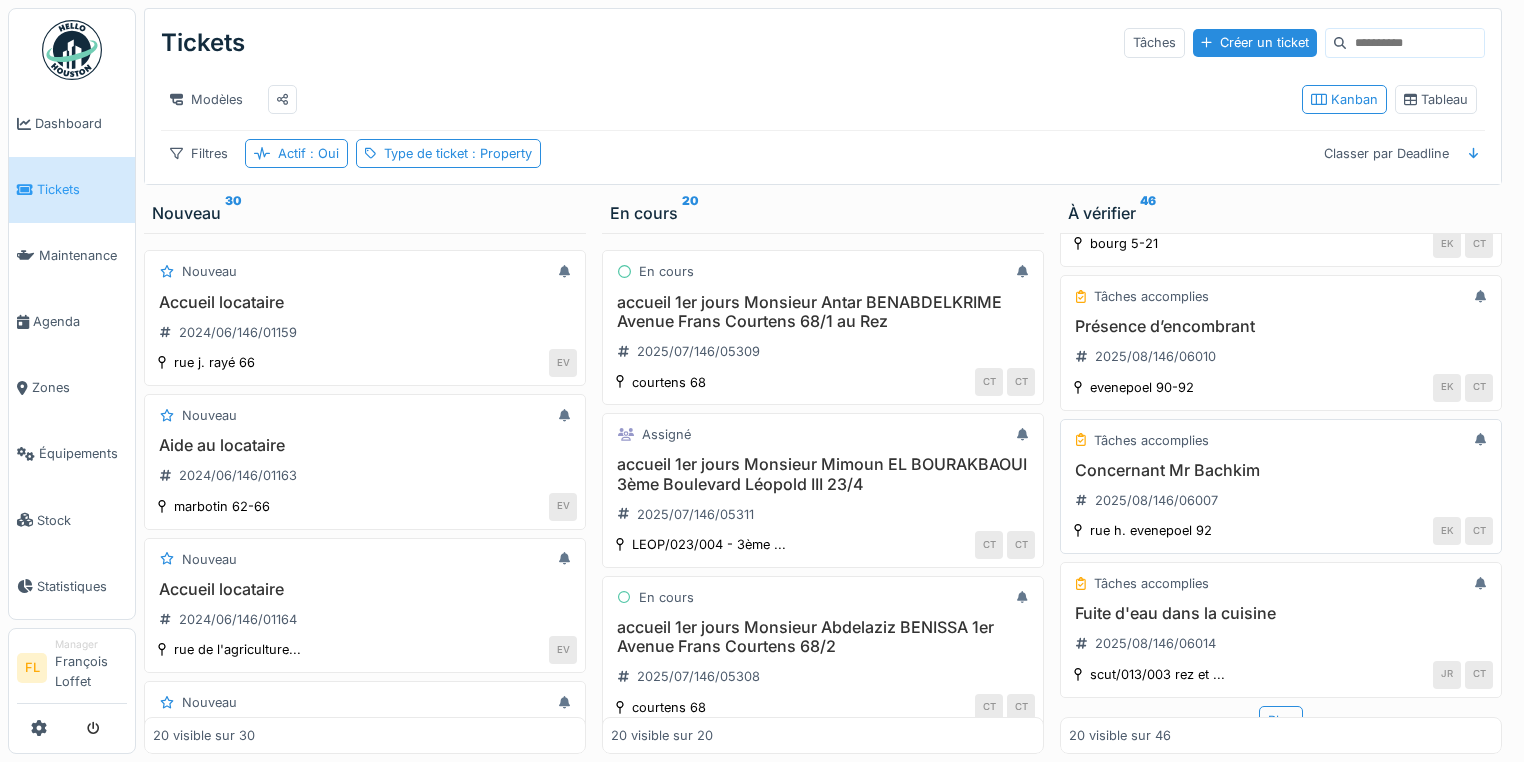 scroll, scrollTop: 2420, scrollLeft: 0, axis: vertical 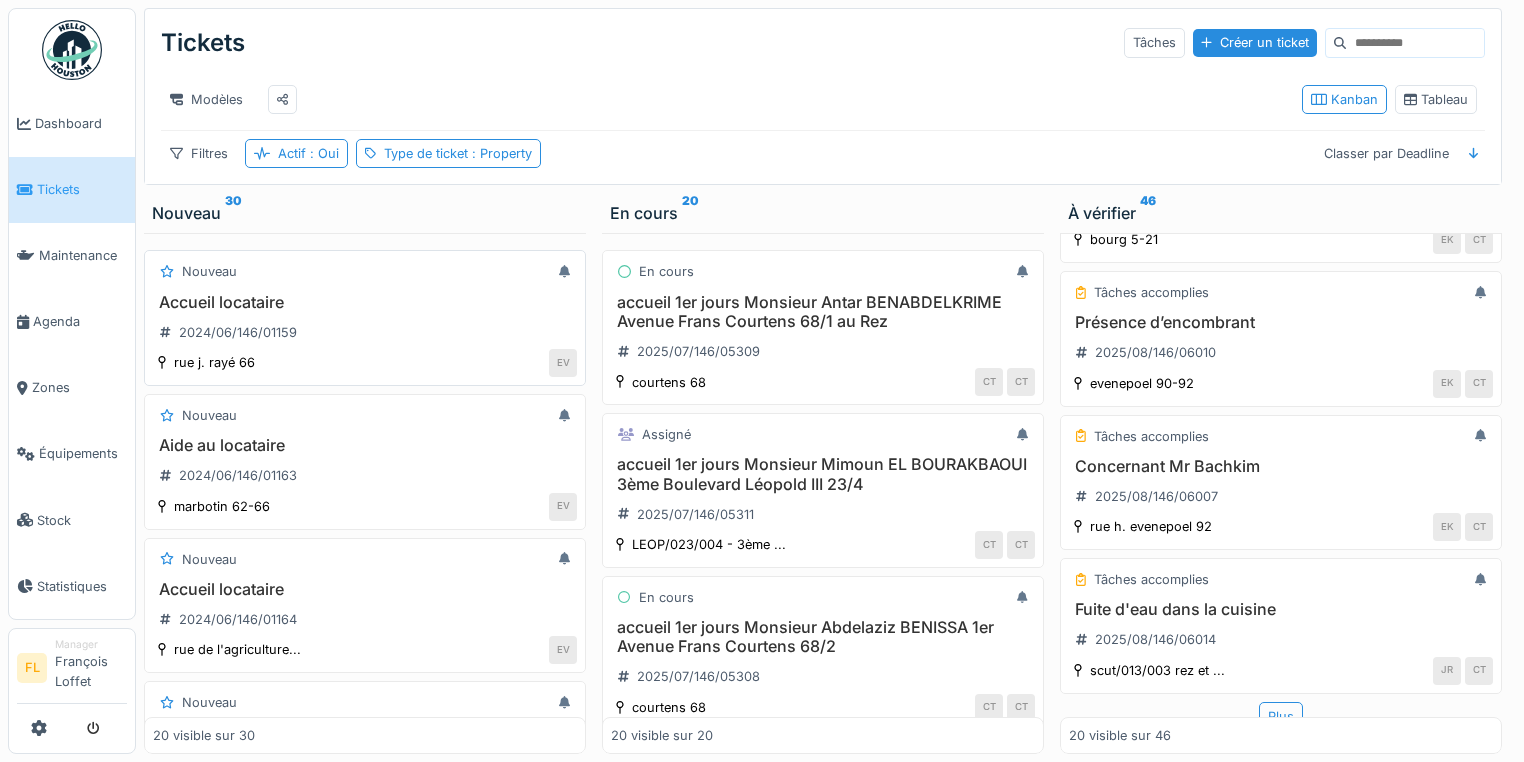 click on "Accueil locataire" at bounding box center (365, 302) 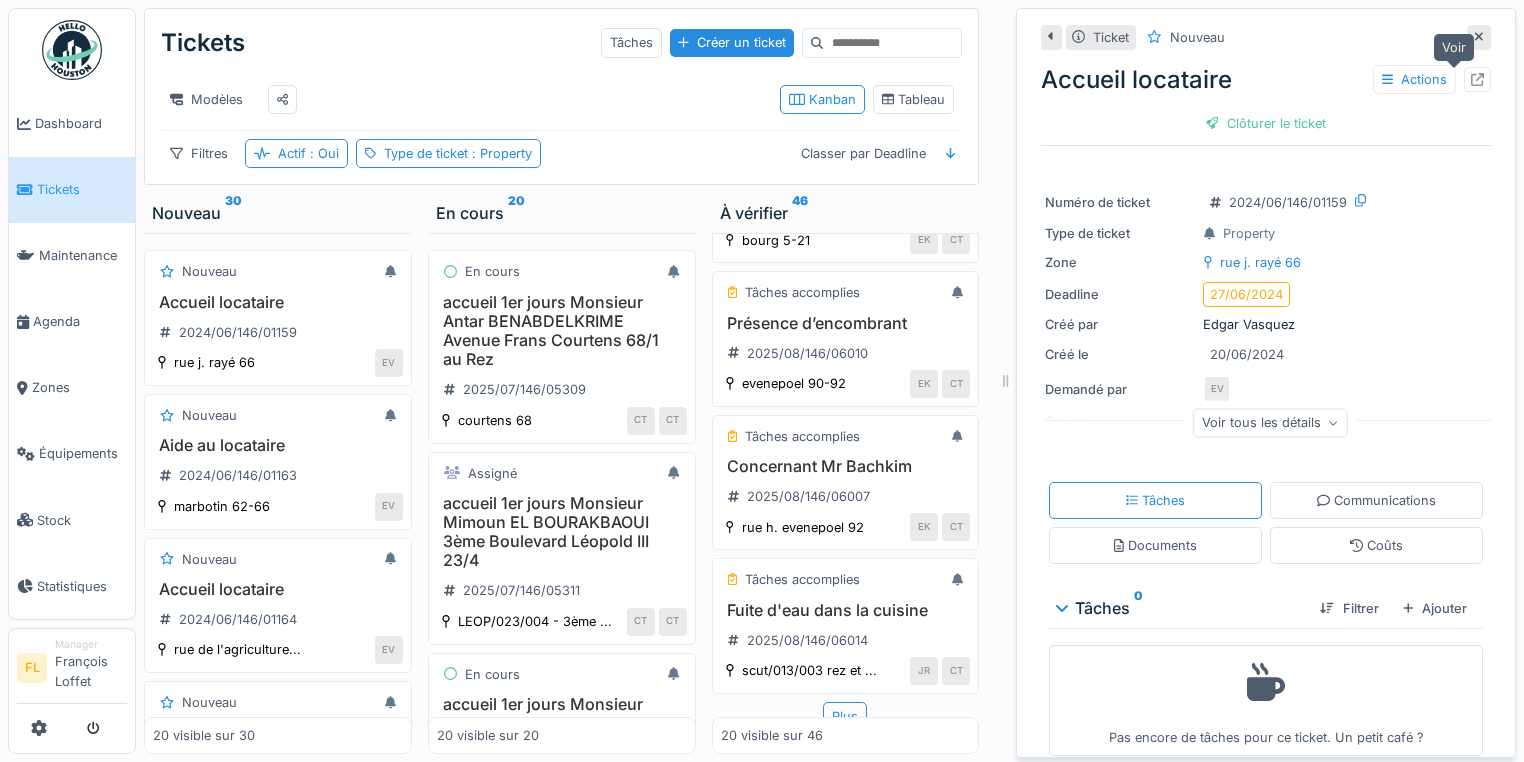 click 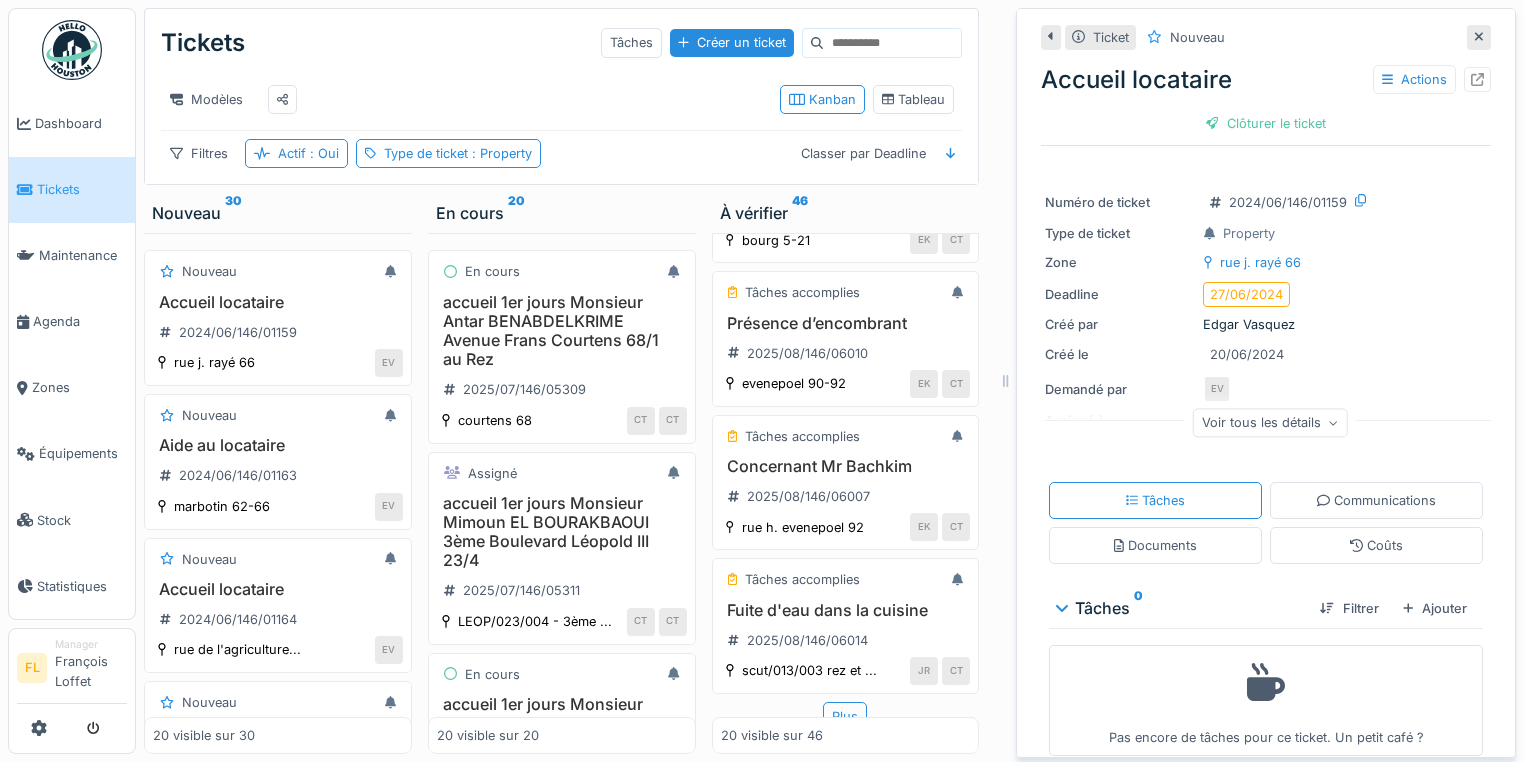 click 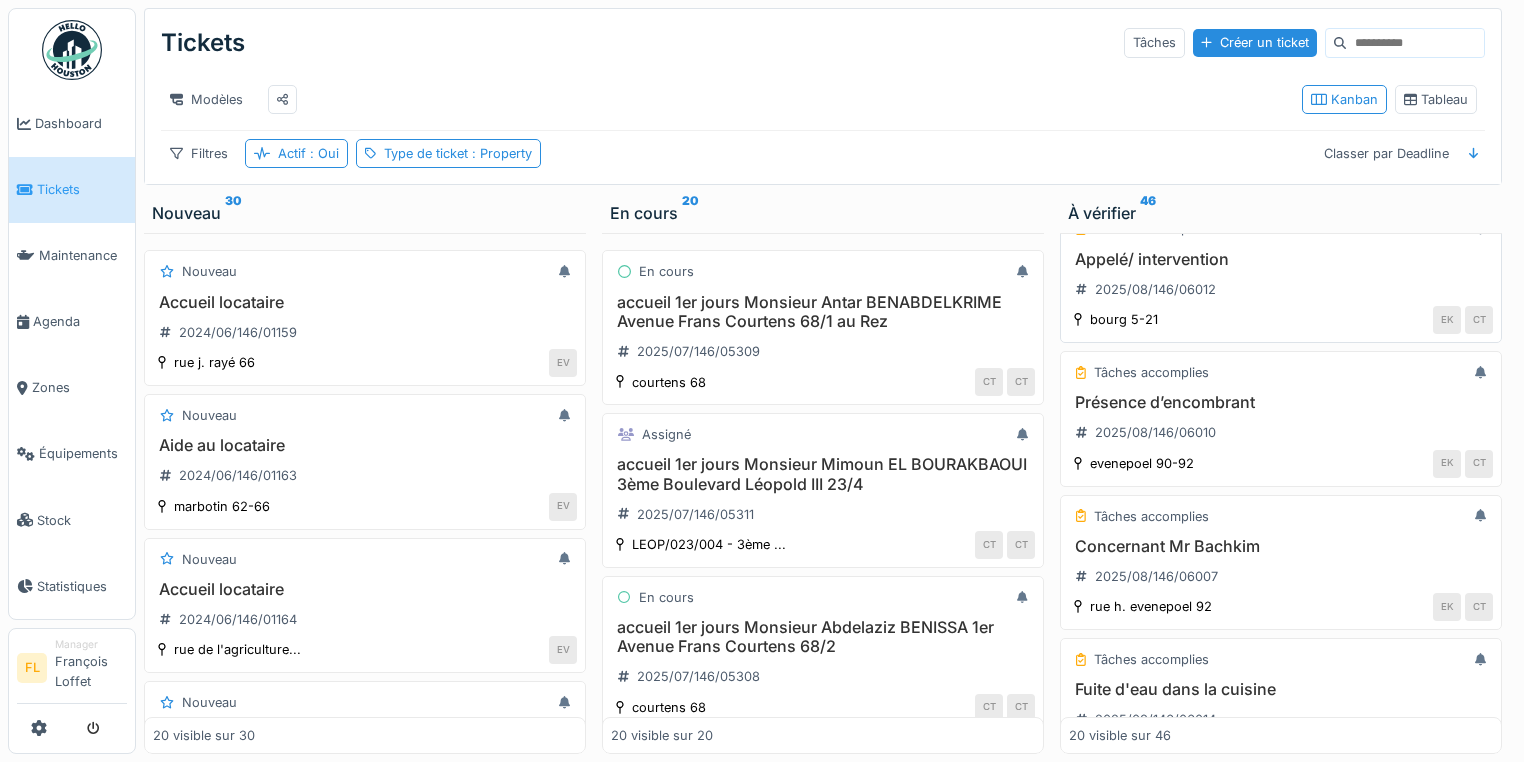 scroll, scrollTop: 2260, scrollLeft: 0, axis: vertical 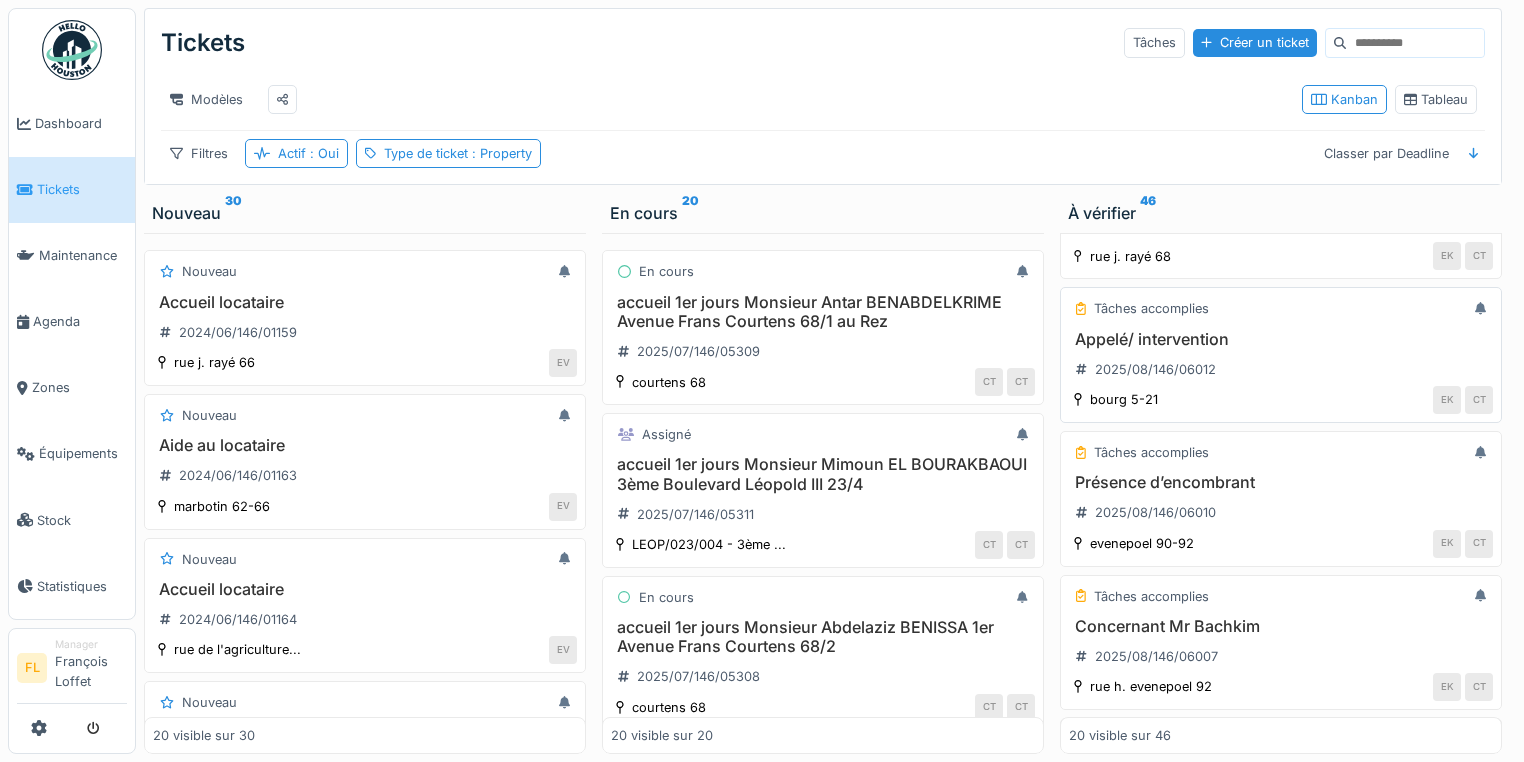 click on "Appelé/ intervention" at bounding box center (1281, 339) 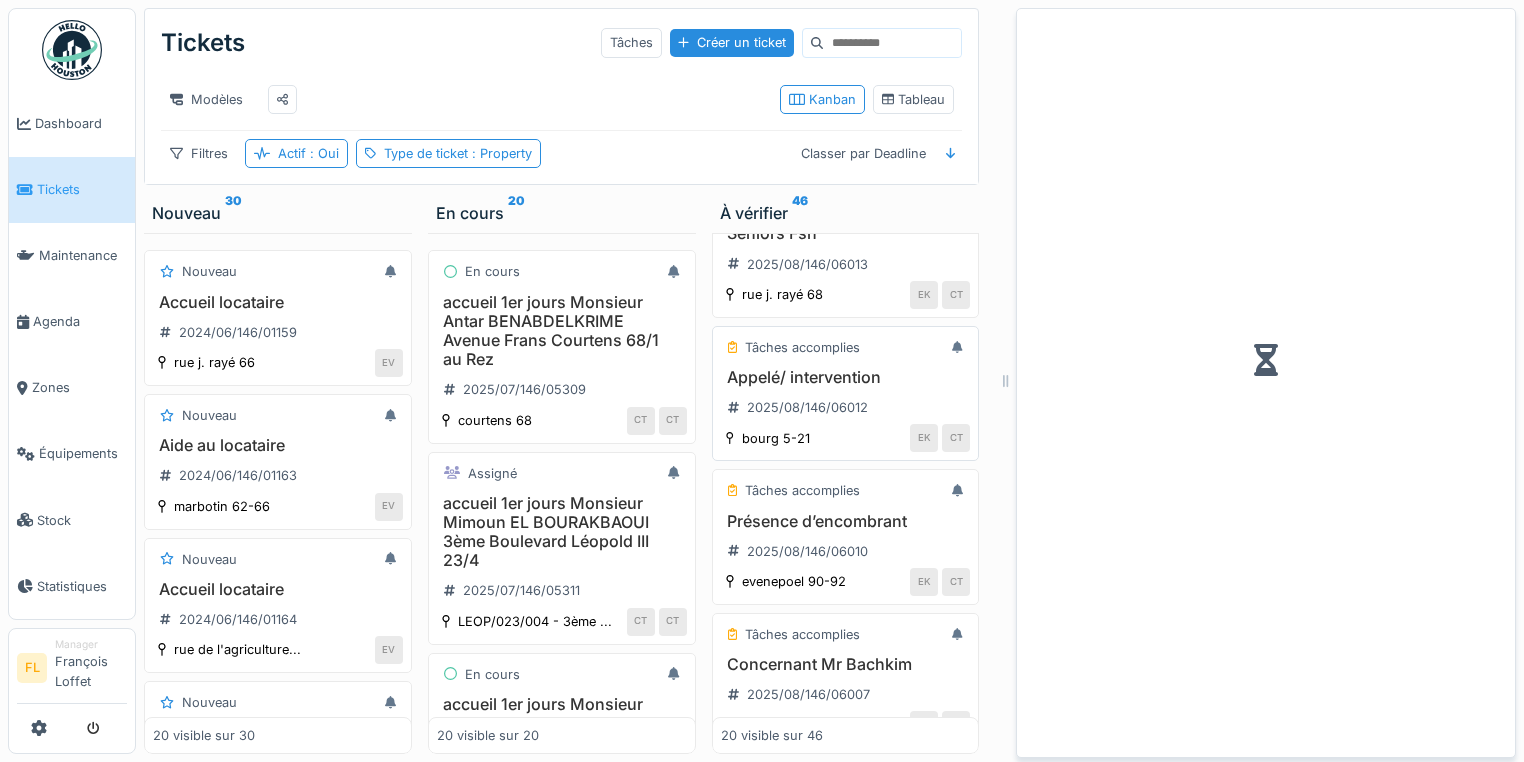 scroll, scrollTop: 2298, scrollLeft: 0, axis: vertical 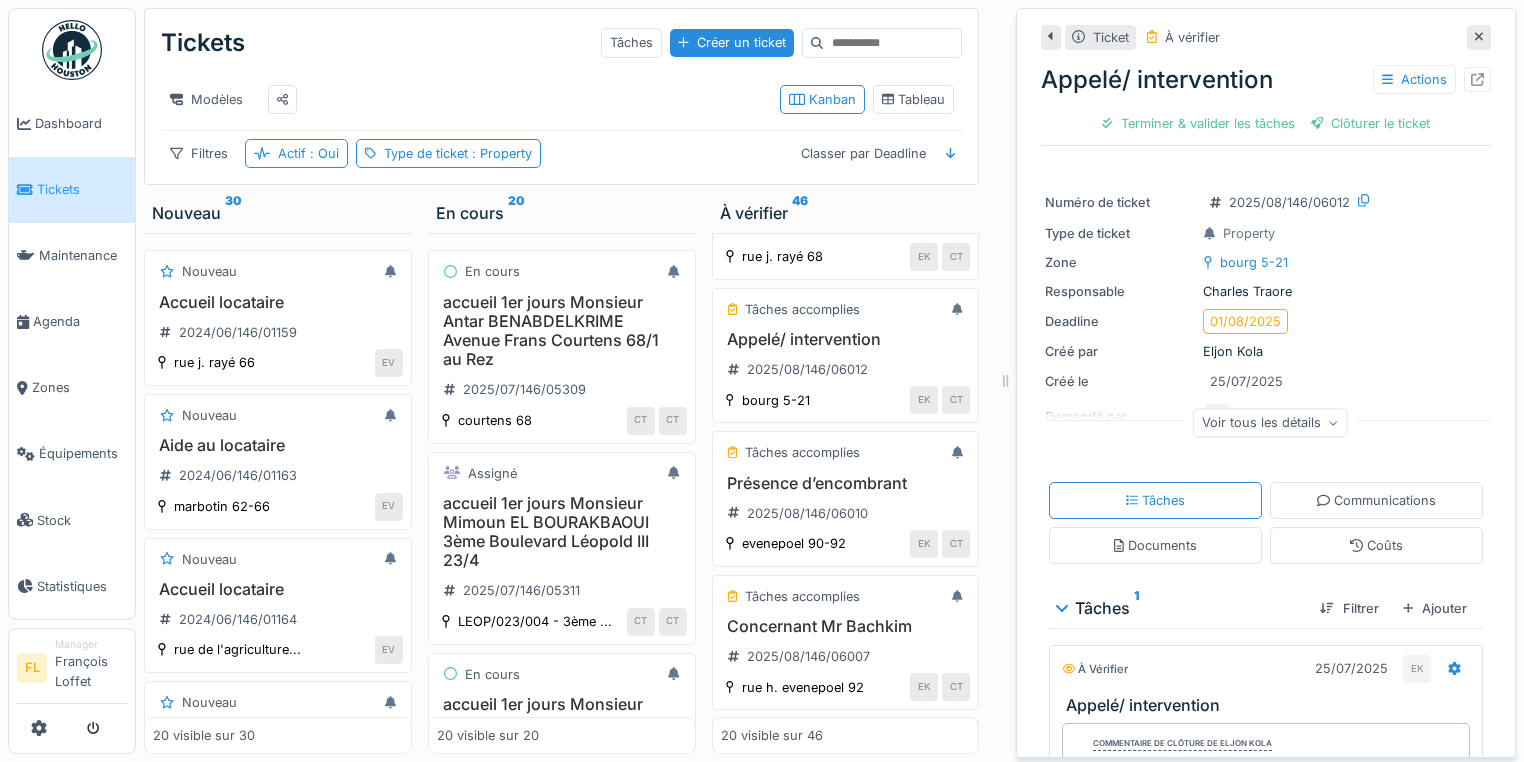 click 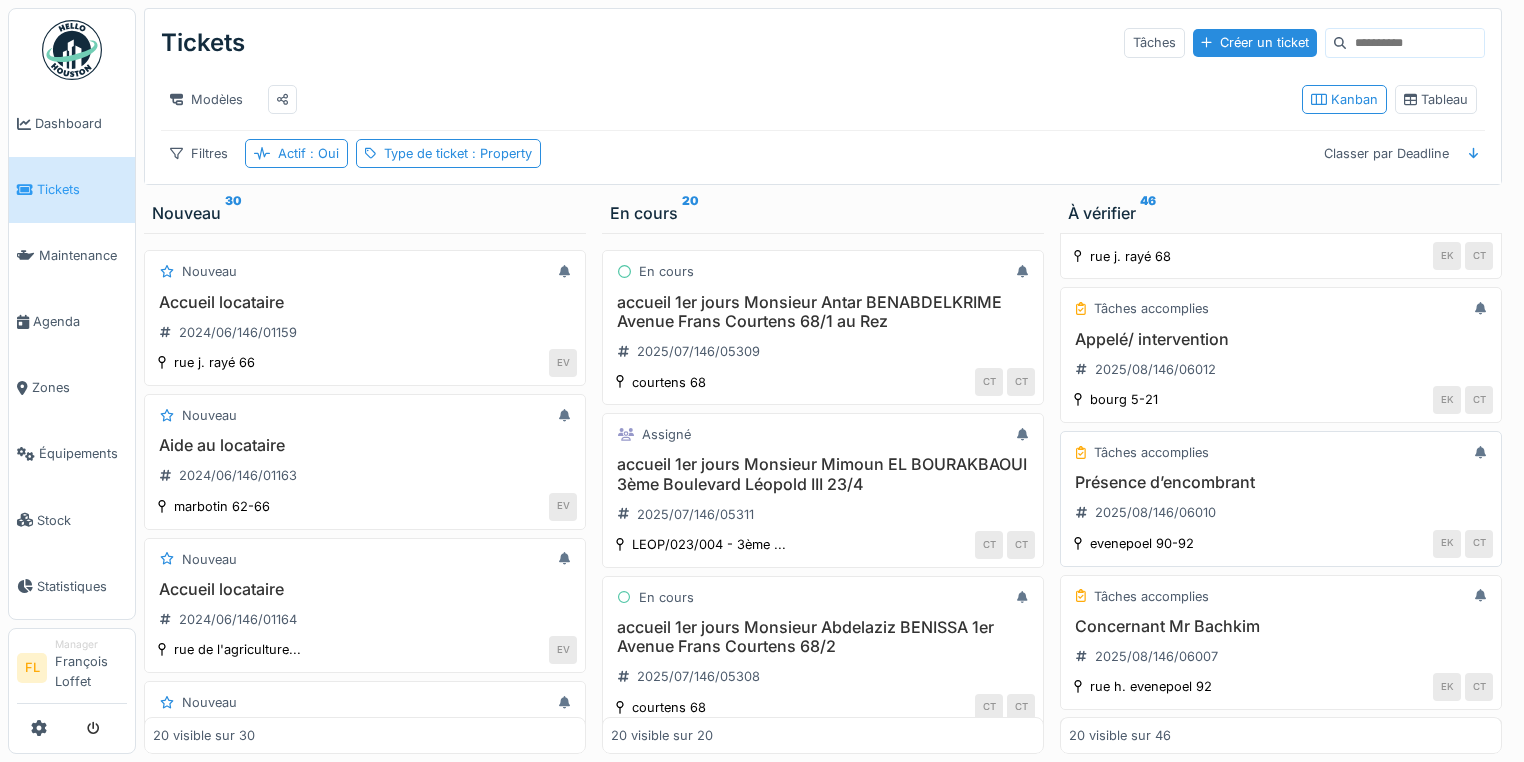 scroll, scrollTop: 2420, scrollLeft: 0, axis: vertical 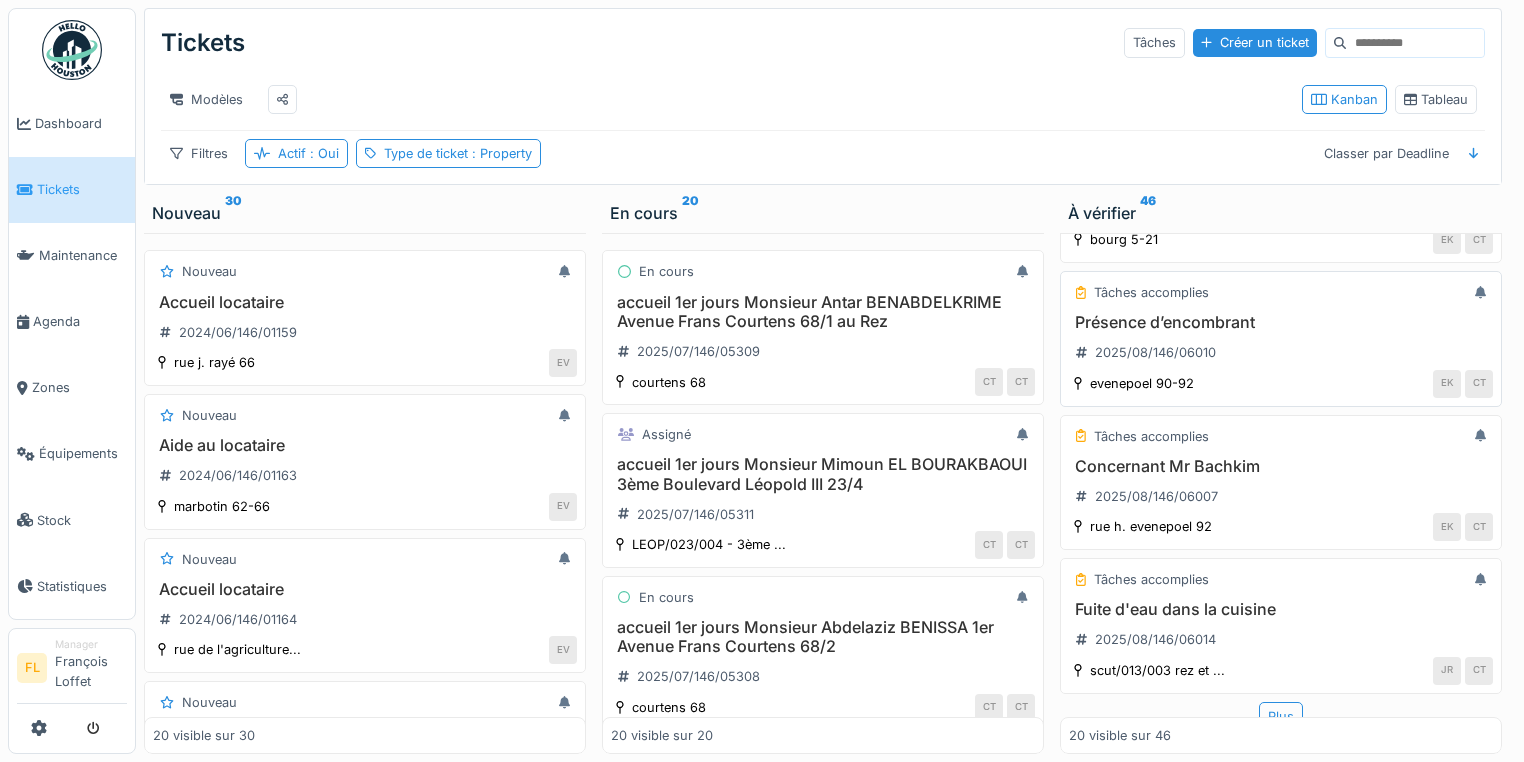 click on "Présence d’encombrant" at bounding box center [1281, 322] 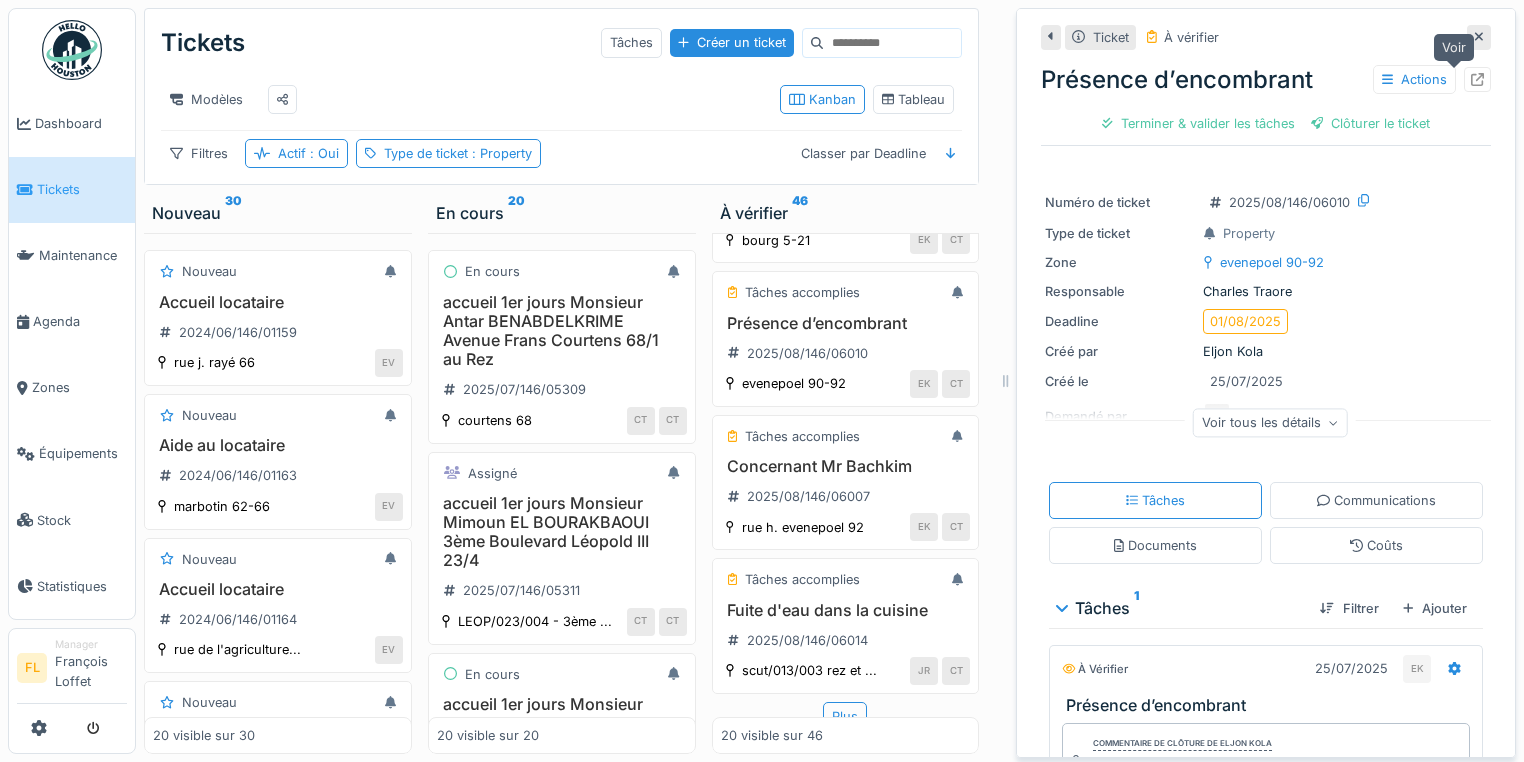 click 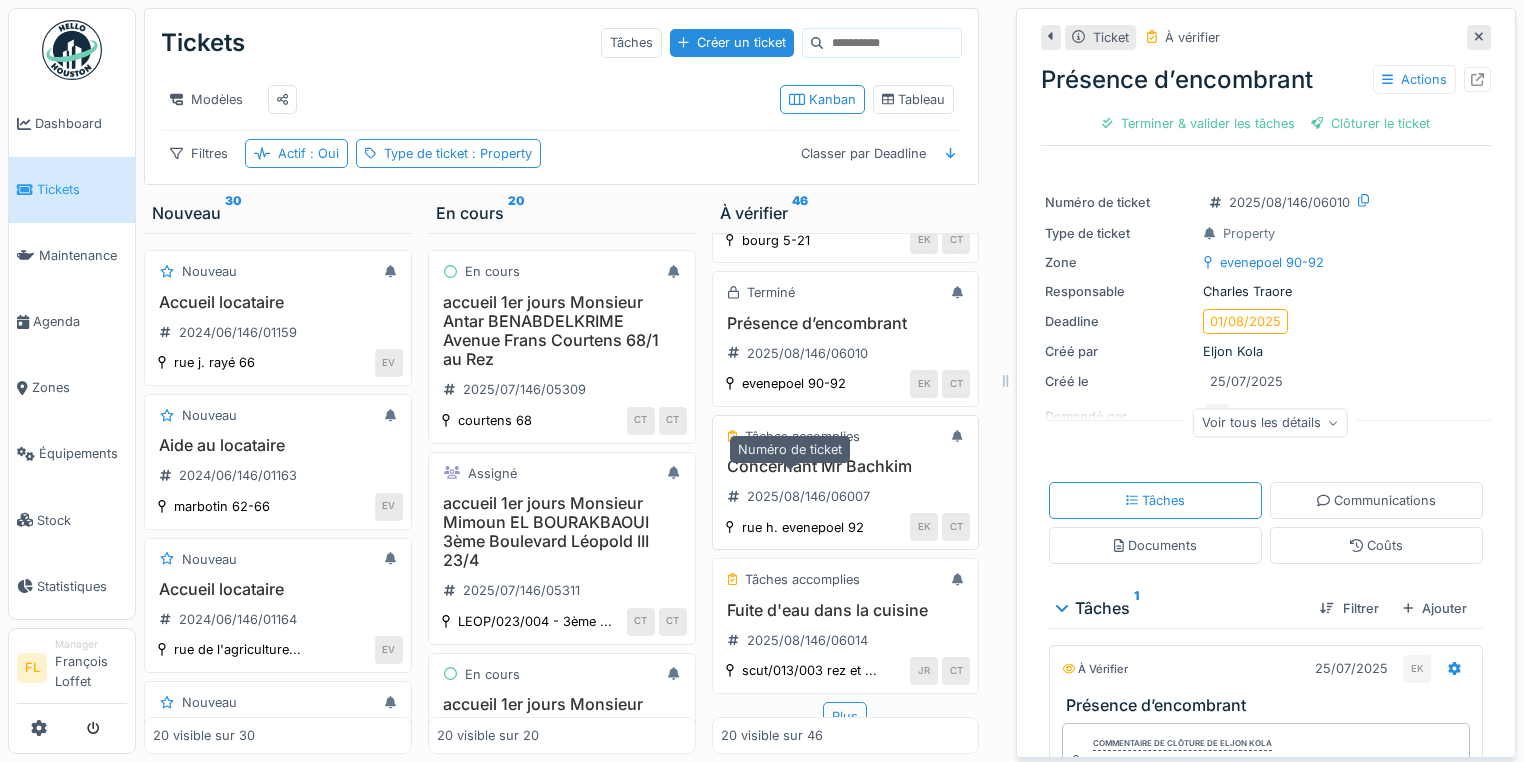 click on "2025/08/146/06007" at bounding box center [808, 496] 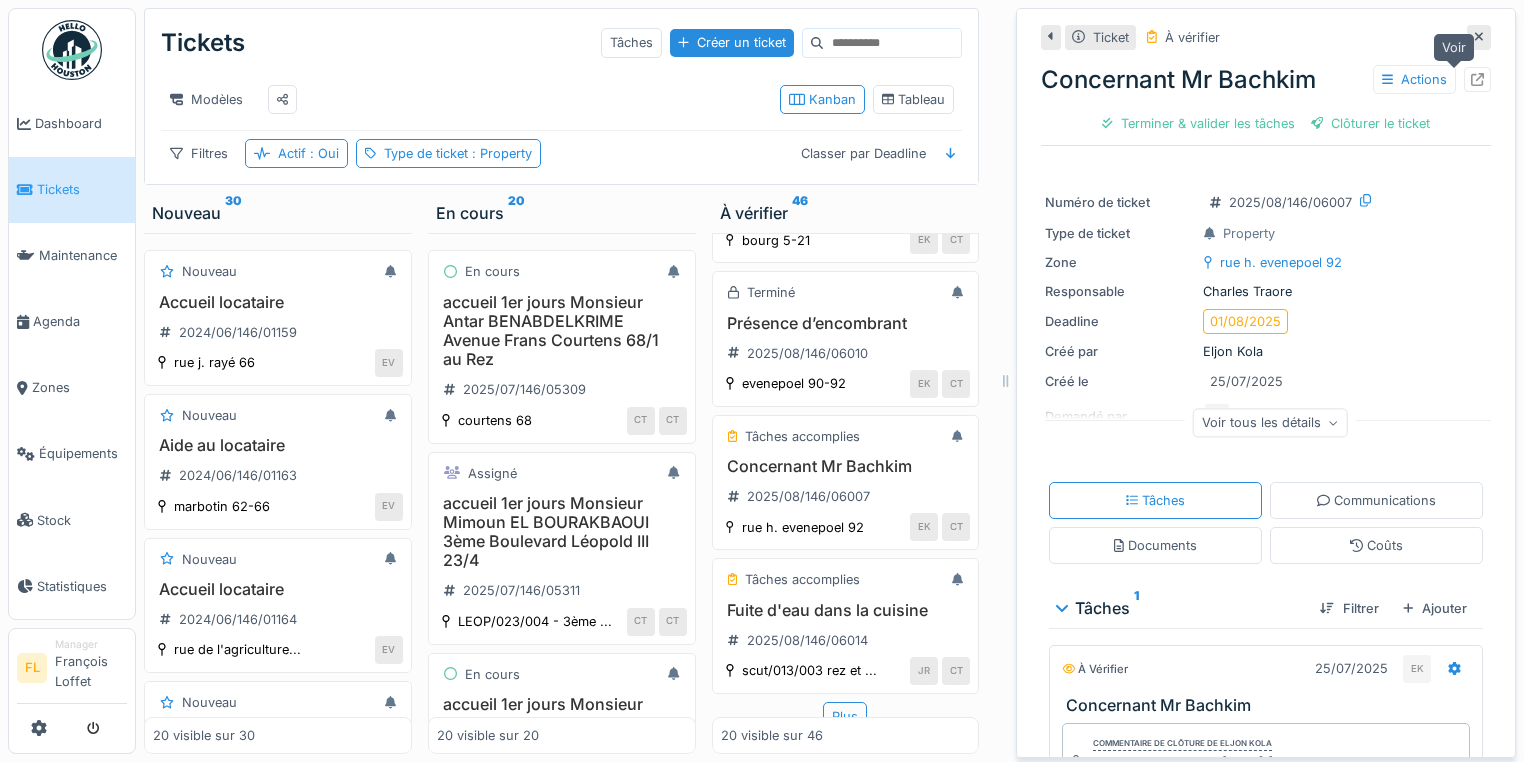 click 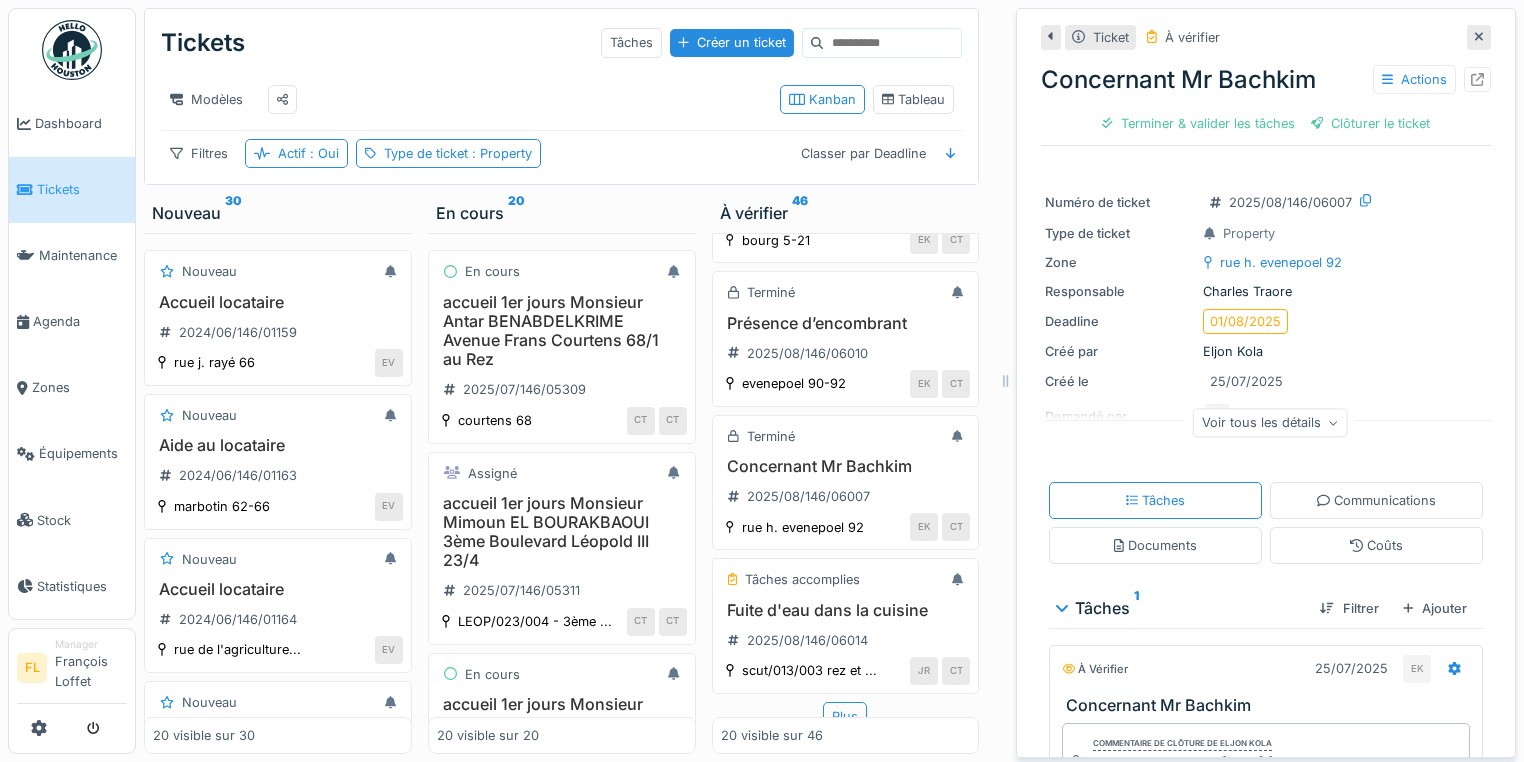 click 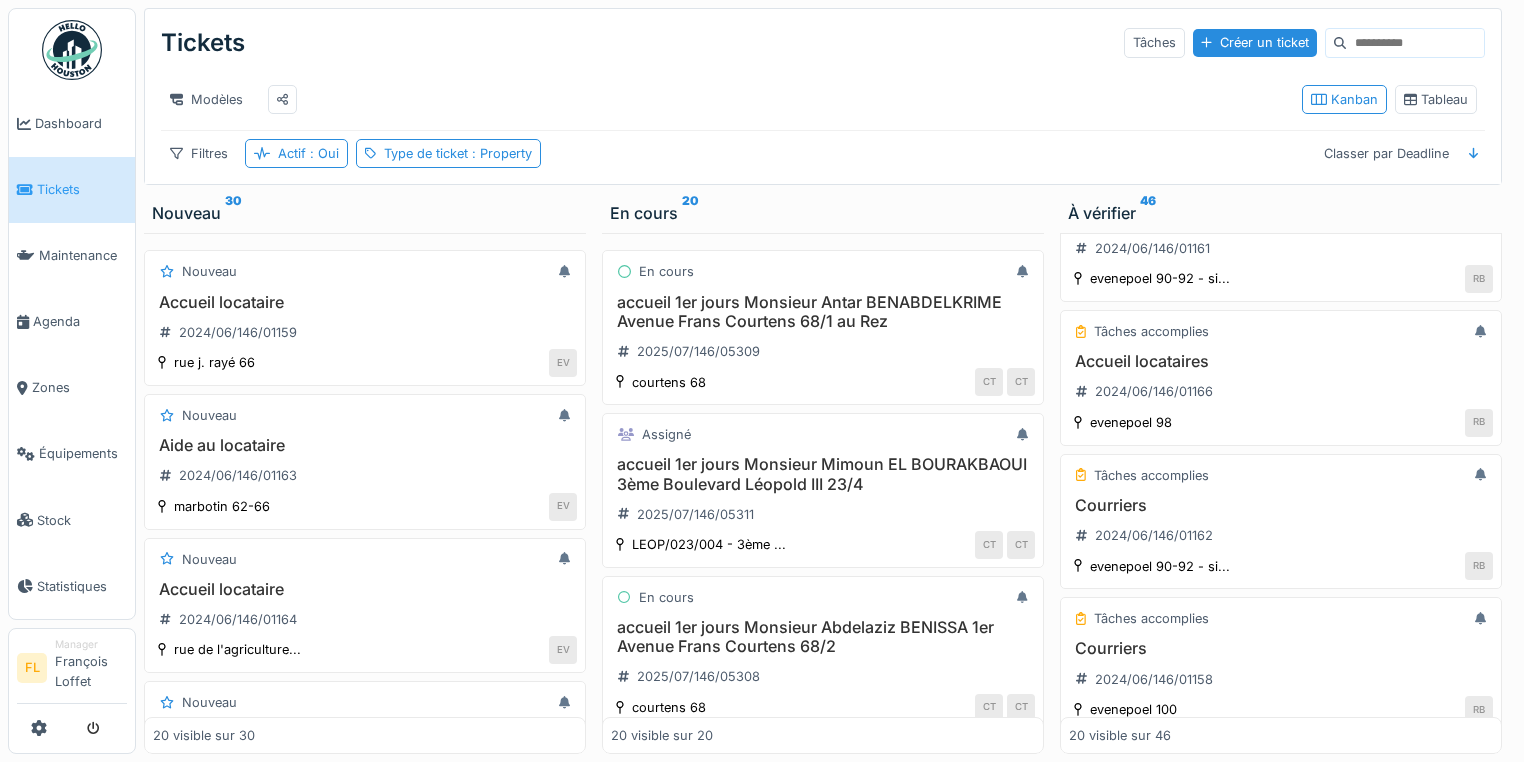 scroll, scrollTop: 0, scrollLeft: 0, axis: both 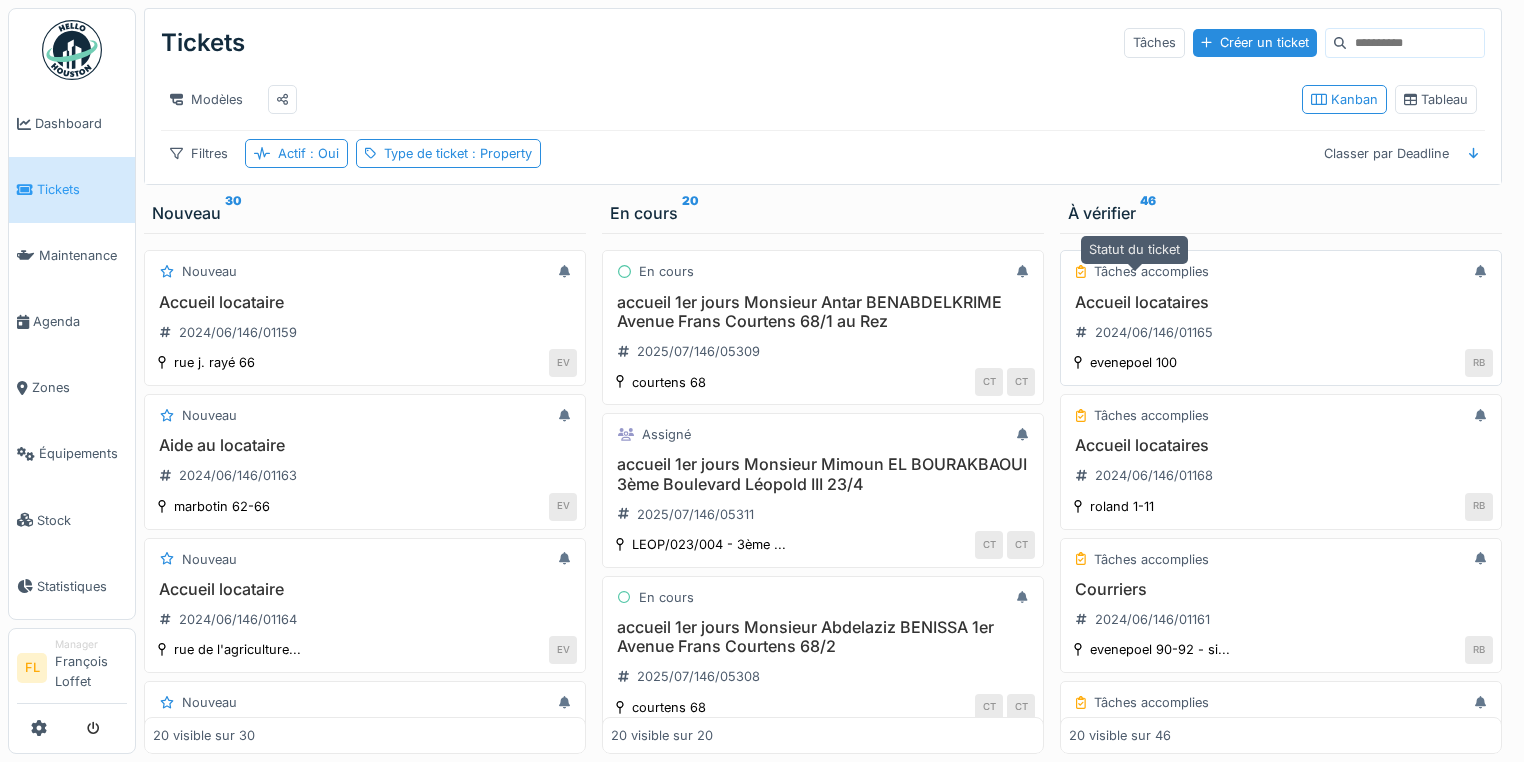 click on "Tâches accomplies" at bounding box center [1142, 271] 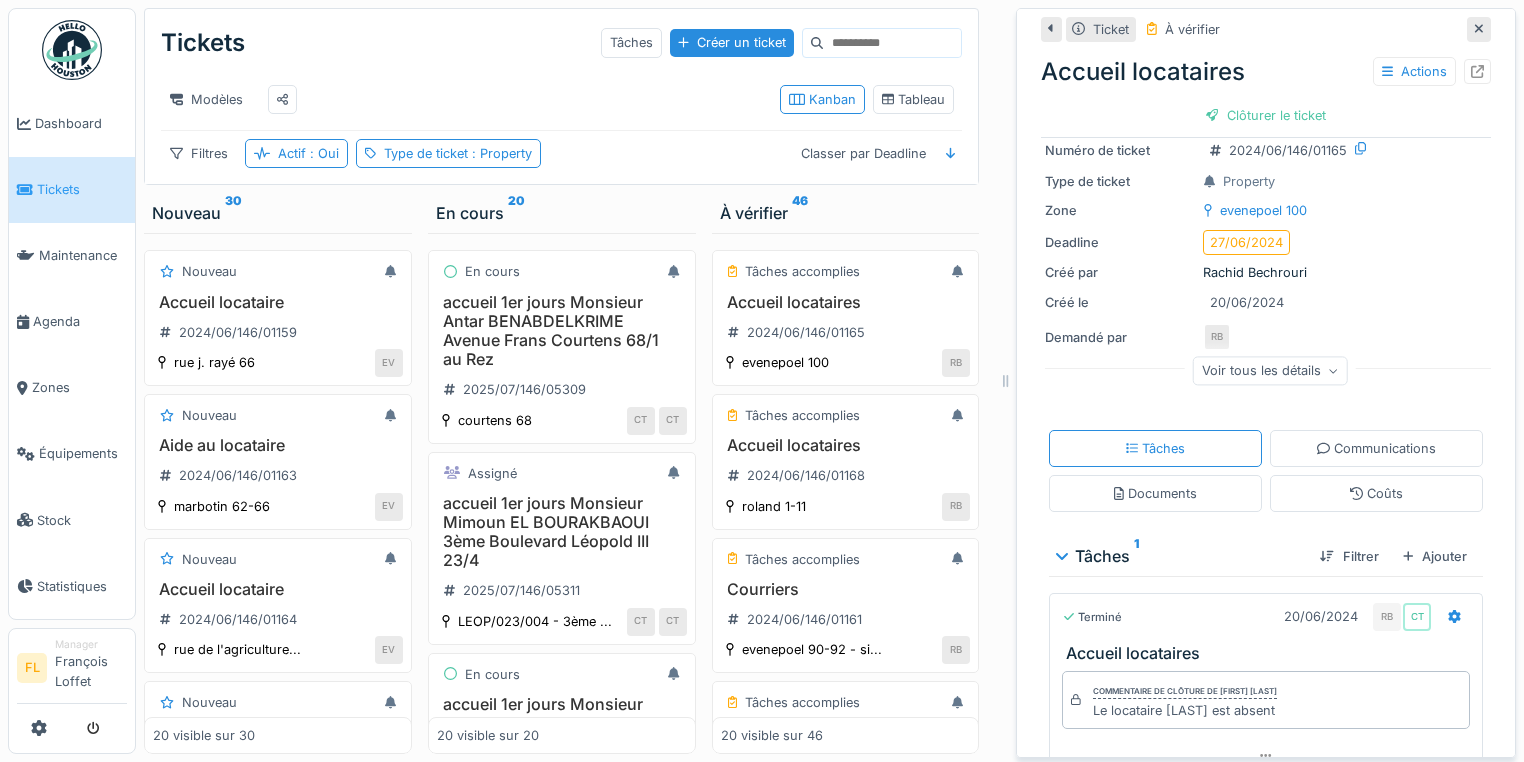 scroll, scrollTop: 0, scrollLeft: 0, axis: both 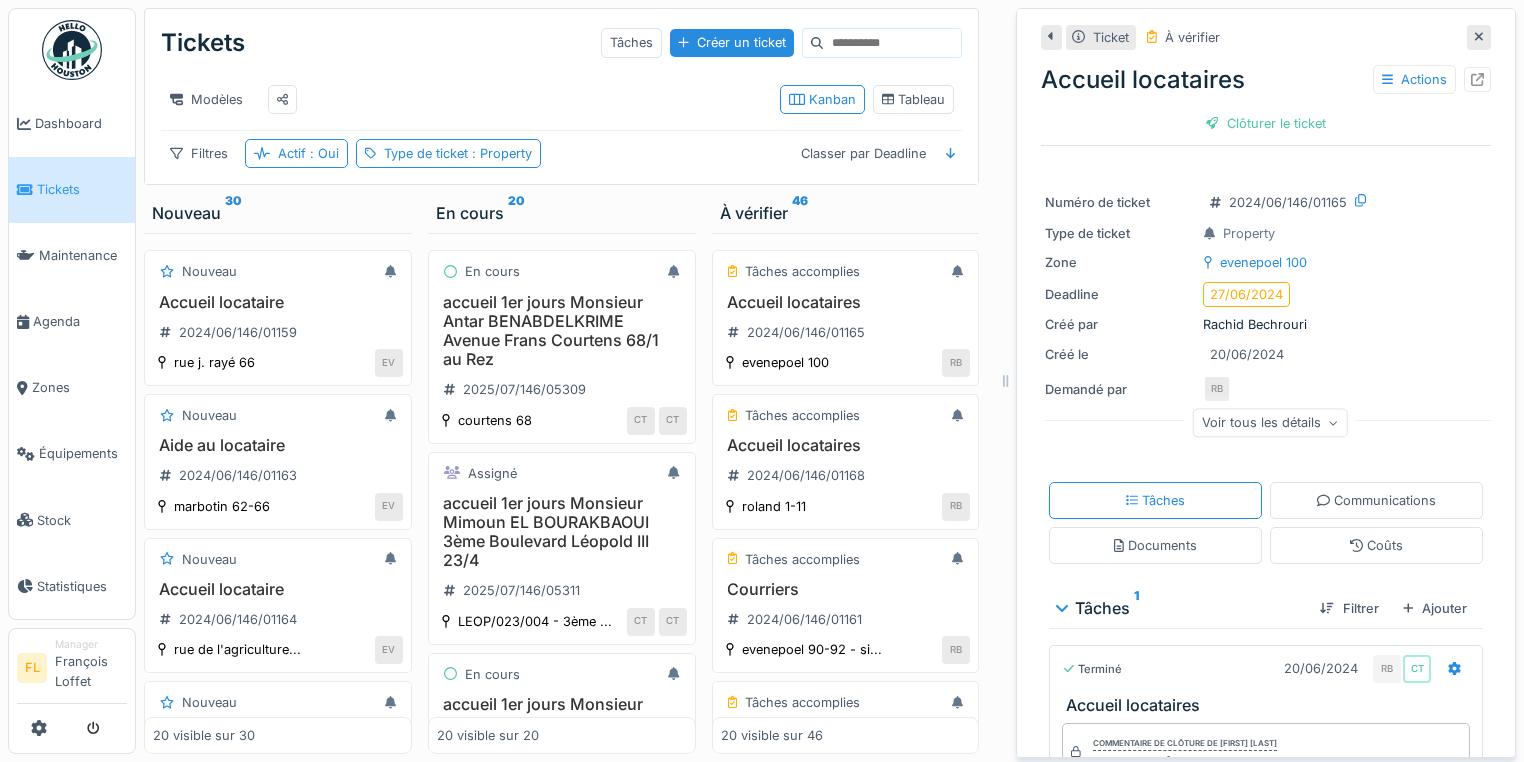 click on "Accueil locataires Actions Clôturer le ticket" at bounding box center (1266, 97) 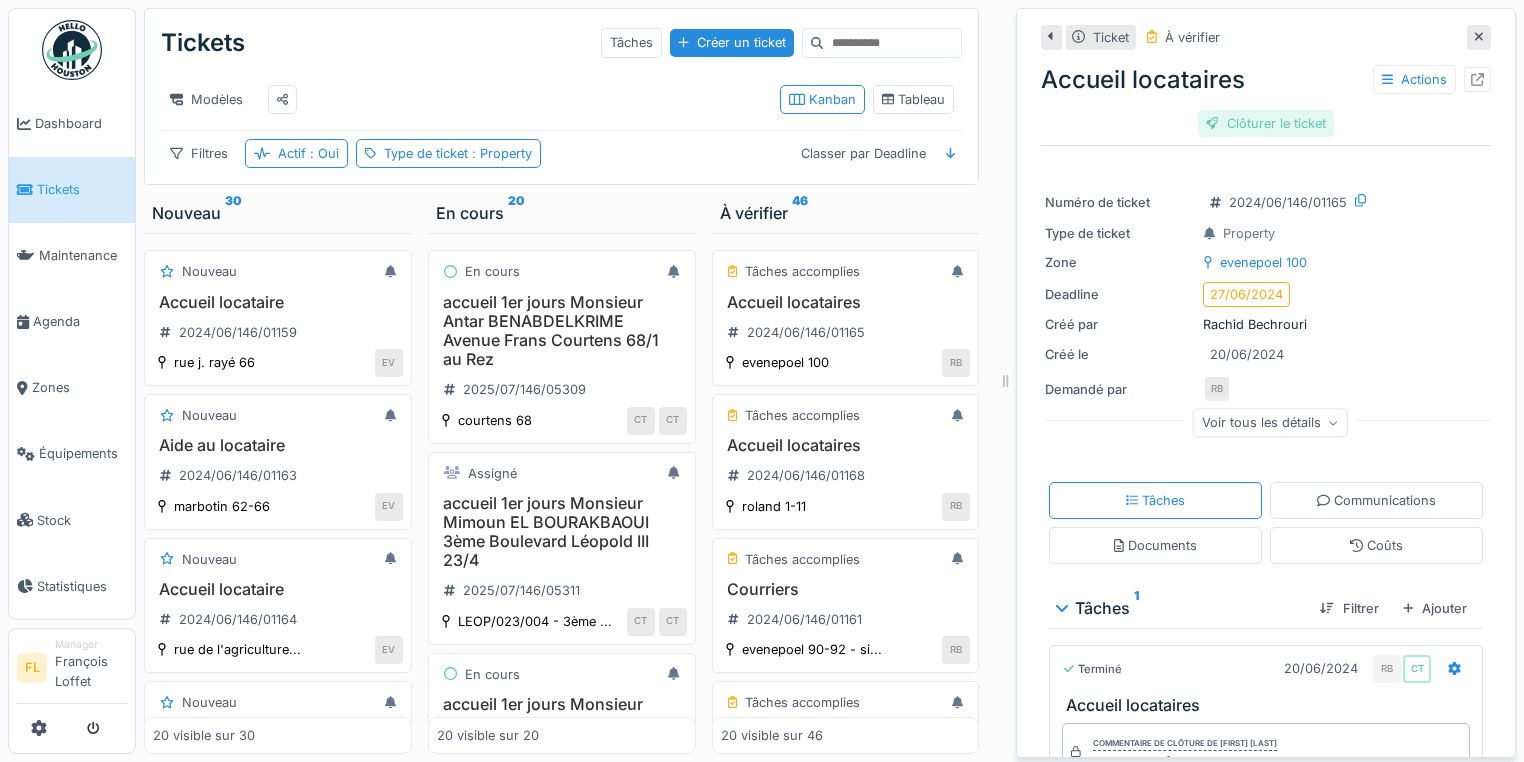 click on "Clôturer le ticket" at bounding box center [1266, 123] 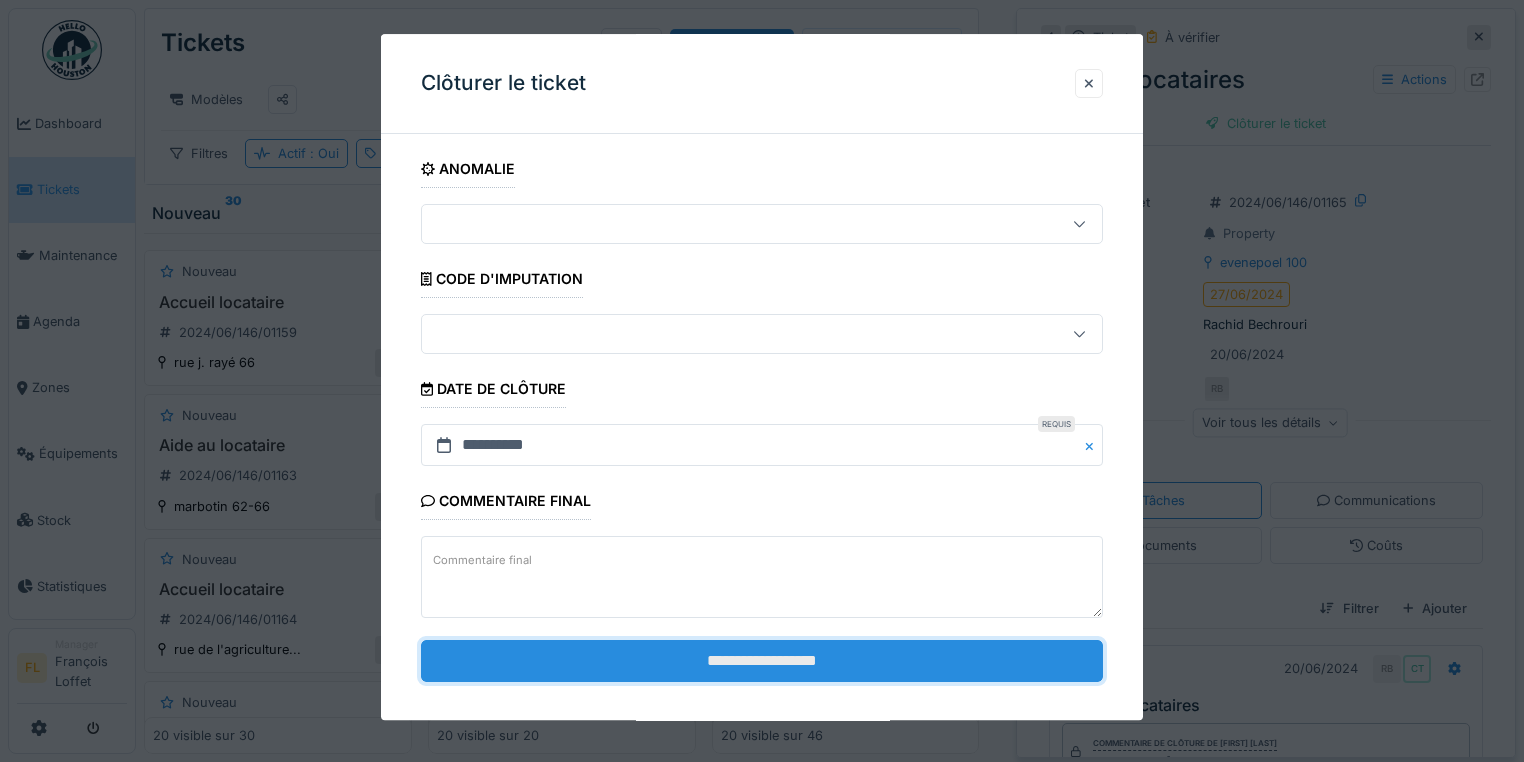 click on "**********" at bounding box center (762, 661) 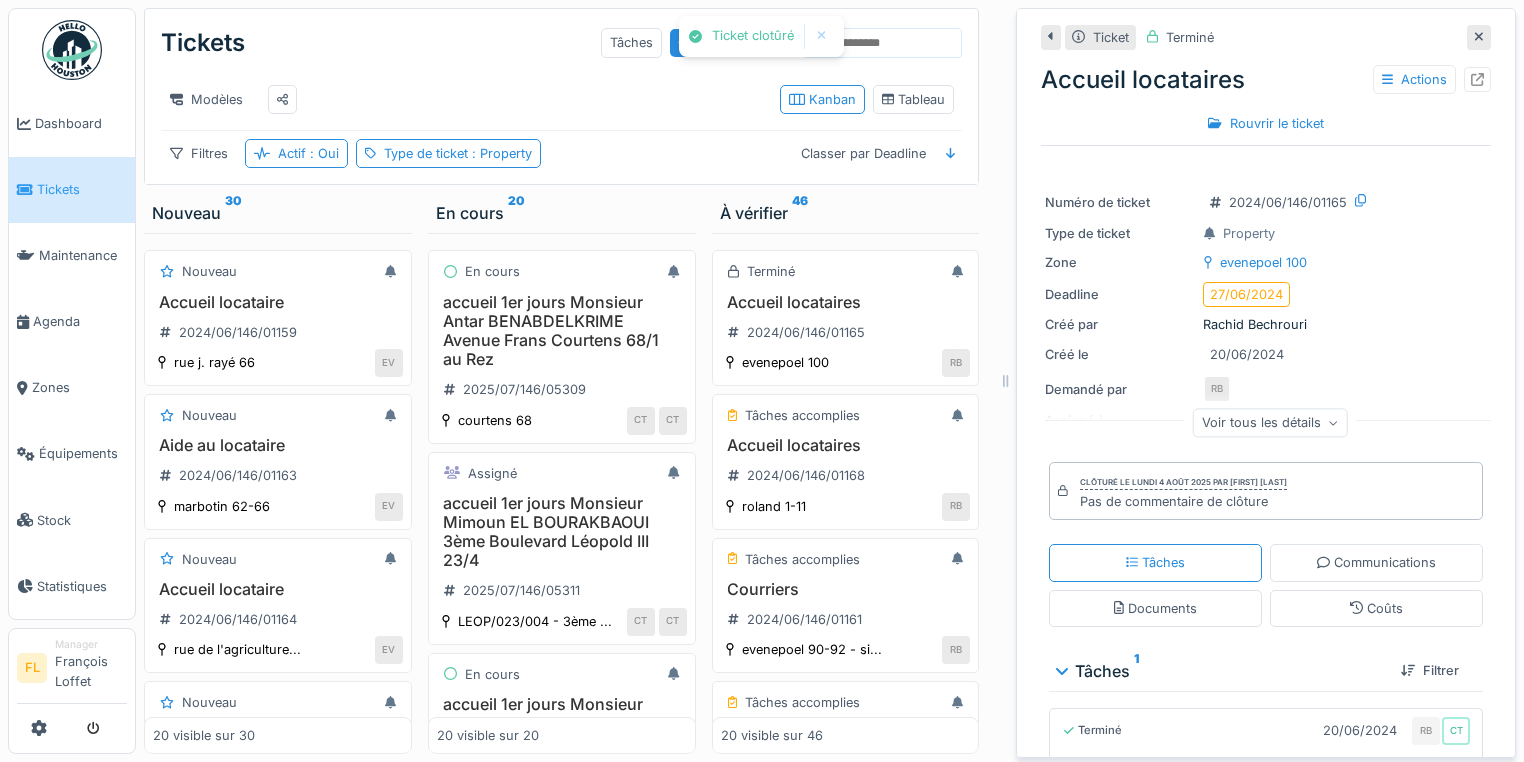 drag, startPoint x: 1457, startPoint y: 31, endPoint x: 1401, endPoint y: 7, distance: 60.926186 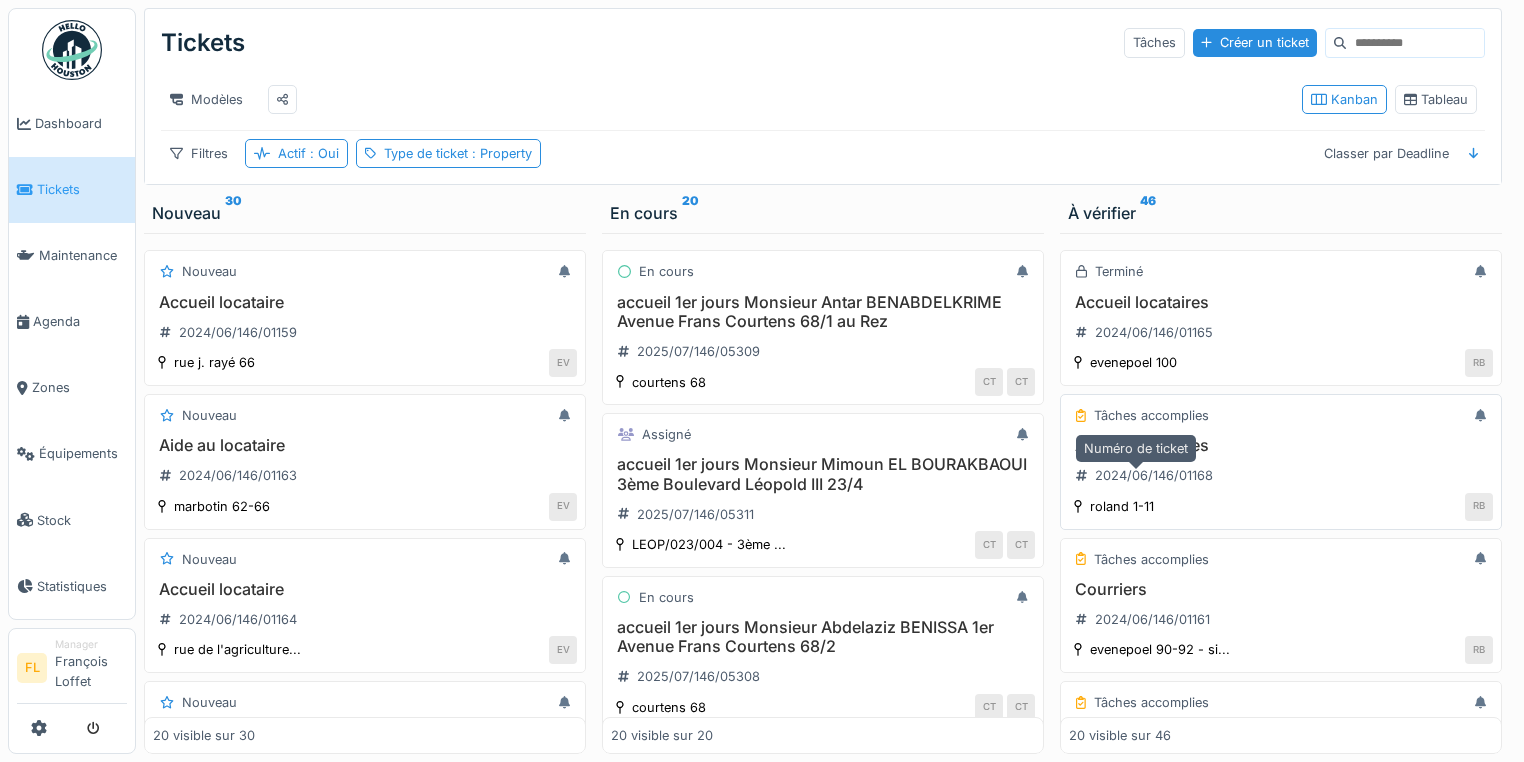 click on "2024/06/146/01168" at bounding box center (1144, 475) 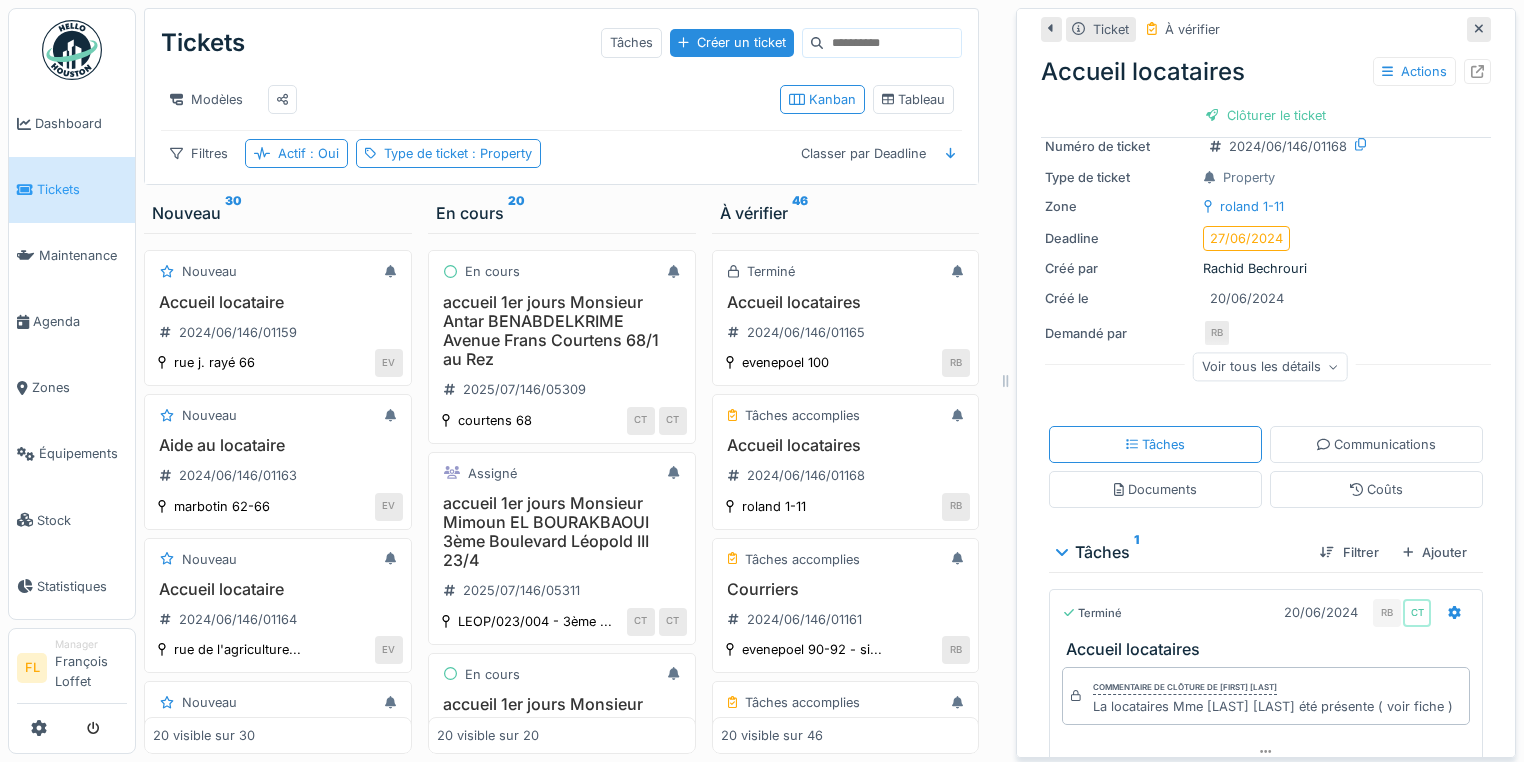 scroll, scrollTop: 126, scrollLeft: 0, axis: vertical 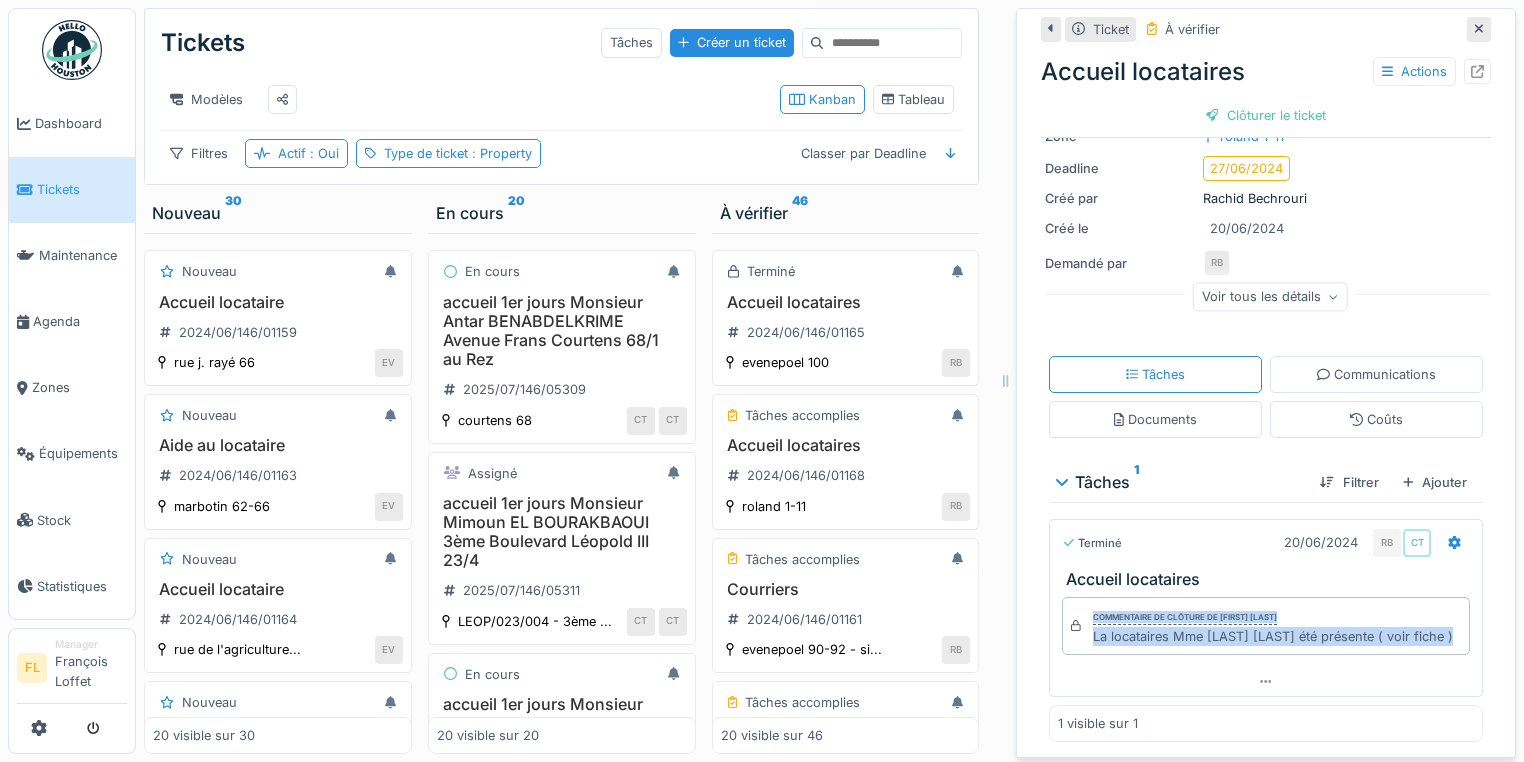 drag, startPoint x: 1187, startPoint y: 644, endPoint x: 1466, endPoint y: 642, distance: 279.00717 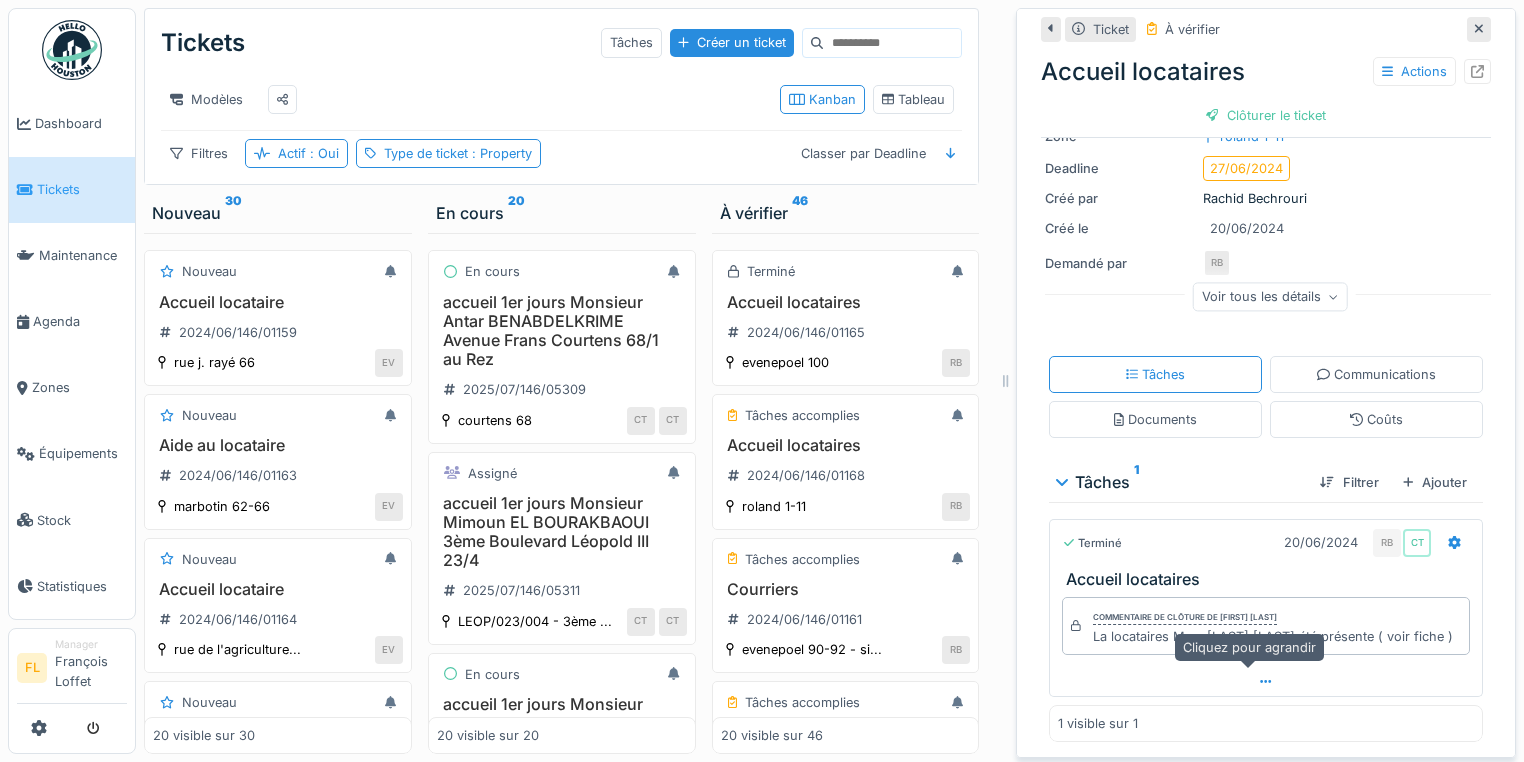click at bounding box center (1266, 681) 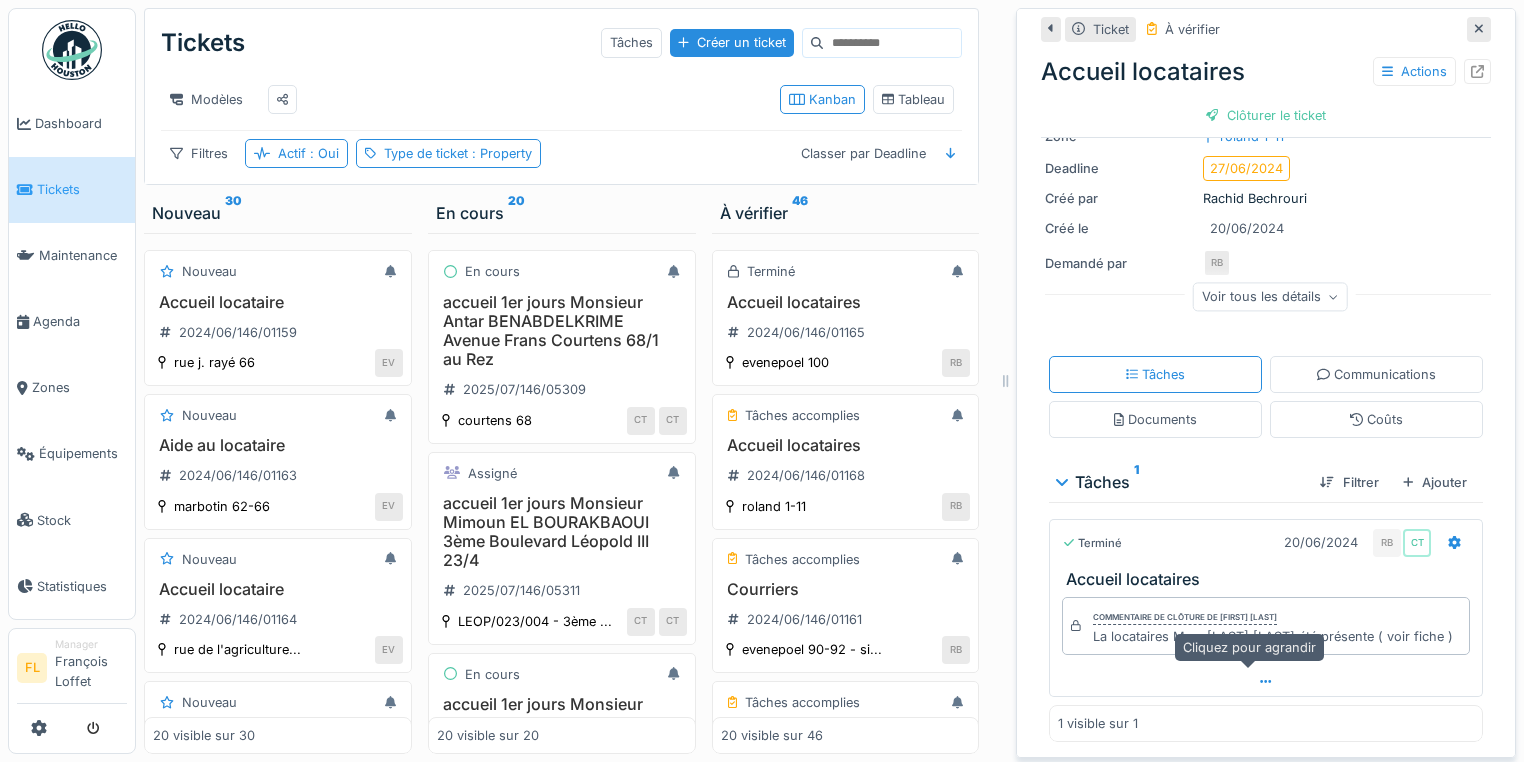 scroll, scrollTop: 12, scrollLeft: 0, axis: vertical 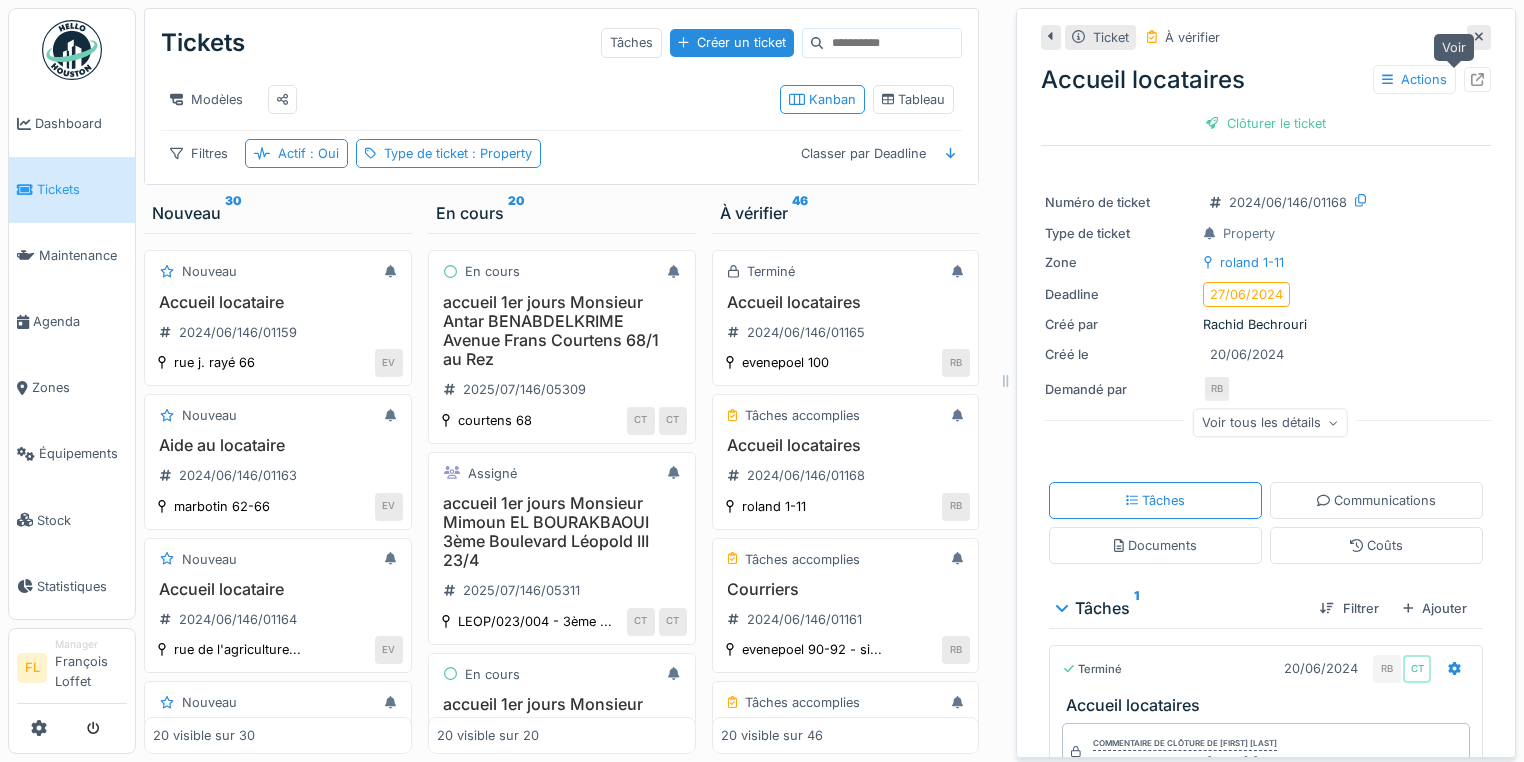 click at bounding box center [1477, 79] 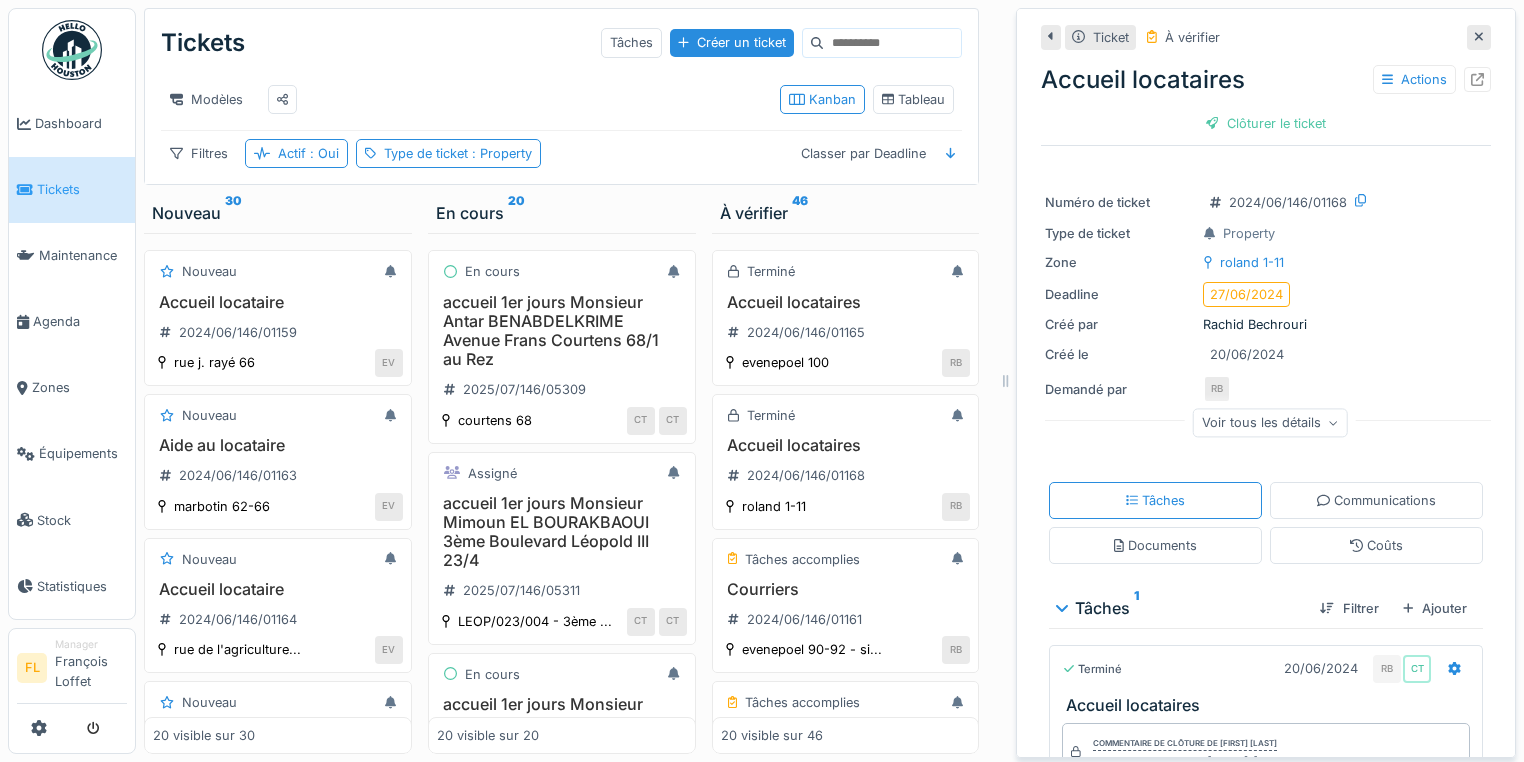 click at bounding box center (1479, 37) 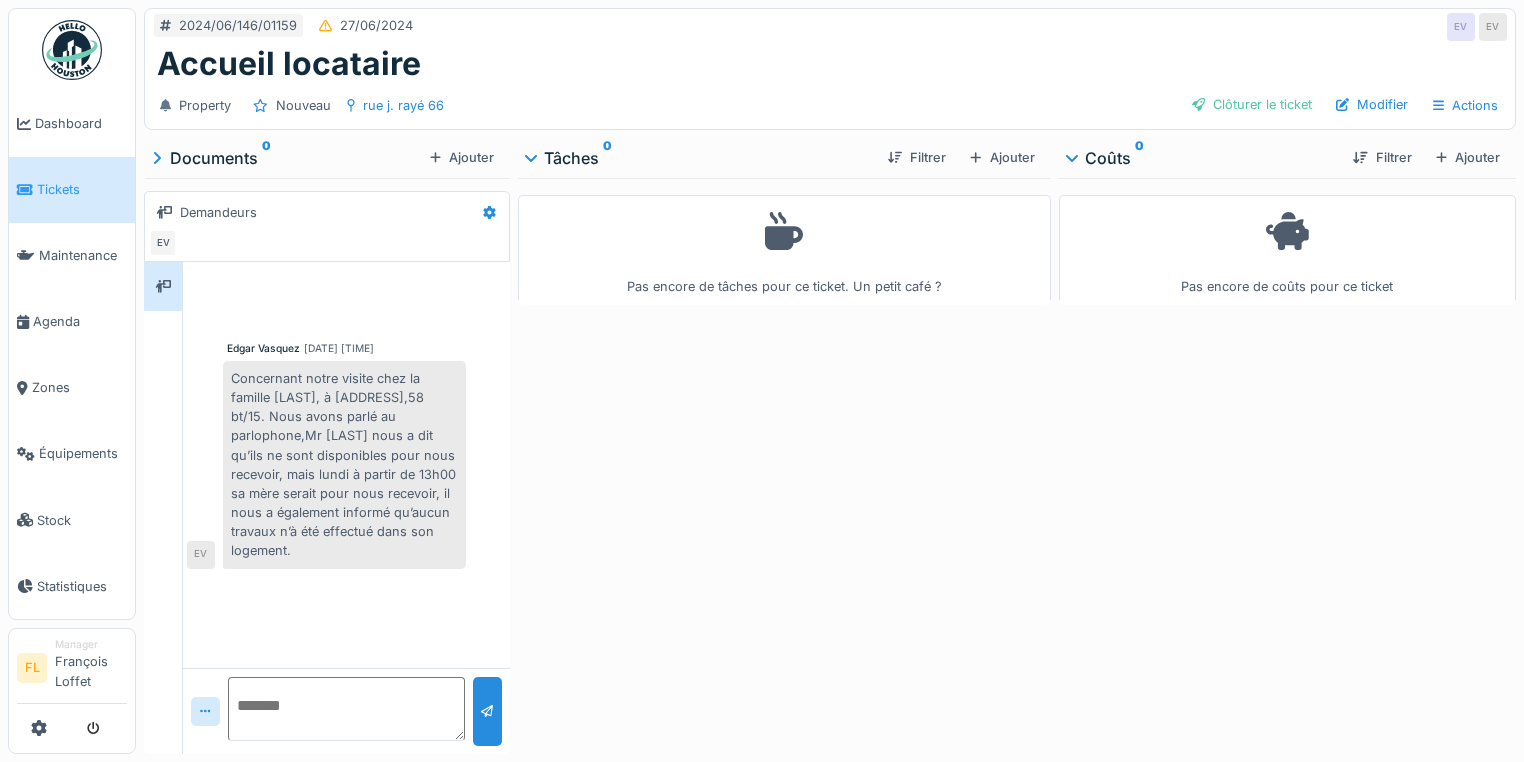 scroll, scrollTop: 0, scrollLeft: 0, axis: both 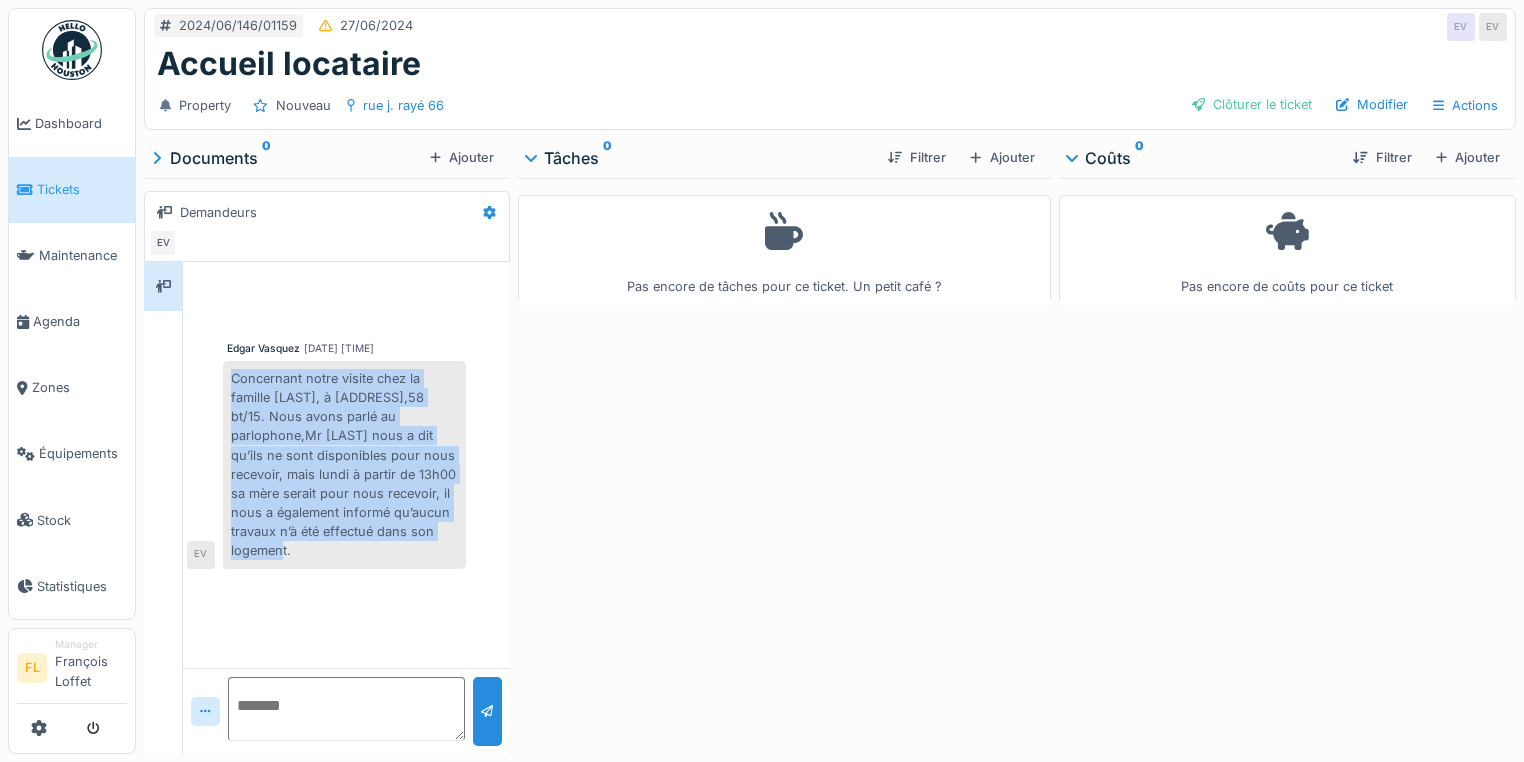 drag, startPoint x: 223, startPoint y: 374, endPoint x: 454, endPoint y: 532, distance: 279.86603 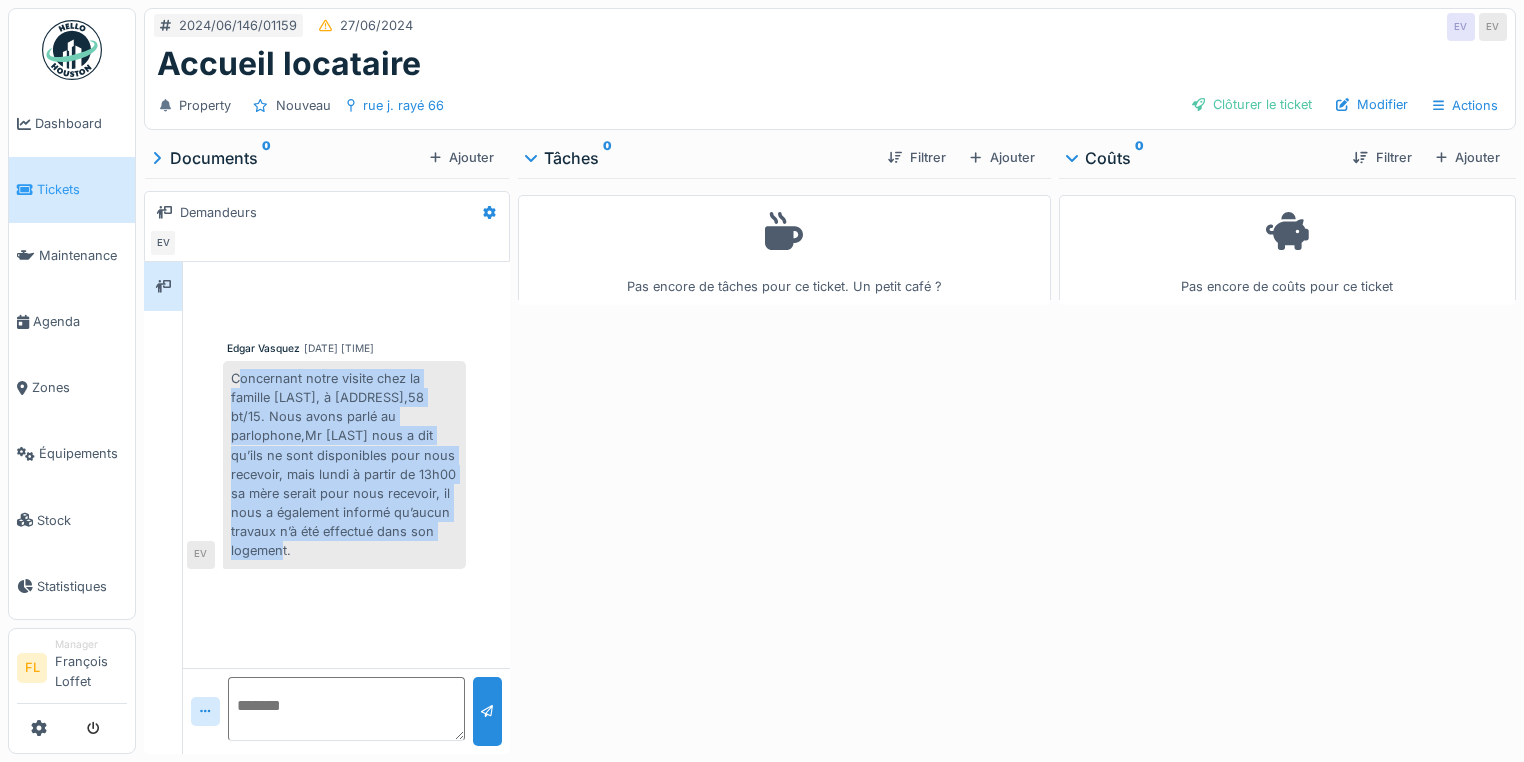 drag, startPoint x: 243, startPoint y: 363, endPoint x: 456, endPoint y: 543, distance: 278.87094 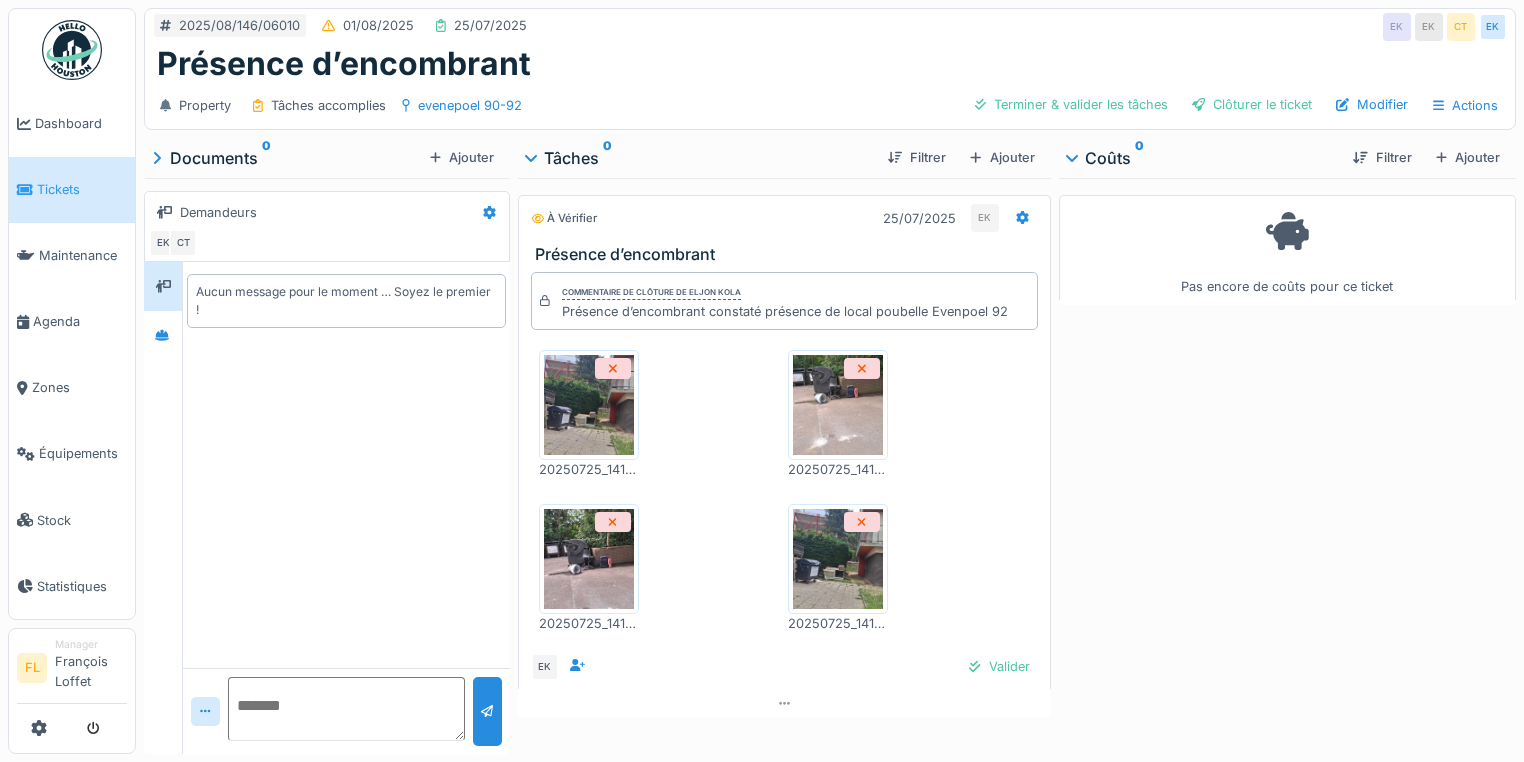 scroll, scrollTop: 0, scrollLeft: 0, axis: both 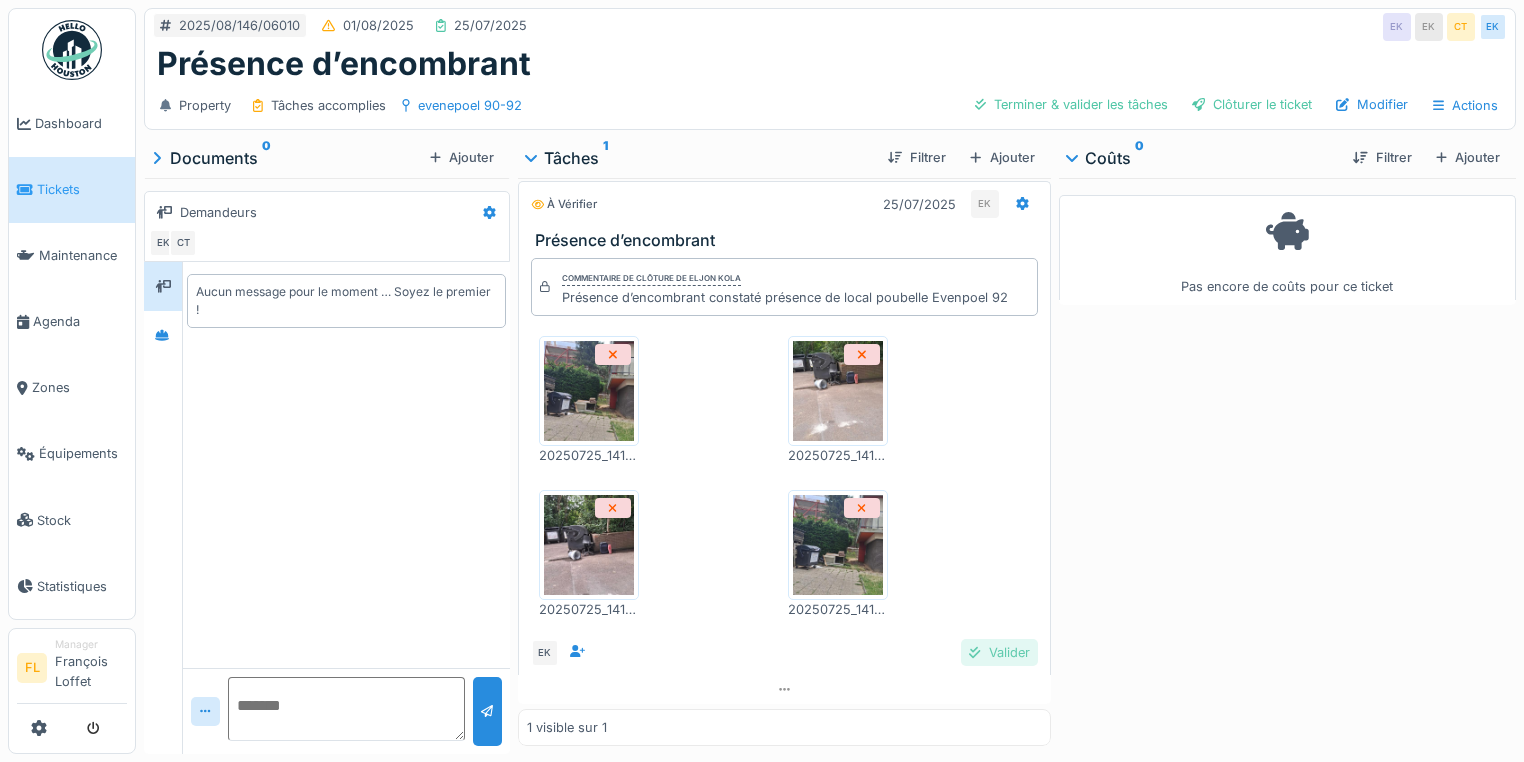 click on "Valider" at bounding box center [999, 652] 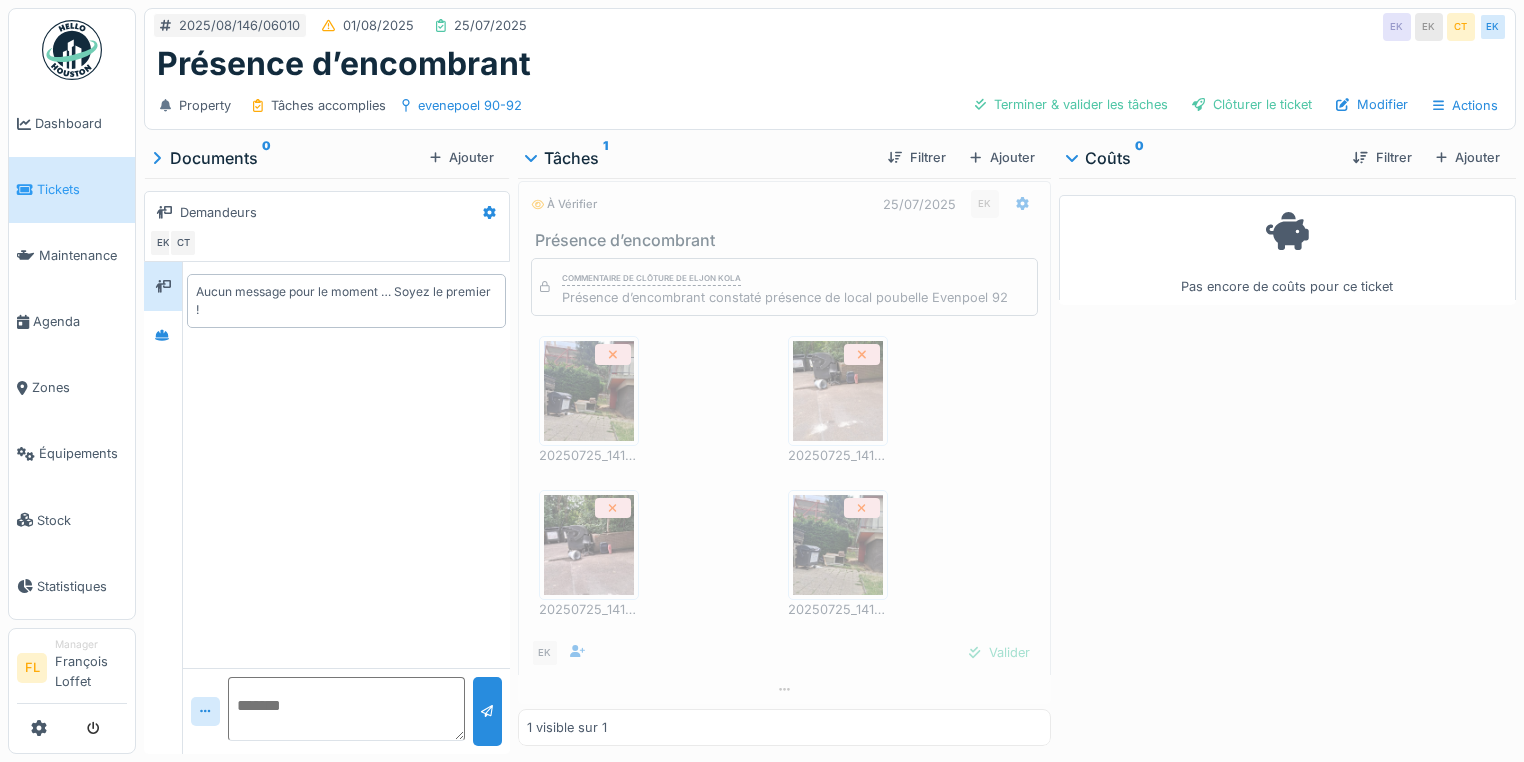 scroll, scrollTop: 0, scrollLeft: 0, axis: both 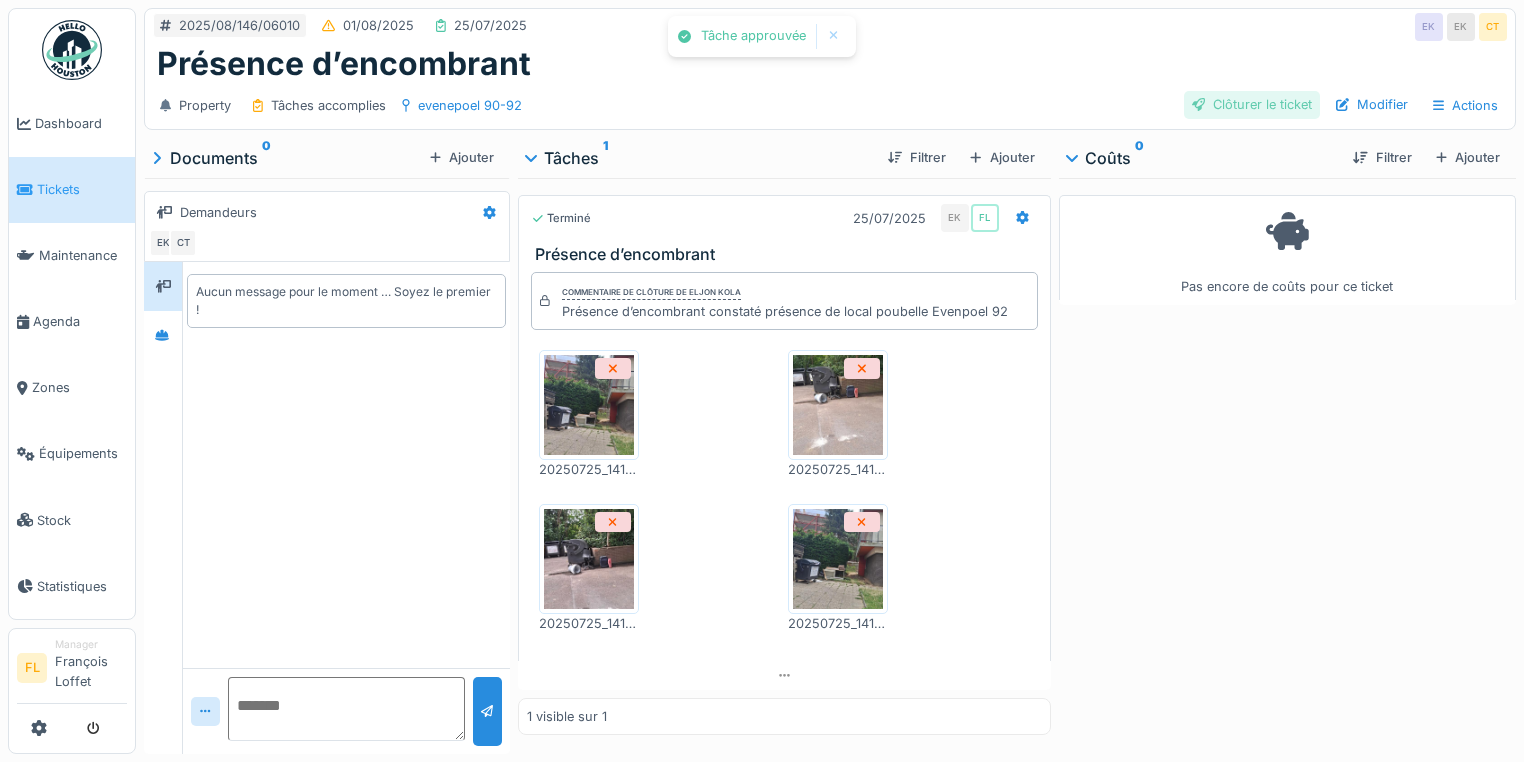 click on "Clôturer le ticket" at bounding box center [1252, 104] 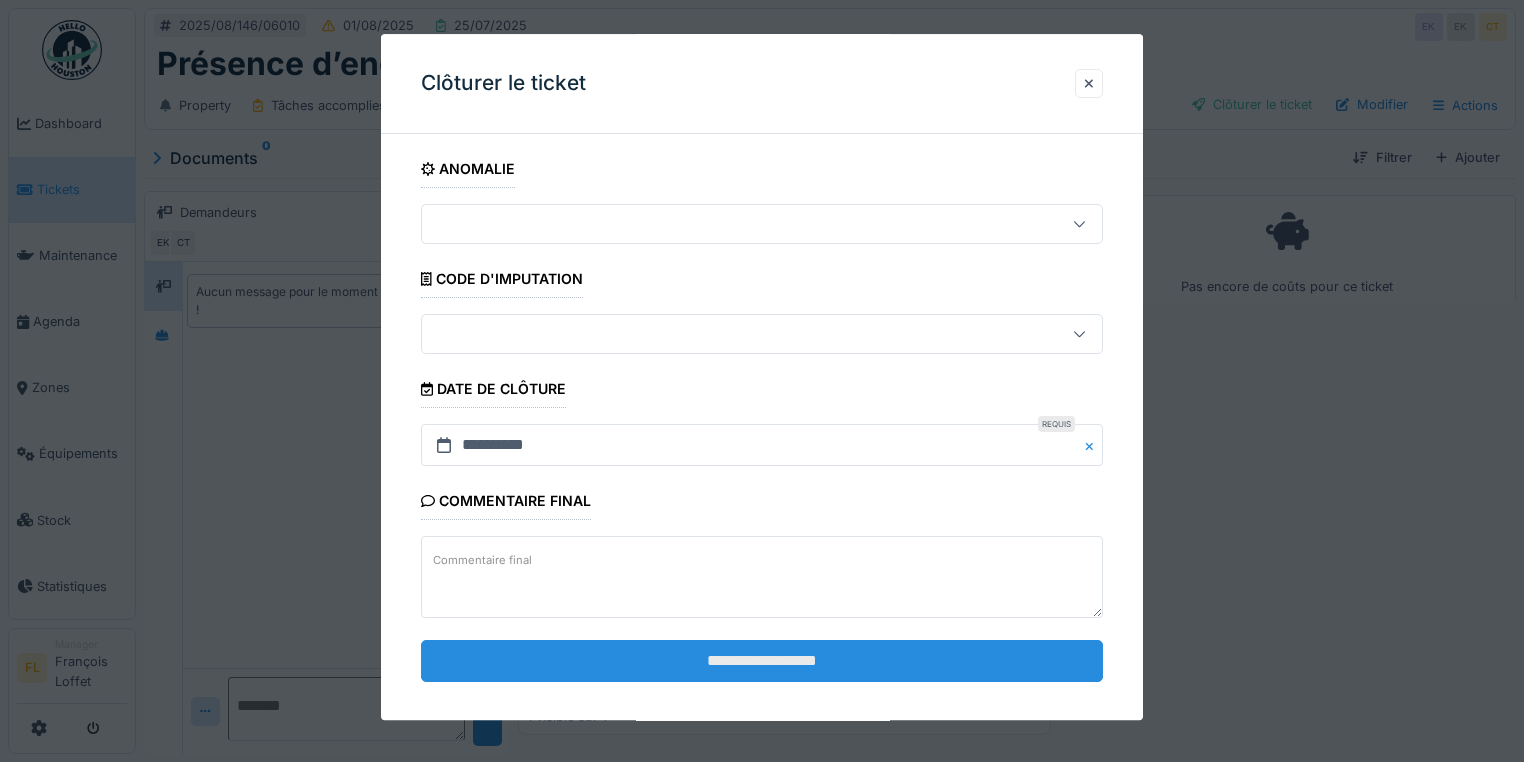 click on "**********" at bounding box center (762, 661) 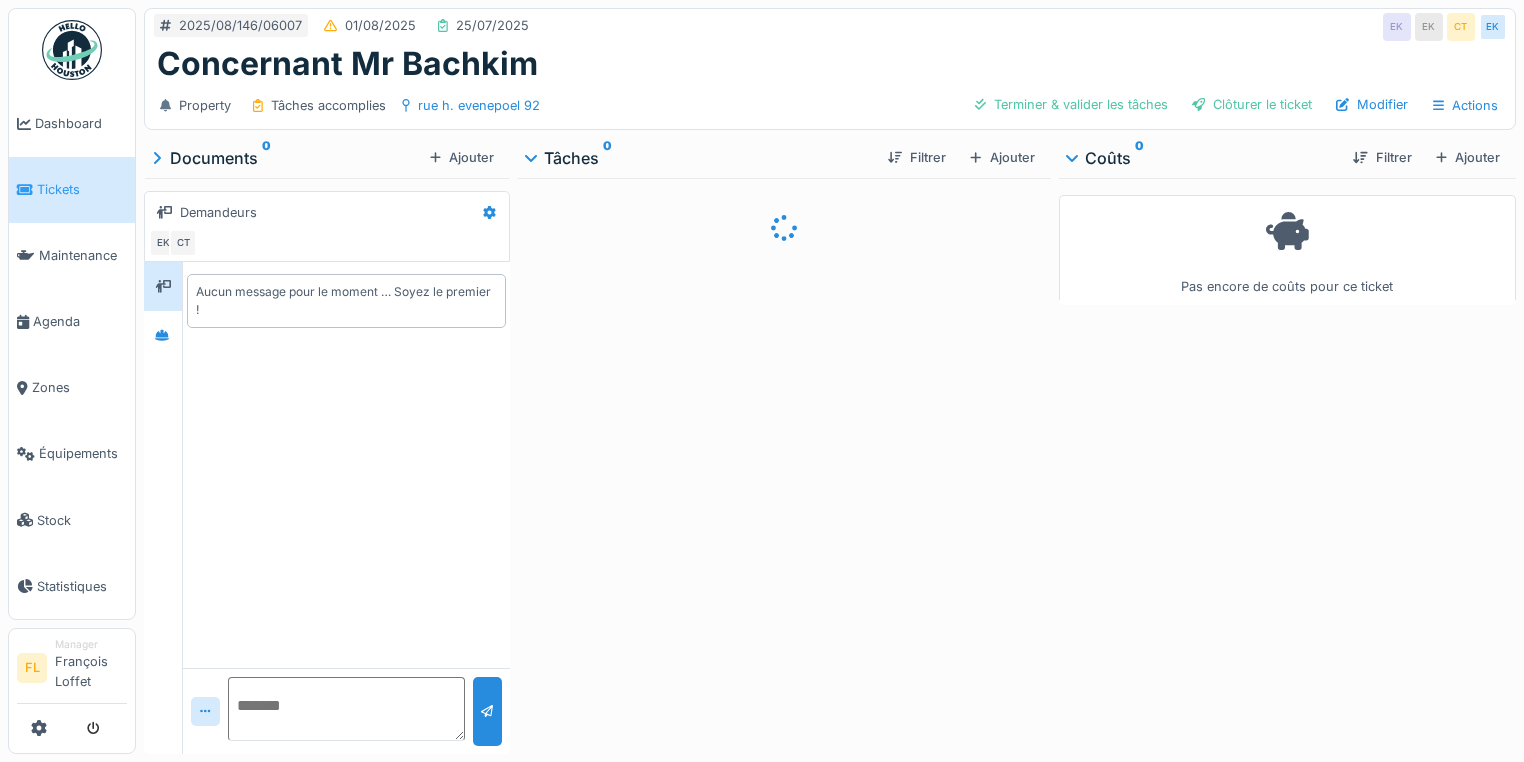 scroll, scrollTop: 0, scrollLeft: 0, axis: both 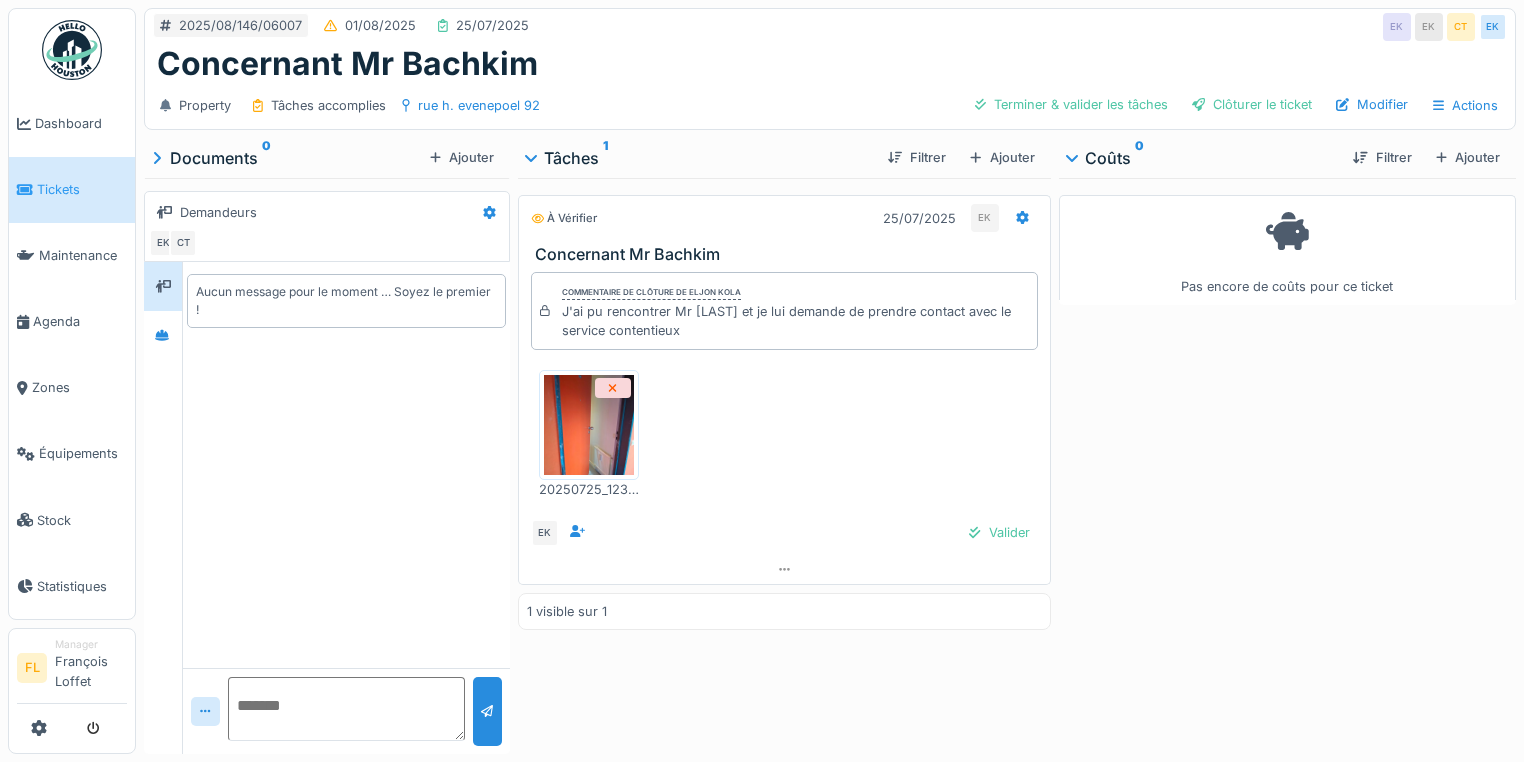 drag, startPoint x: 555, startPoint y: 312, endPoint x: 805, endPoint y: 325, distance: 250.33777 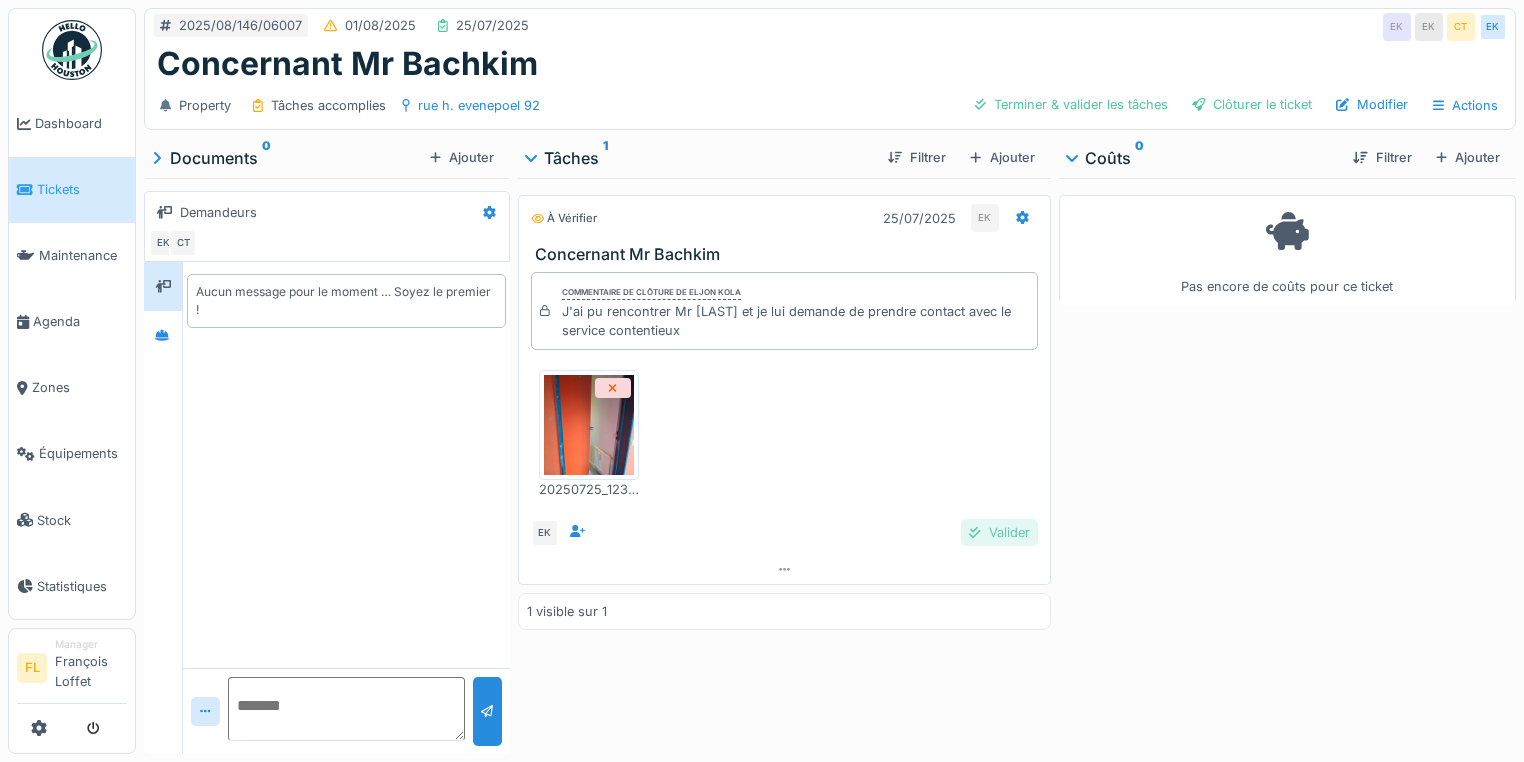 click on "Valider" at bounding box center (999, 532) 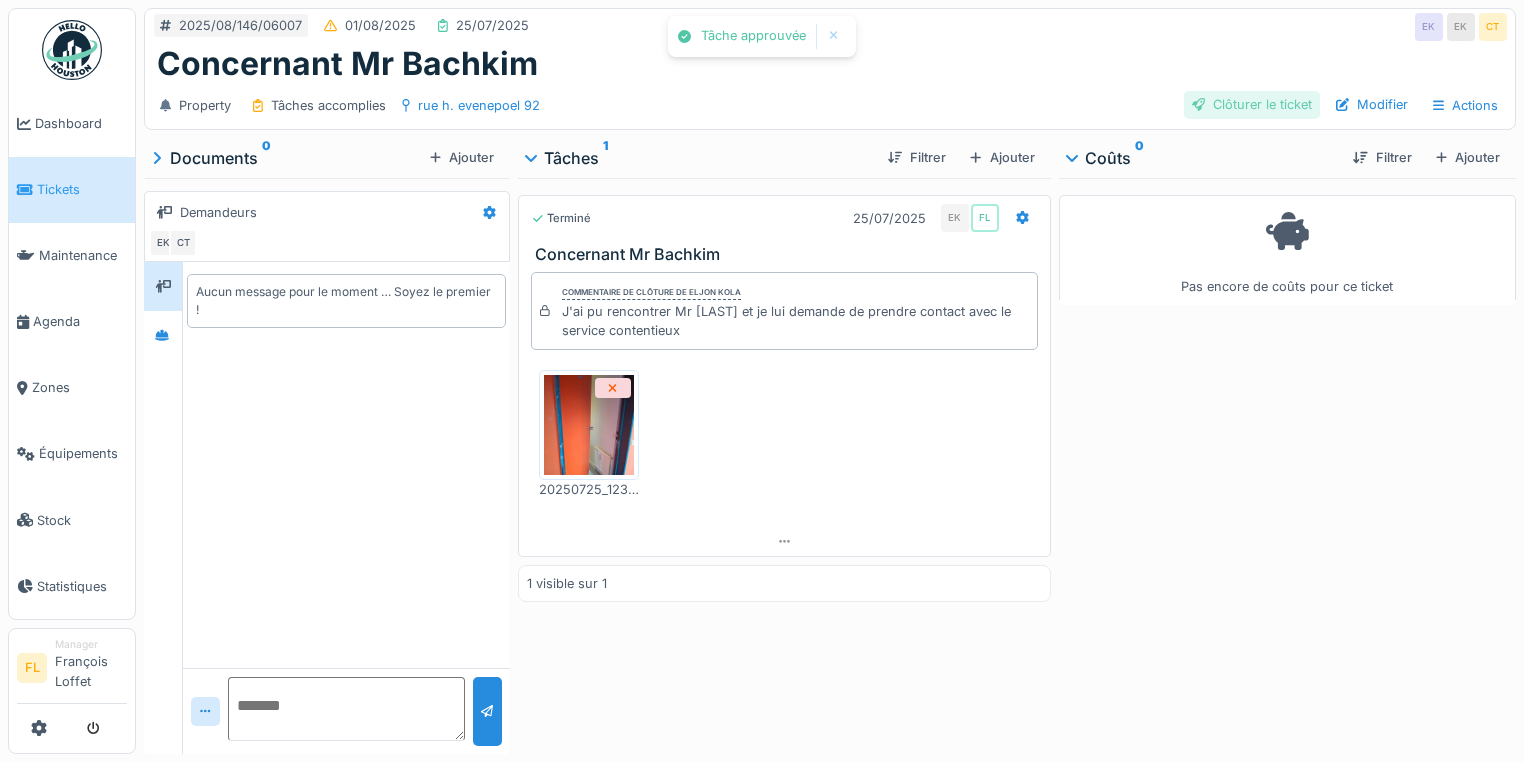 click on "Clôturer le ticket" at bounding box center (1252, 104) 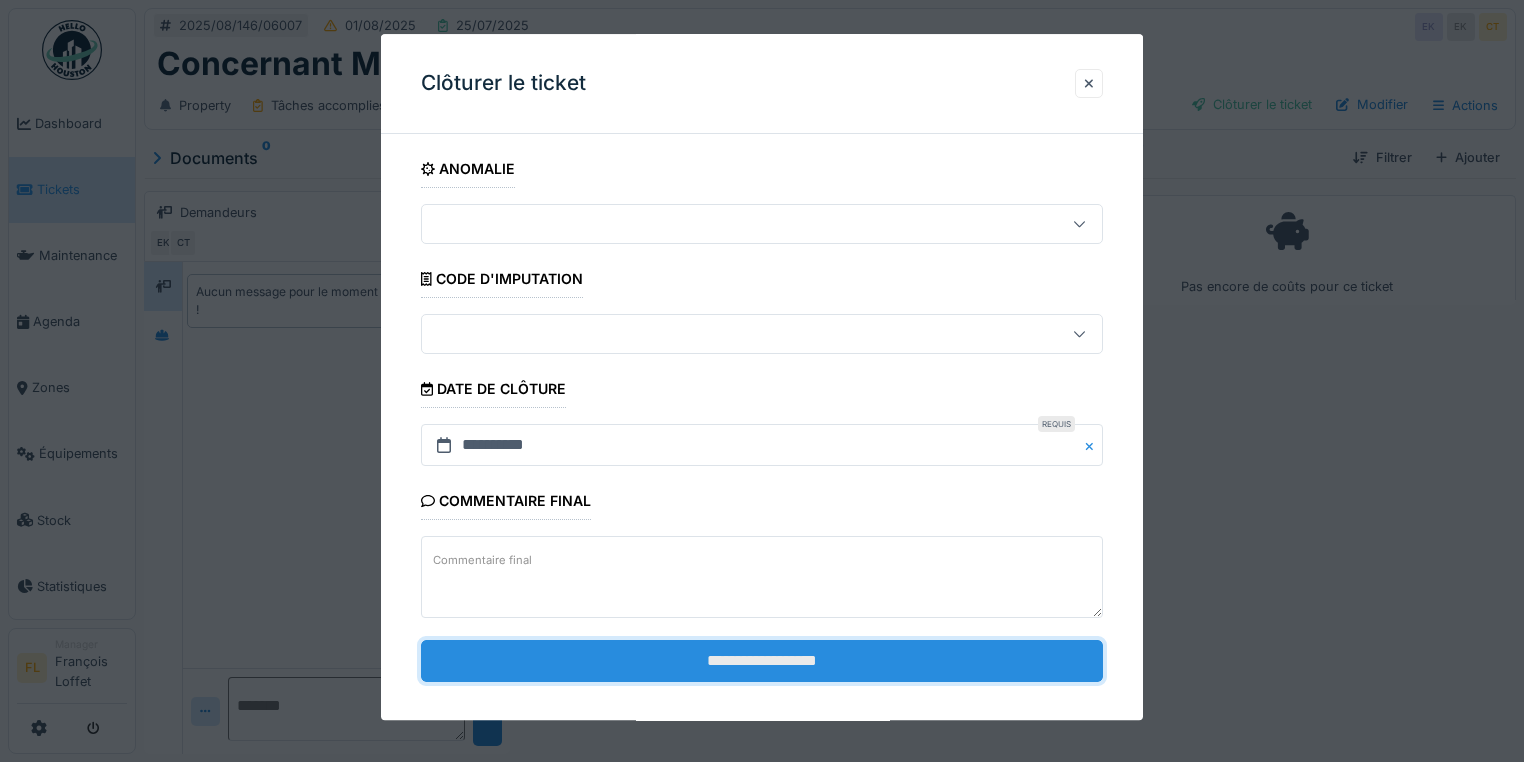 click on "**********" at bounding box center [762, 661] 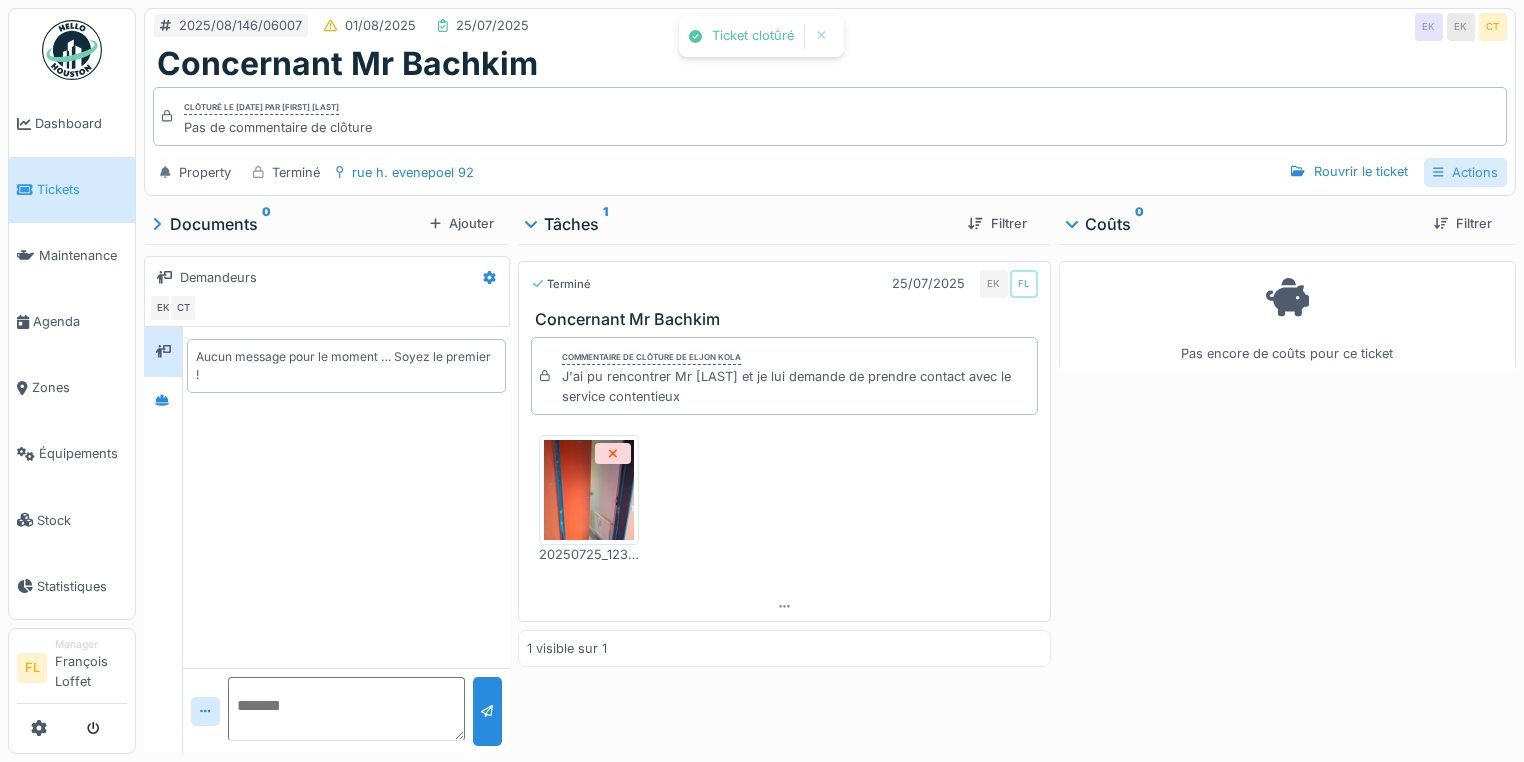 click on "Actions" at bounding box center (1465, 172) 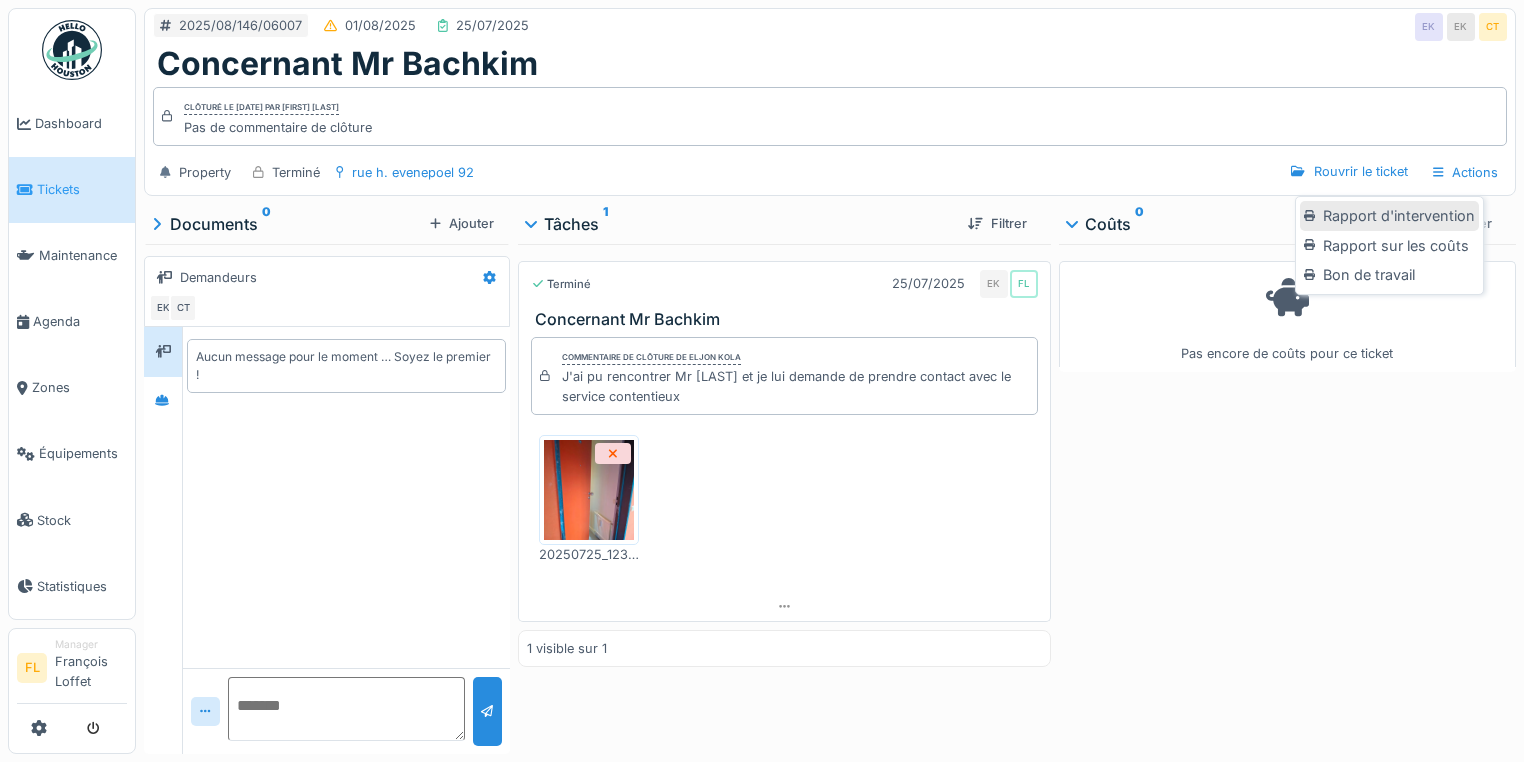 click on "Rapport d'intervention" at bounding box center [1389, 216] 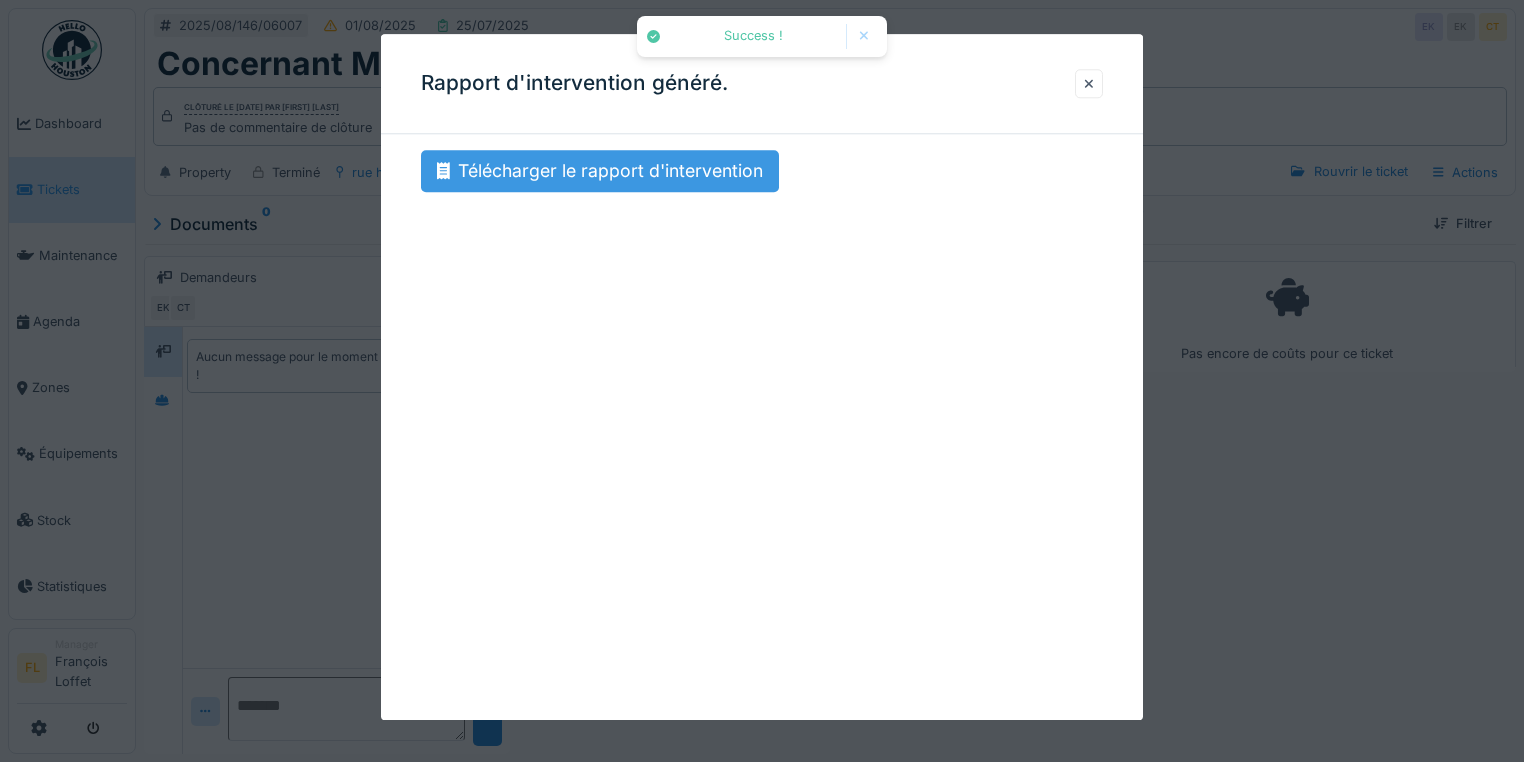 click on "Télécharger le rapport d'intervention" at bounding box center (600, 171) 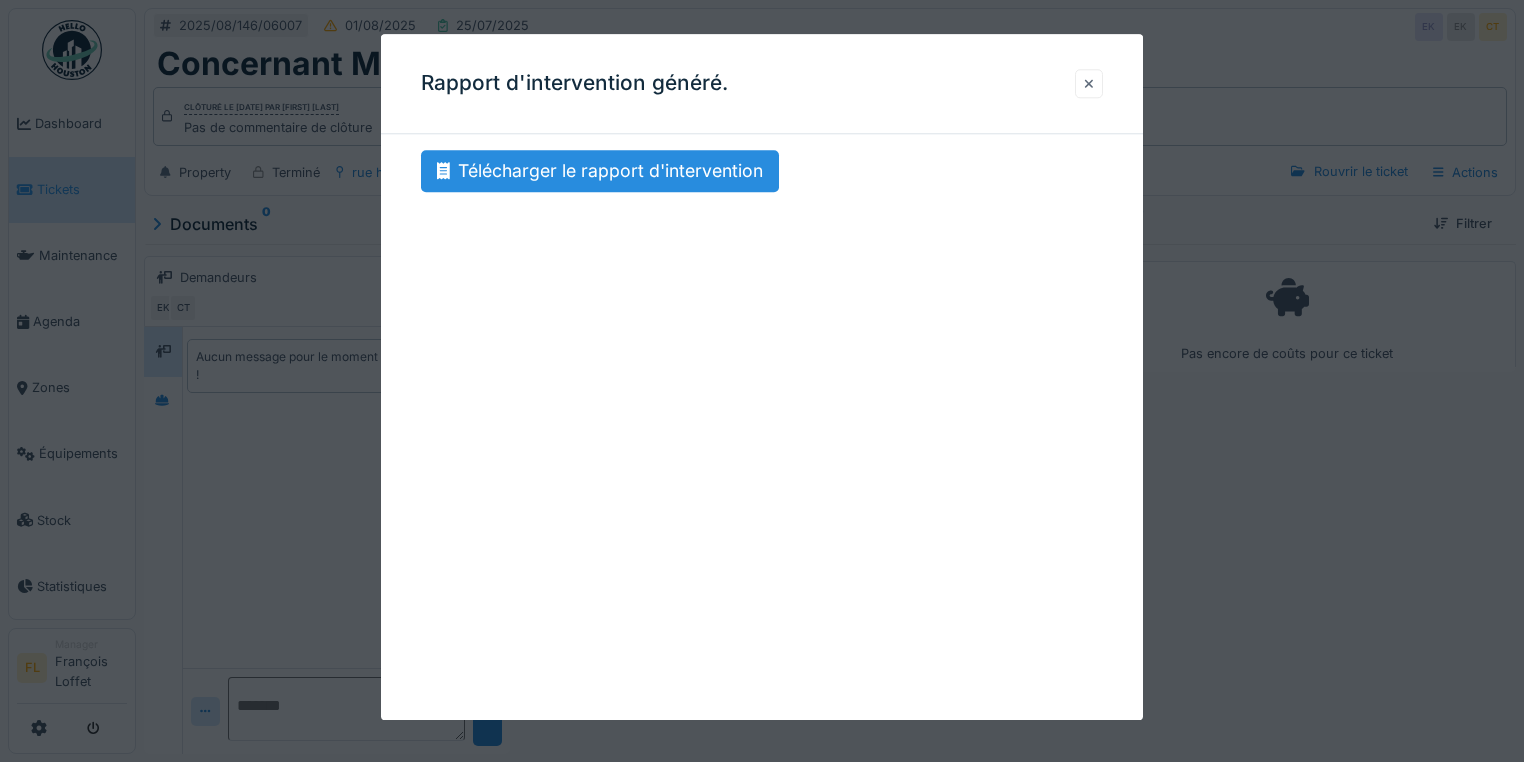 click at bounding box center (1089, 83) 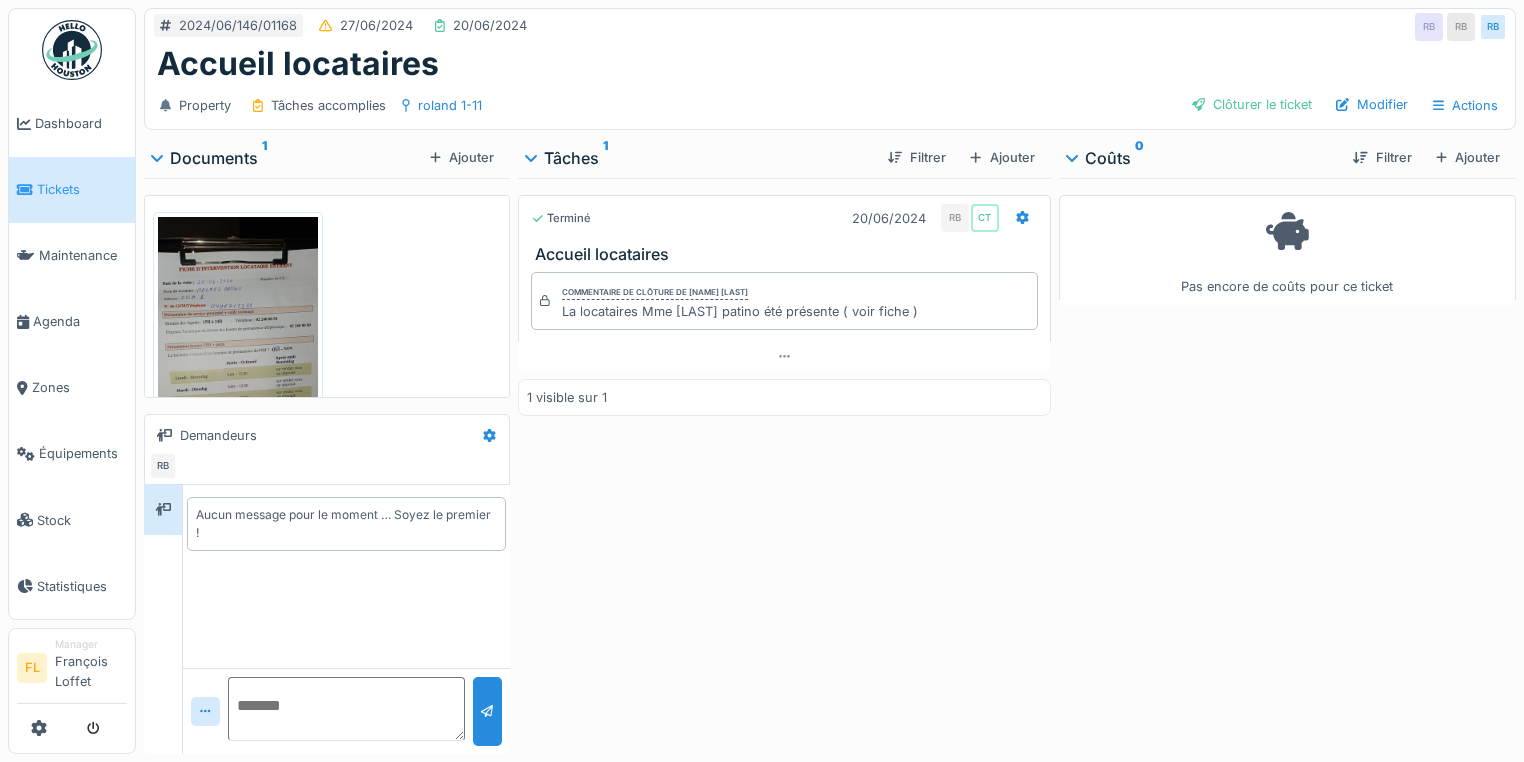 scroll, scrollTop: 0, scrollLeft: 0, axis: both 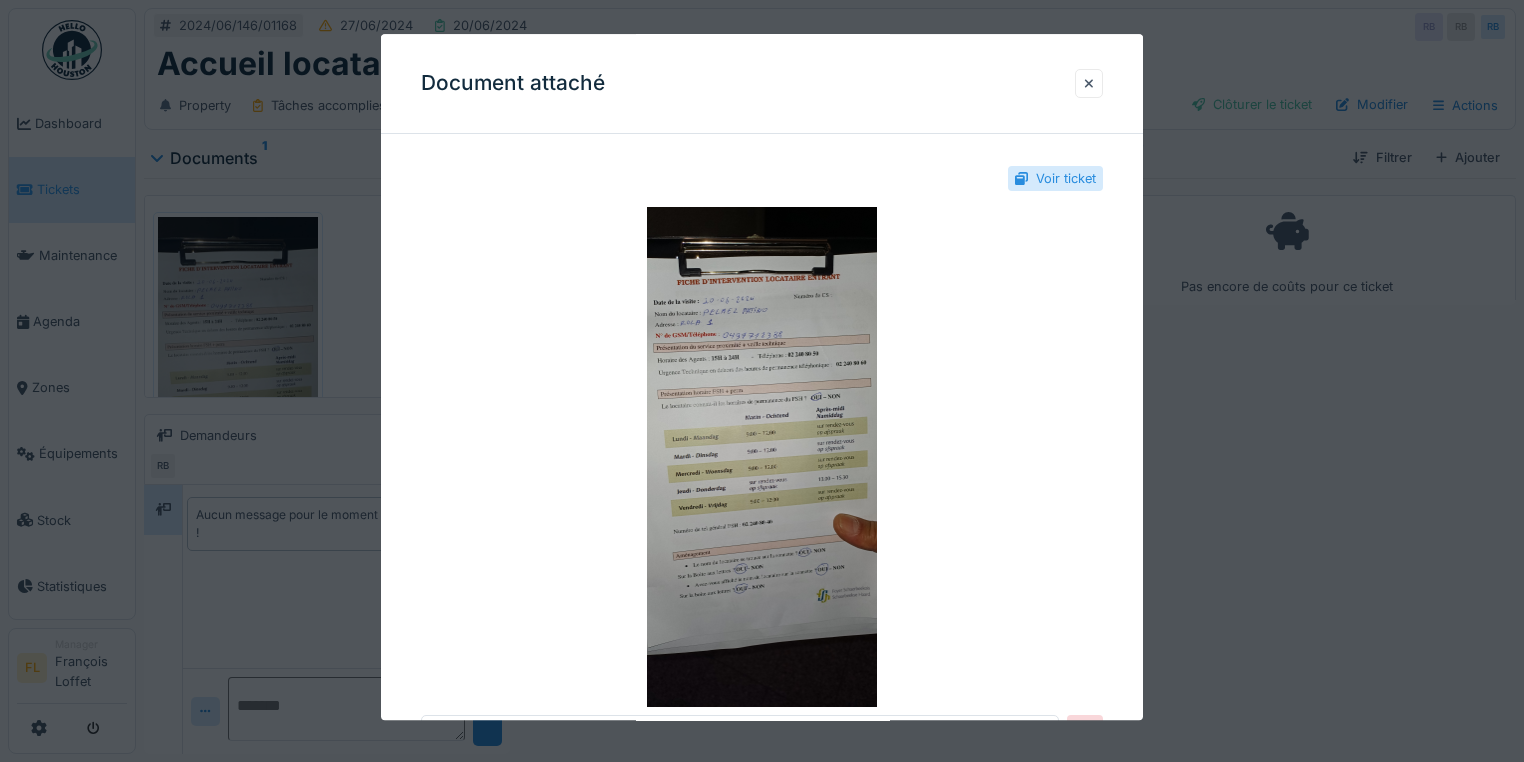 click at bounding box center (762, 381) 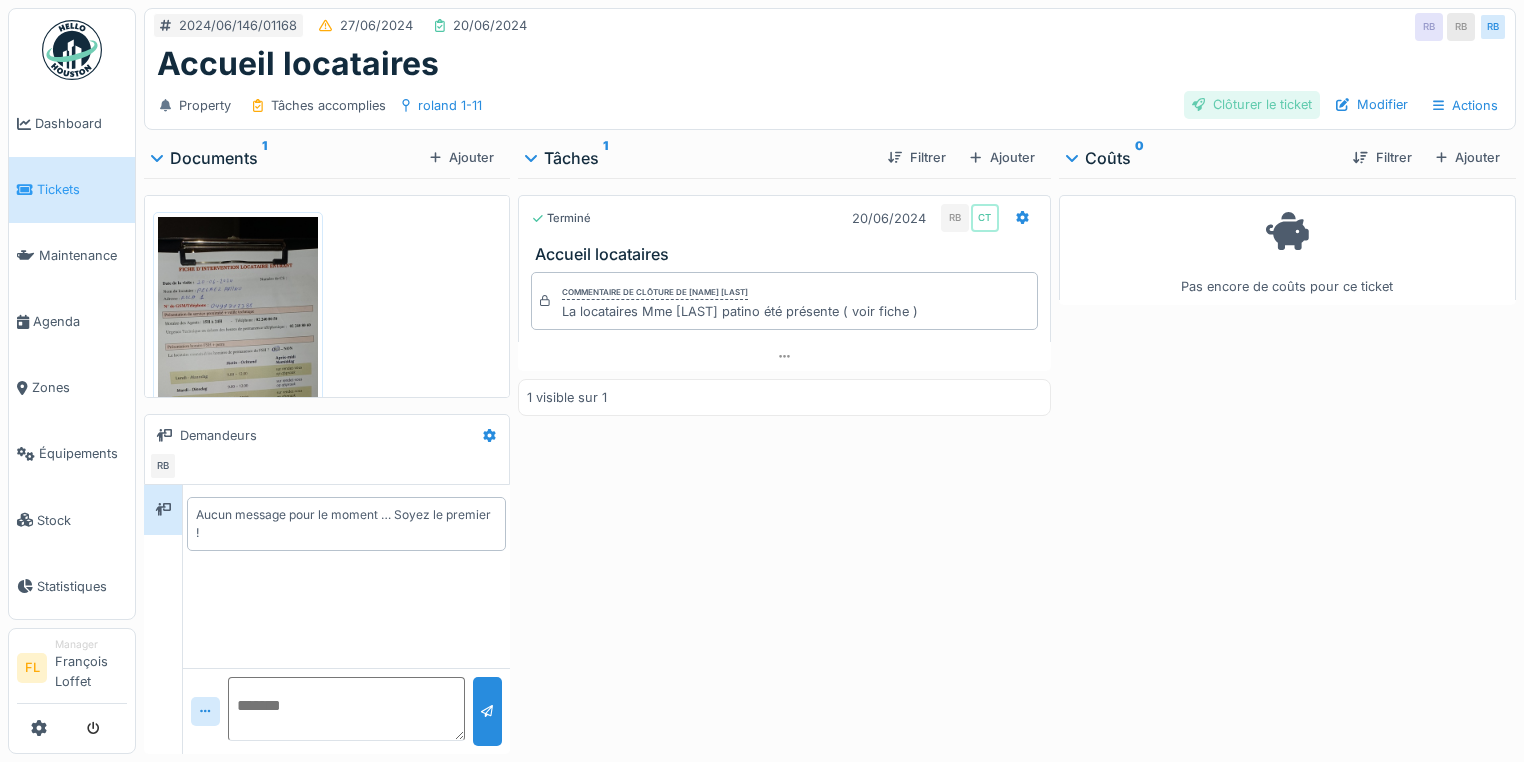 click on "Clôturer le ticket" at bounding box center [1252, 104] 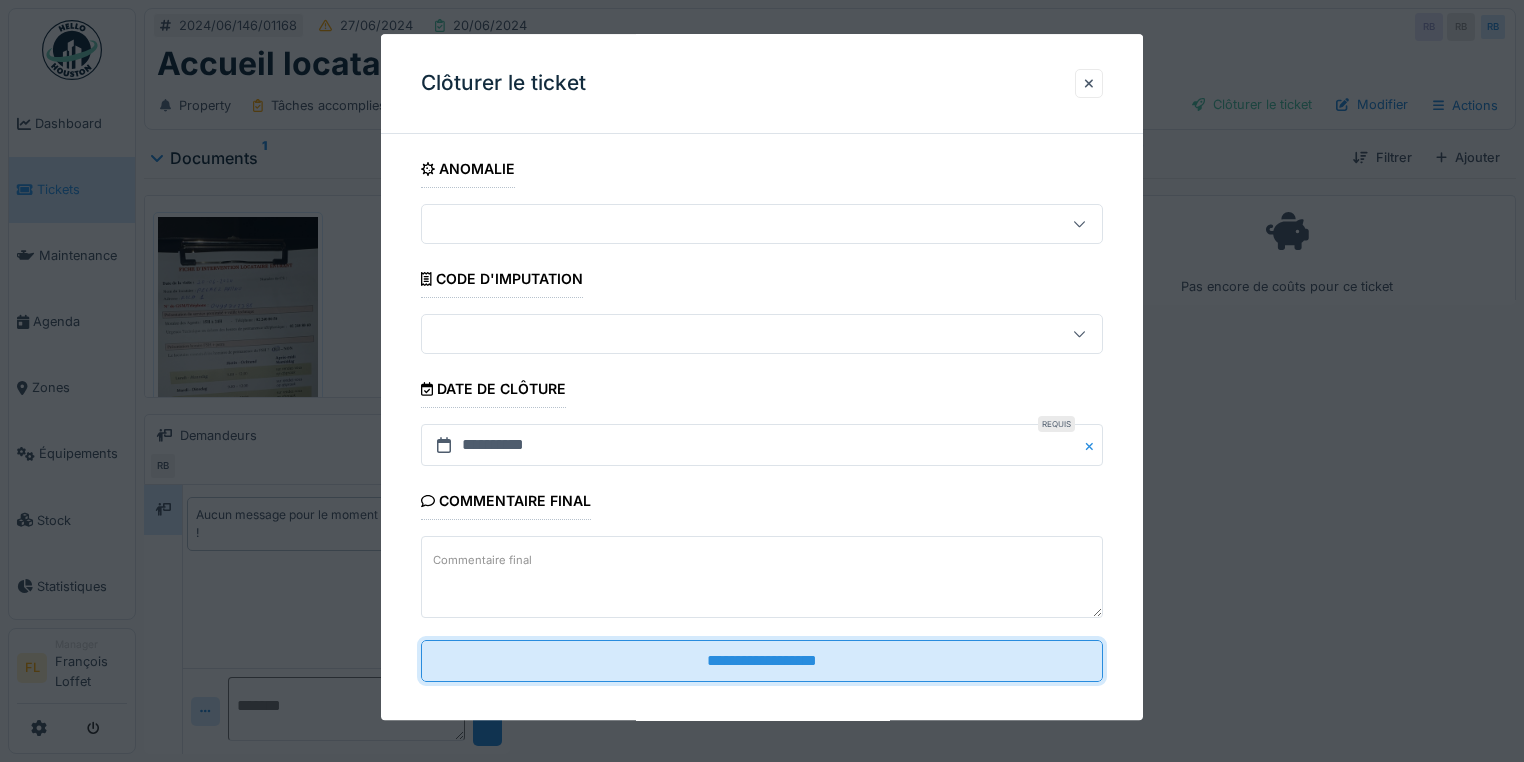 drag, startPoint x: 796, startPoint y: 668, endPoint x: 798, endPoint y: 680, distance: 12.165525 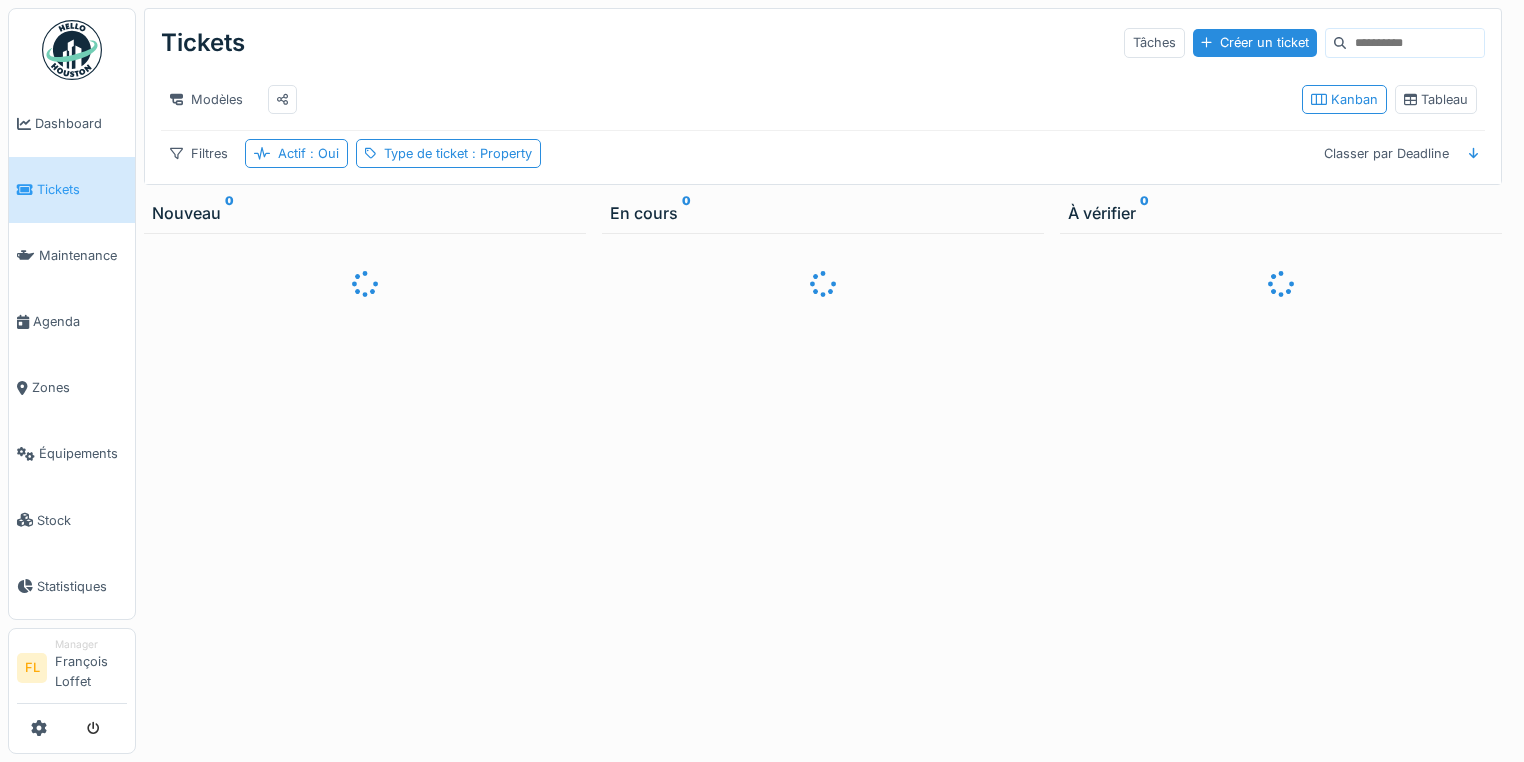 scroll, scrollTop: 12, scrollLeft: 0, axis: vertical 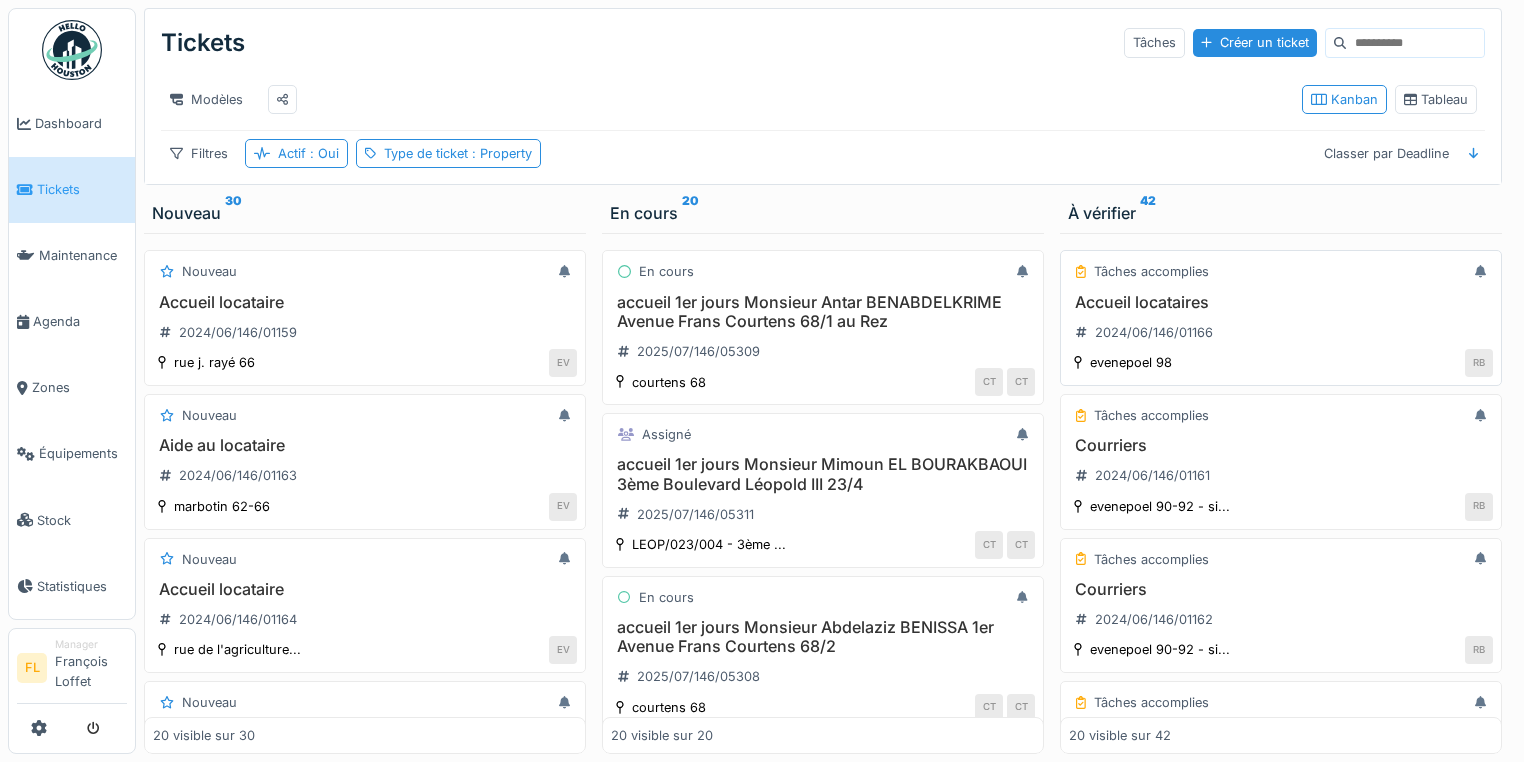 click on "Accueil locataires" at bounding box center [1281, 302] 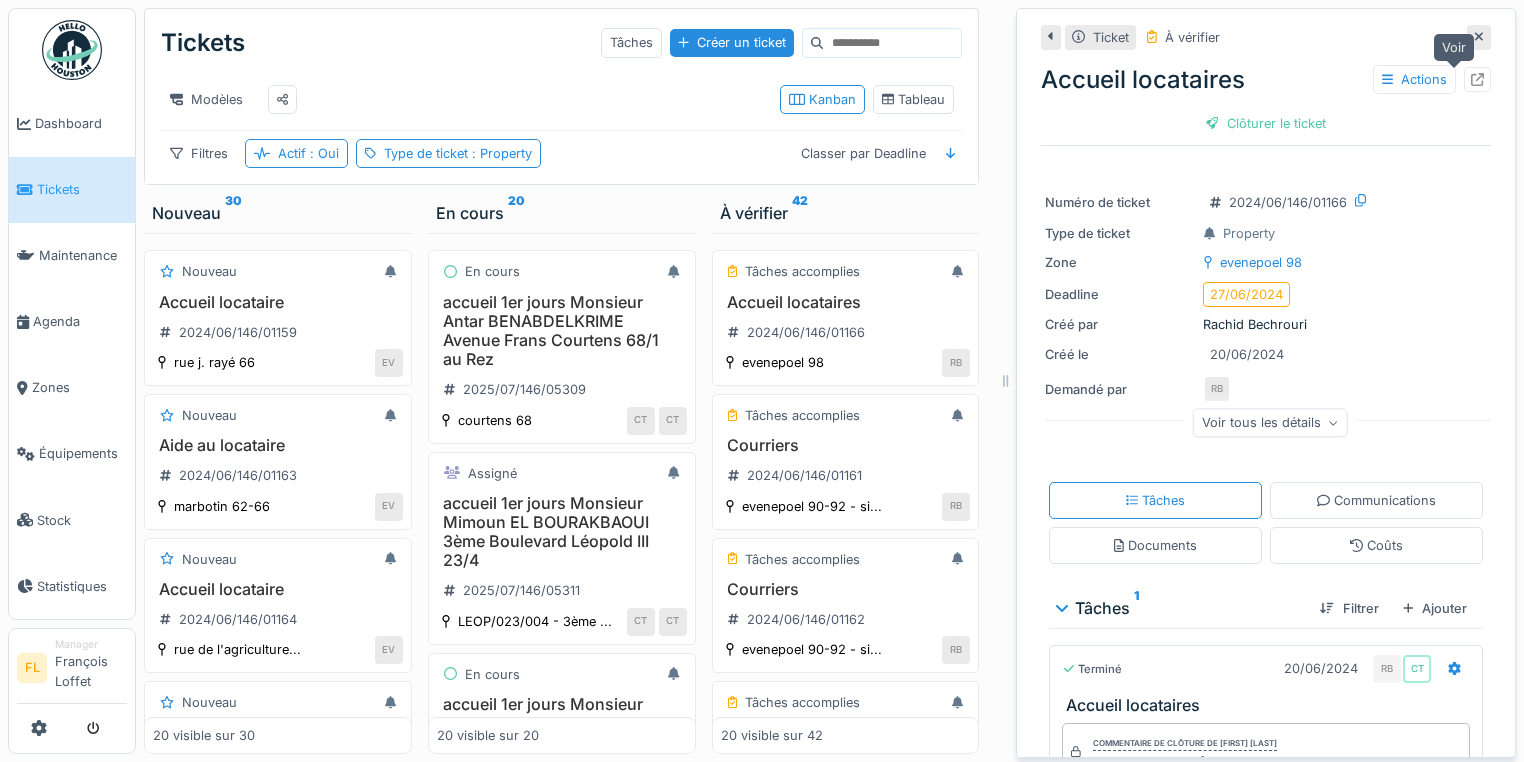 click 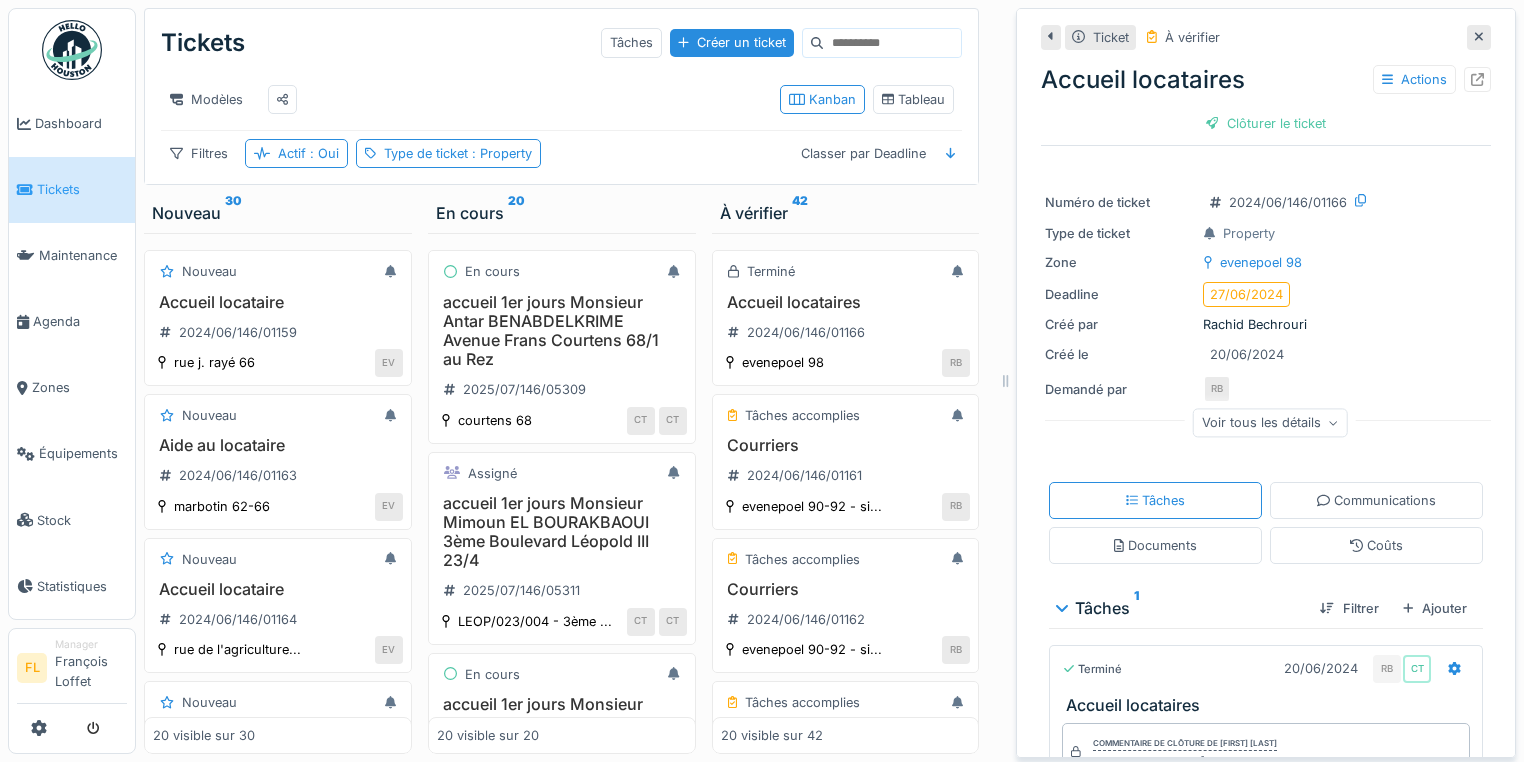 click 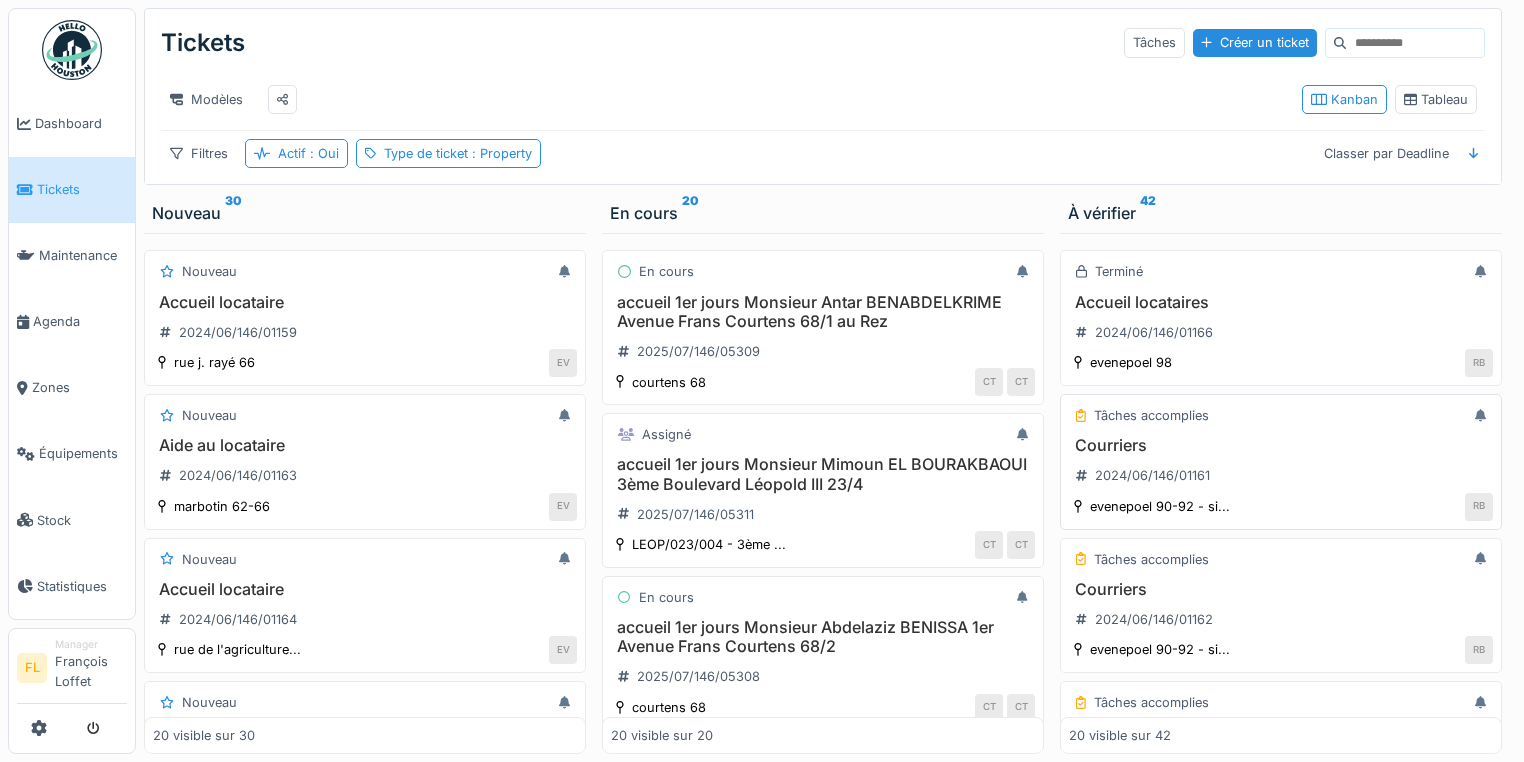 click on "Courriers  2024/06/146/01161" at bounding box center (1281, 464) 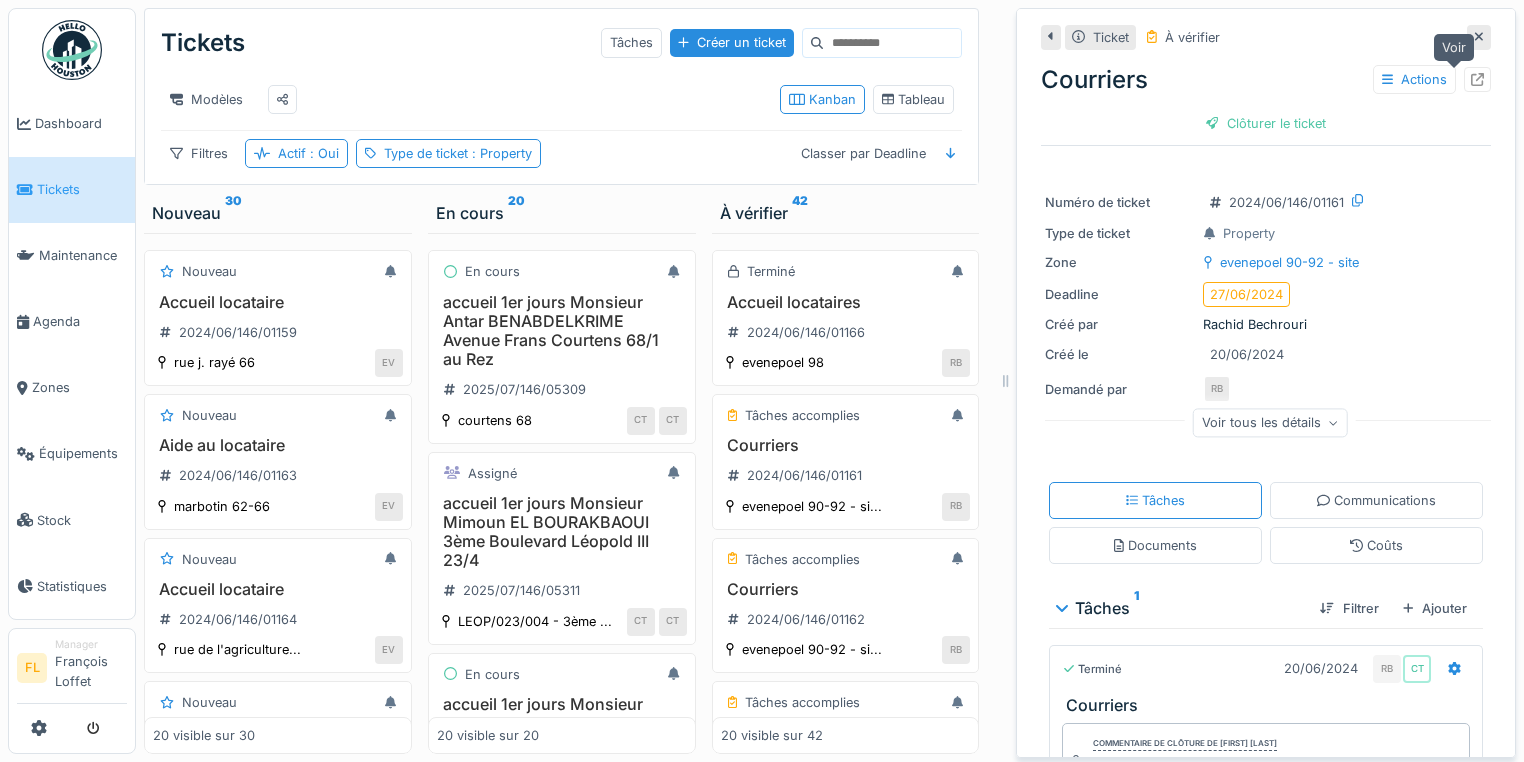 click 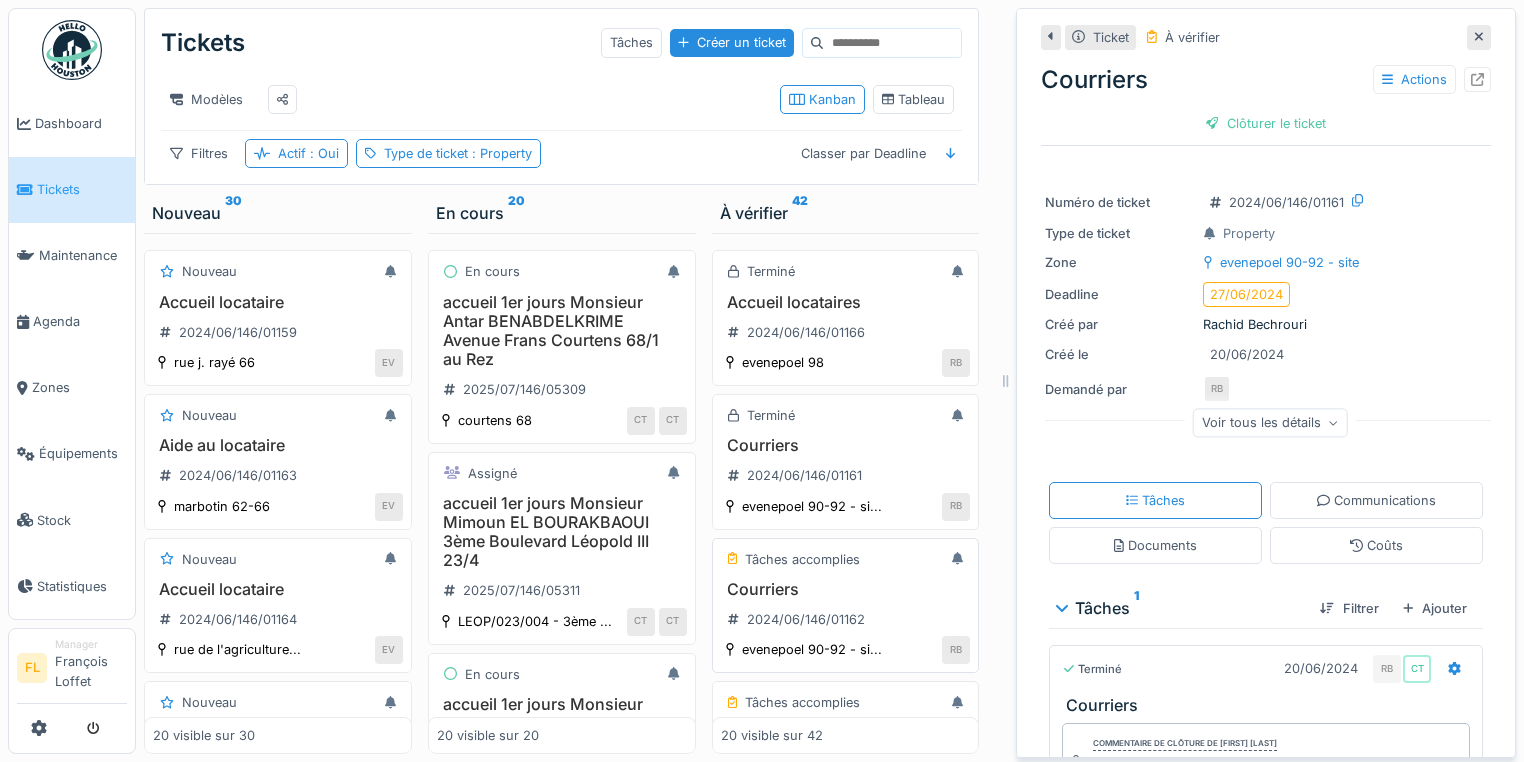 click on "Courriers" at bounding box center (846, 589) 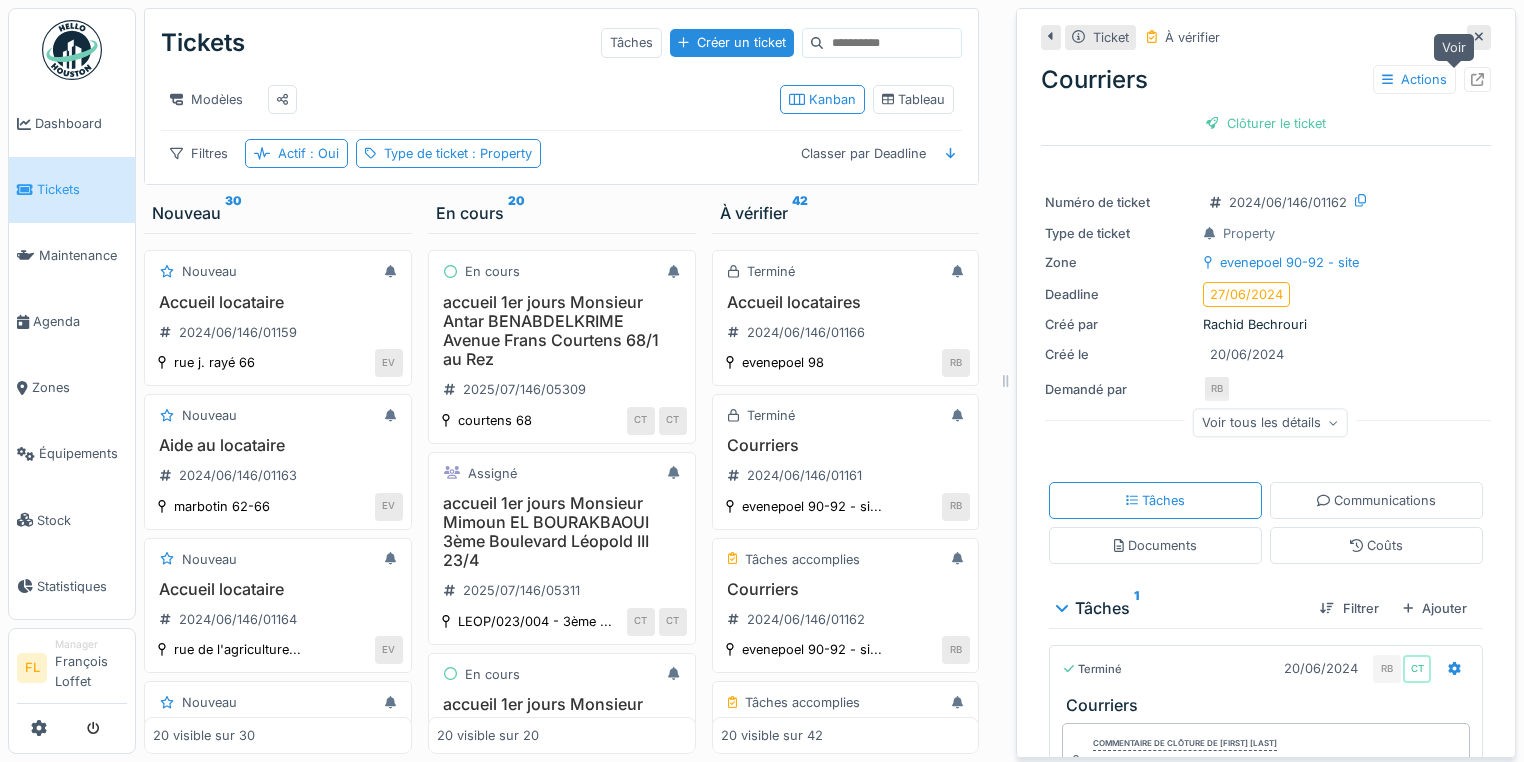 click 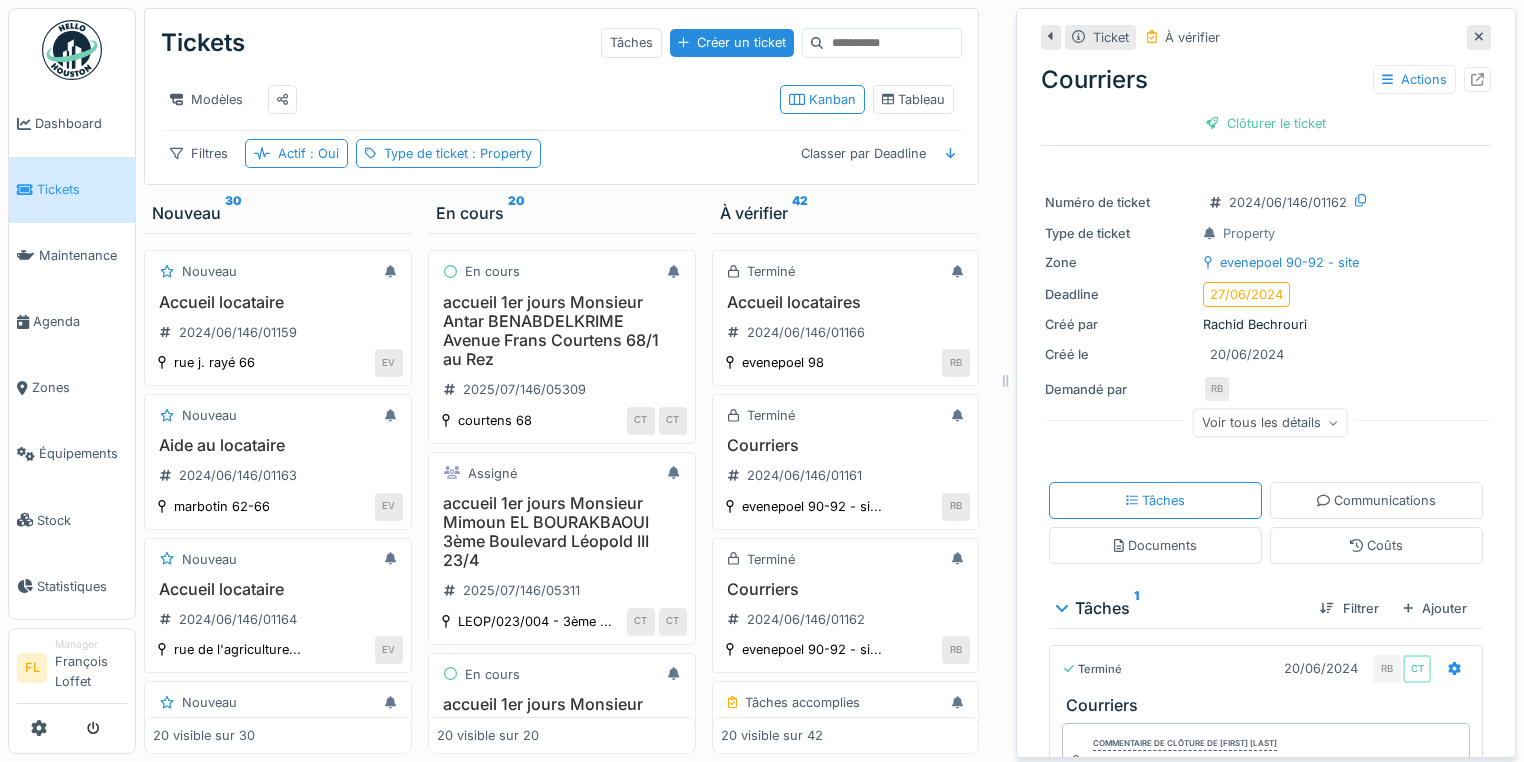 click 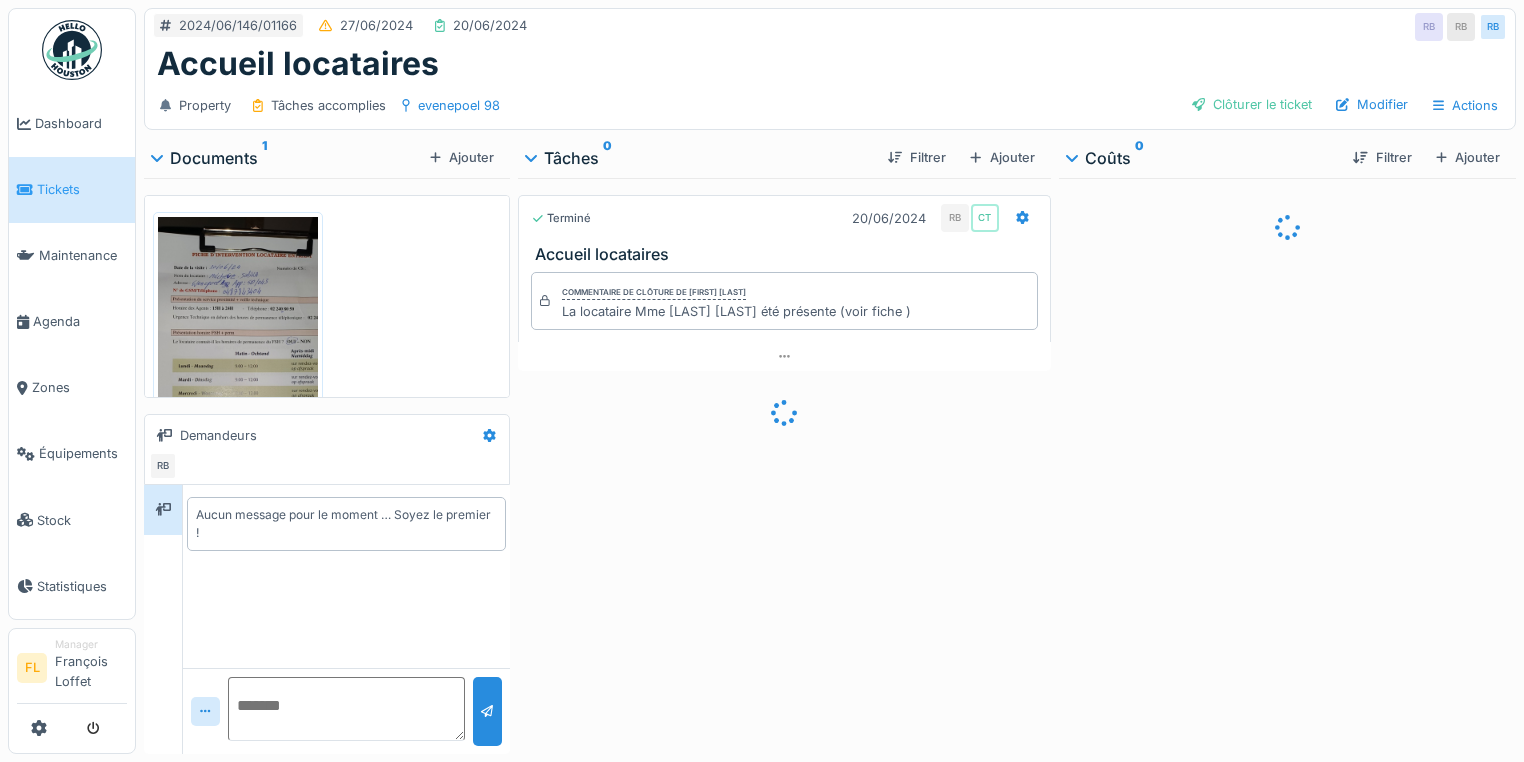scroll, scrollTop: 0, scrollLeft: 0, axis: both 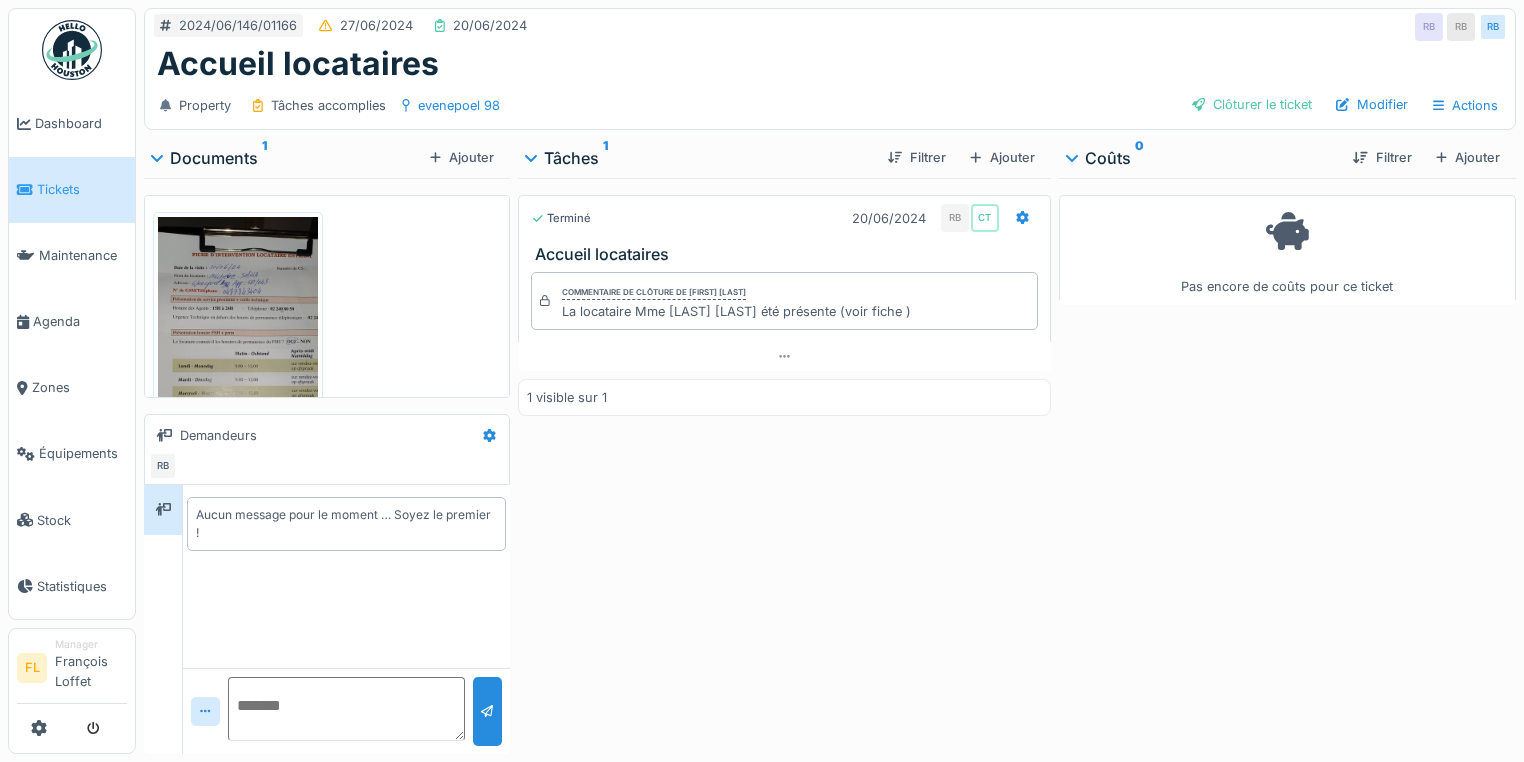 click on "Pas encore de coûts pour ce ticket" at bounding box center [1287, 462] 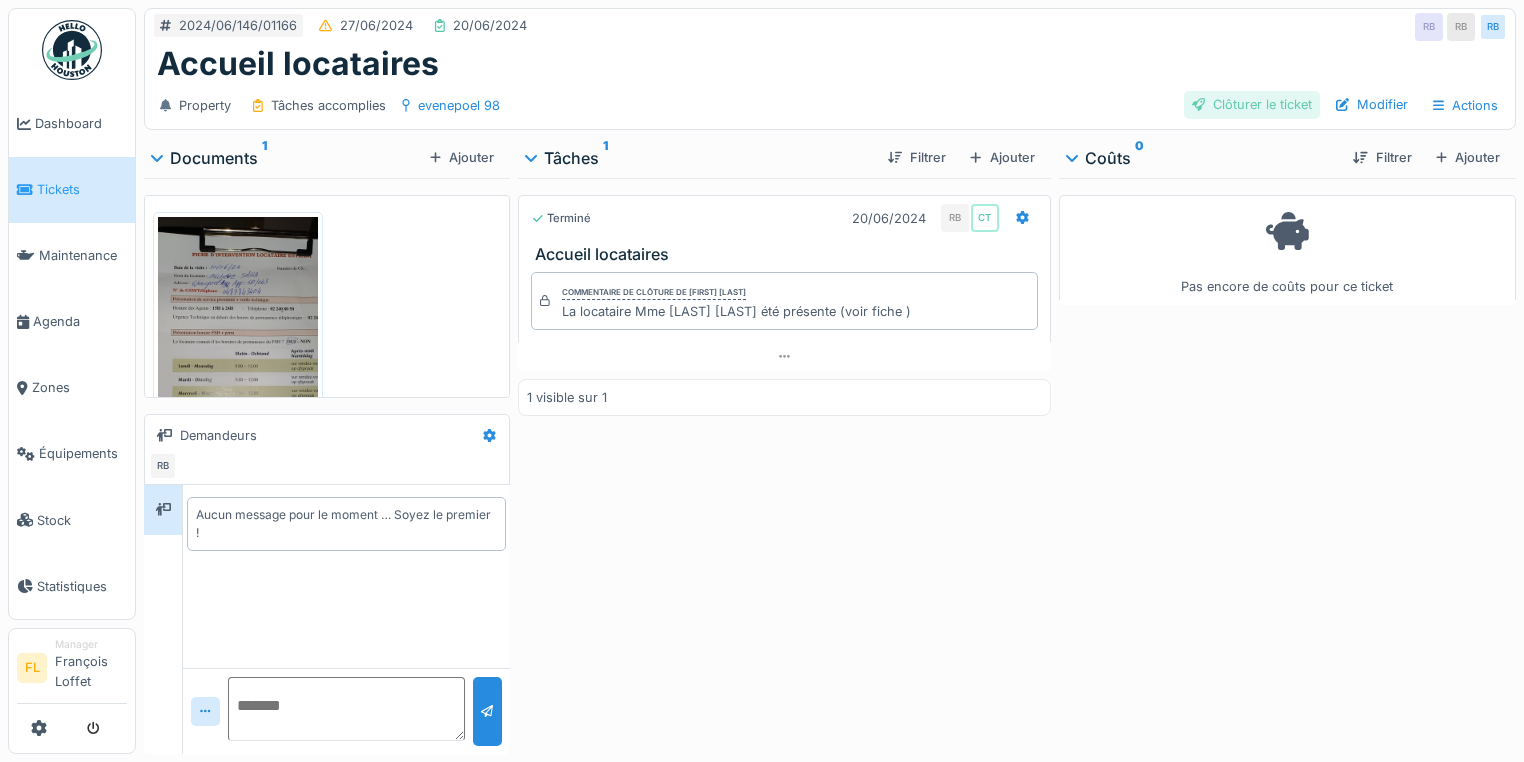 click on "Clôturer le ticket" at bounding box center [1252, 104] 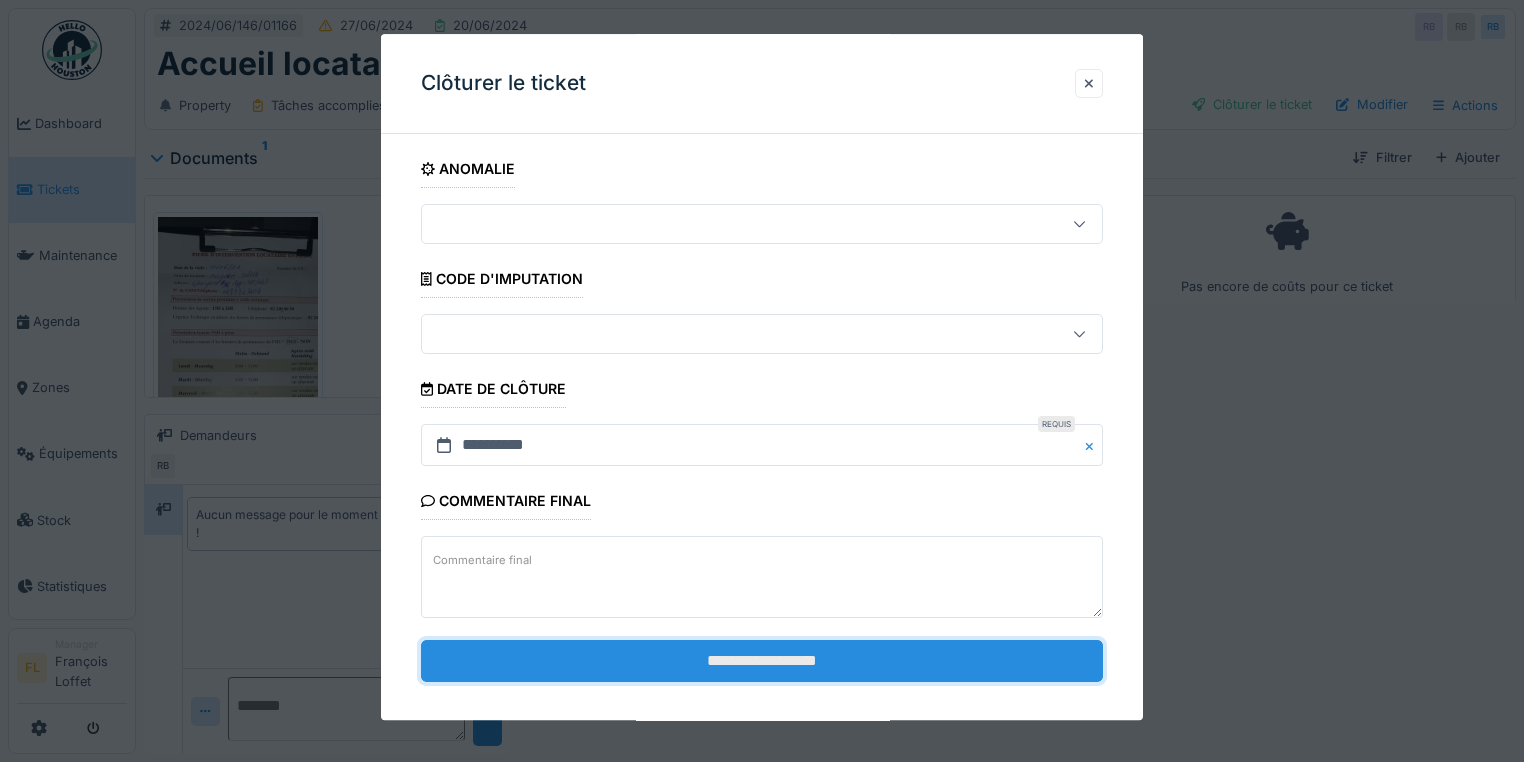click on "**********" at bounding box center (762, 661) 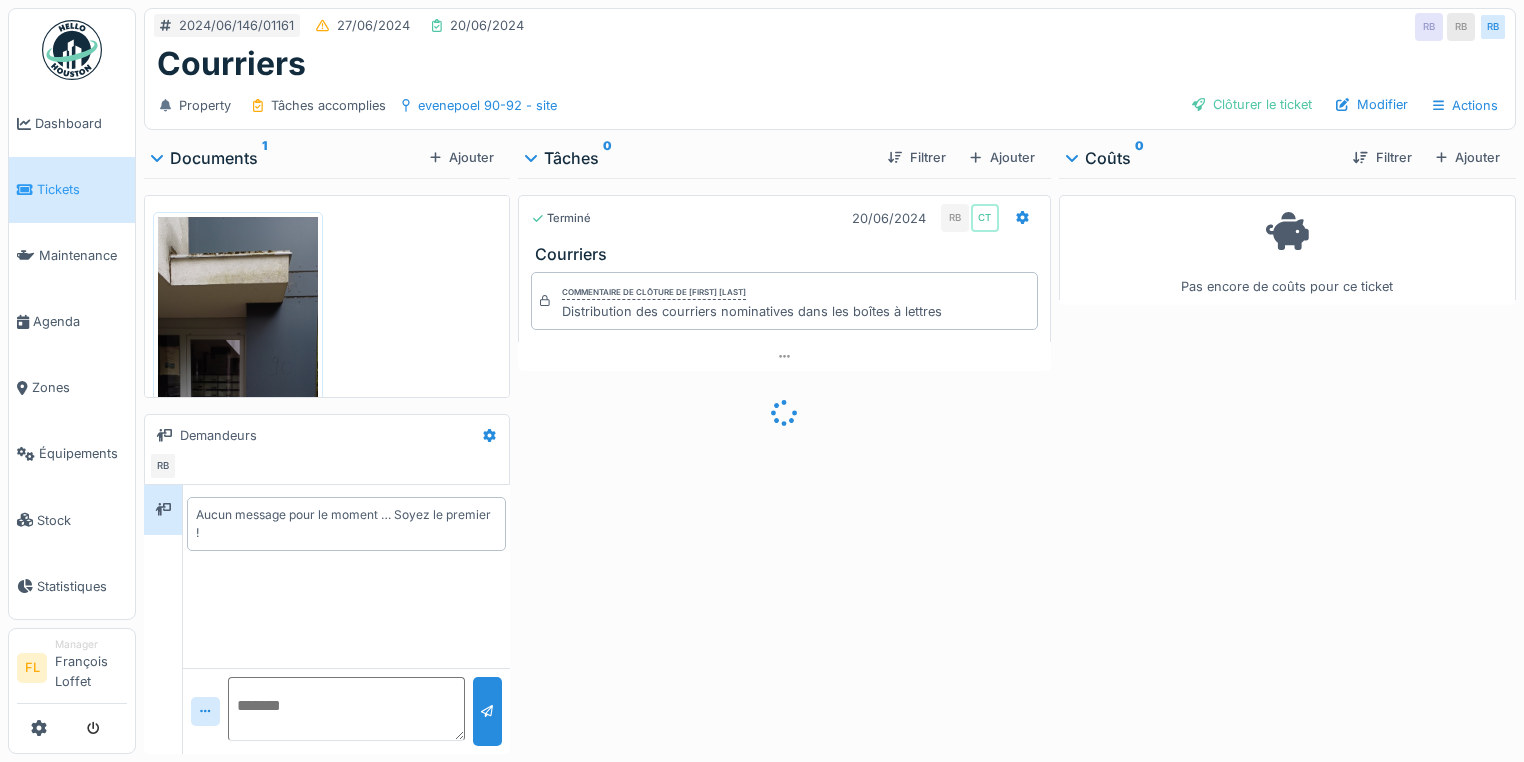 scroll, scrollTop: 0, scrollLeft: 0, axis: both 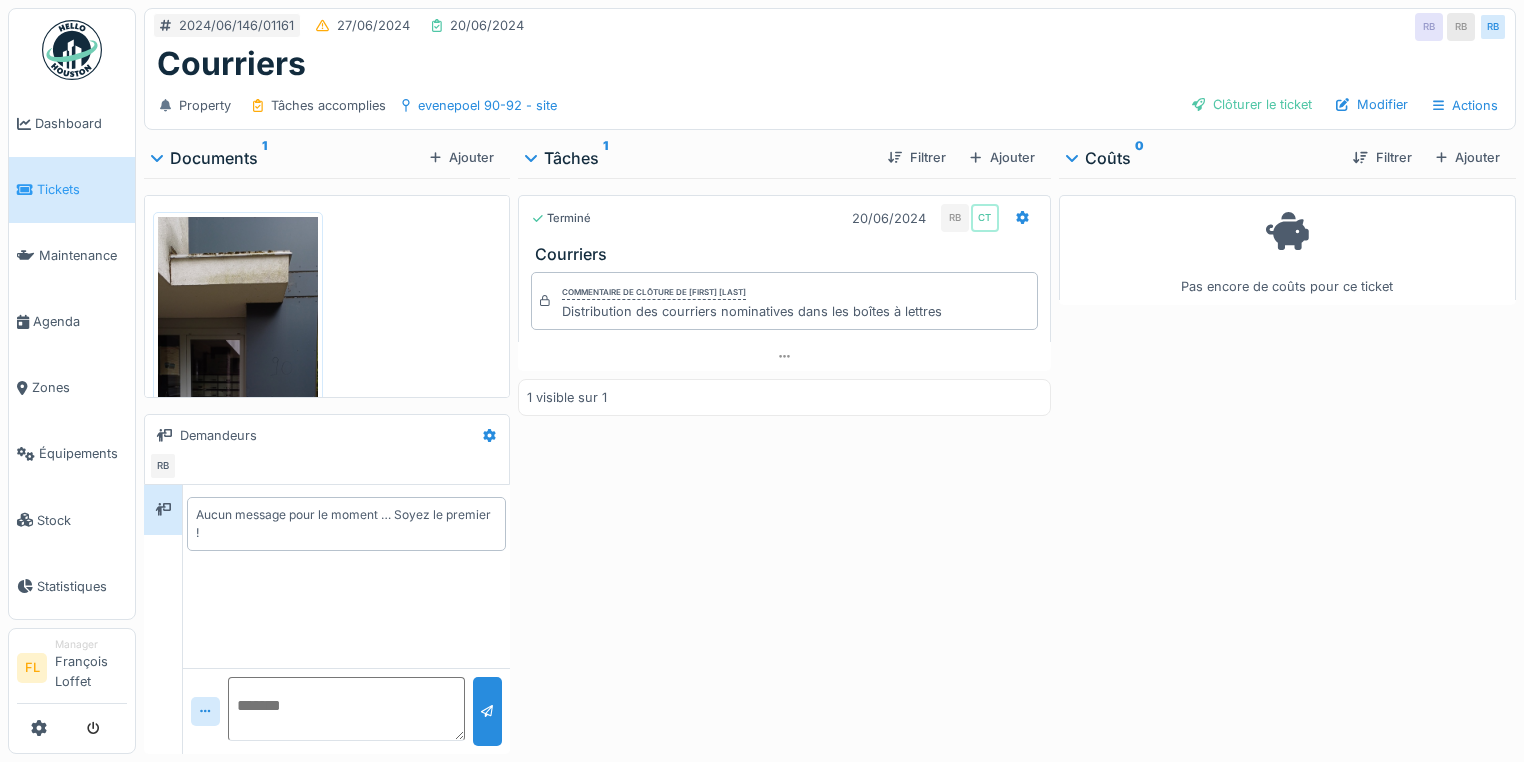 click at bounding box center [238, 390] 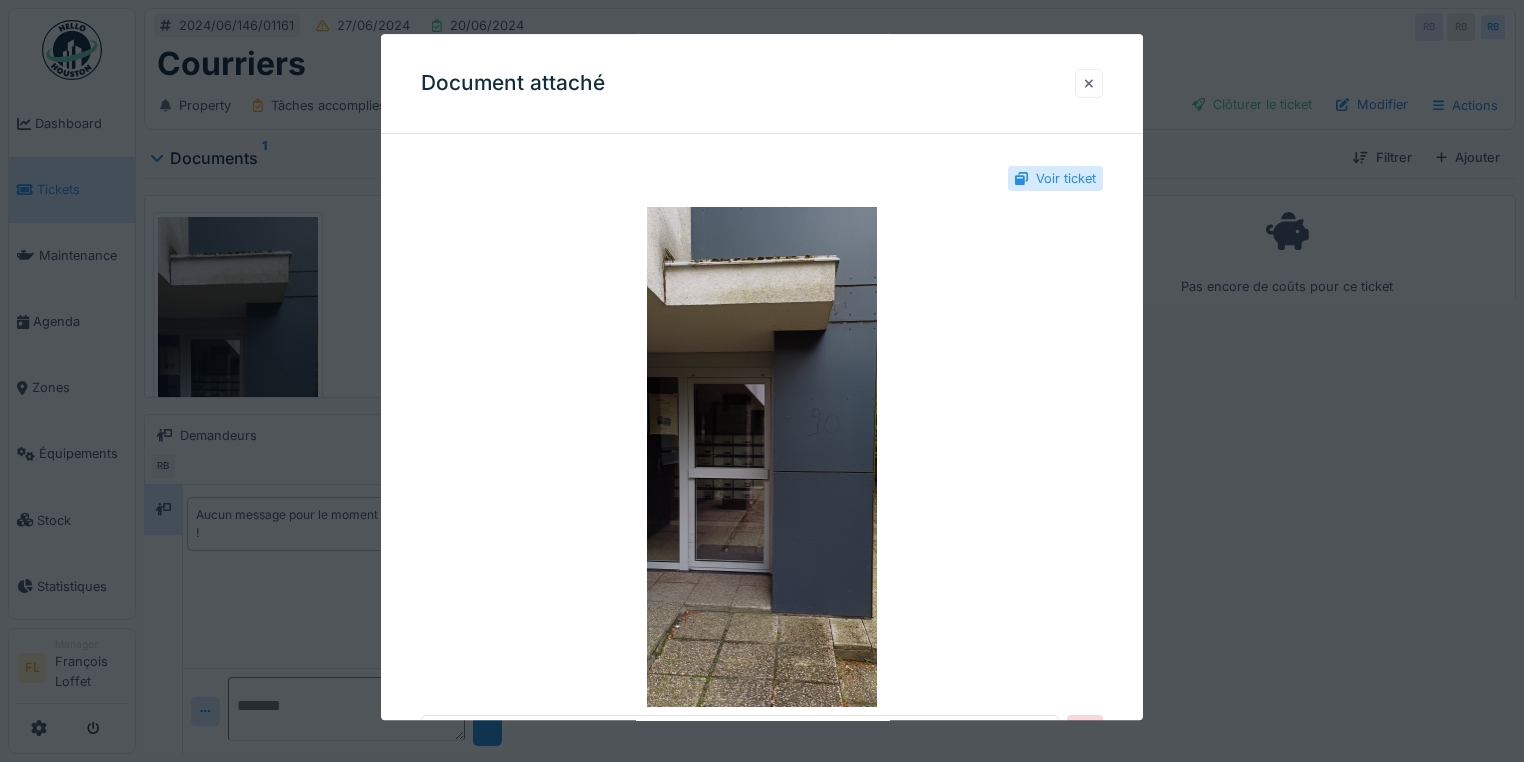 click at bounding box center (1089, 83) 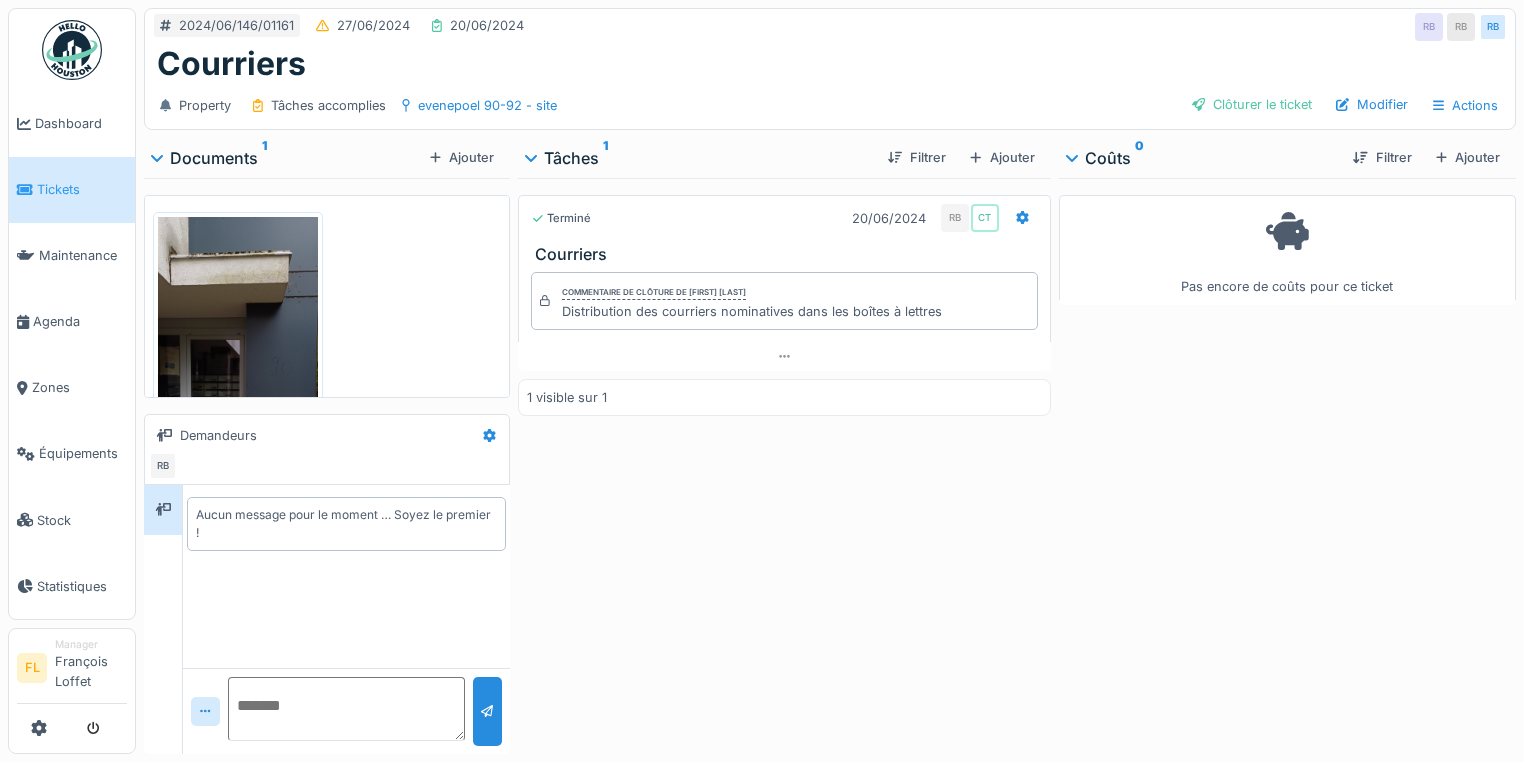 drag, startPoint x: 706, startPoint y: 470, endPoint x: 703, endPoint y: 424, distance: 46.09772 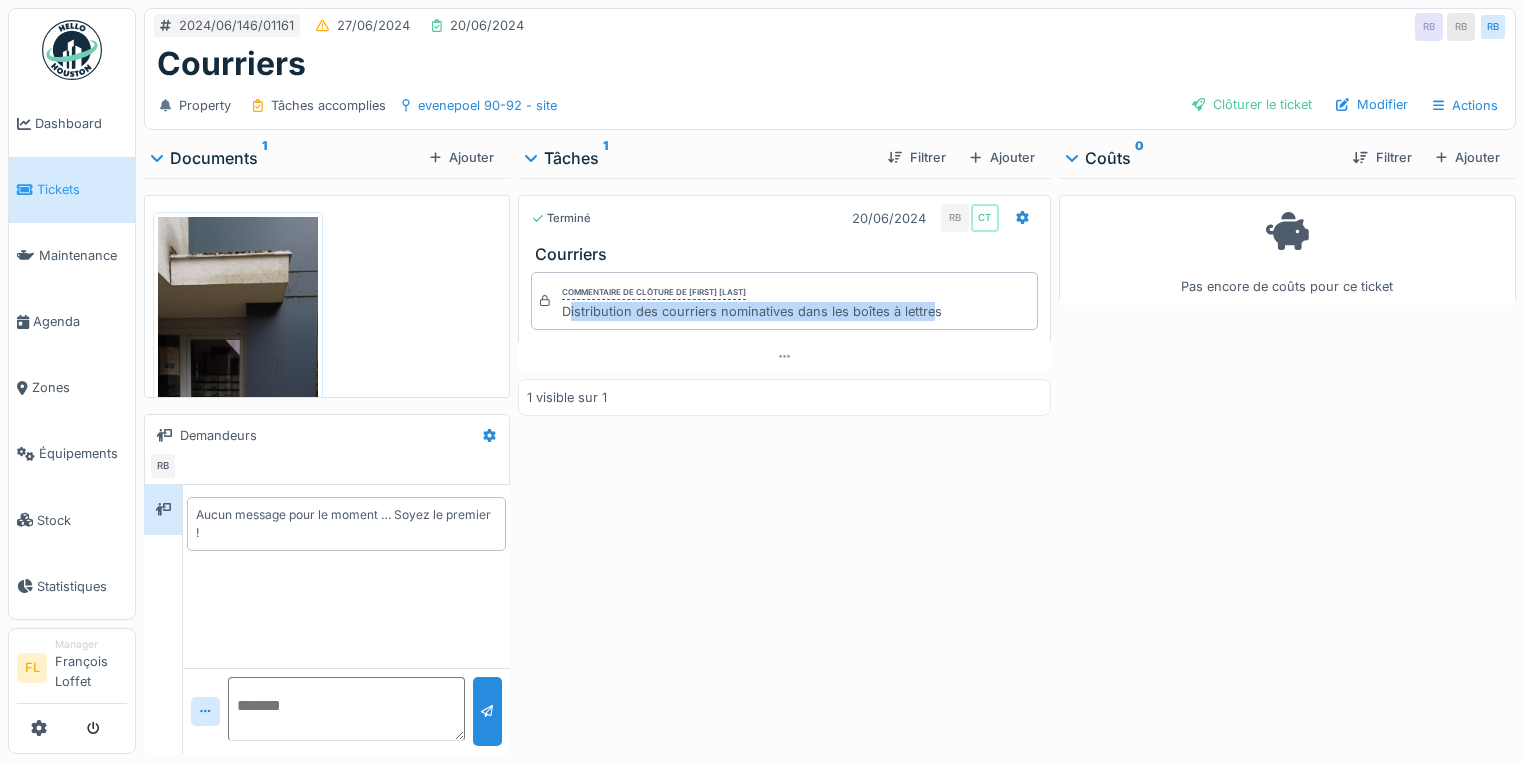 drag, startPoint x: 568, startPoint y: 315, endPoint x: 926, endPoint y: 300, distance: 358.31412 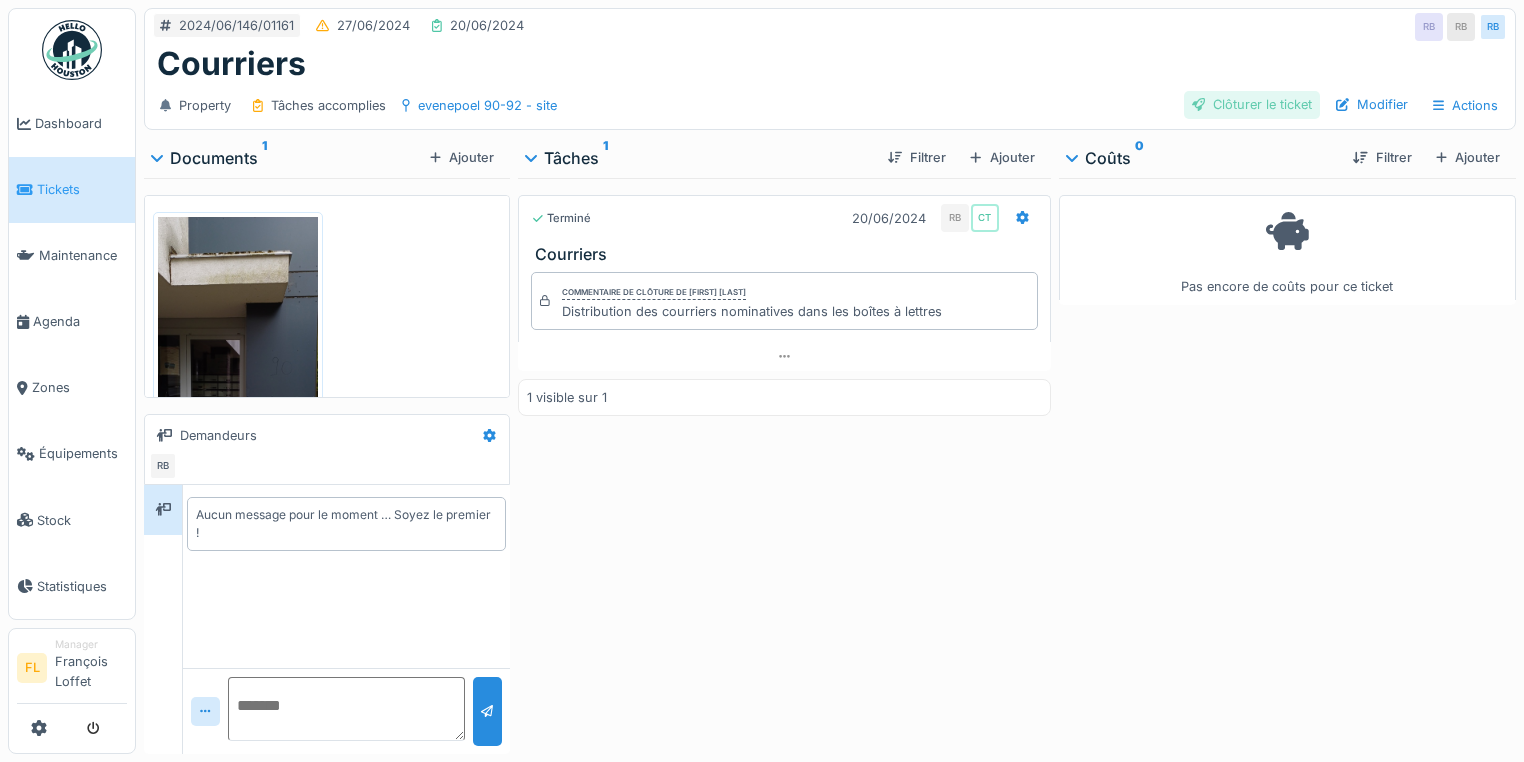 click on "Clôturer le ticket" at bounding box center [1252, 104] 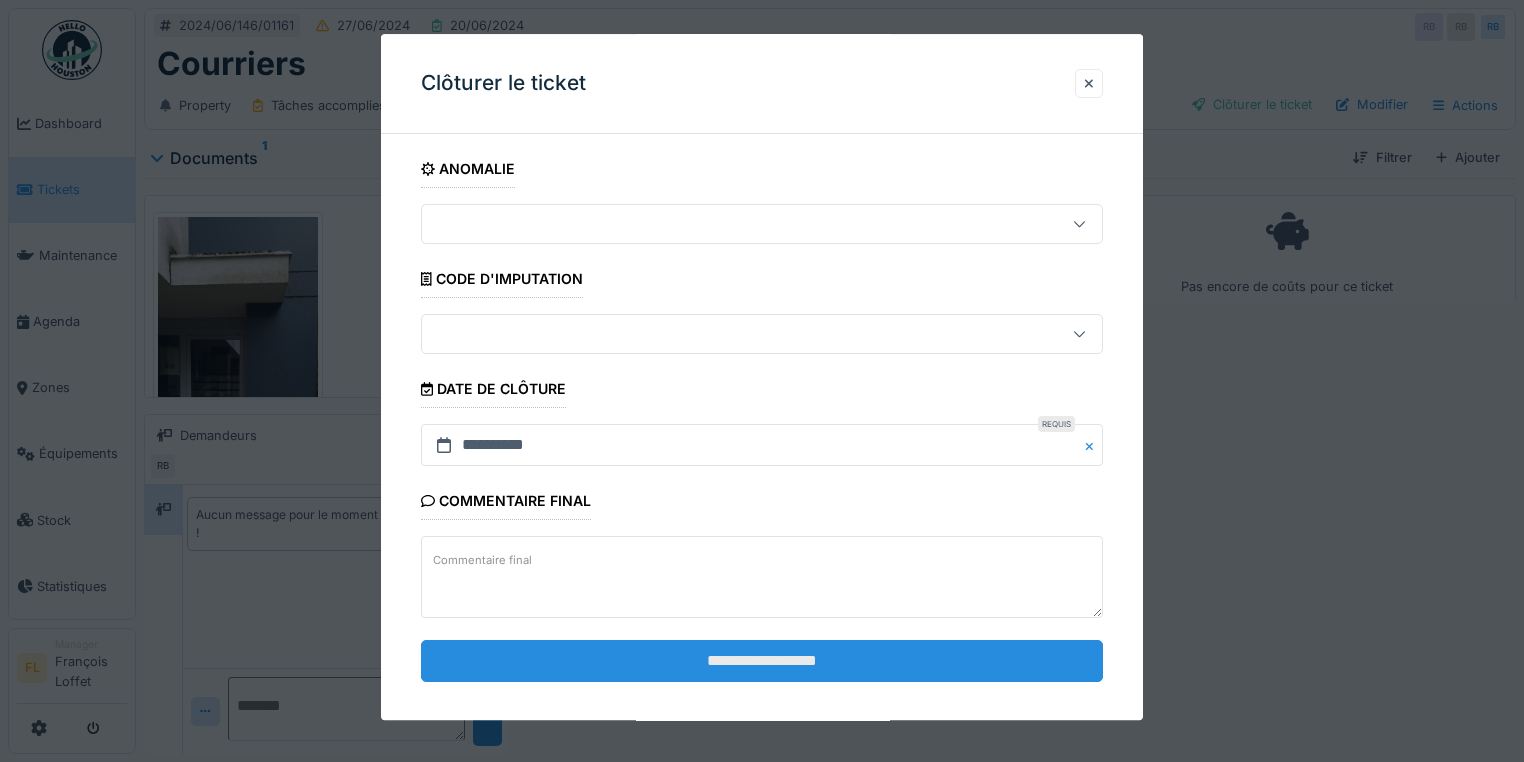 click on "**********" at bounding box center [762, 661] 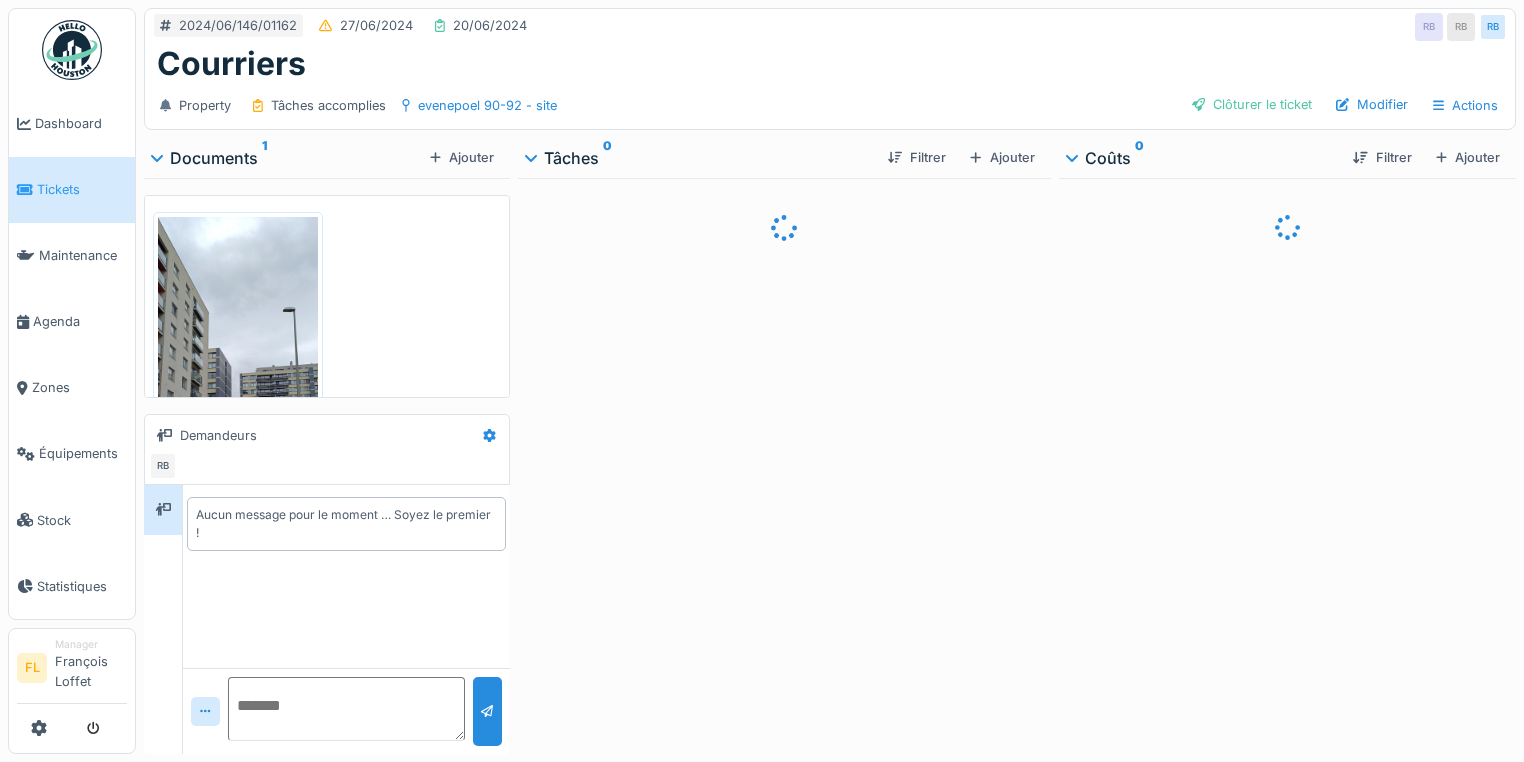 scroll, scrollTop: 0, scrollLeft: 0, axis: both 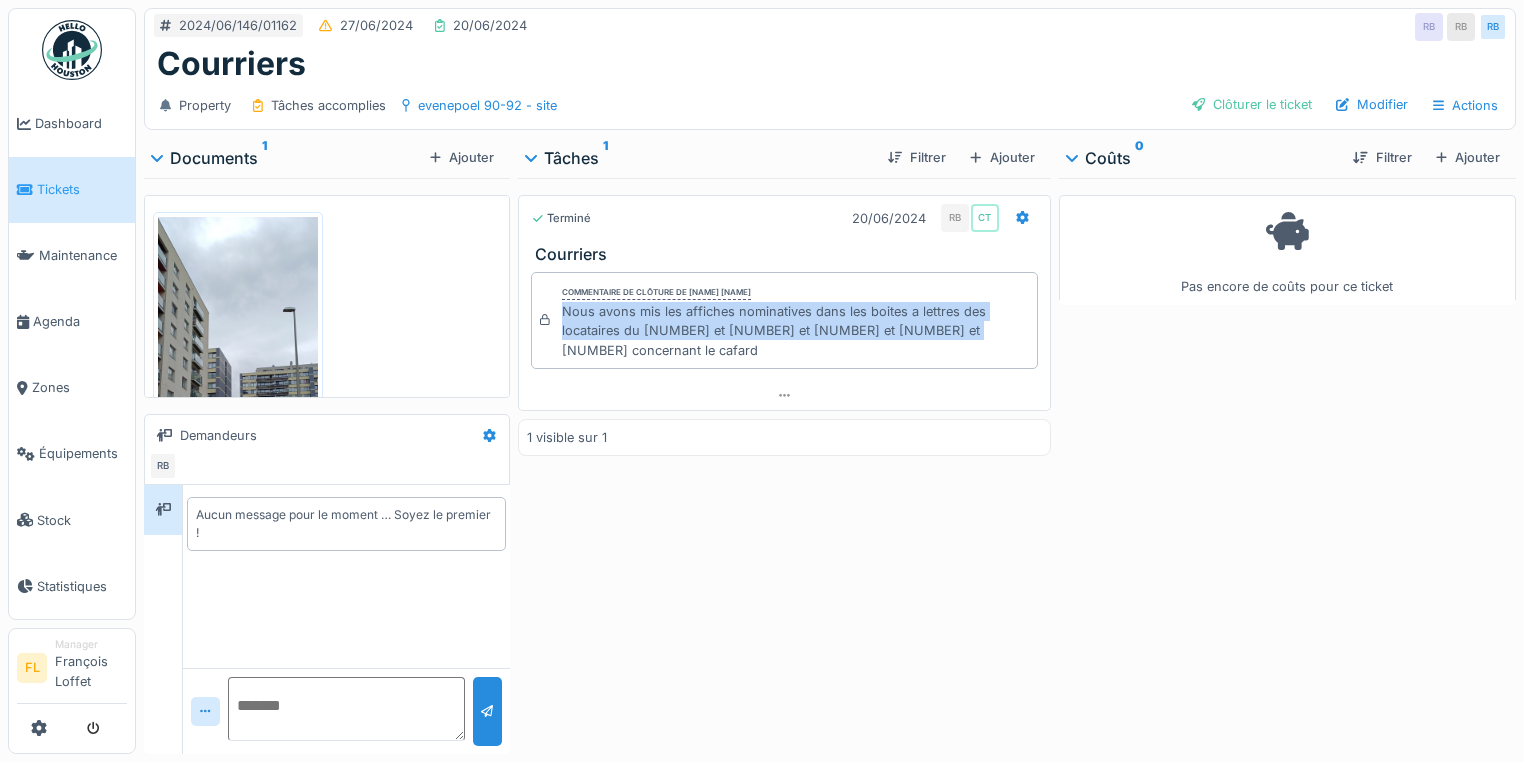 drag, startPoint x: 554, startPoint y: 309, endPoint x: 976, endPoint y: 327, distance: 422.3837 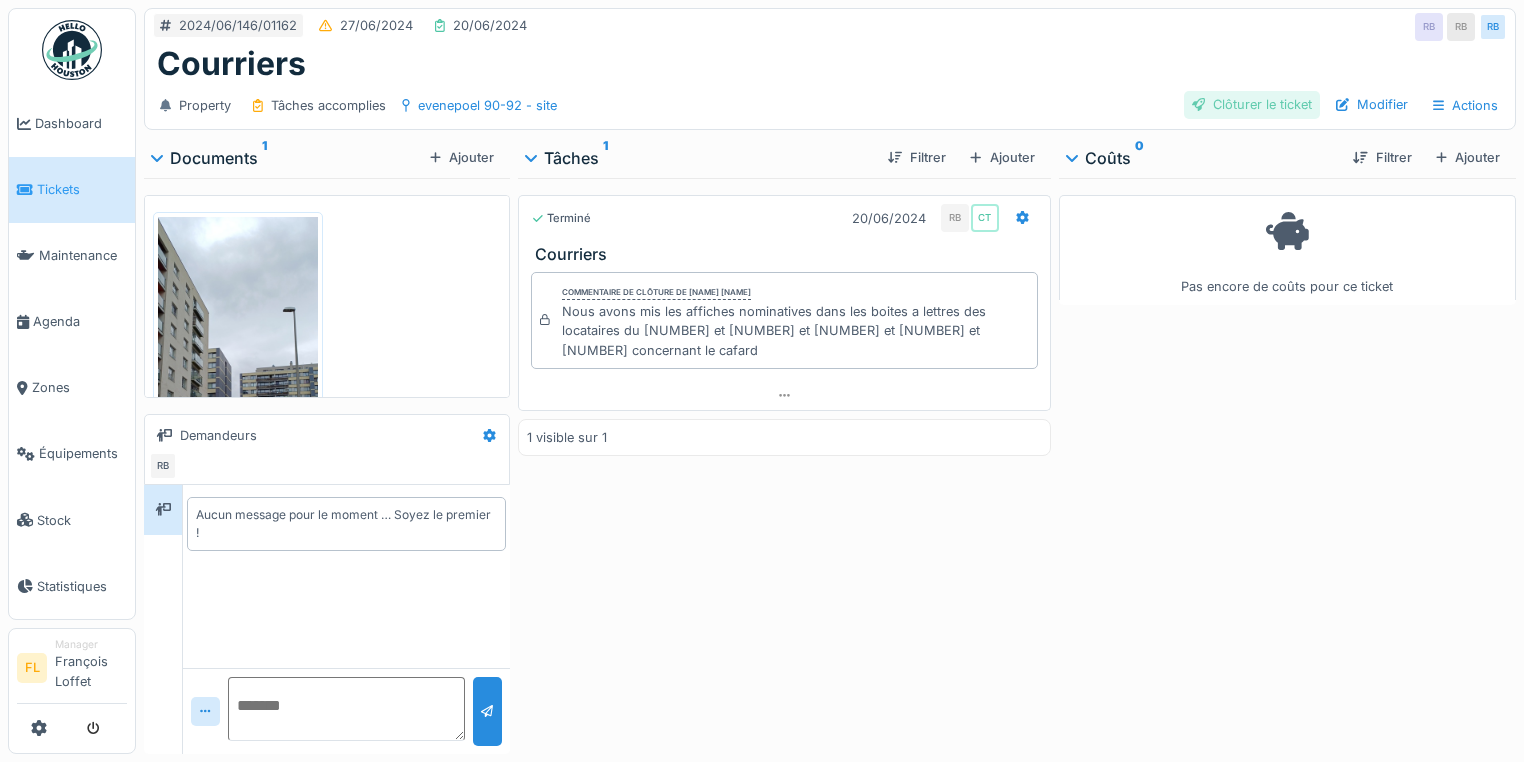 click on "Clôturer le ticket" at bounding box center [1252, 104] 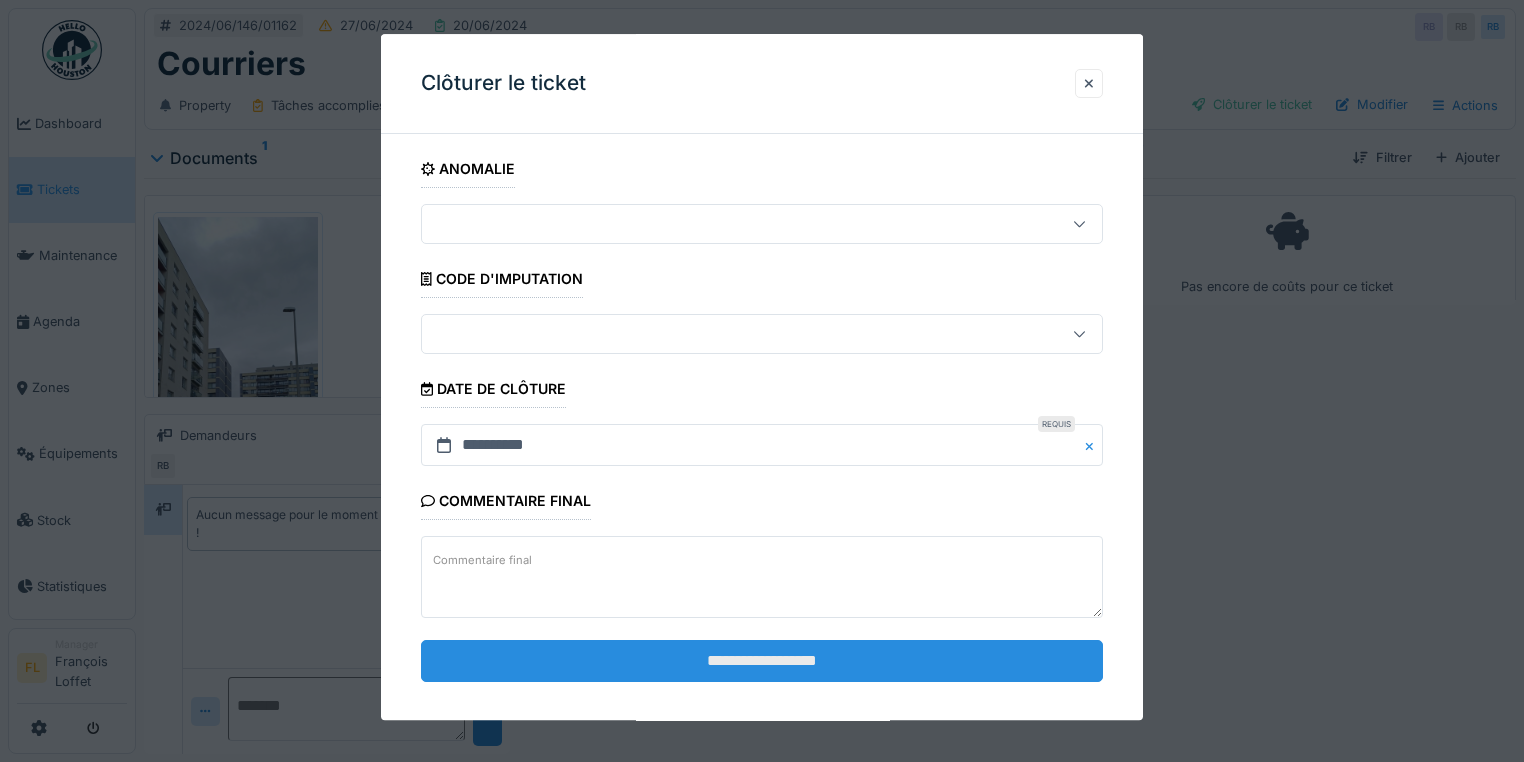 click on "**********" at bounding box center (762, 661) 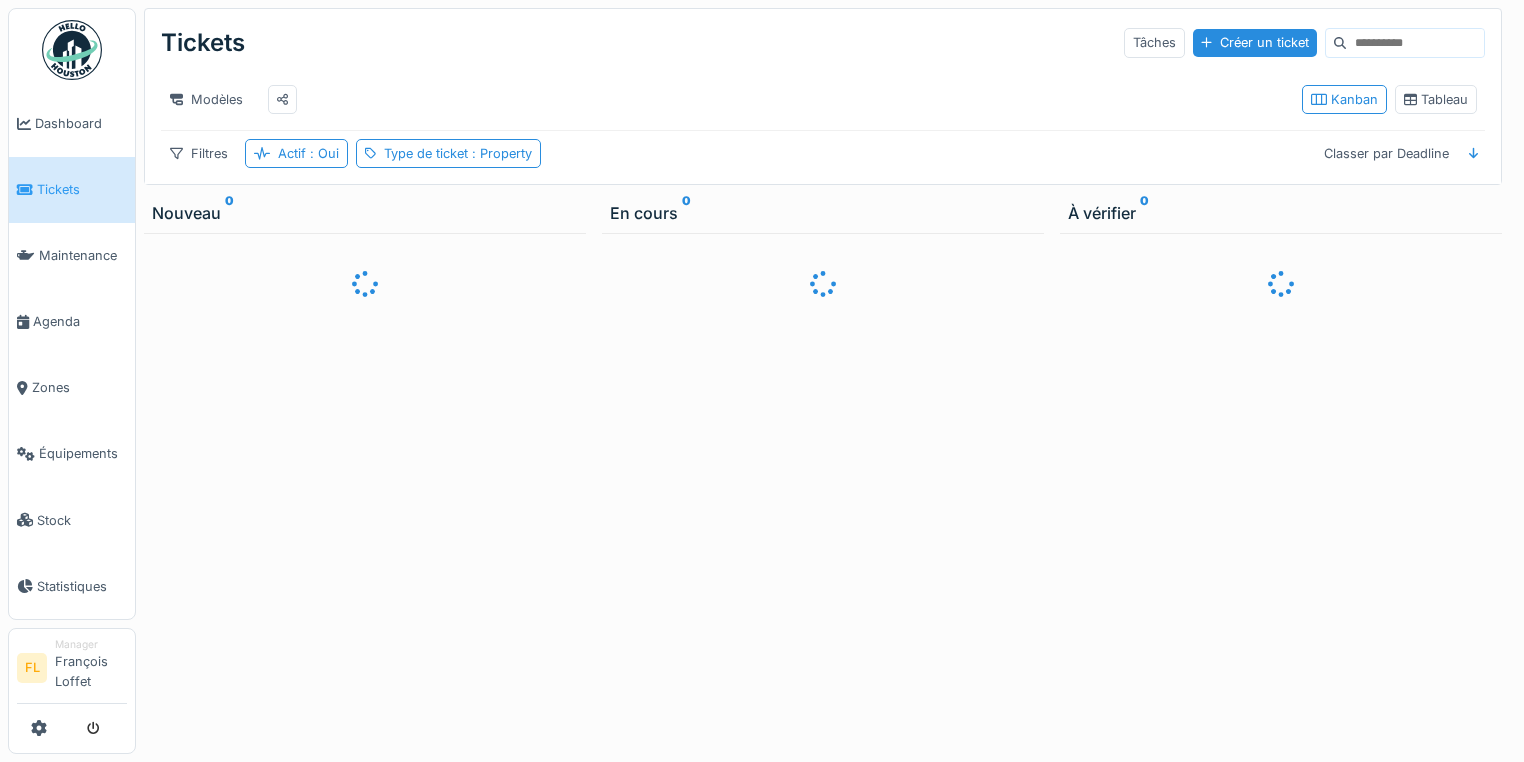 scroll, scrollTop: 12, scrollLeft: 0, axis: vertical 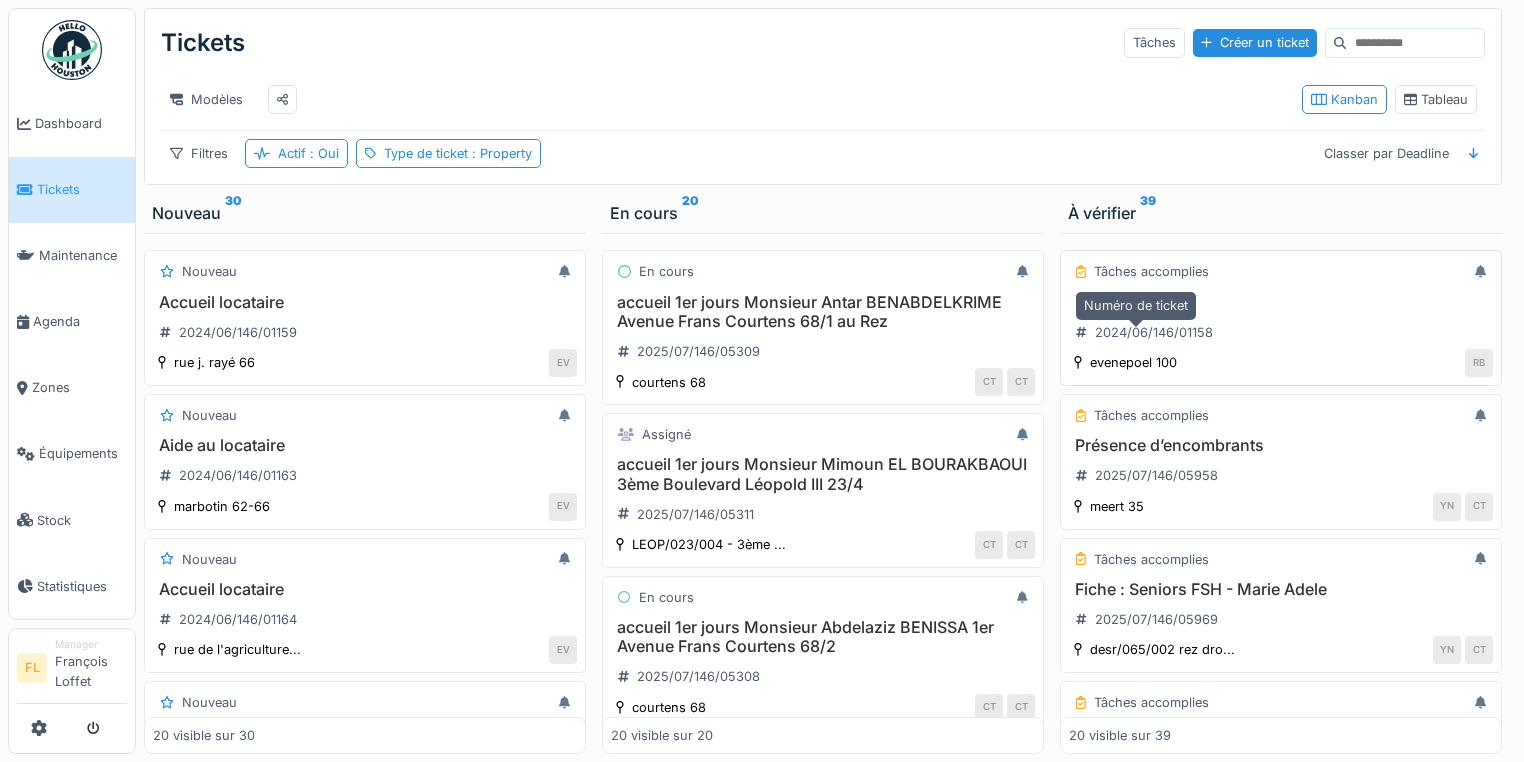 click on "2024/06/146/01158" at bounding box center [1154, 332] 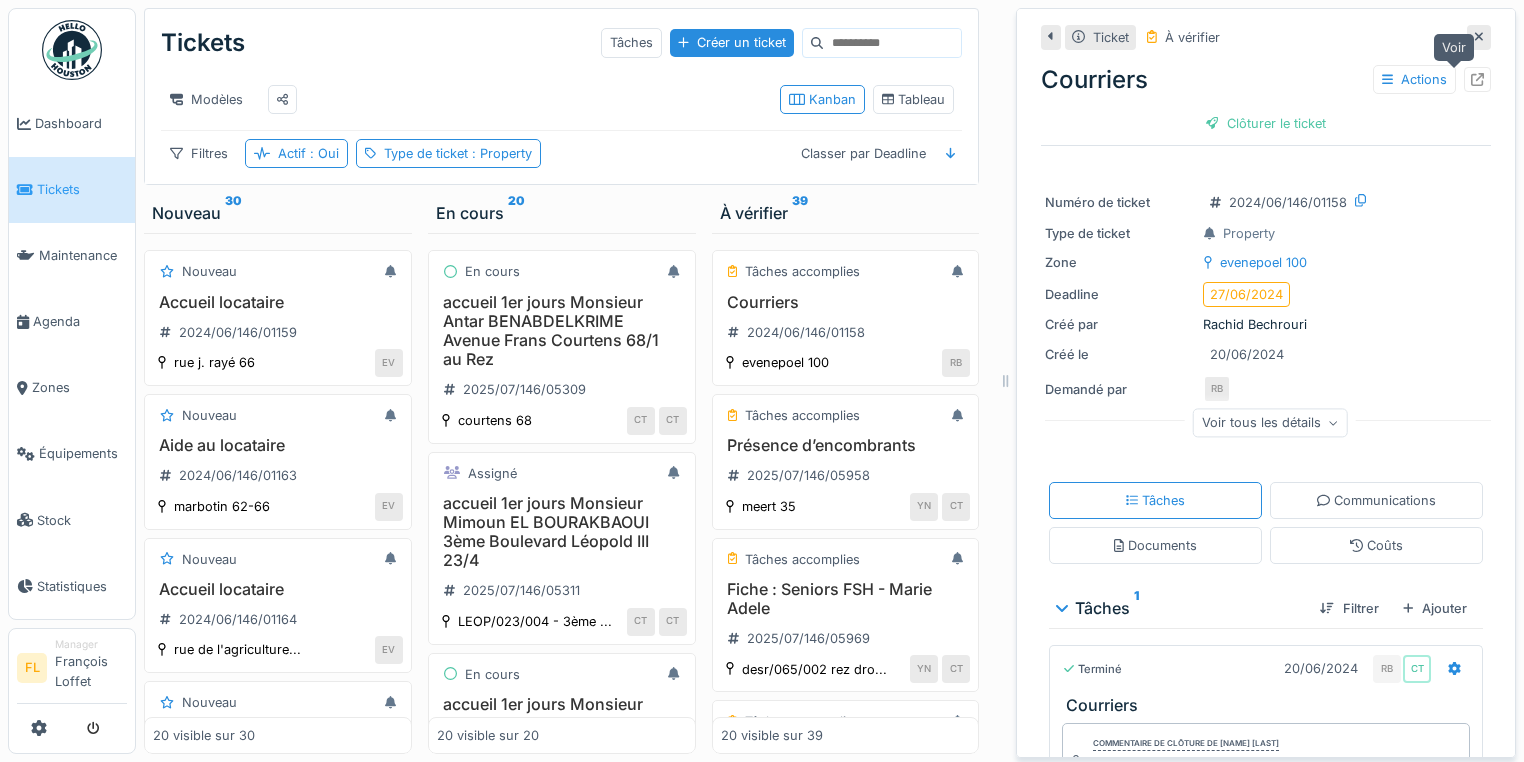 click 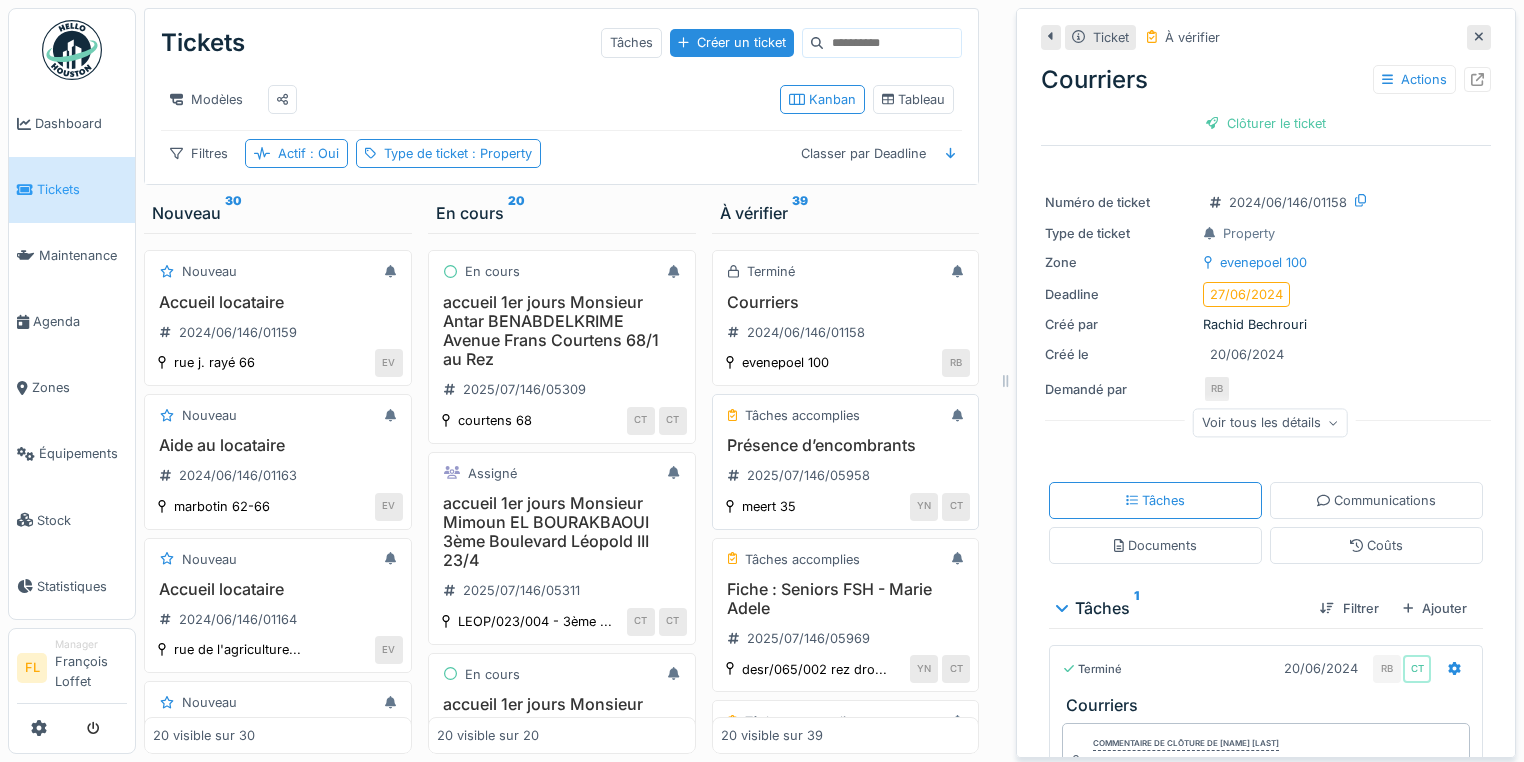 click on "Présence d’encombrants" at bounding box center (846, 445) 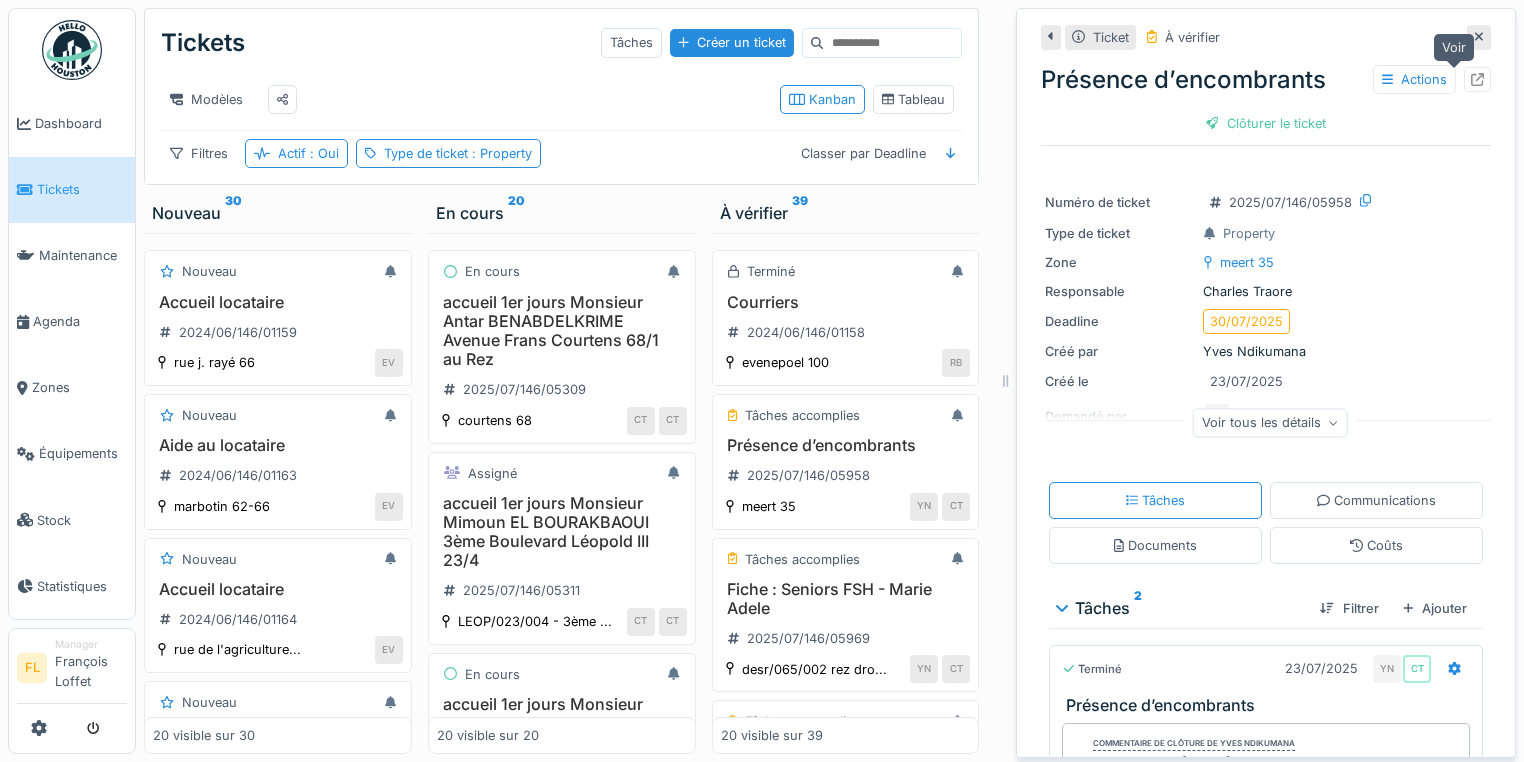 click 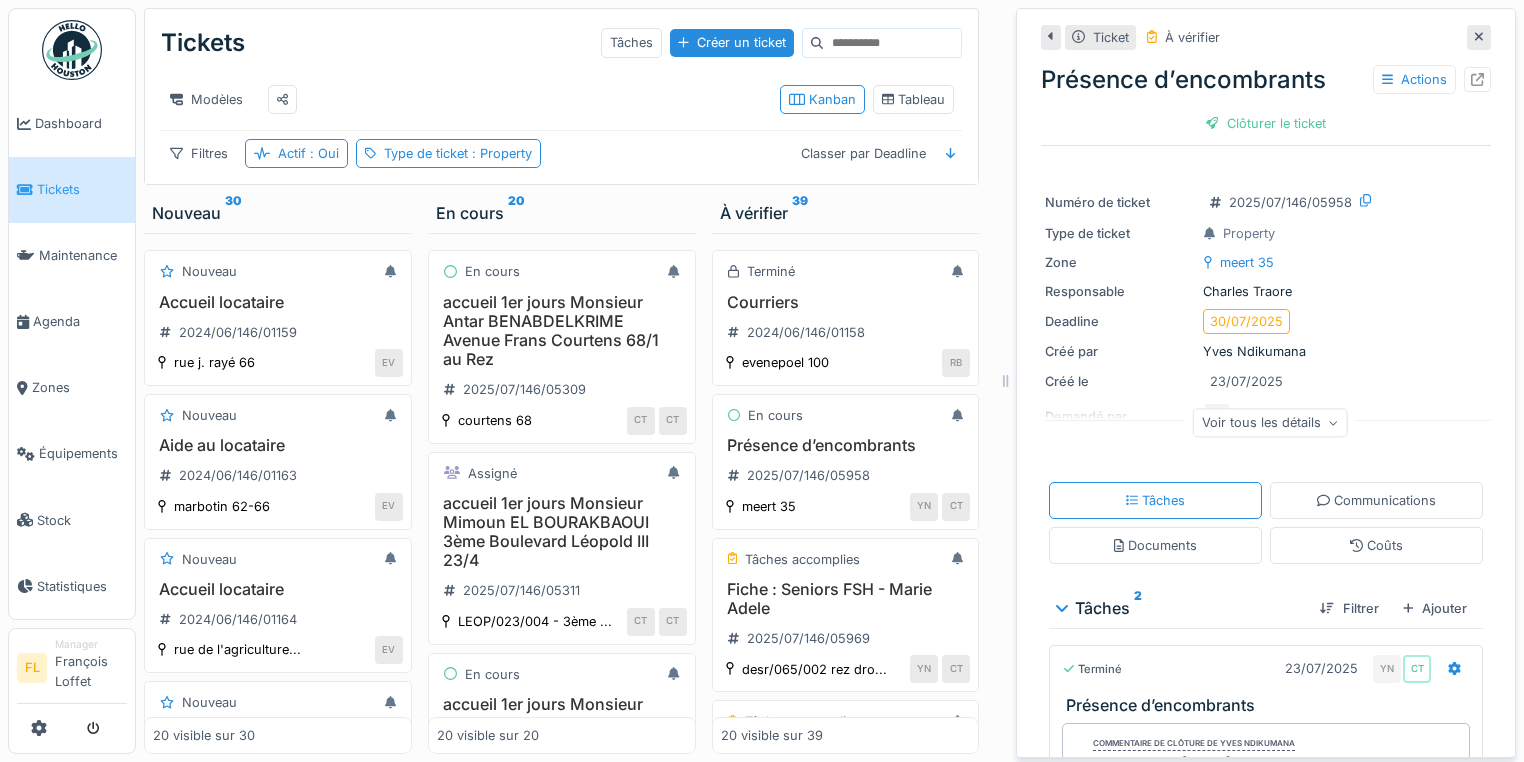 click 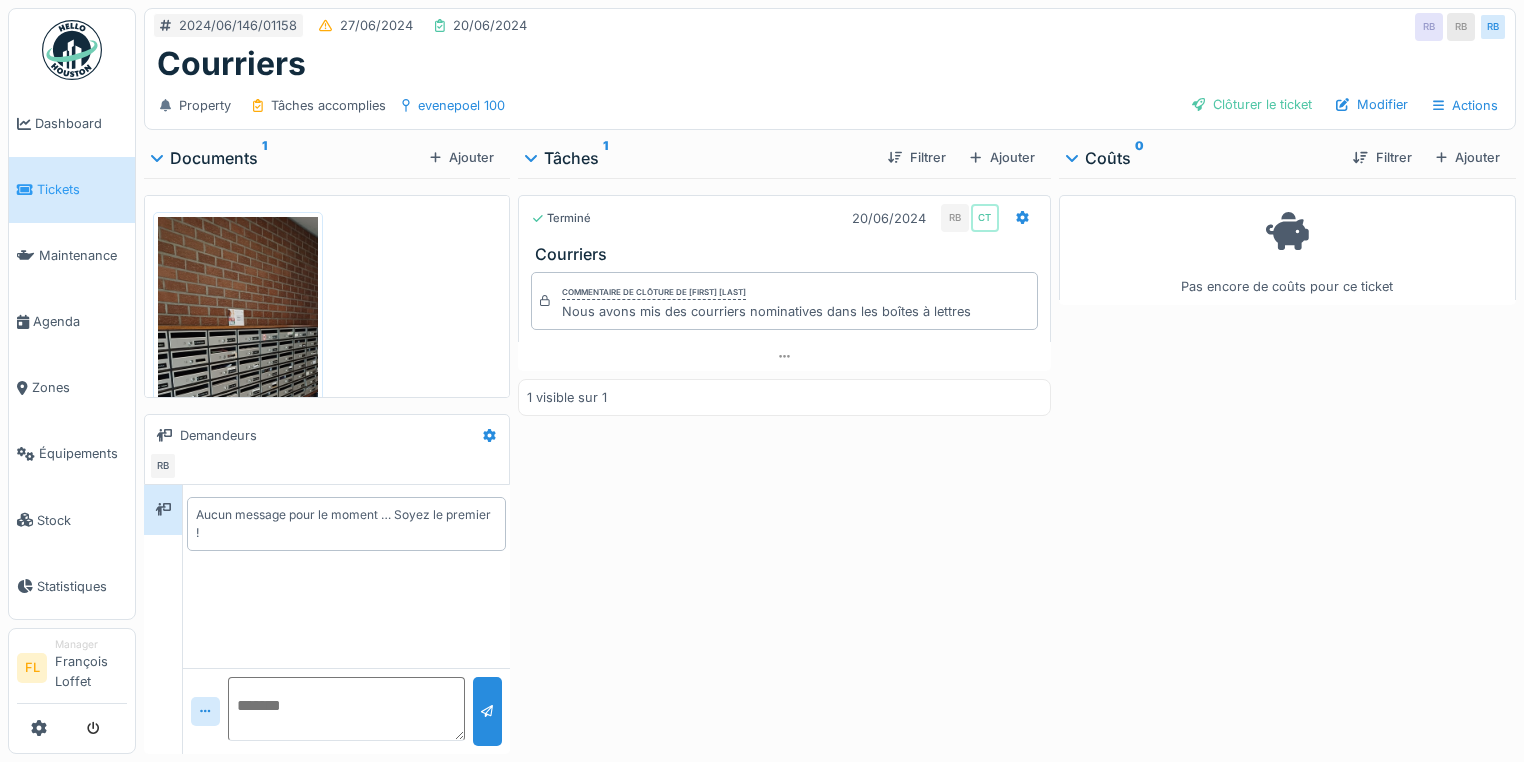 scroll, scrollTop: 0, scrollLeft: 0, axis: both 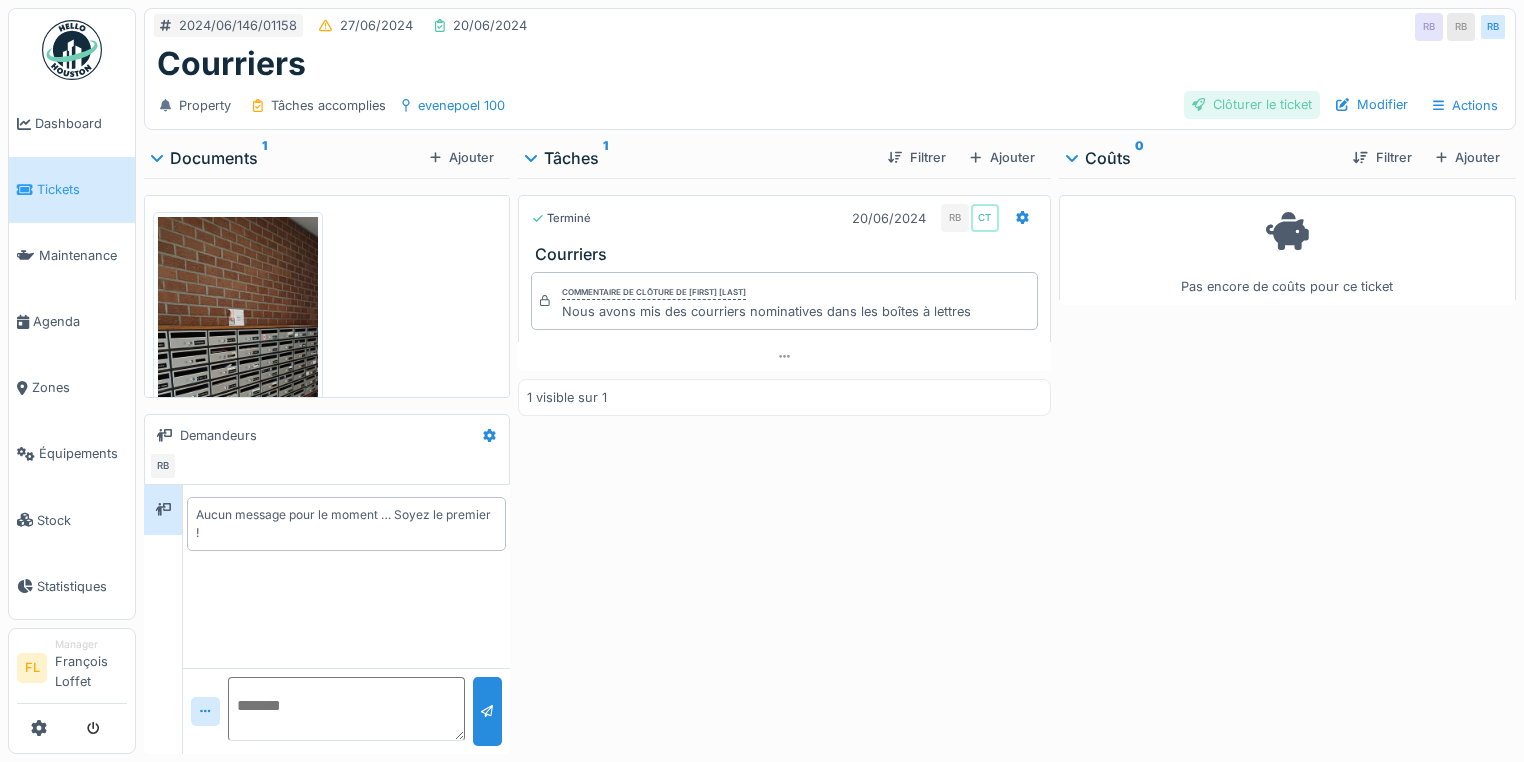 click on "Clôturer le ticket" at bounding box center [1252, 104] 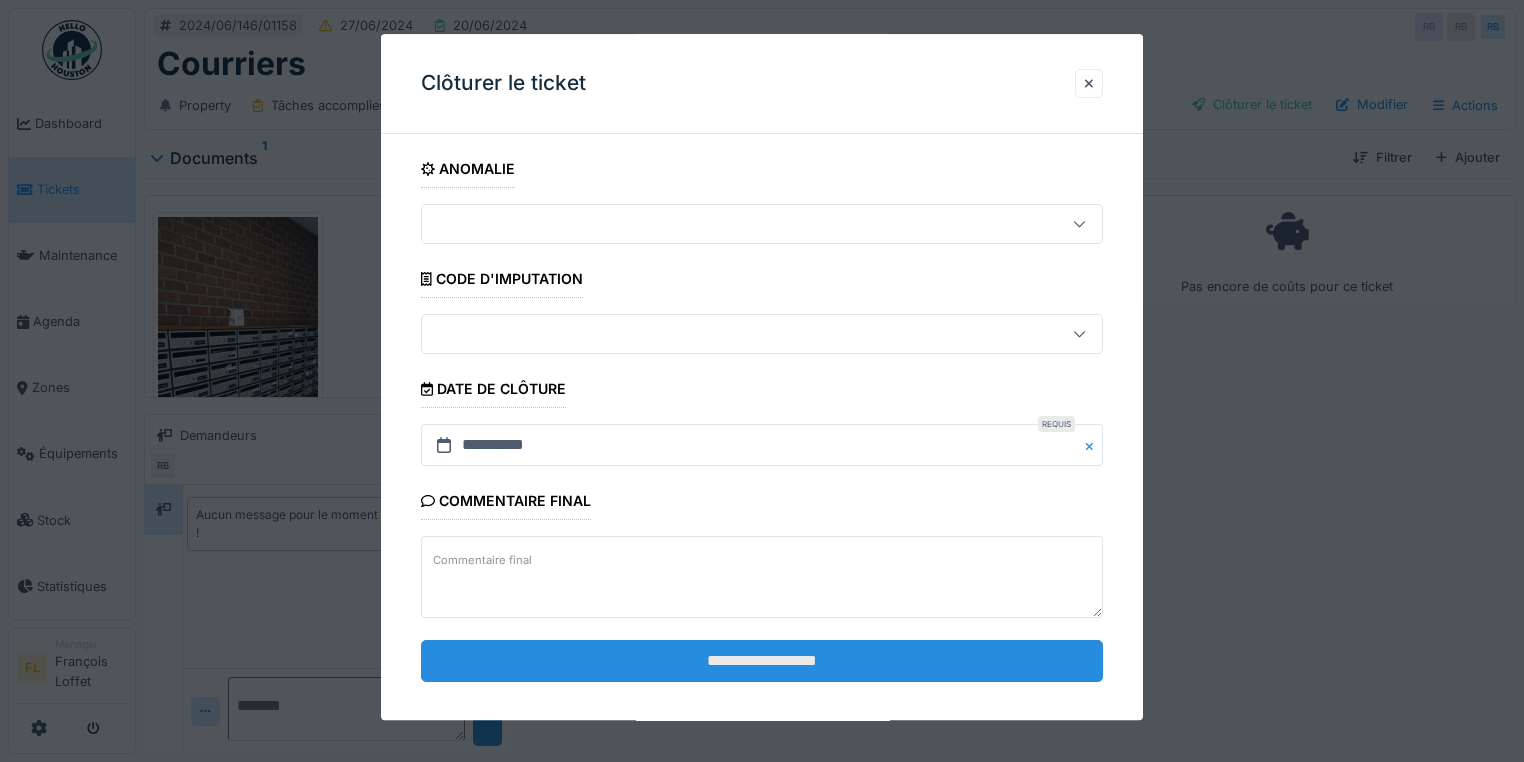 click on "**********" at bounding box center (762, 661) 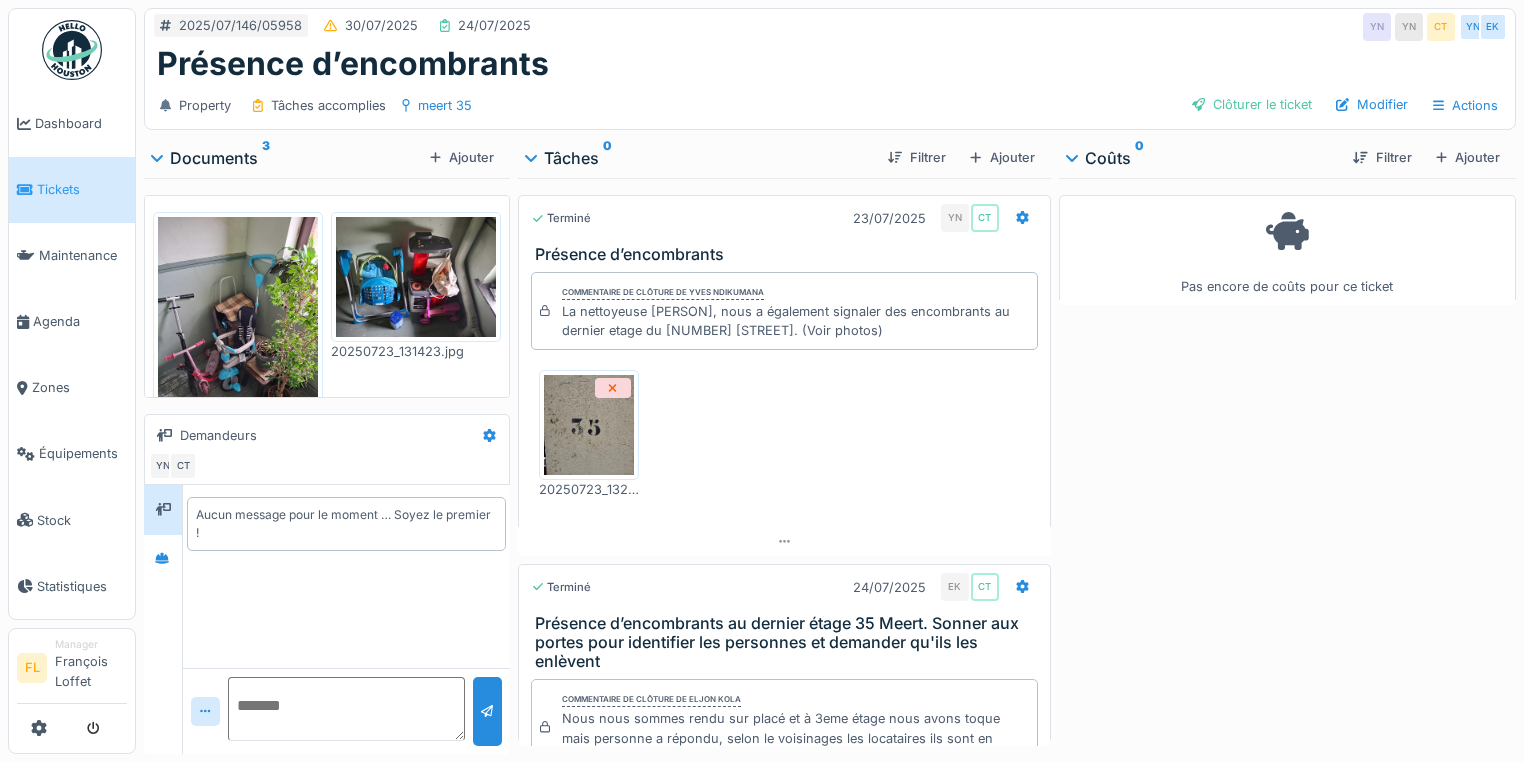 scroll, scrollTop: 0, scrollLeft: 0, axis: both 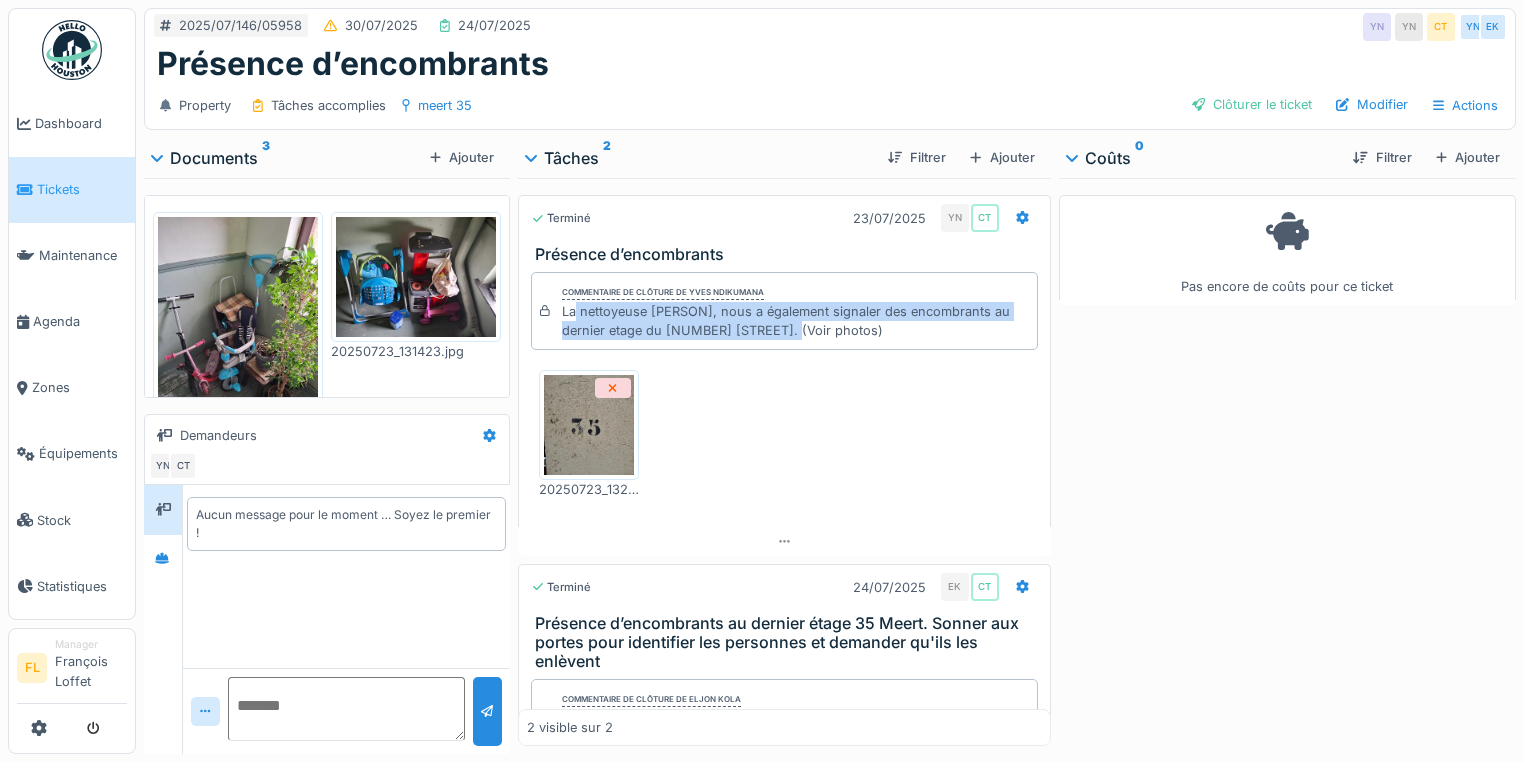 drag, startPoint x: 572, startPoint y: 318, endPoint x: 907, endPoint y: 334, distance: 335.38187 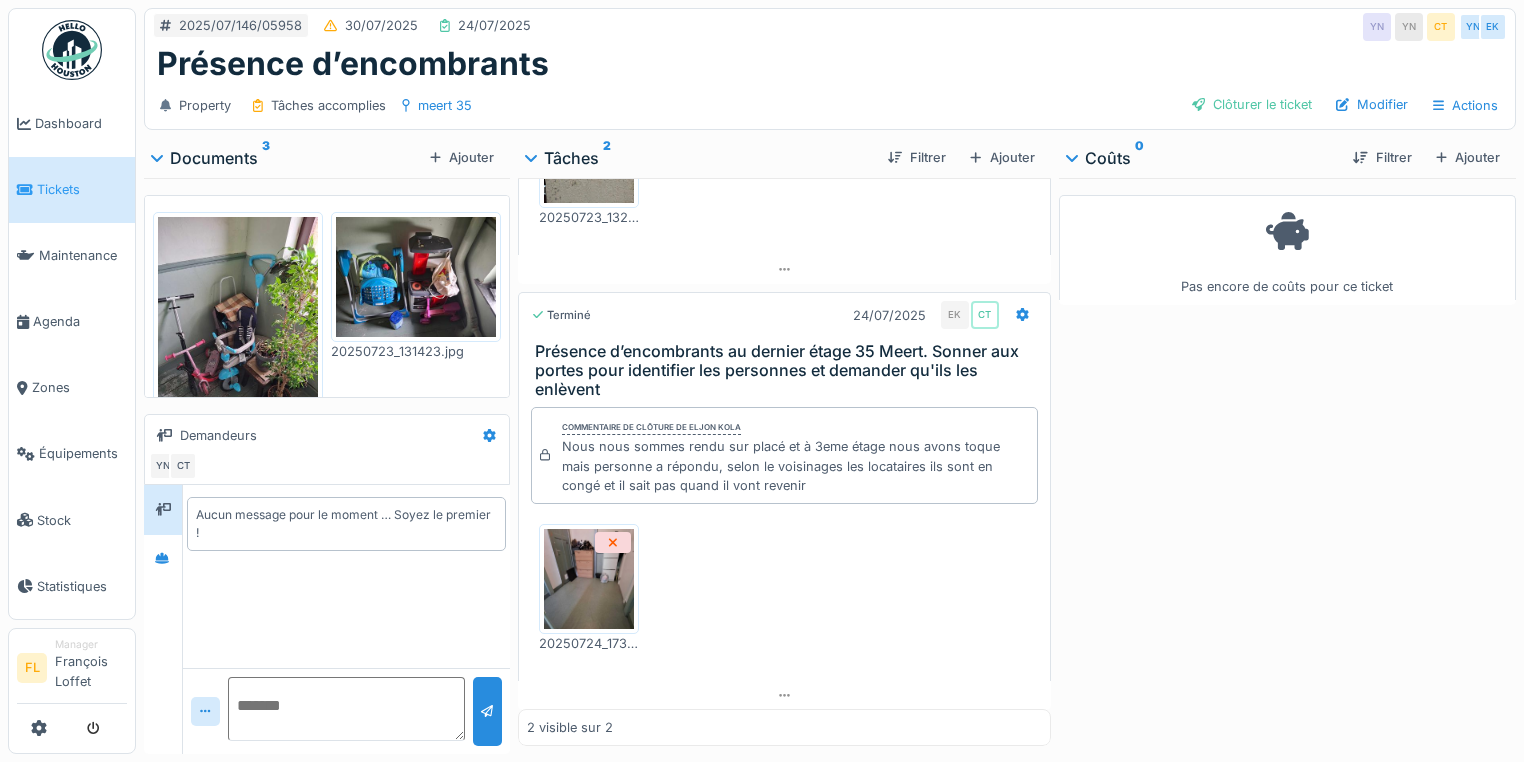 scroll, scrollTop: 279, scrollLeft: 0, axis: vertical 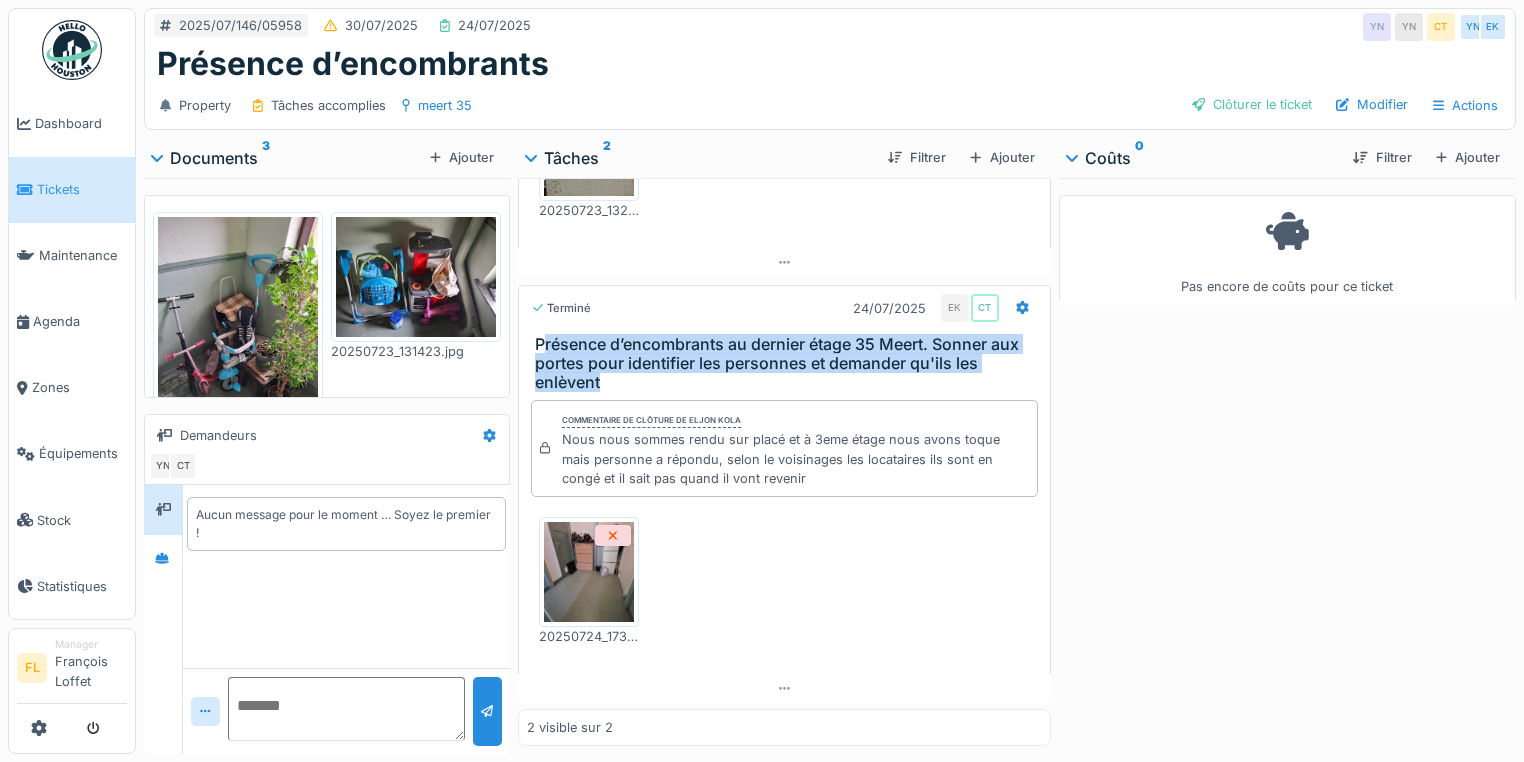 drag, startPoint x: 537, startPoint y: 342, endPoint x: 980, endPoint y: 380, distance: 444.6268 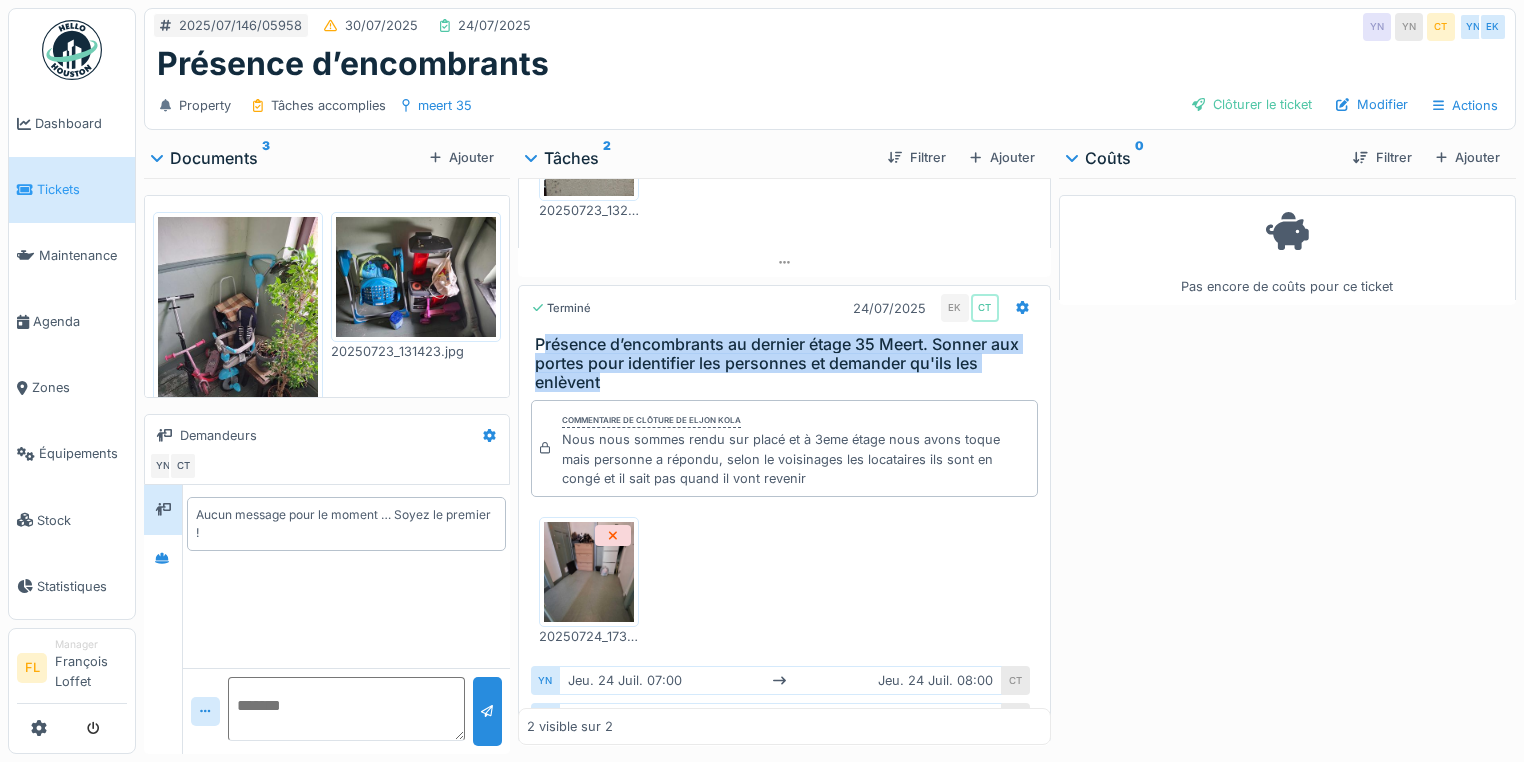scroll, scrollTop: 12, scrollLeft: 0, axis: vertical 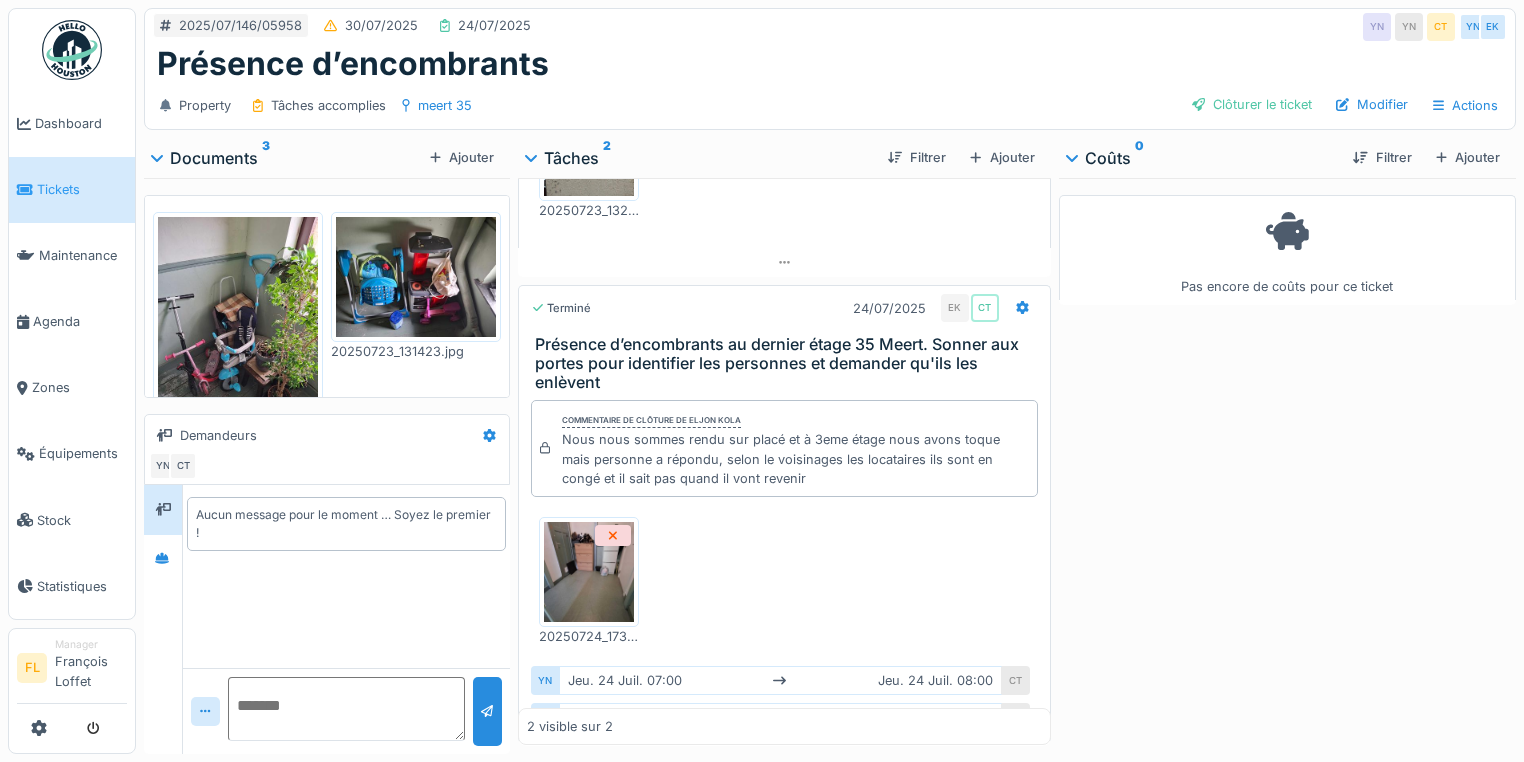 drag, startPoint x: 979, startPoint y: 380, endPoint x: 896, endPoint y: 372, distance: 83.38465 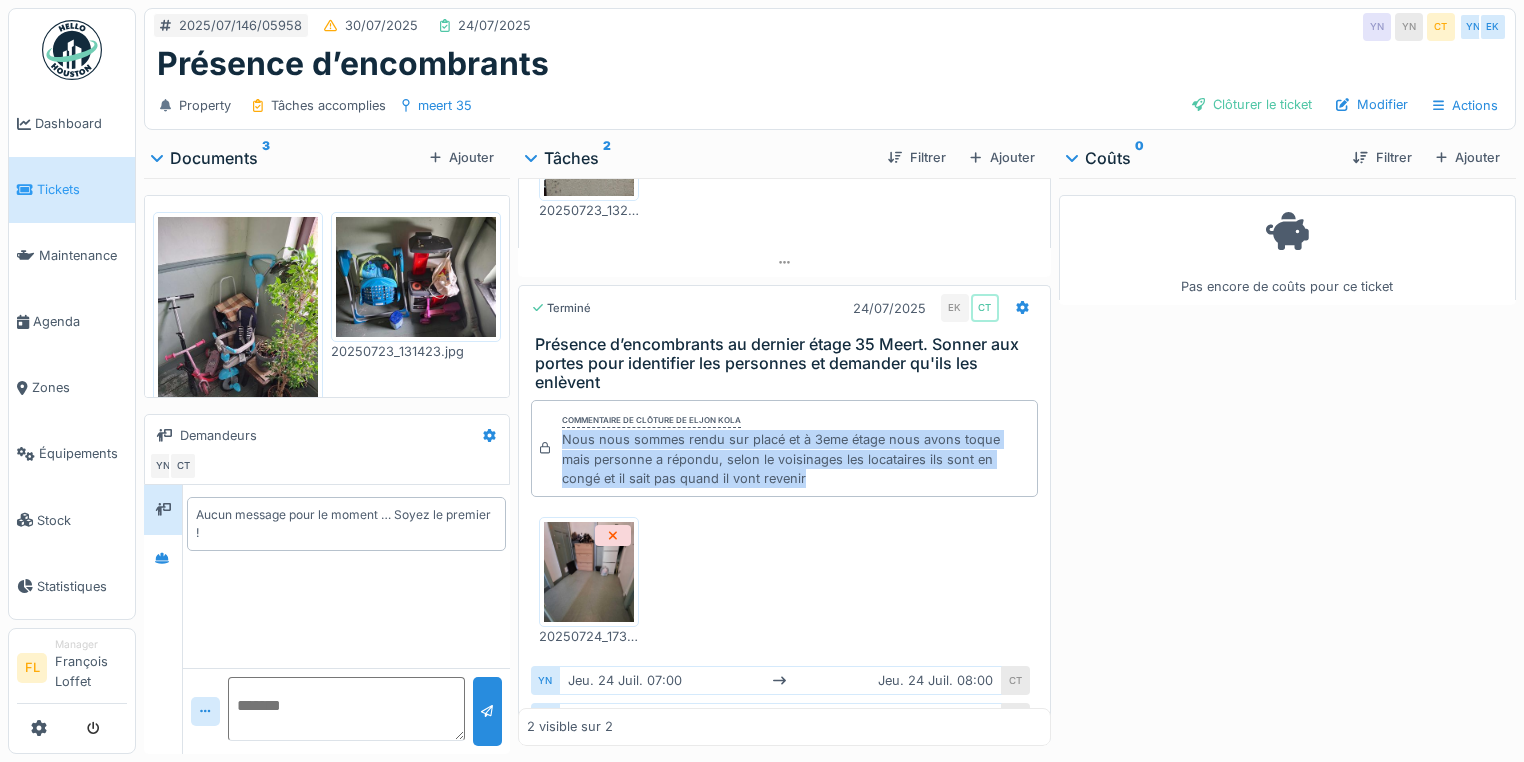 drag, startPoint x: 556, startPoint y: 433, endPoint x: 861, endPoint y: 459, distance: 306.1062 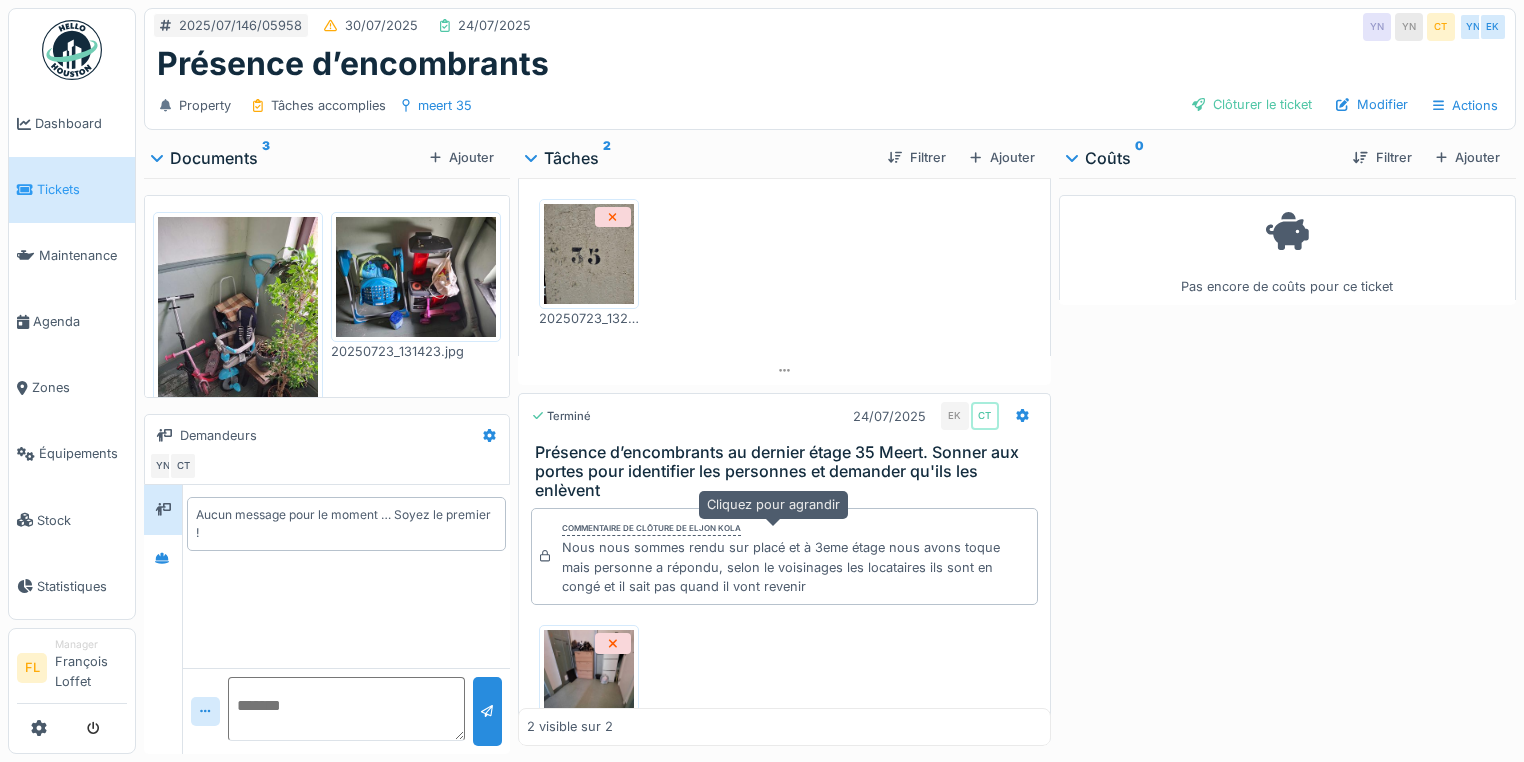 scroll, scrollTop: 0, scrollLeft: 0, axis: both 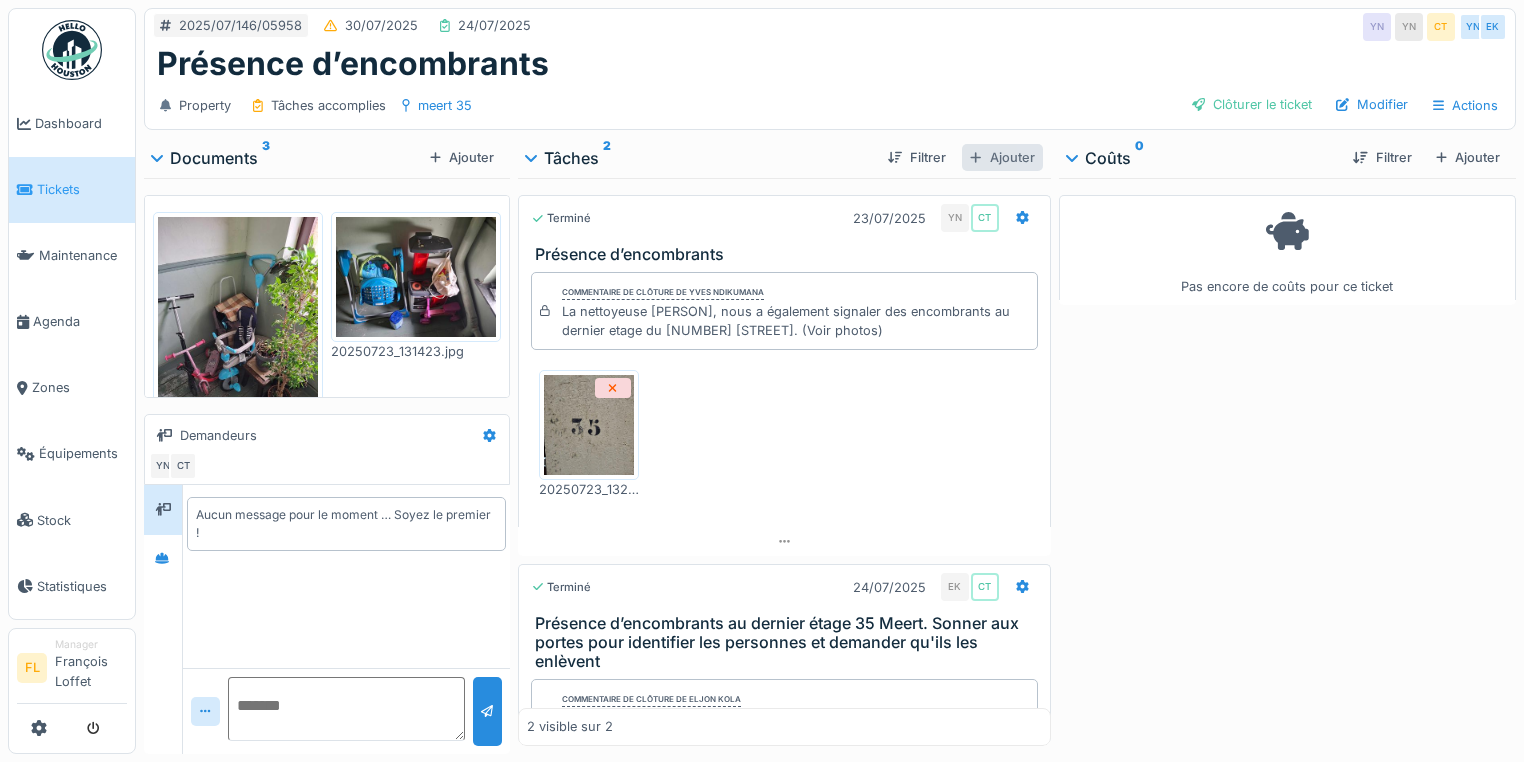 click on "Ajouter" at bounding box center (1002, 157) 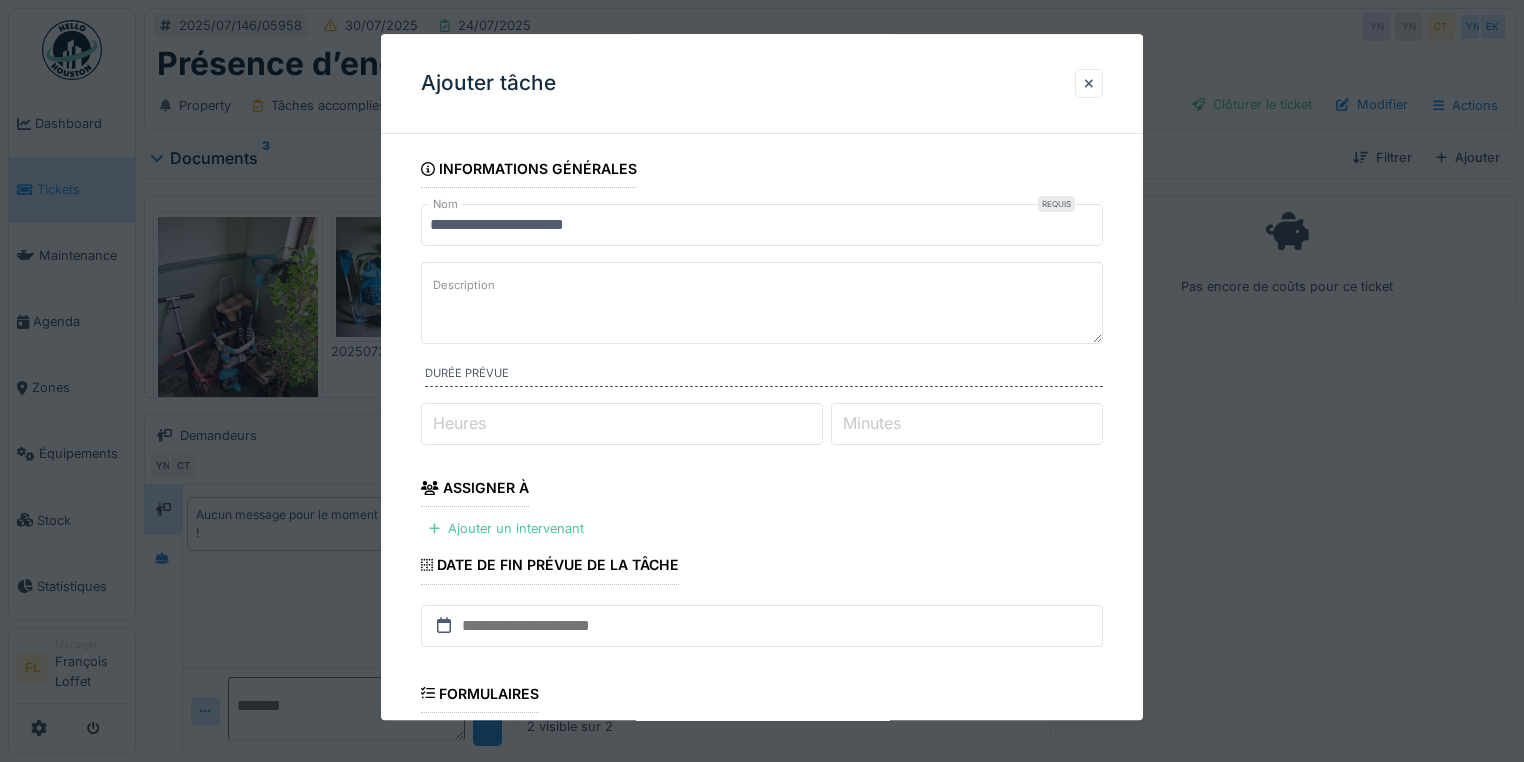 click on "Description" at bounding box center (762, 303) 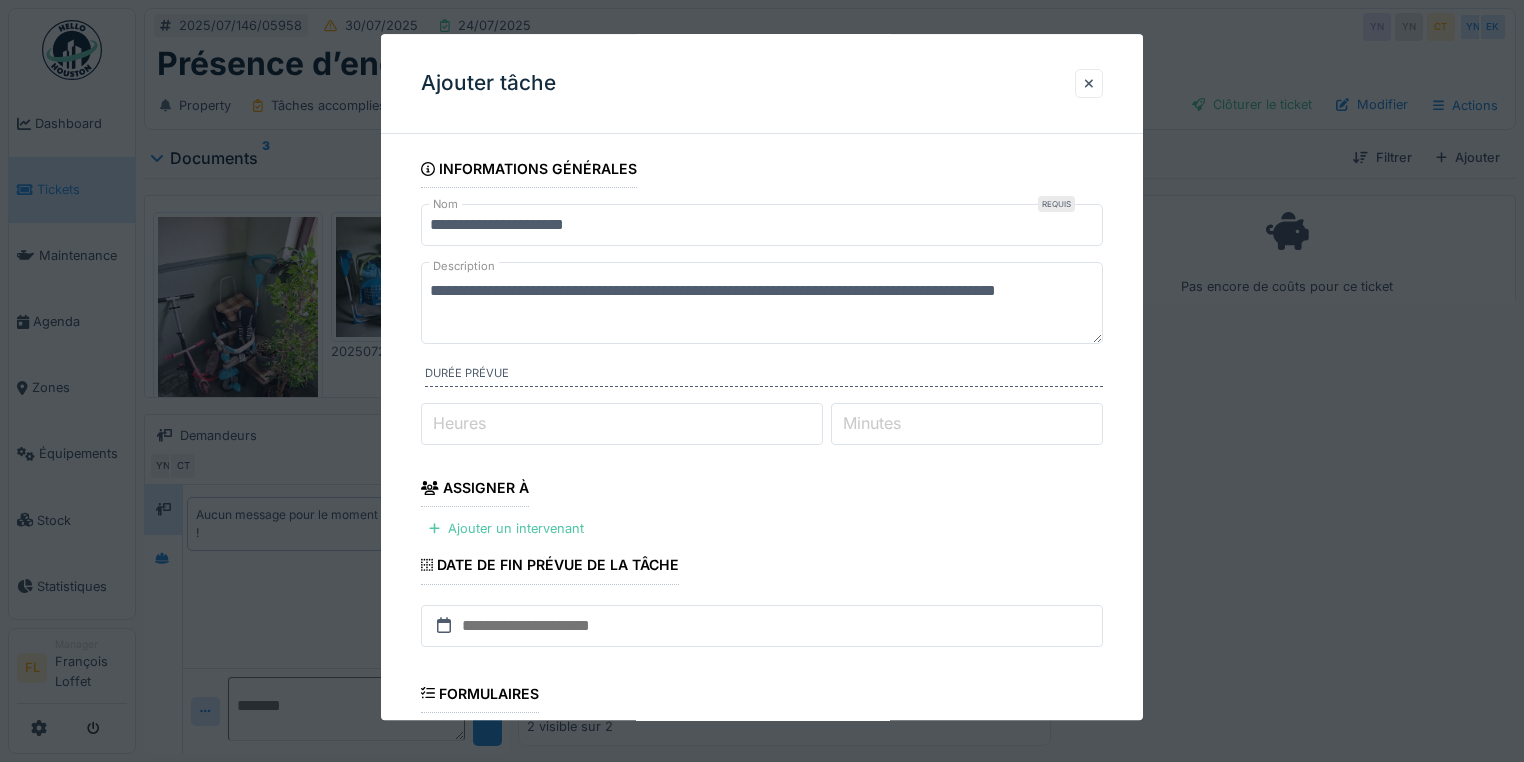 click on "**********" at bounding box center [762, 303] 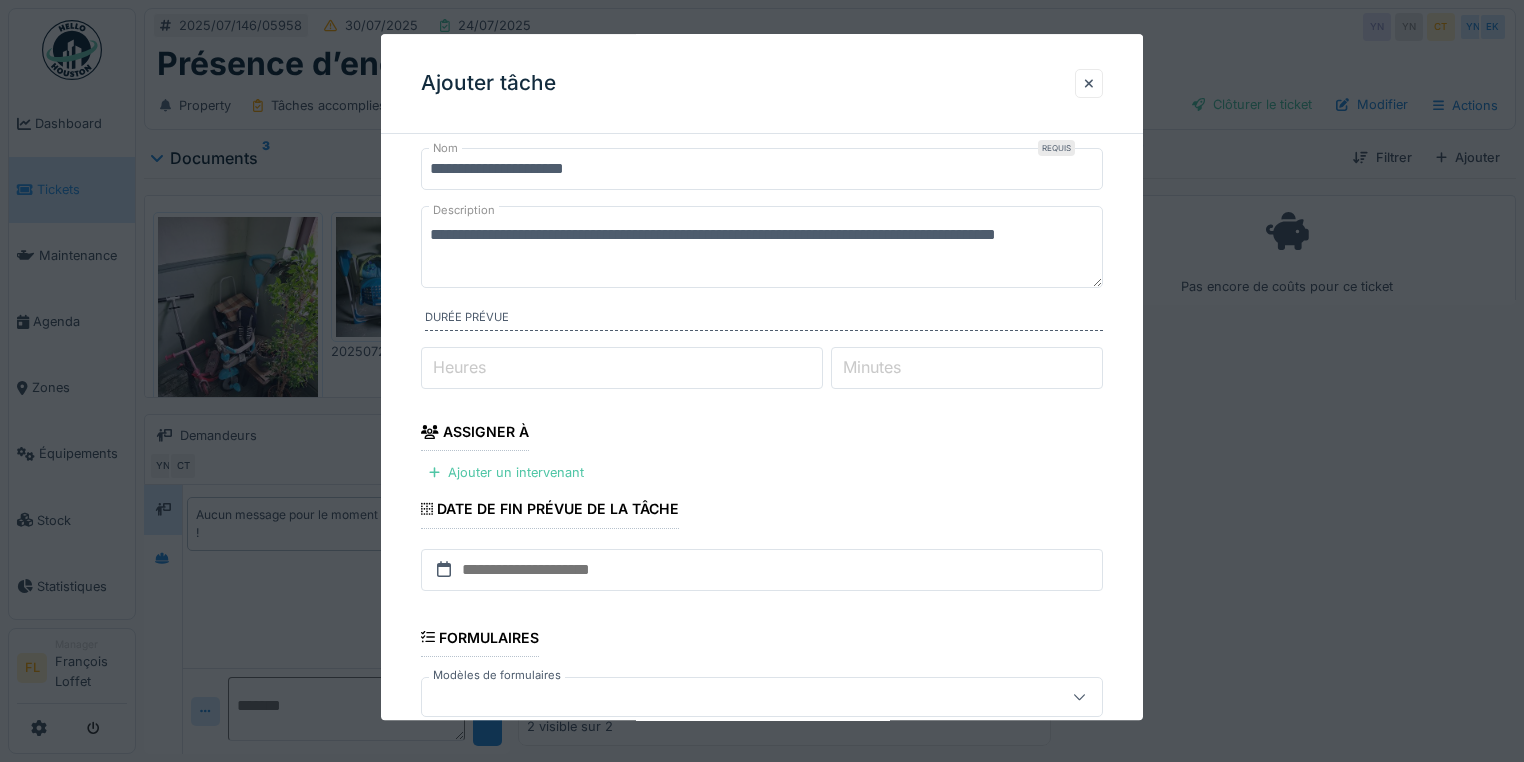 scroll, scrollTop: 80, scrollLeft: 0, axis: vertical 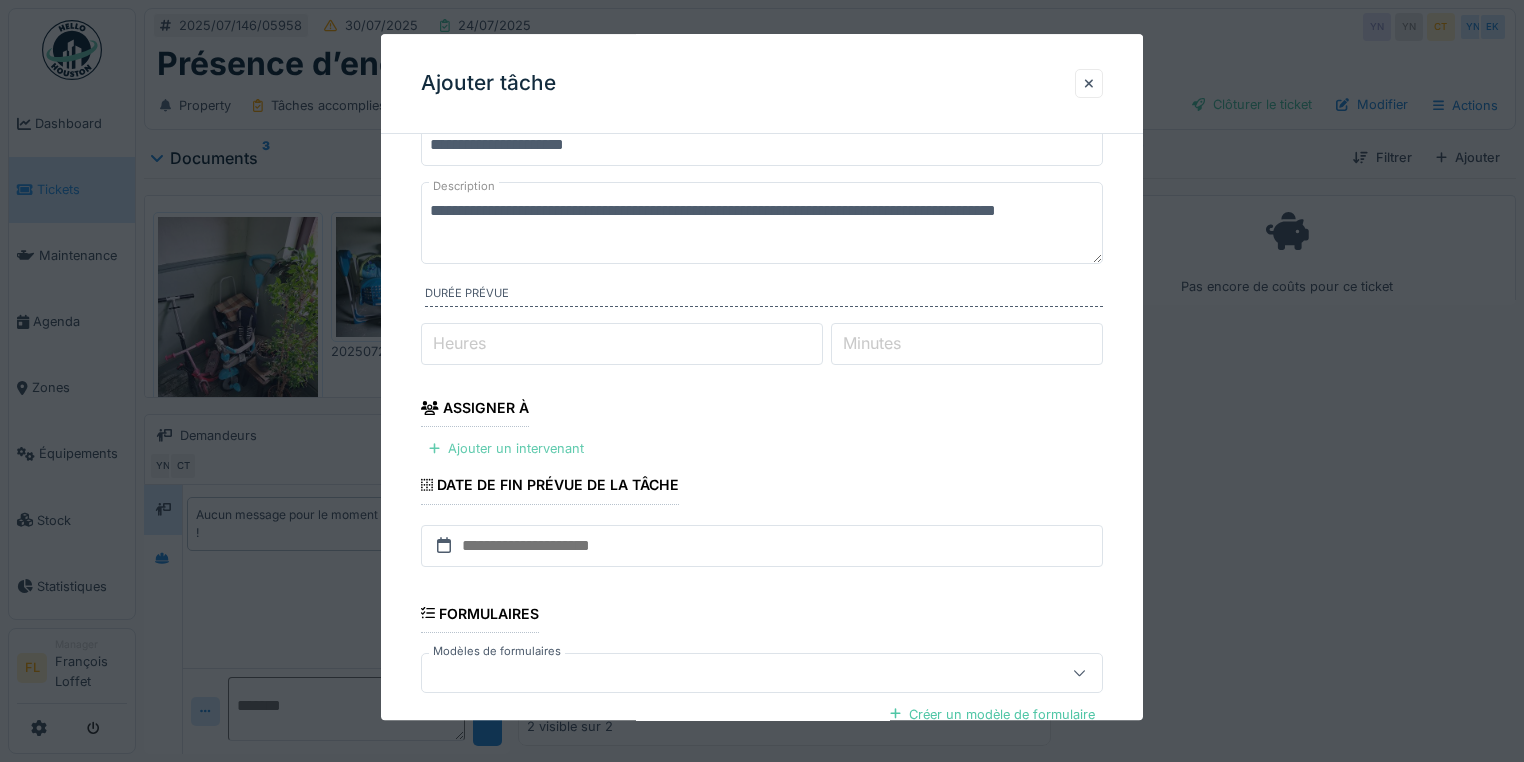 type on "**********" 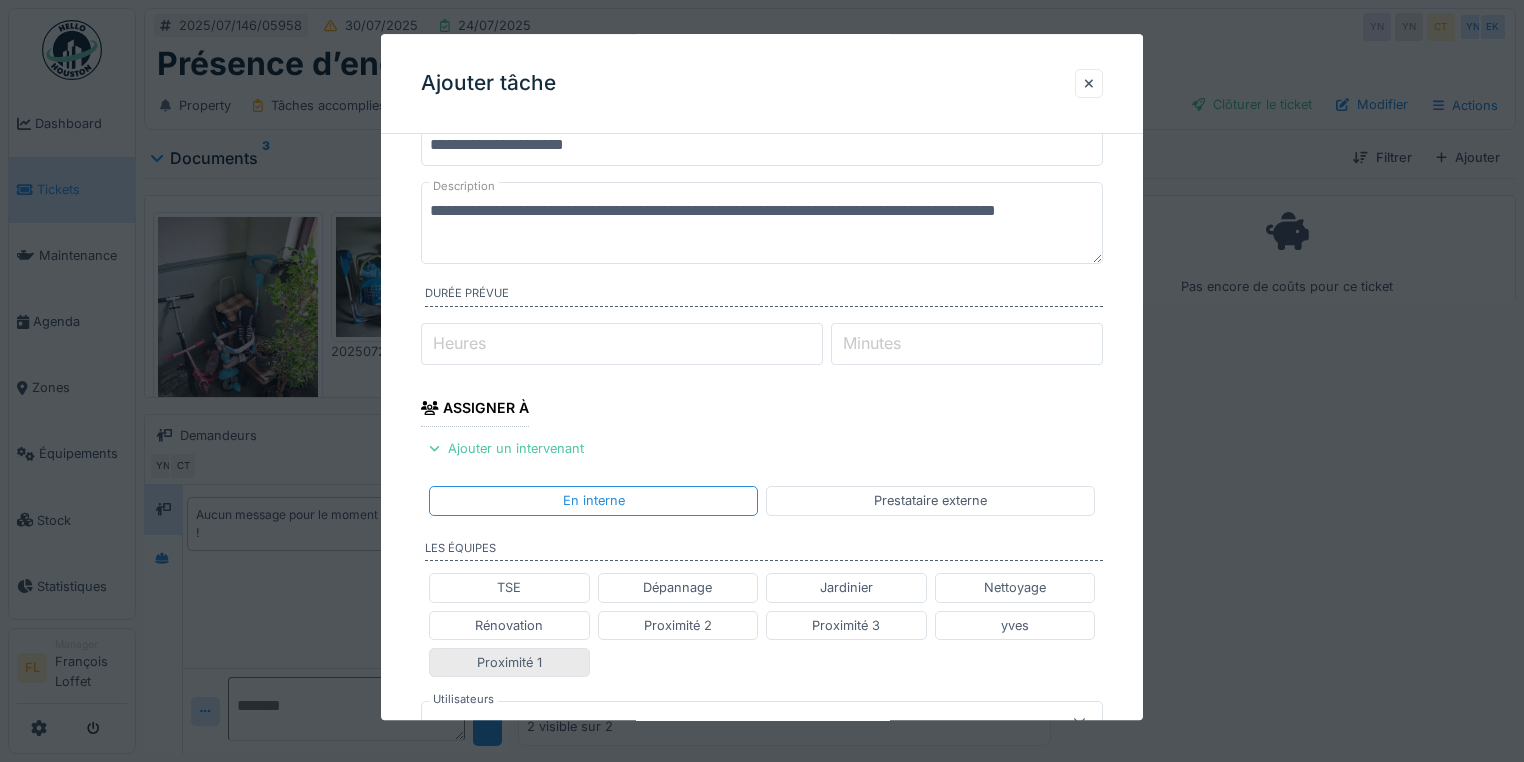 drag, startPoint x: 544, startPoint y: 665, endPoint x: 547, endPoint y: 653, distance: 12.369317 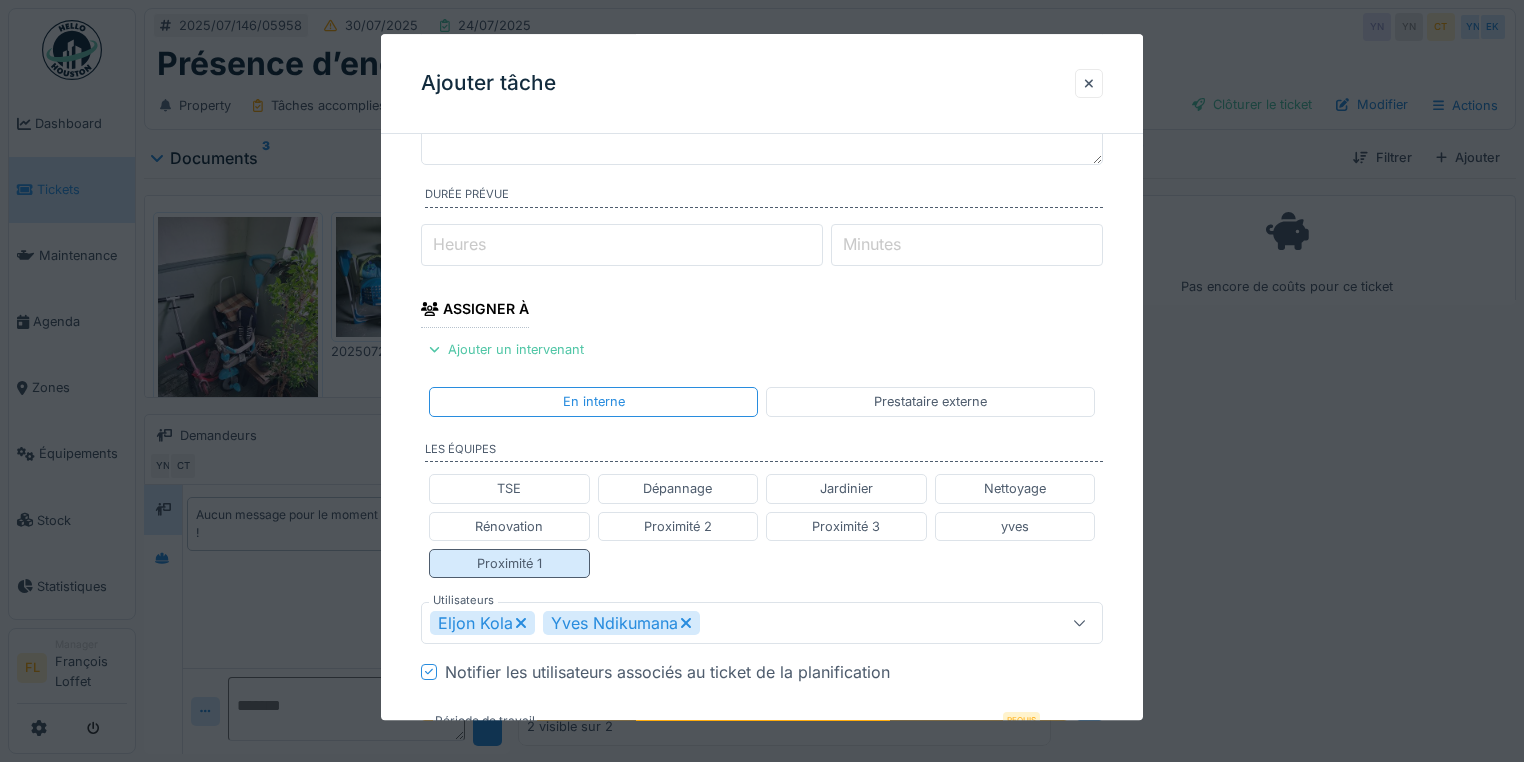 scroll, scrollTop: 320, scrollLeft: 0, axis: vertical 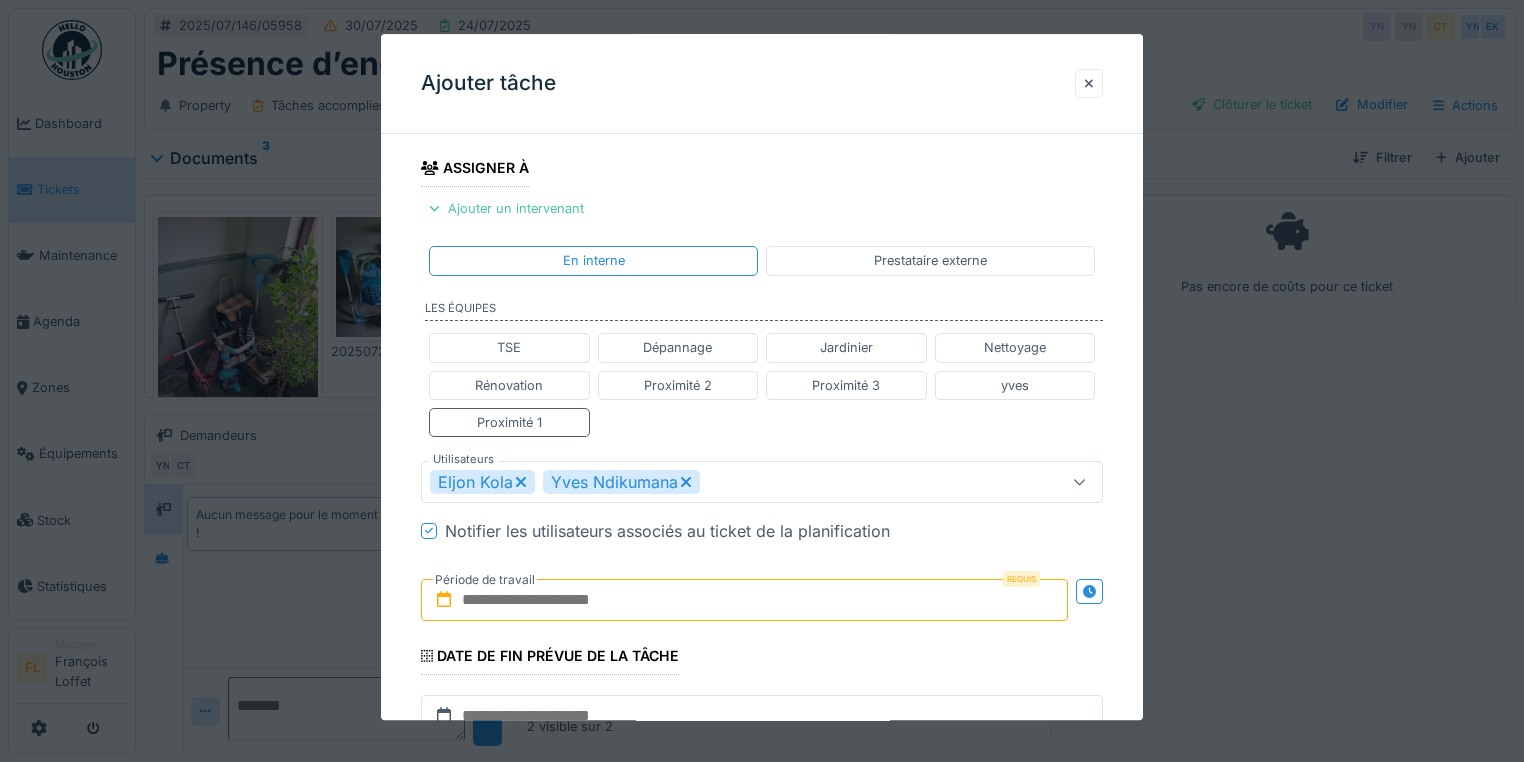 click at bounding box center [744, 600] 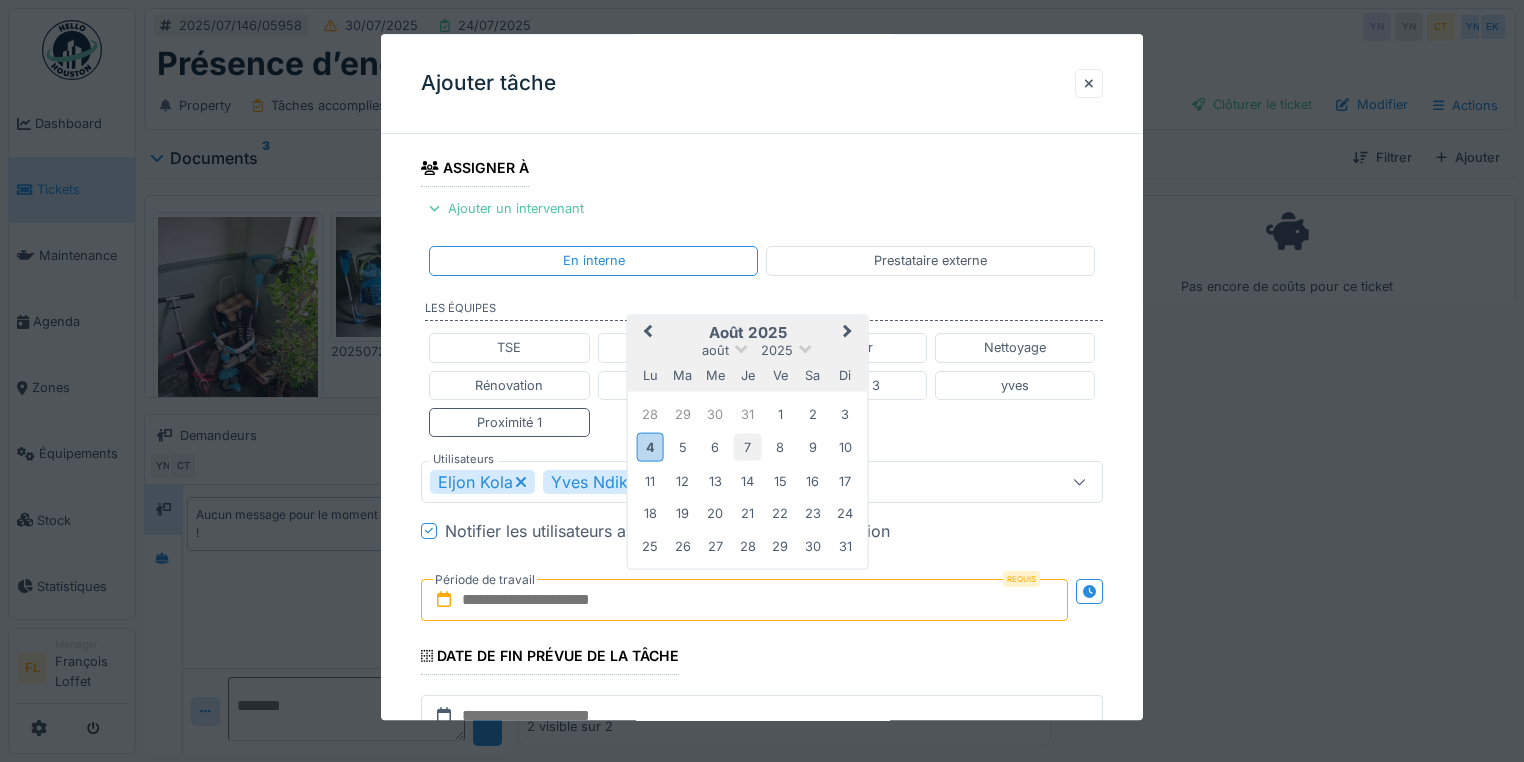 click on "7" at bounding box center (747, 447) 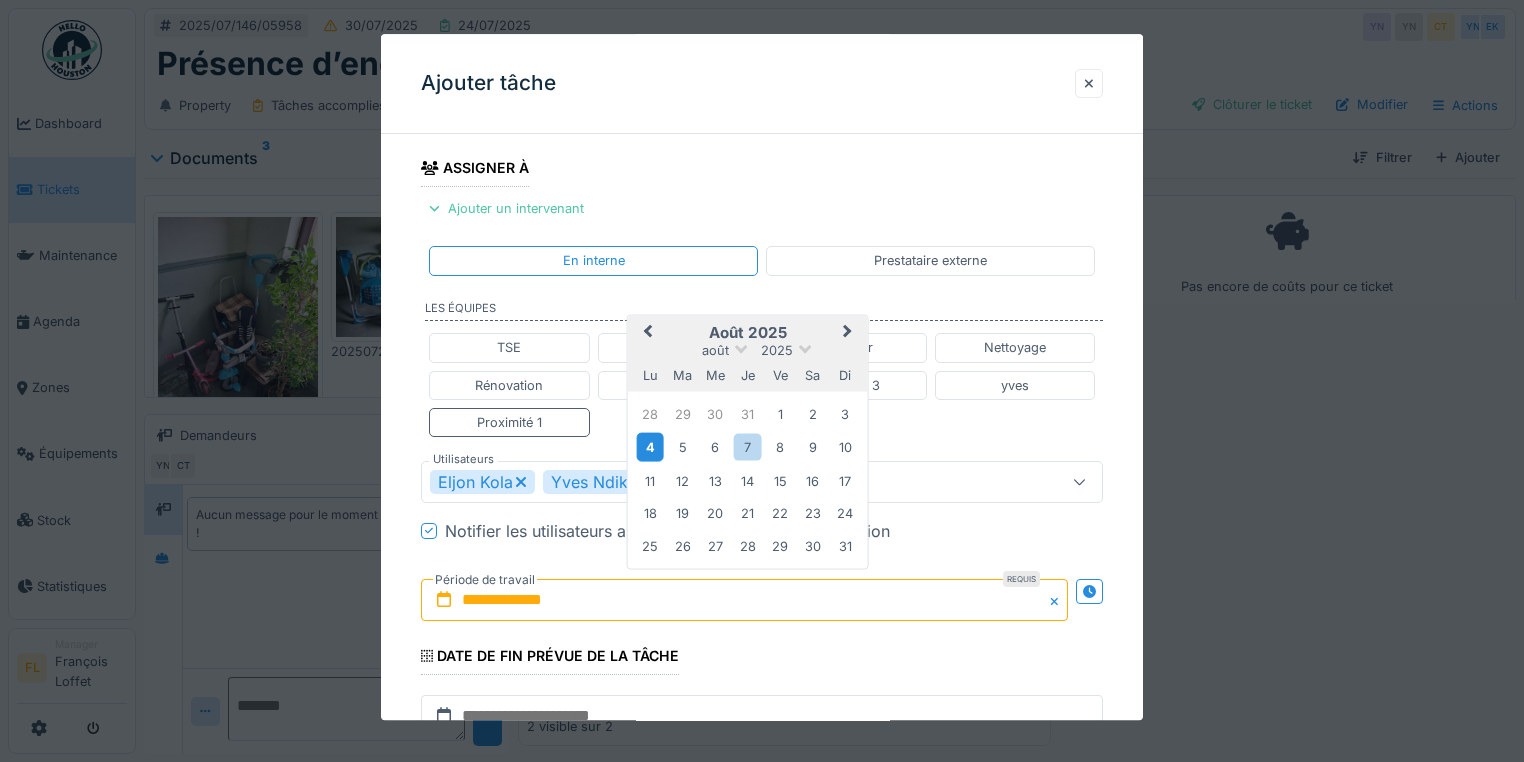 click on "4" at bounding box center (650, 447) 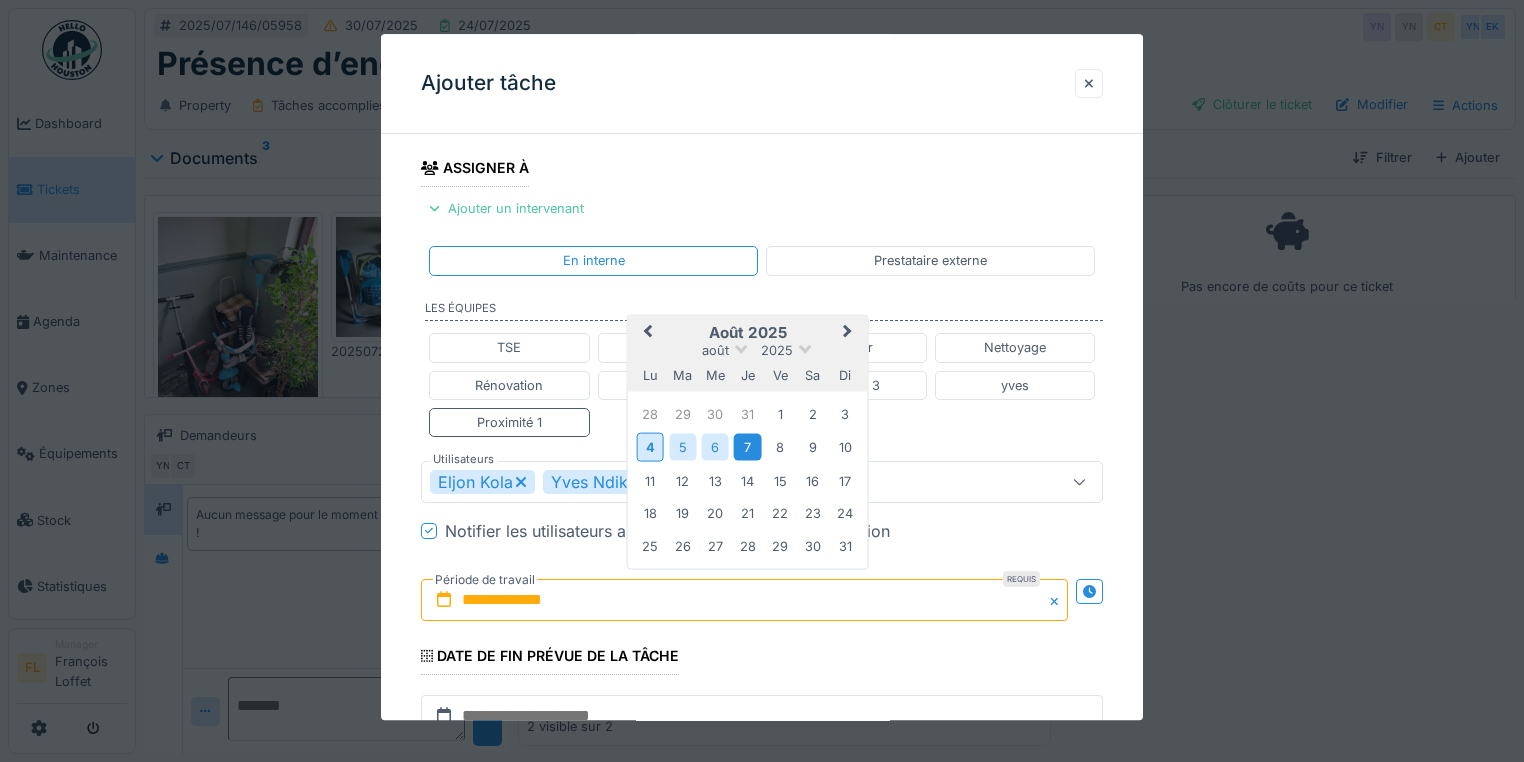 click on "7" at bounding box center (747, 447) 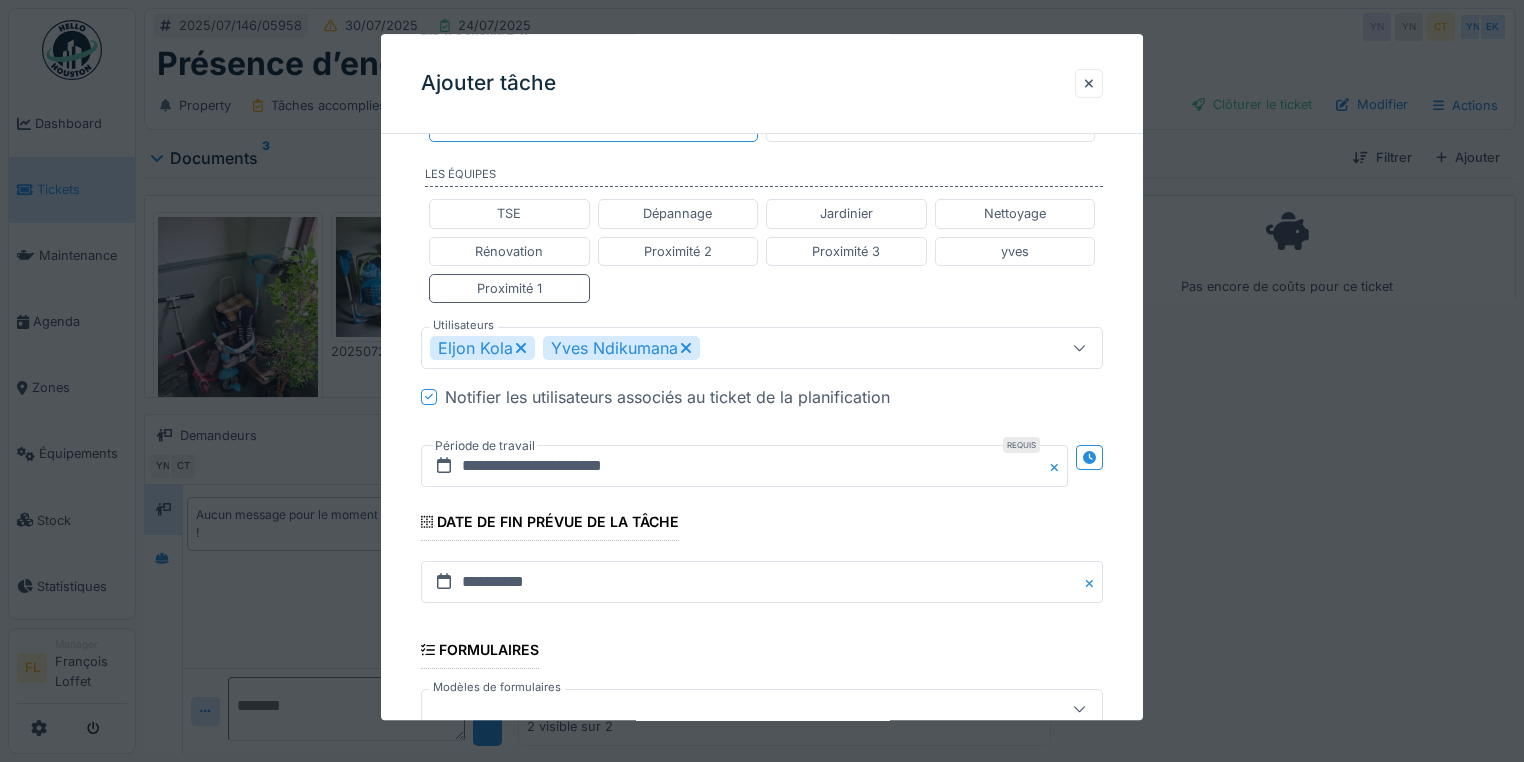 scroll, scrollTop: 708, scrollLeft: 0, axis: vertical 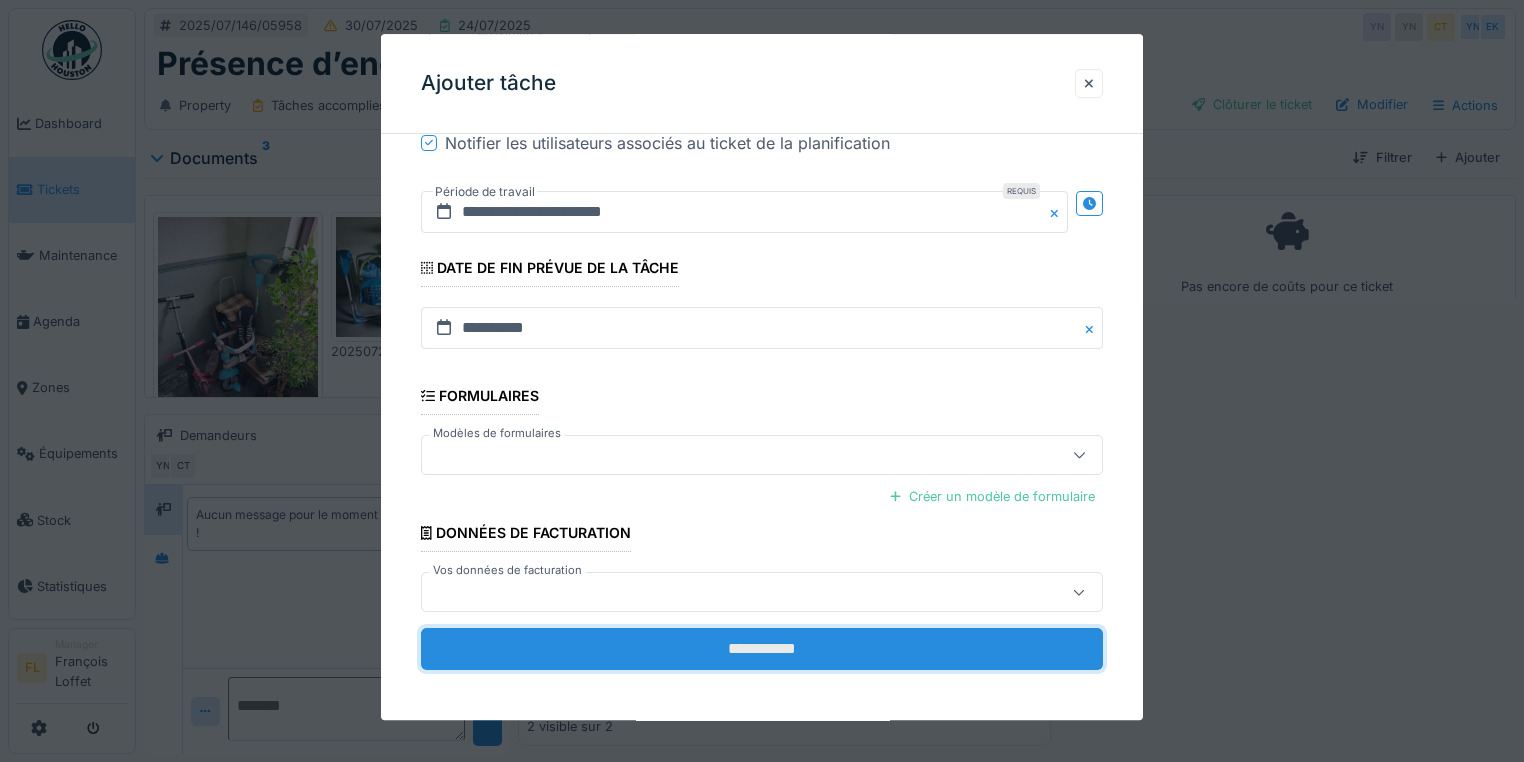 click on "**********" at bounding box center [762, 650] 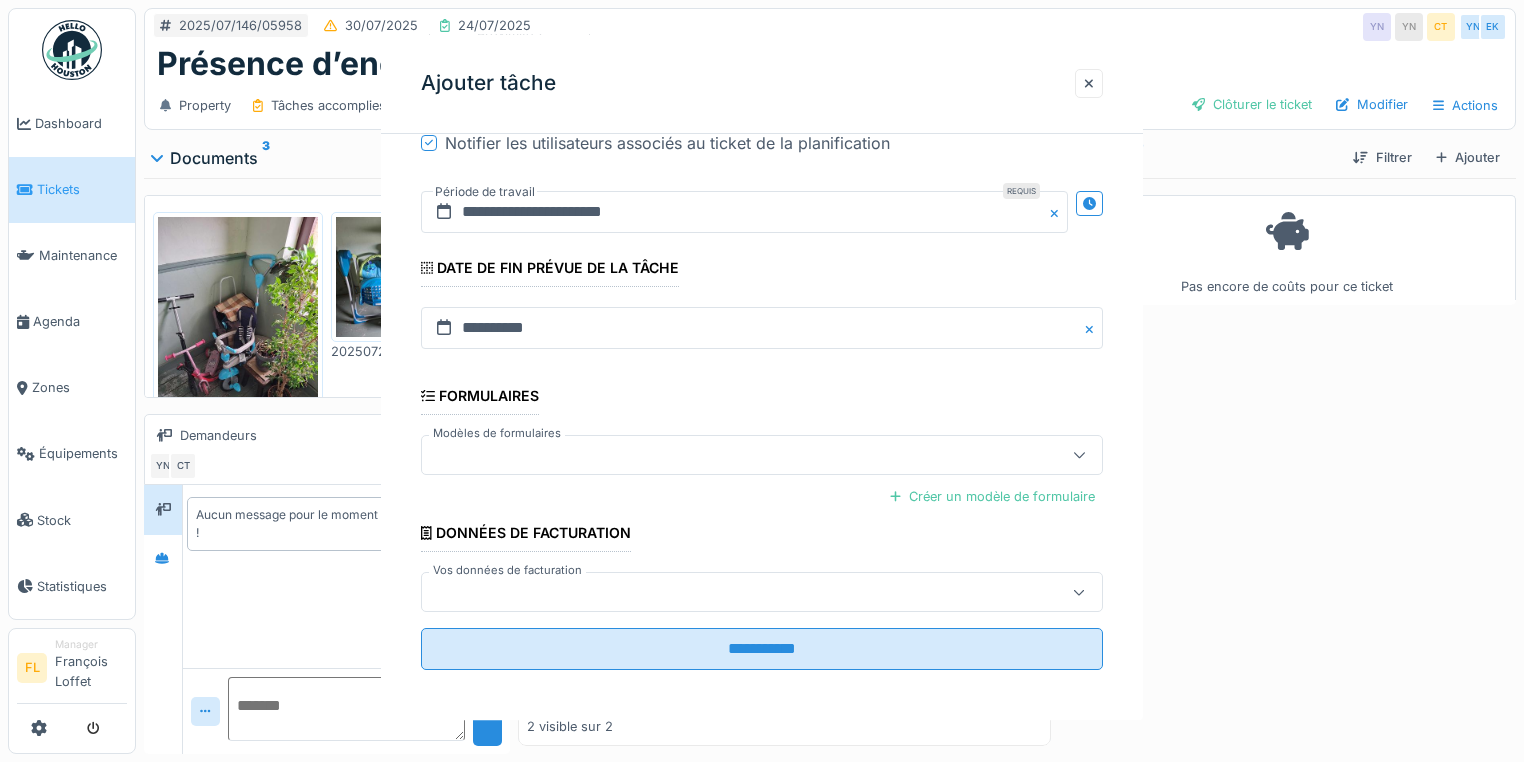 scroll, scrollTop: 0, scrollLeft: 0, axis: both 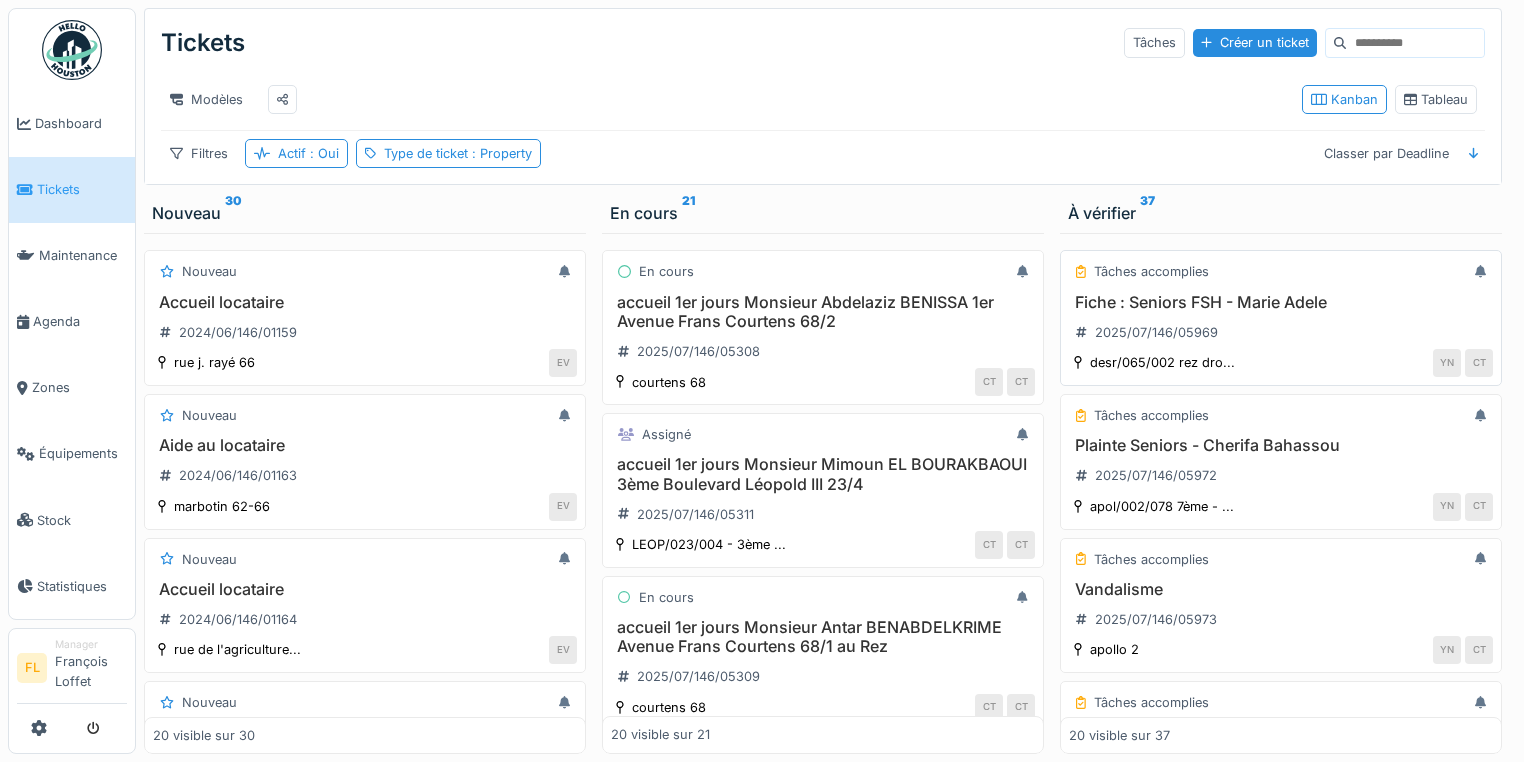 click on "Fiche : Seniors FSH - Marie Adele" at bounding box center [1281, 302] 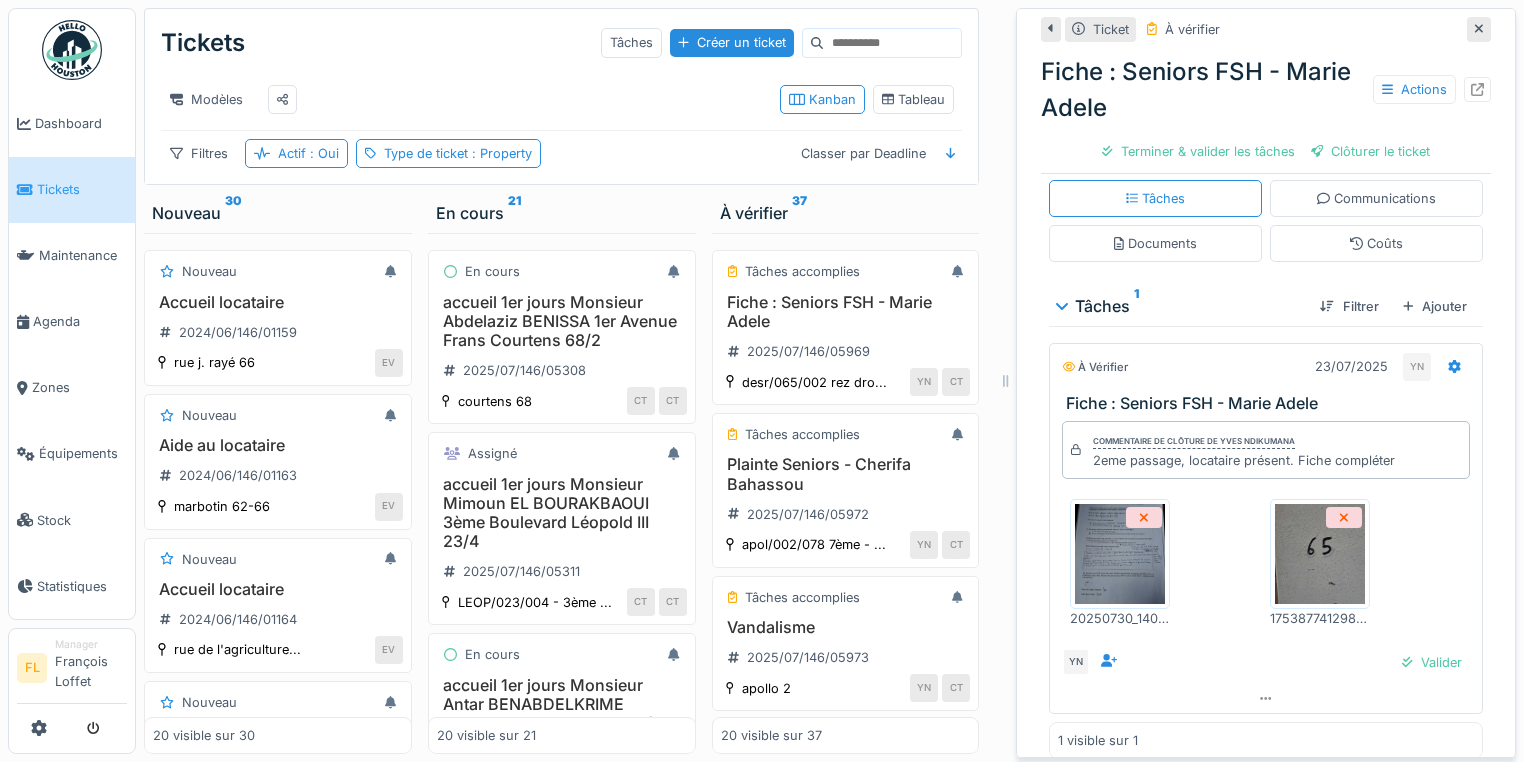scroll, scrollTop: 355, scrollLeft: 0, axis: vertical 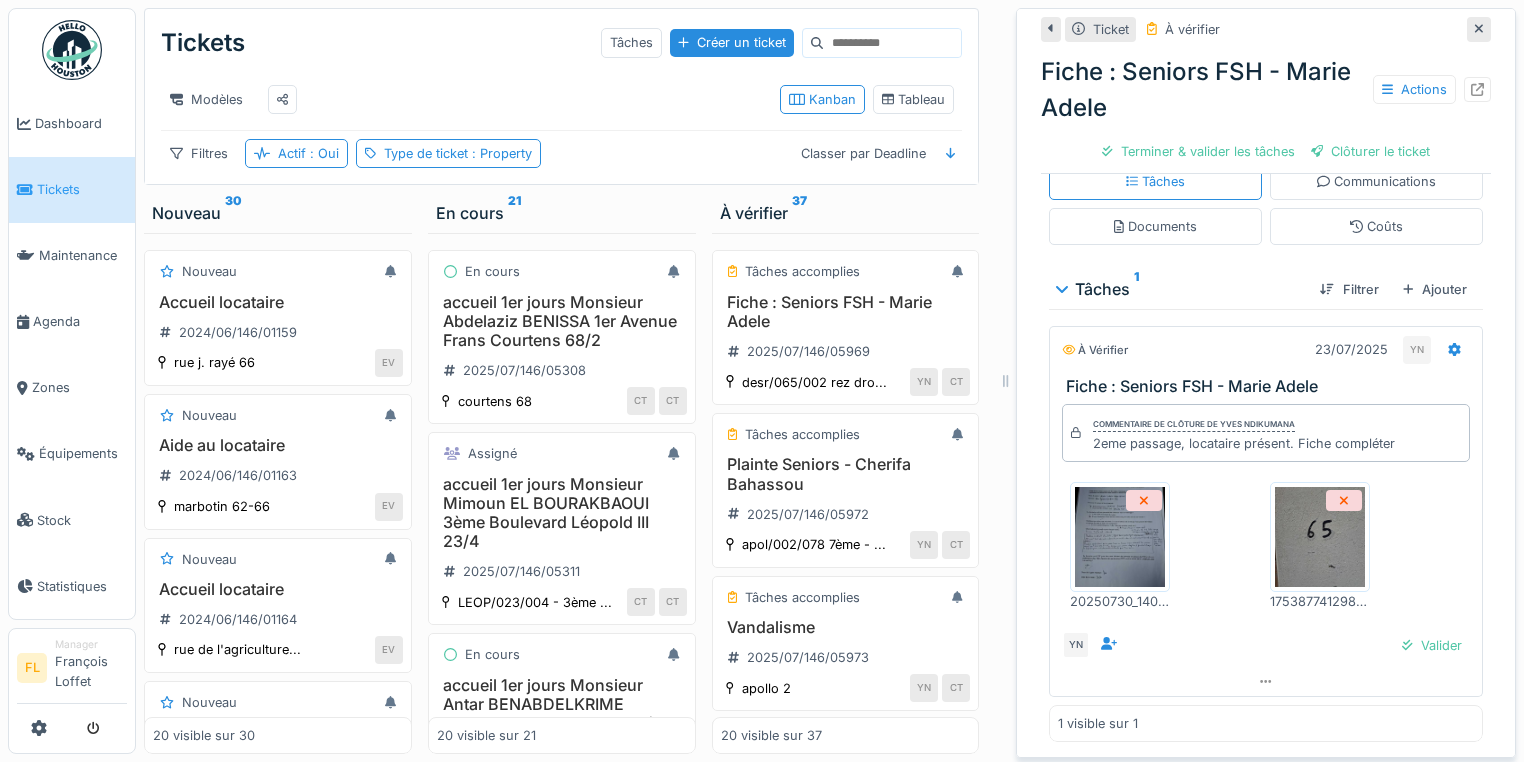 click at bounding box center (1120, 537) 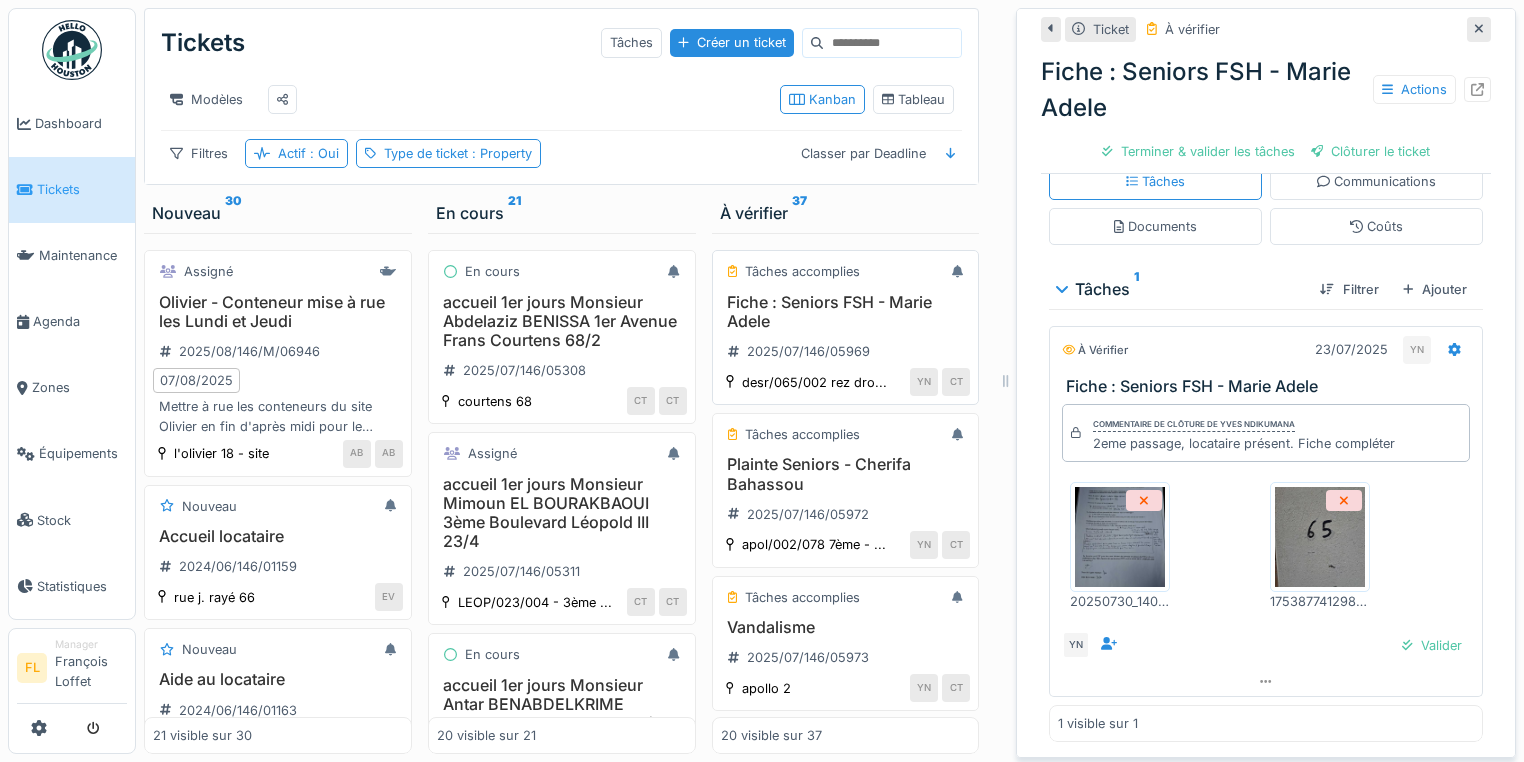 scroll, scrollTop: 0, scrollLeft: 0, axis: both 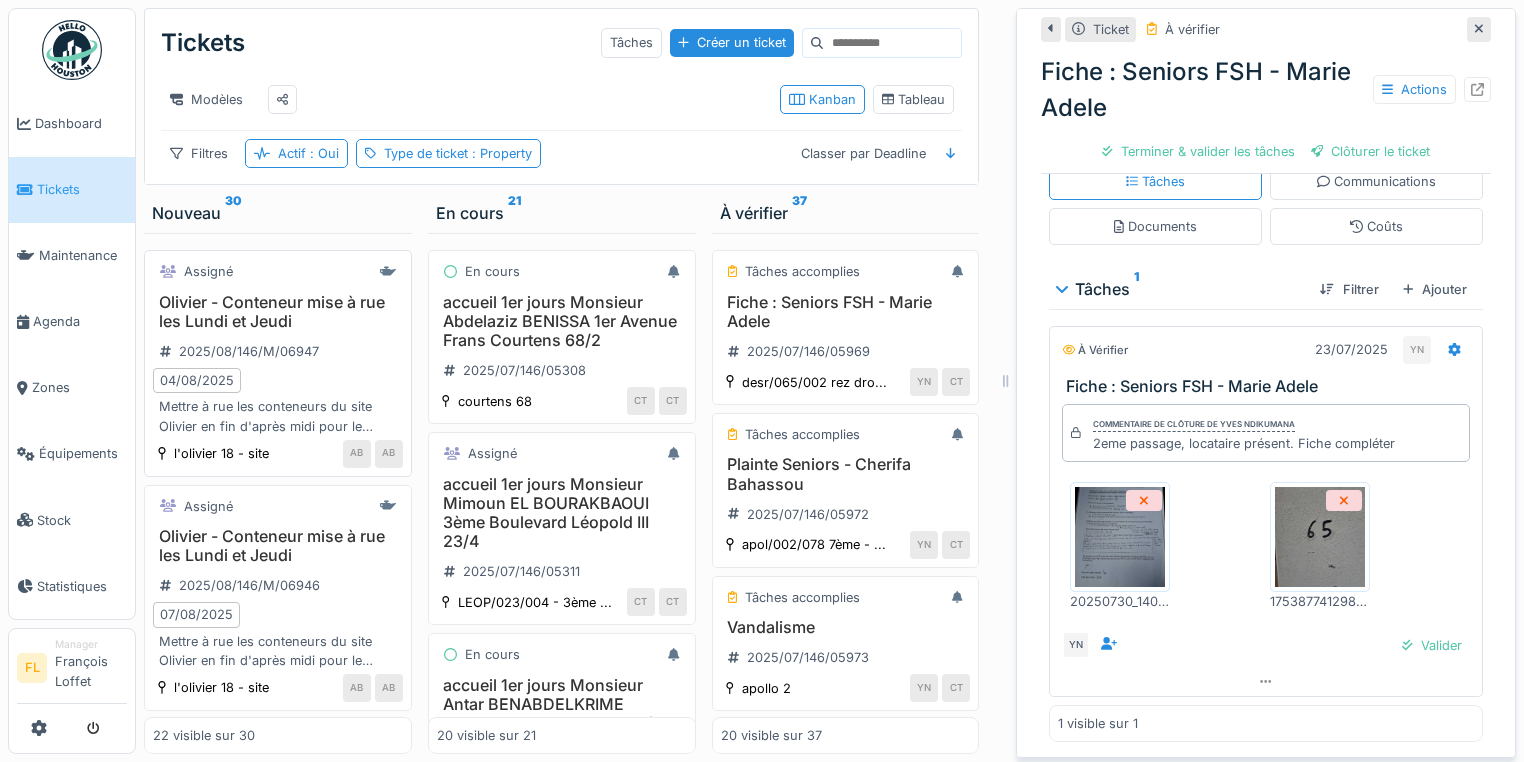 click on "Olivier - Conteneur mise à rue les Lundi et Jeudi" at bounding box center (278, 312) 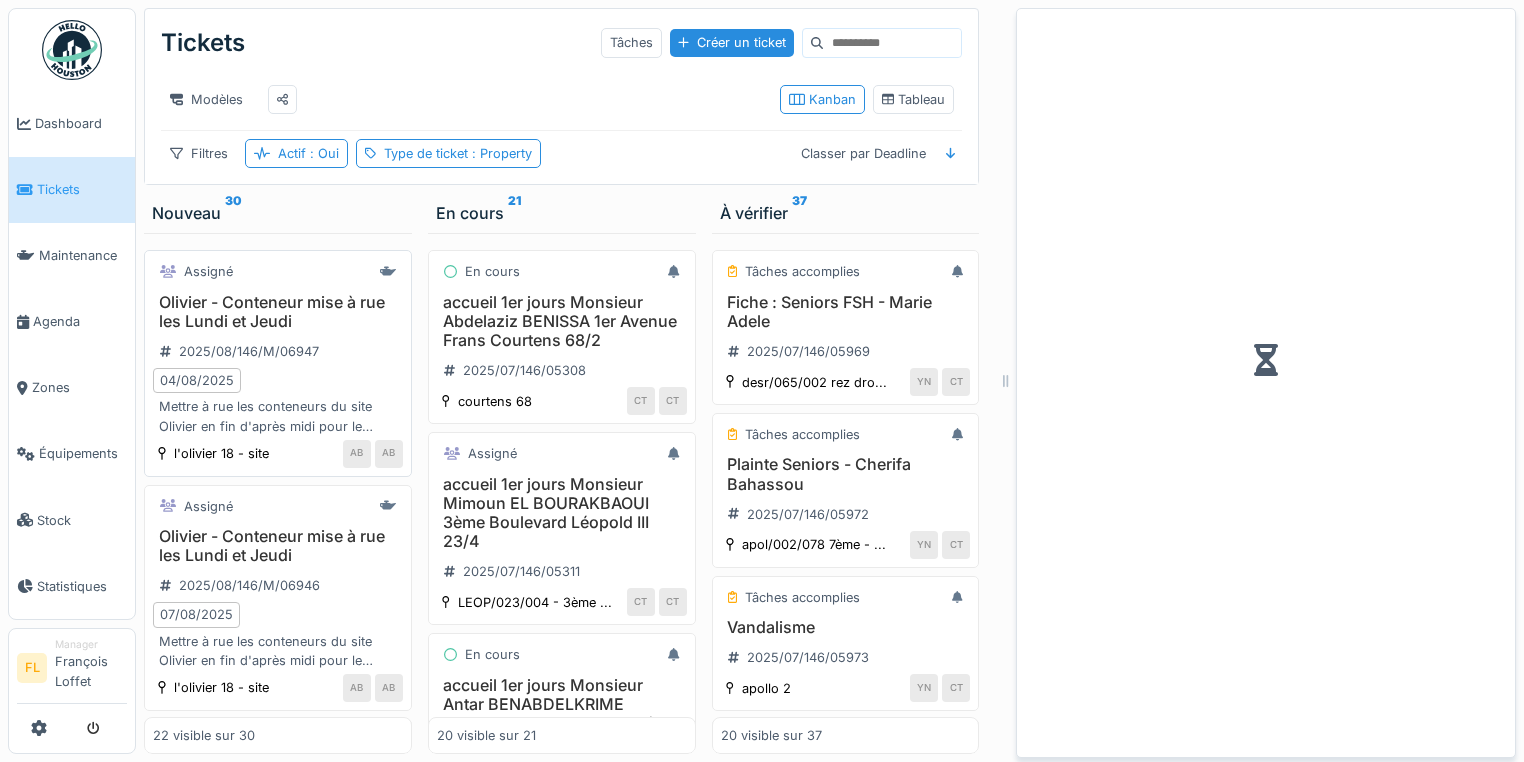 scroll, scrollTop: 0, scrollLeft: 0, axis: both 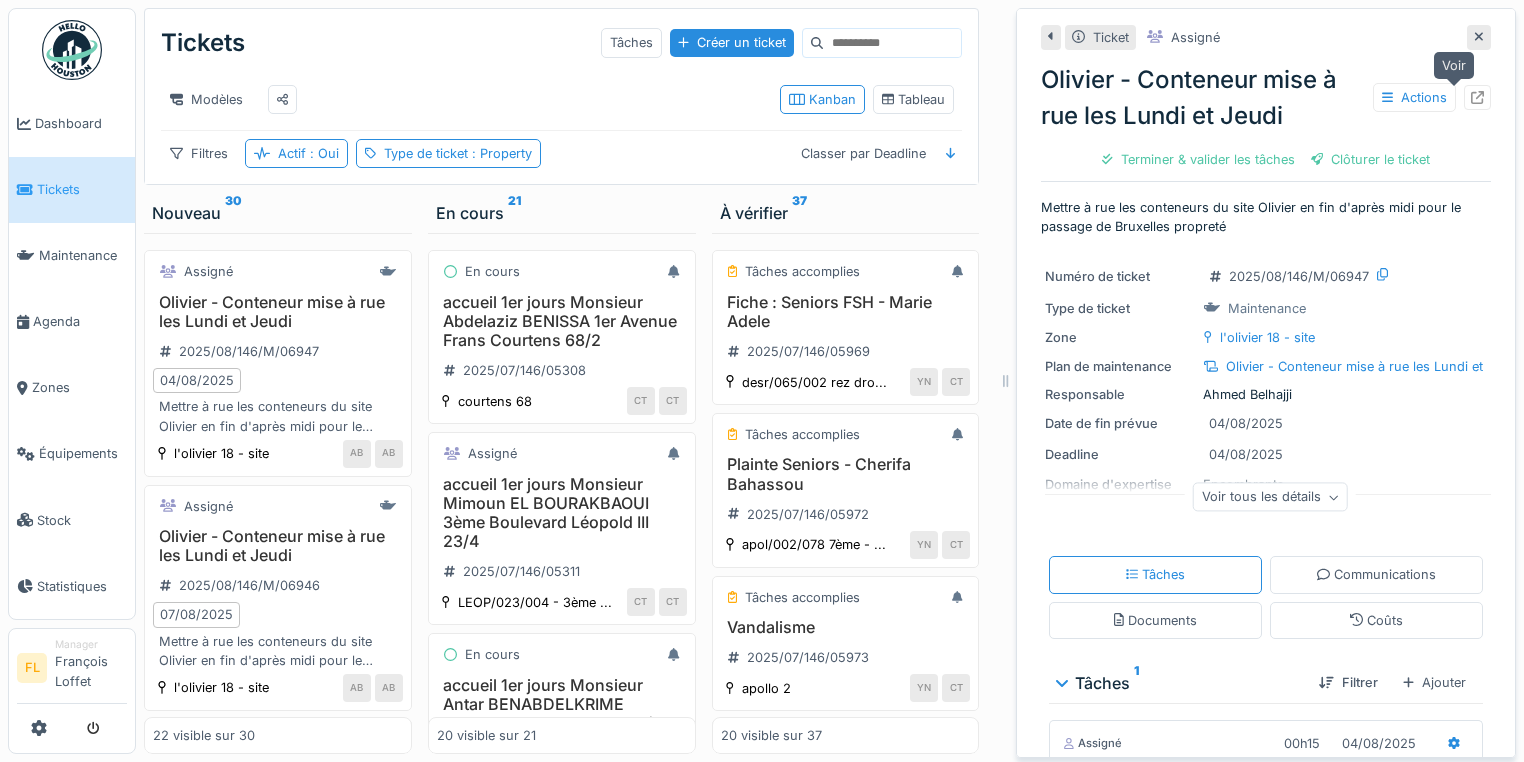click 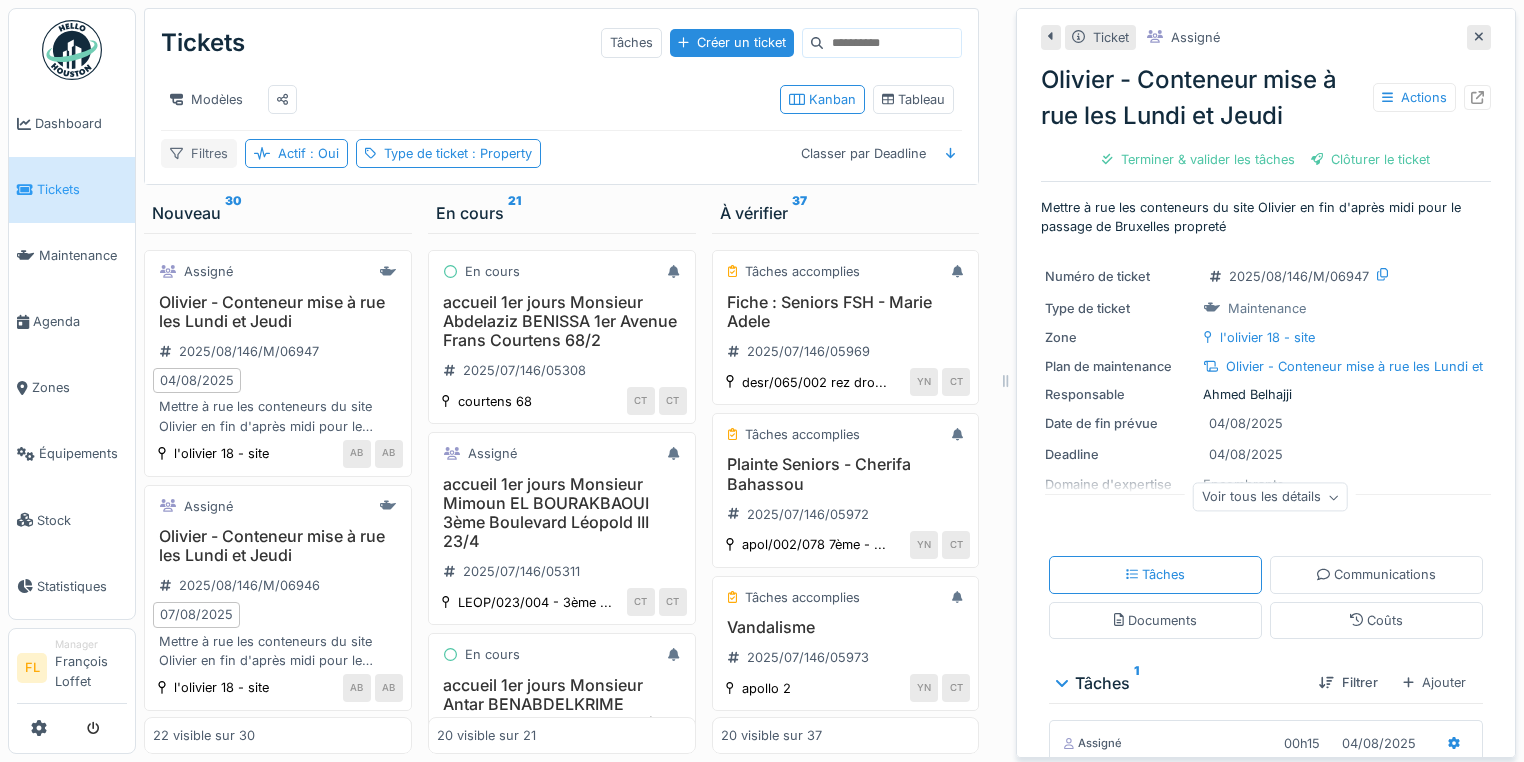 click 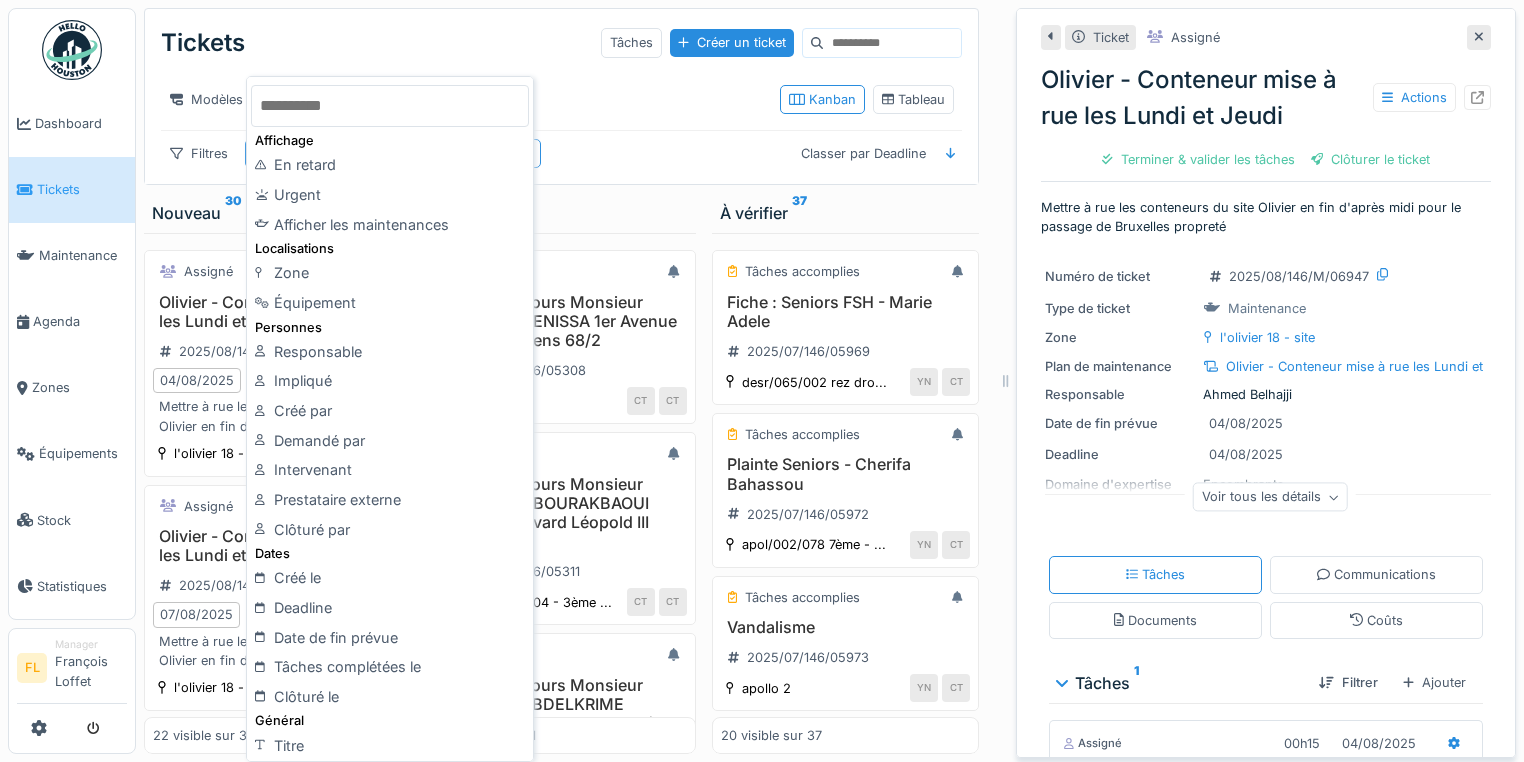 click on "Filtres Actif   :   Oui Type de ticket   :   Property Classer par Deadline" at bounding box center (561, 153) 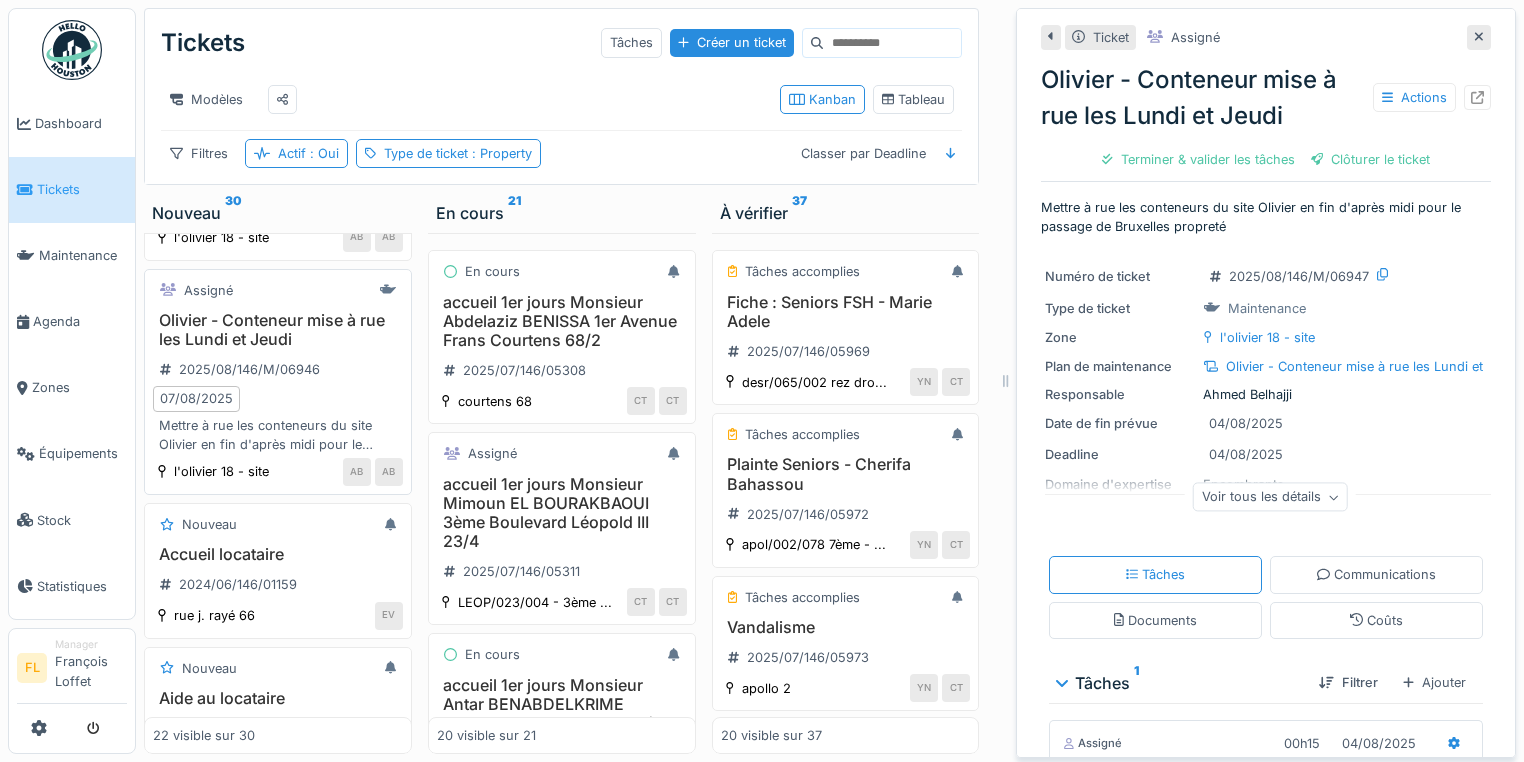 scroll, scrollTop: 240, scrollLeft: 0, axis: vertical 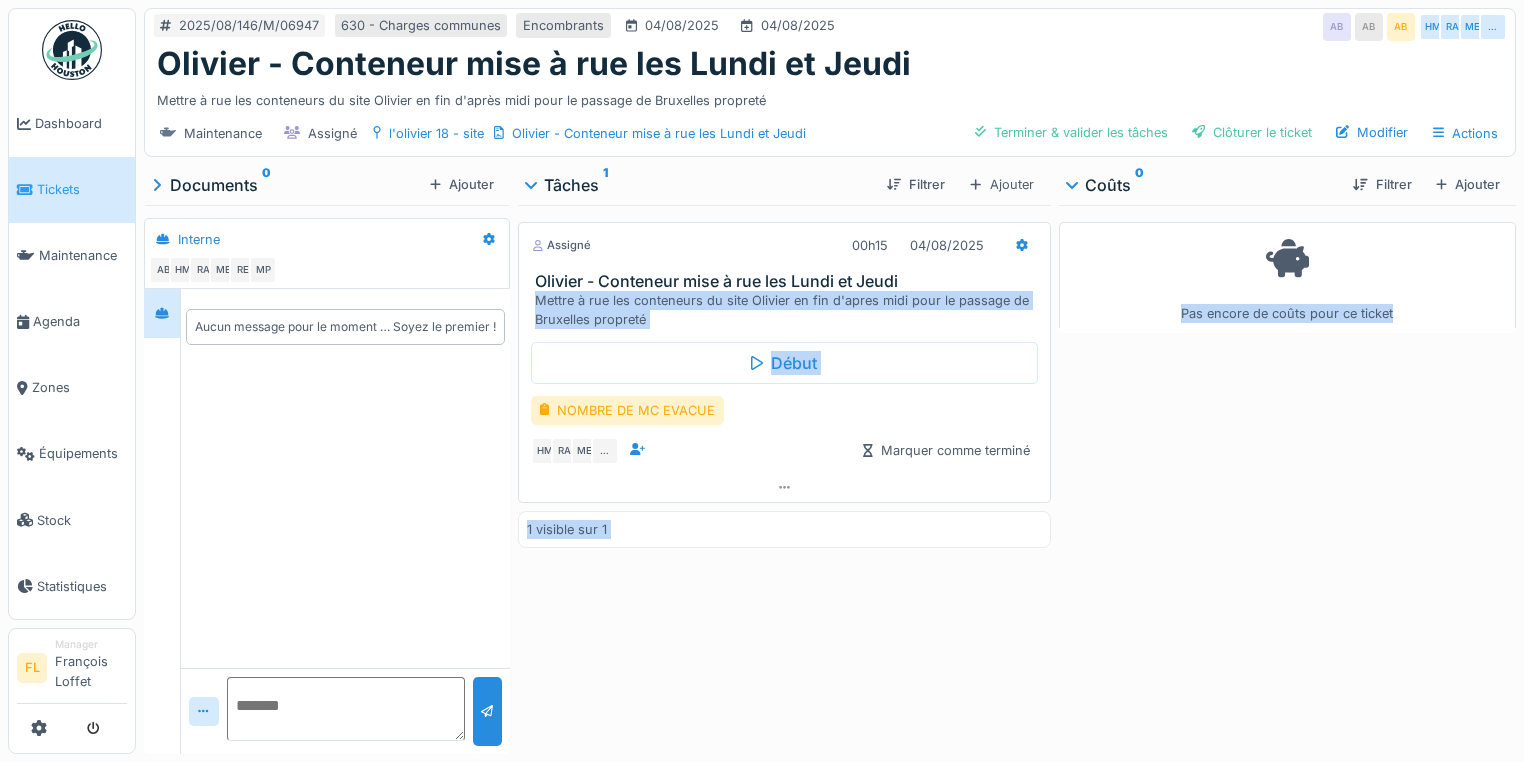 drag, startPoint x: 533, startPoint y: 300, endPoint x: 1272, endPoint y: 450, distance: 754.06964 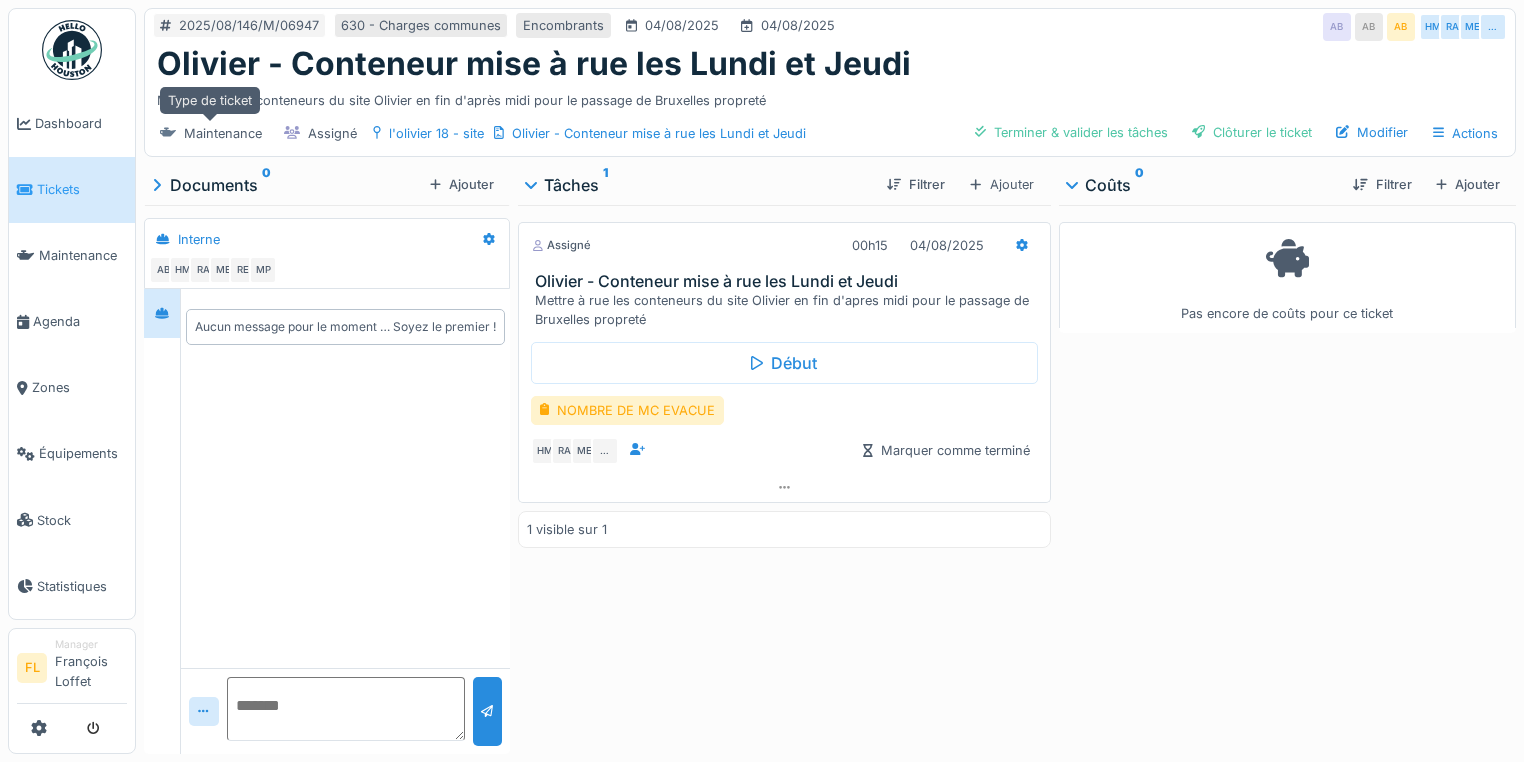 click on "Maintenance" at bounding box center (223, 133) 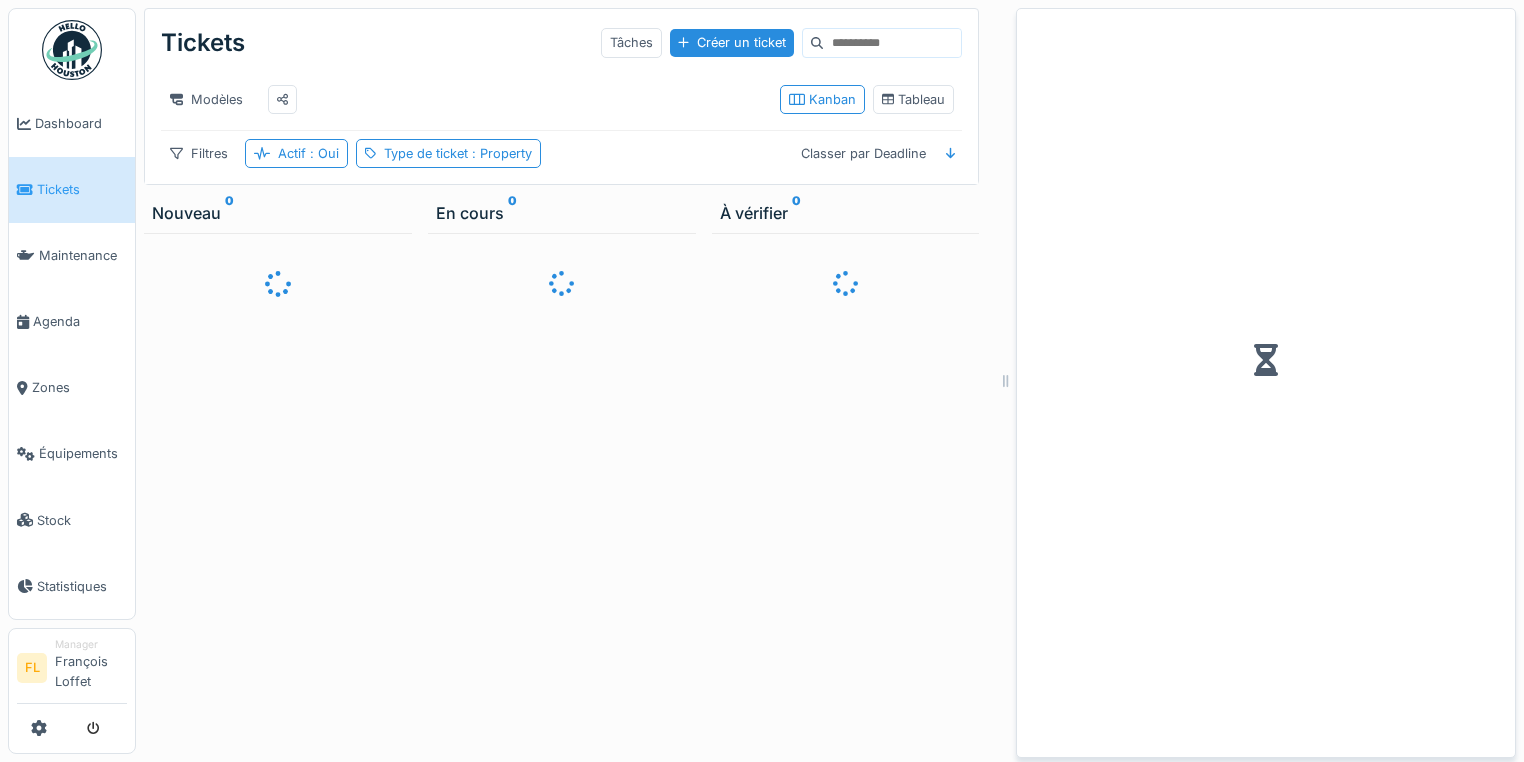 scroll, scrollTop: 0, scrollLeft: 0, axis: both 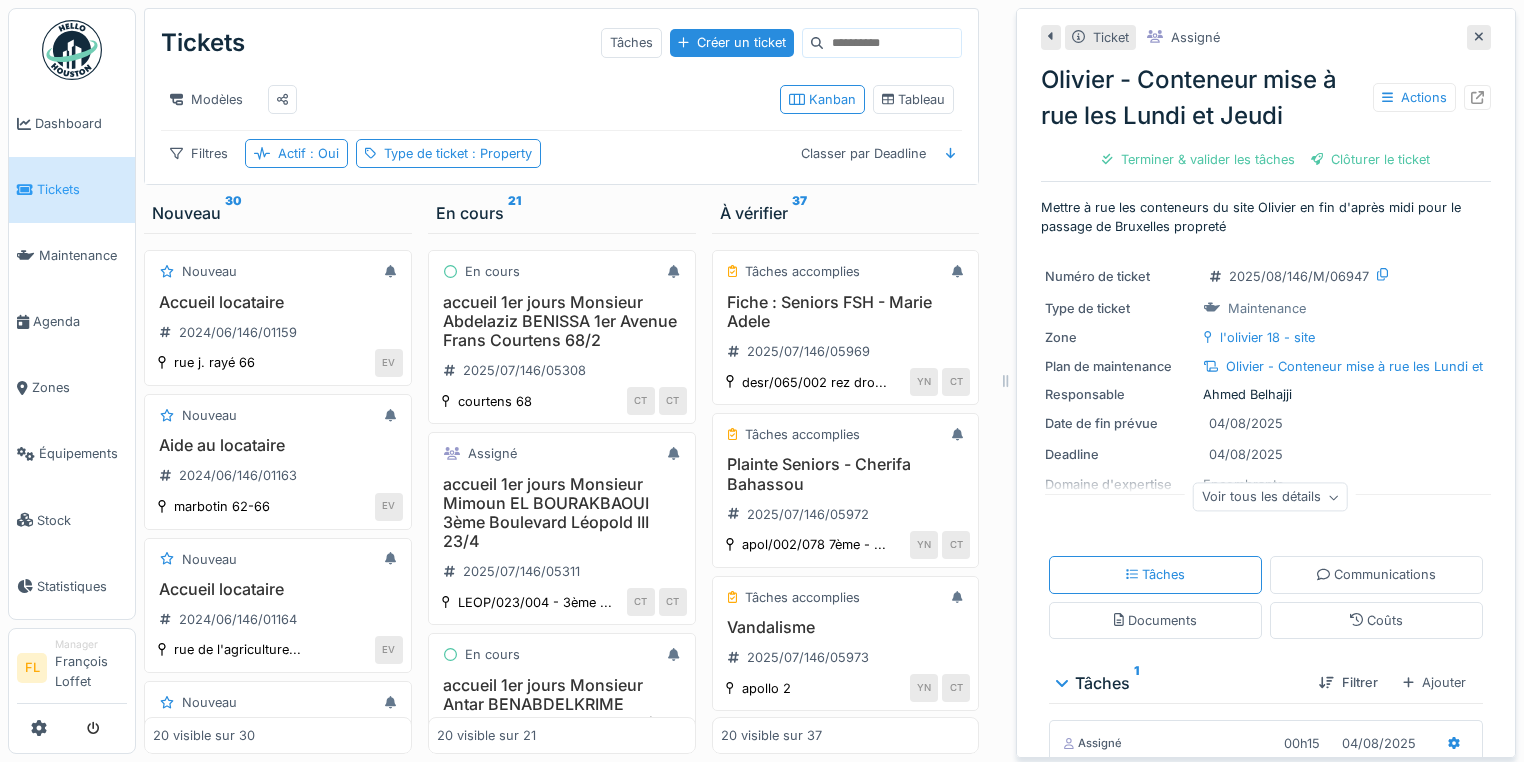 click 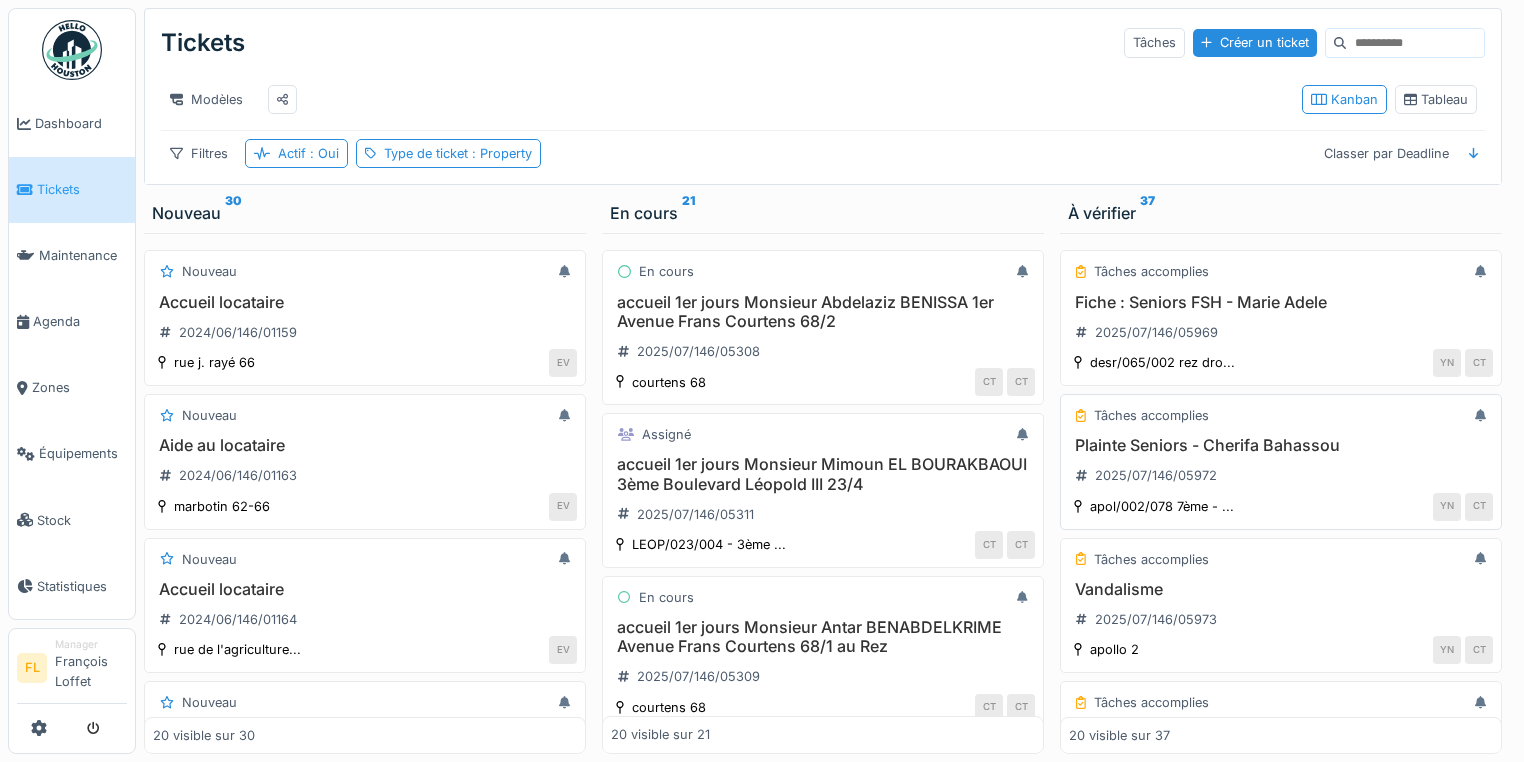 click on "Plainte Seniors - Cherifa Bahassou" at bounding box center (1281, 445) 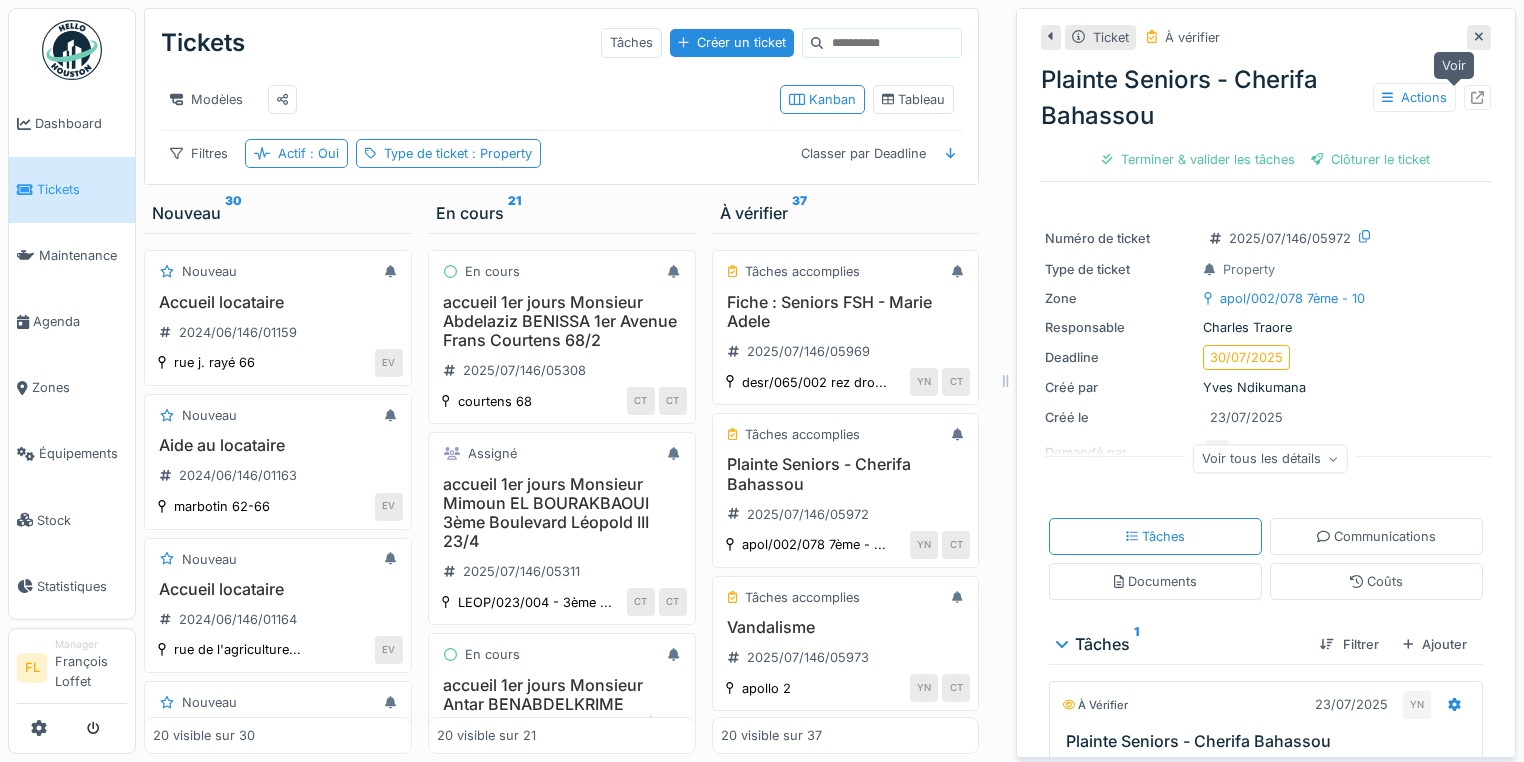 click 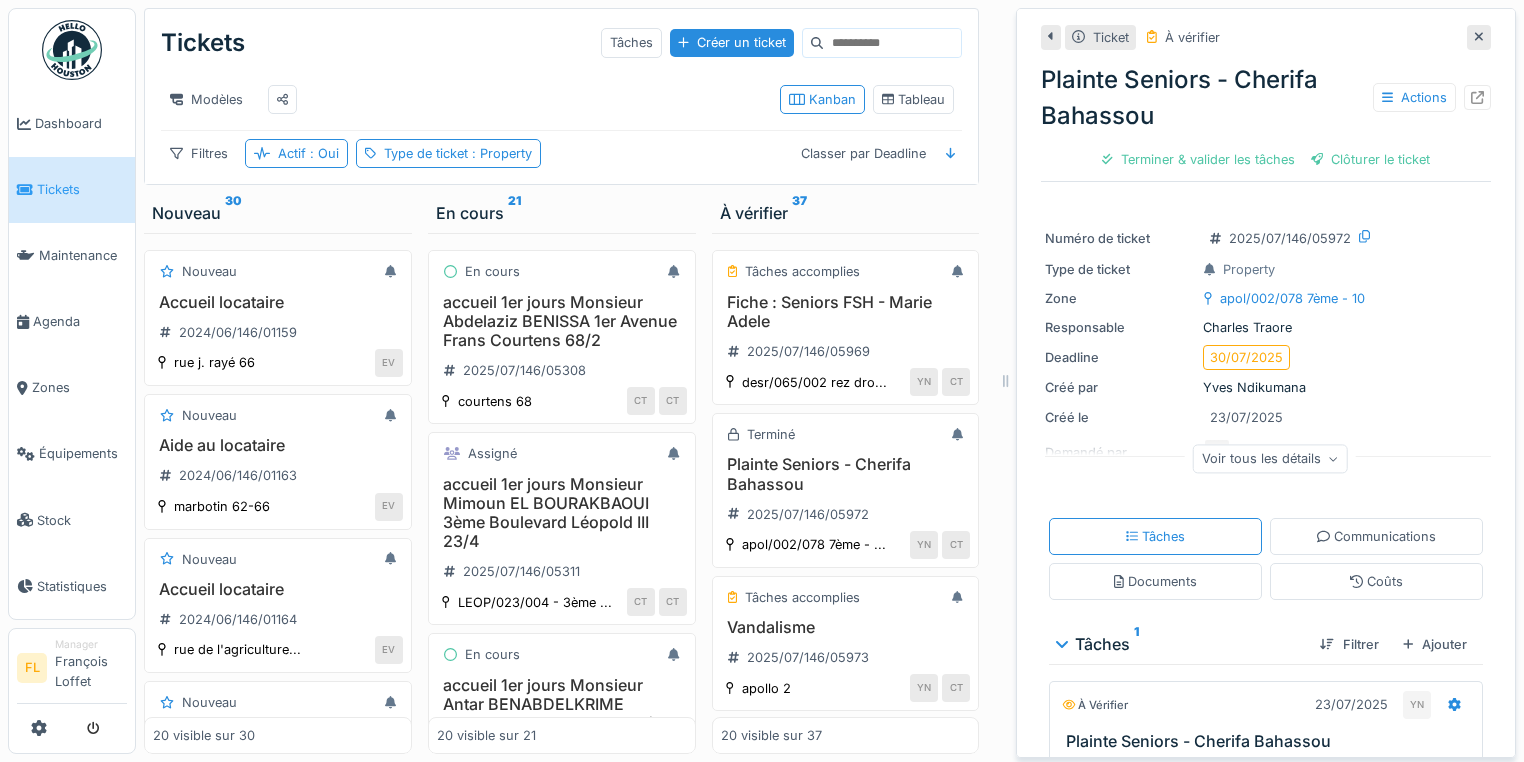 click at bounding box center [1479, 37] 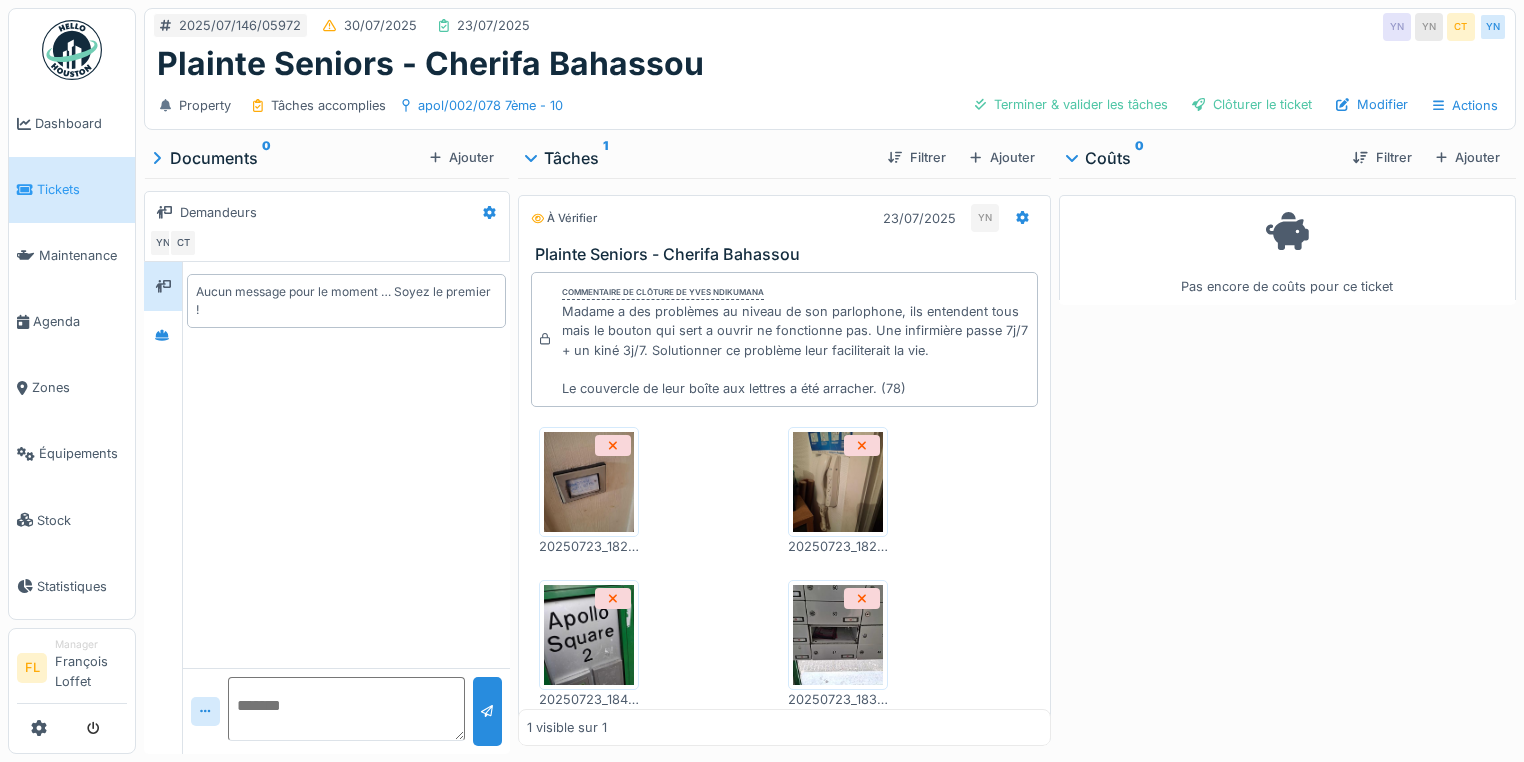 scroll, scrollTop: 0, scrollLeft: 0, axis: both 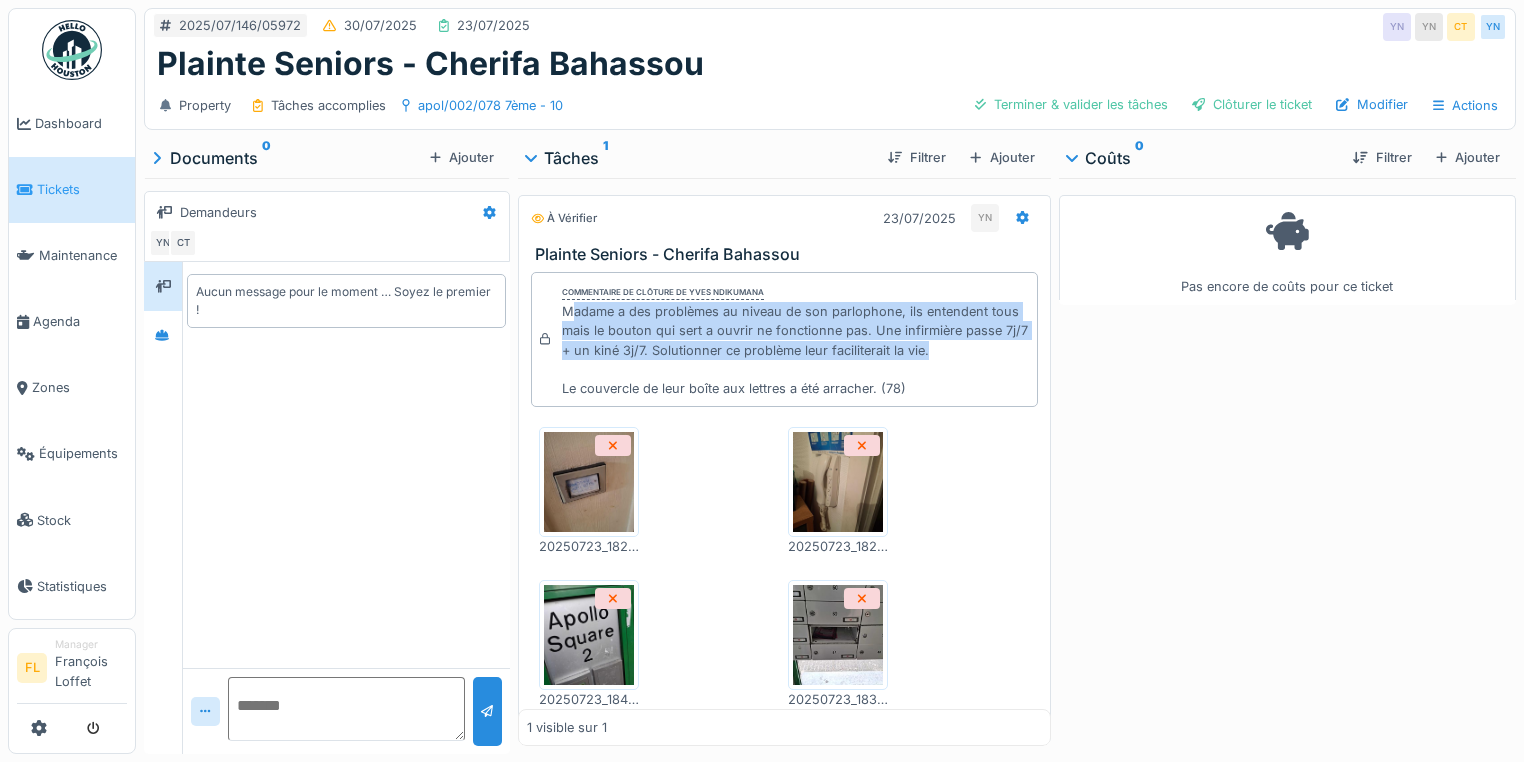 drag, startPoint x: 566, startPoint y: 316, endPoint x: 994, endPoint y: 352, distance: 429.51135 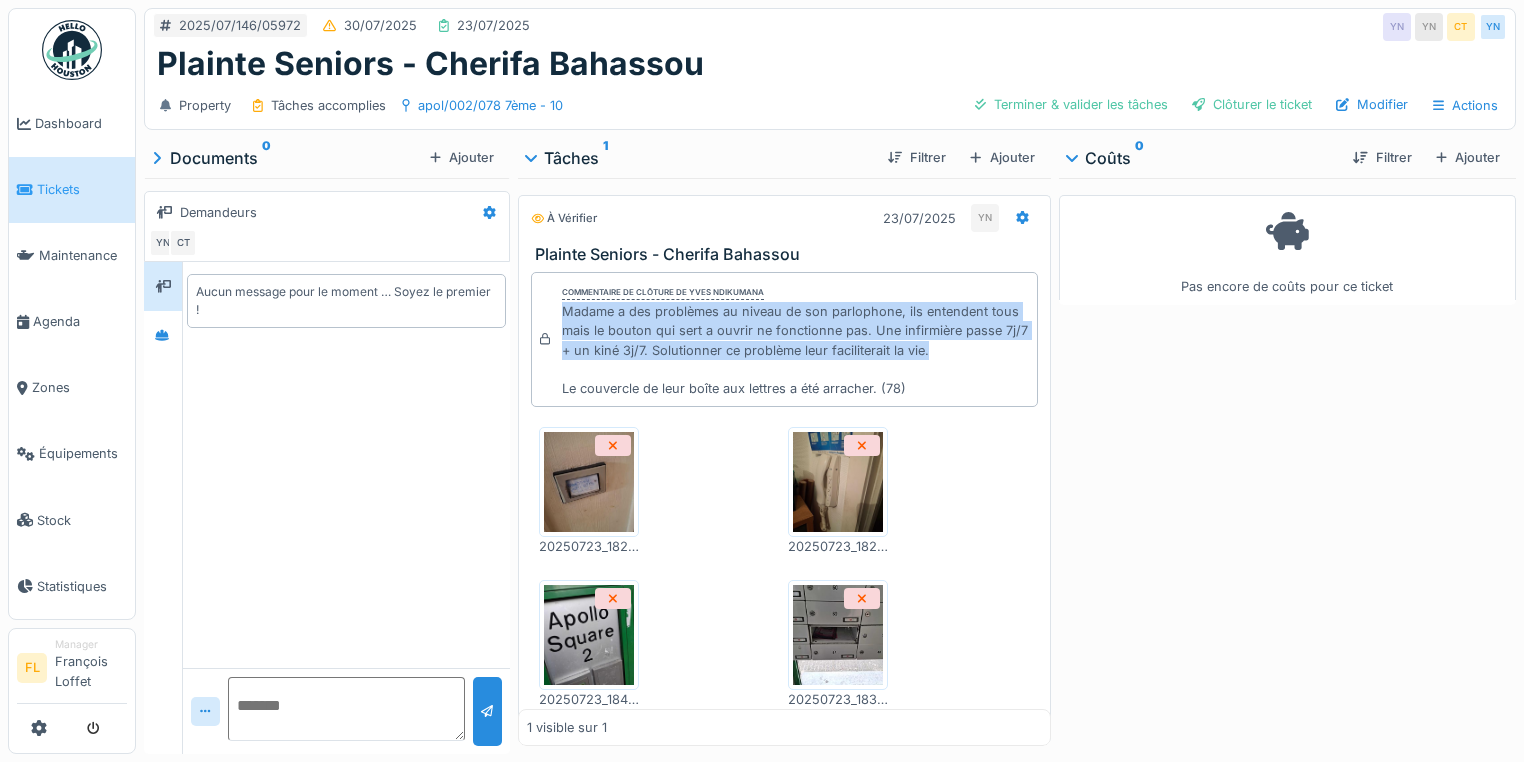 drag, startPoint x: 988, startPoint y: 350, endPoint x: 544, endPoint y: 312, distance: 445.62317 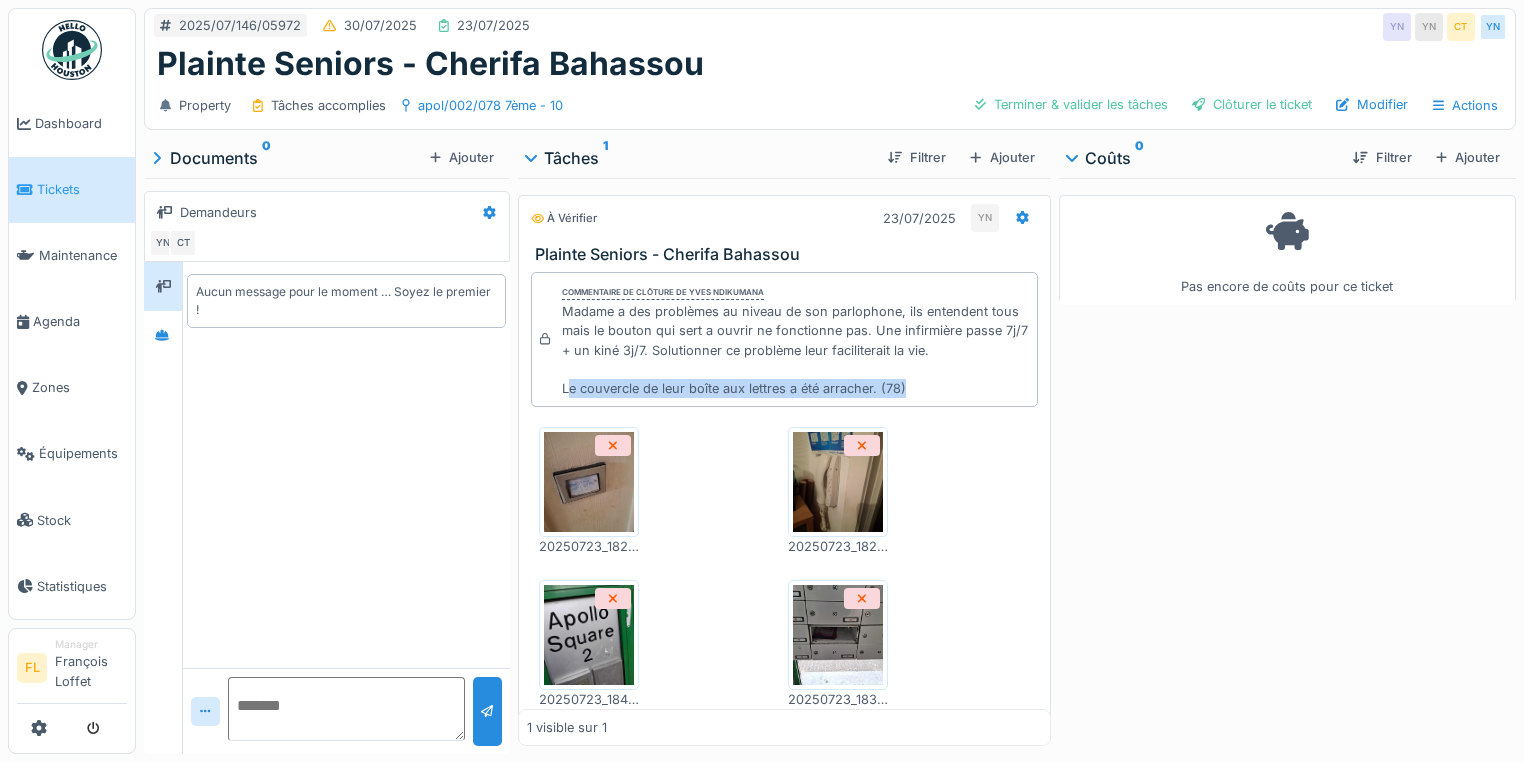 drag, startPoint x: 567, startPoint y: 378, endPoint x: 960, endPoint y: 388, distance: 393.1272 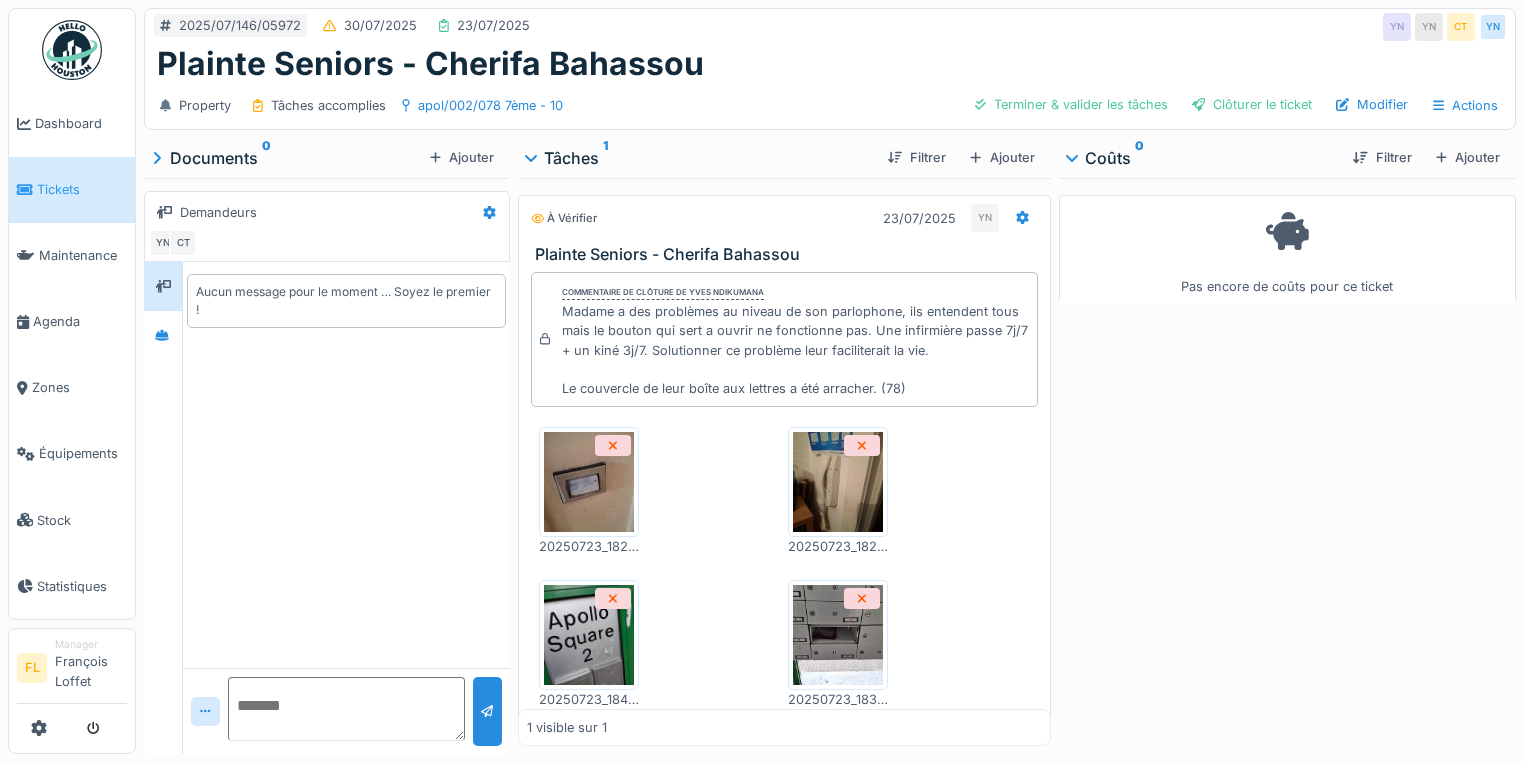 click on "Madame a des problèmes au niveau de son parlophone, ils entendent tous mais le bouton qui sert a ouvrir ne fonctionne pas. Une infirmière passe 7j/7 + un kiné 3j/7. Solutionner ce problème leur faciliterait la vie.
Le couvercle de leur boîte aux lettres a été arracher. (78)" at bounding box center (795, 350) 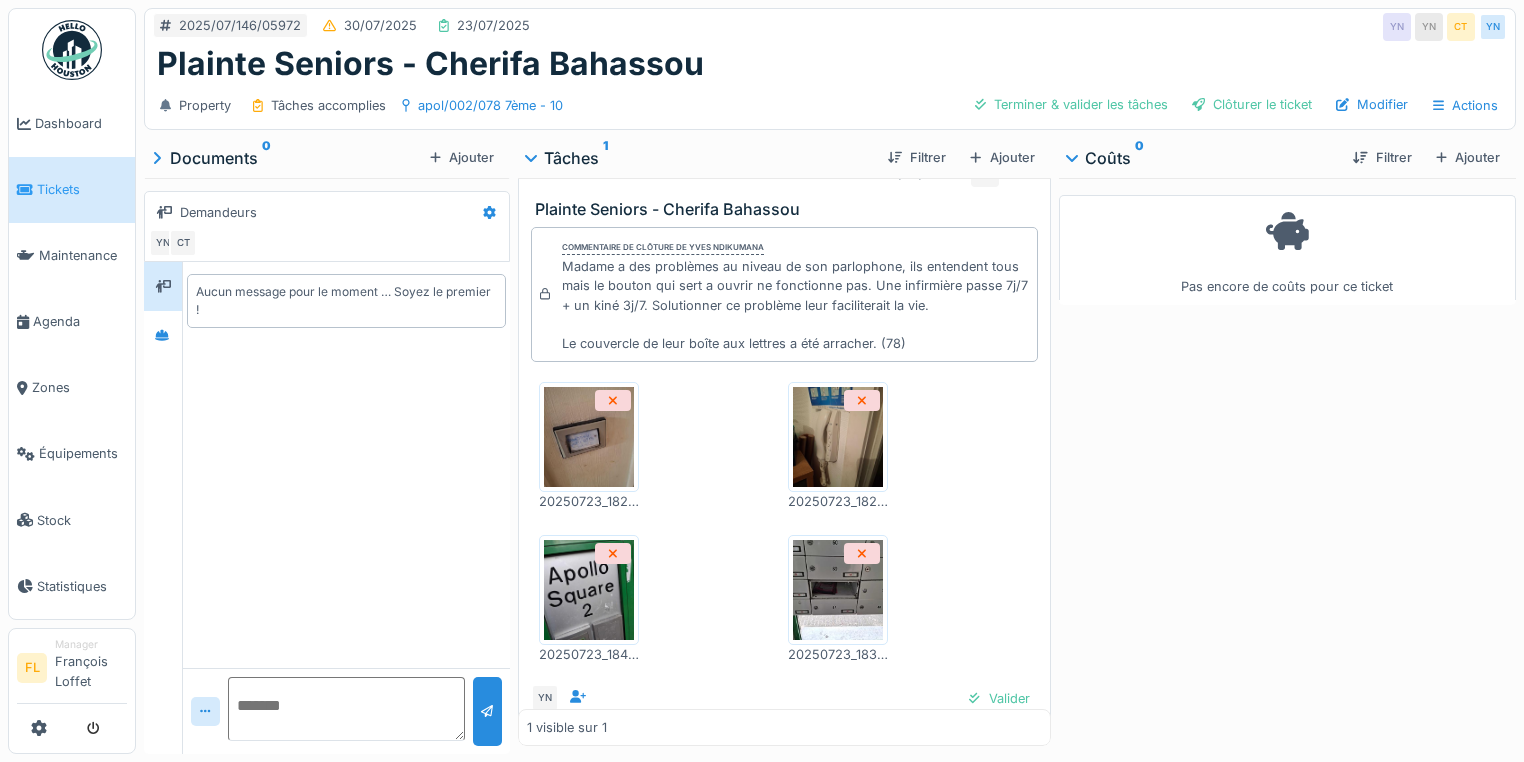 scroll, scrollTop: 91, scrollLeft: 0, axis: vertical 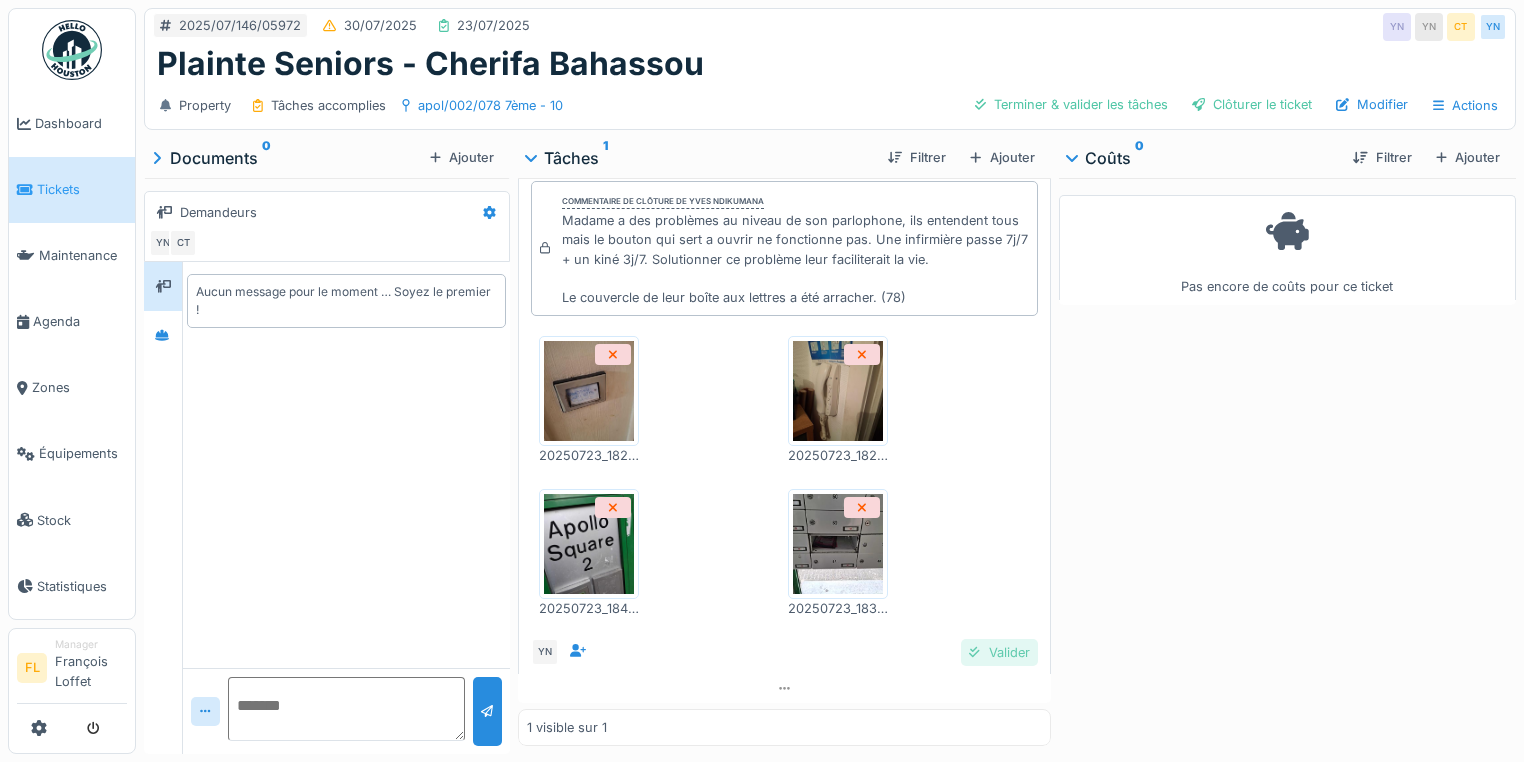 click on "Valider" at bounding box center (999, 652) 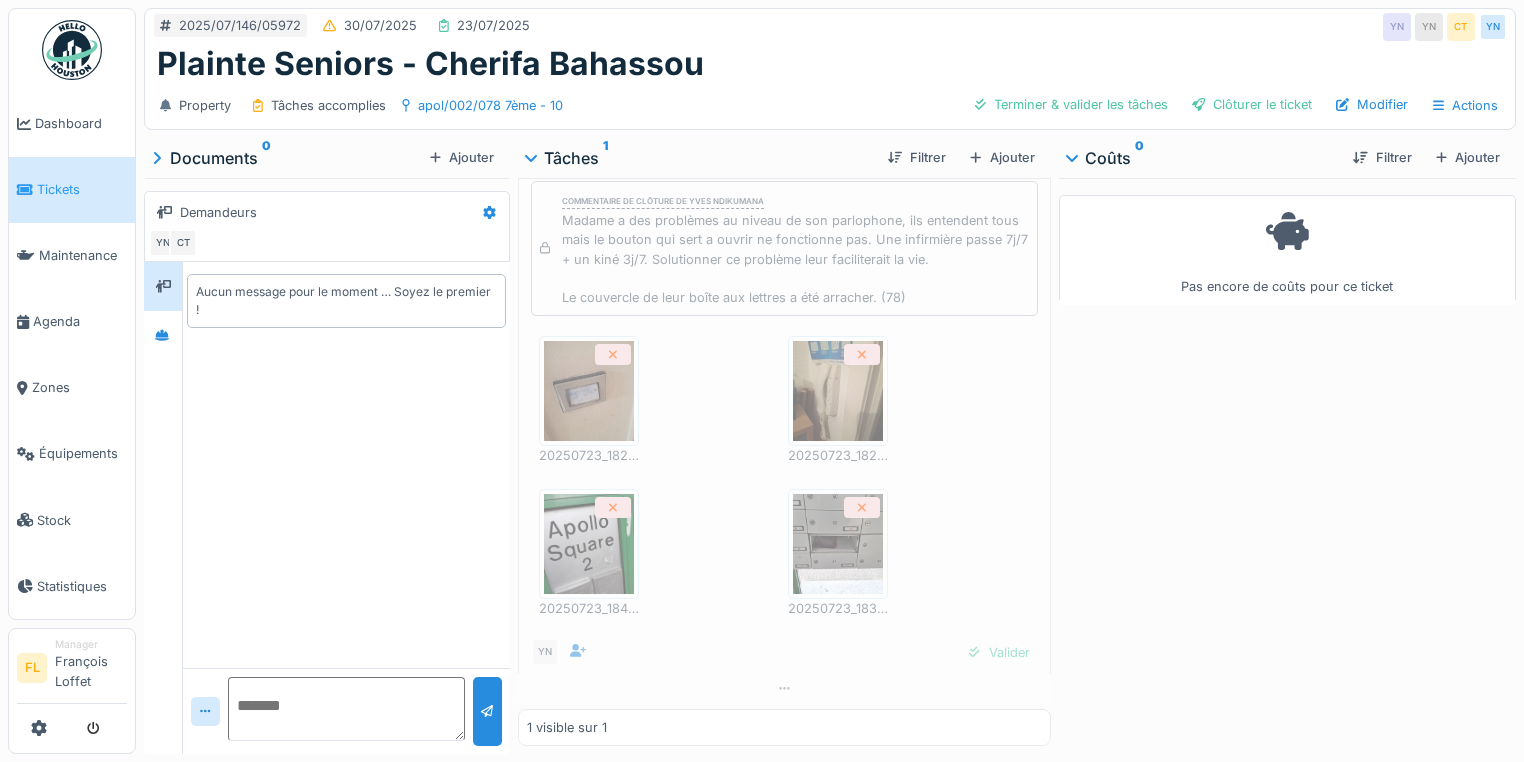 scroll, scrollTop: 63, scrollLeft: 0, axis: vertical 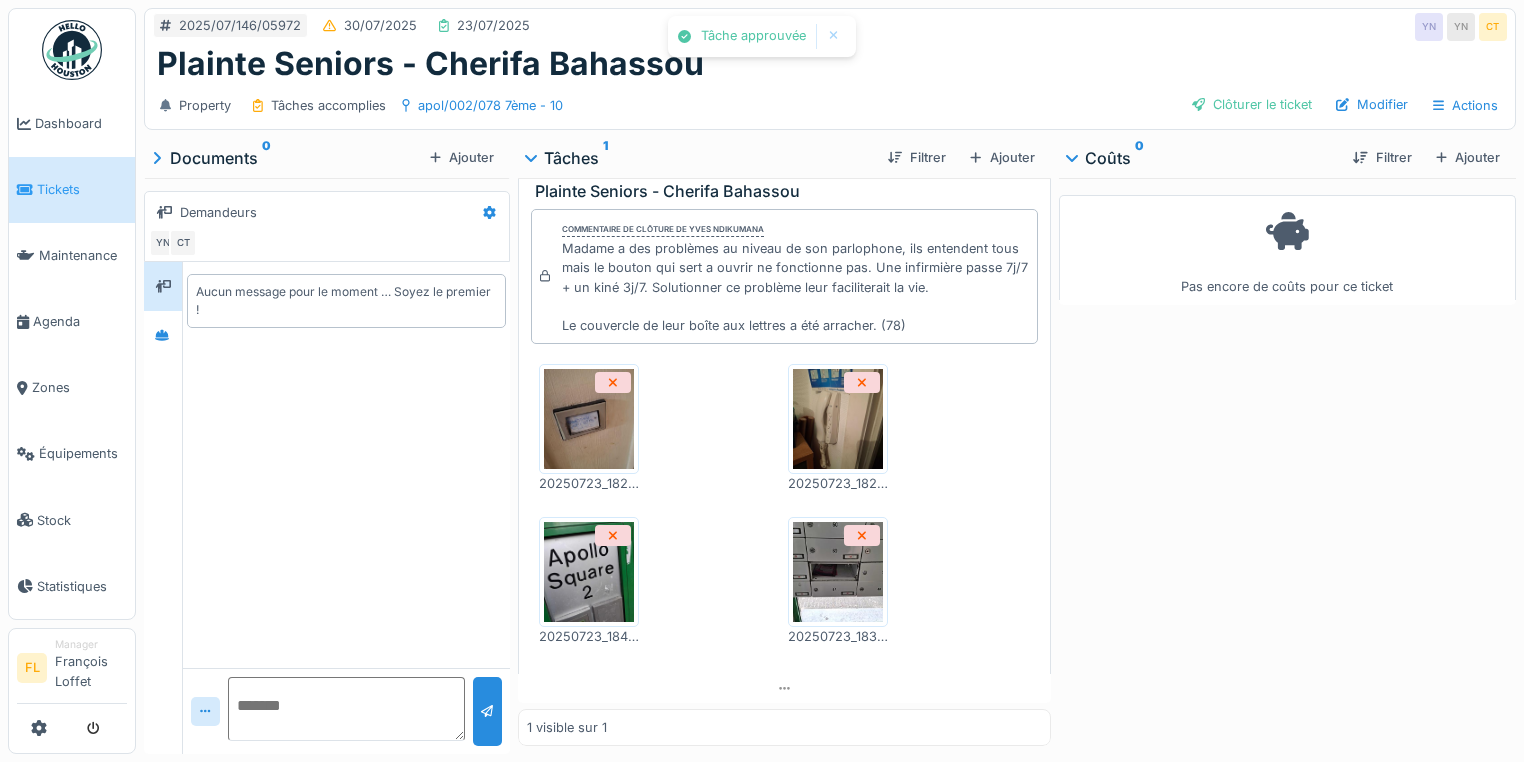drag, startPoint x: 1248, startPoint y: 108, endPoint x: 1227, endPoint y: 557, distance: 449.4908 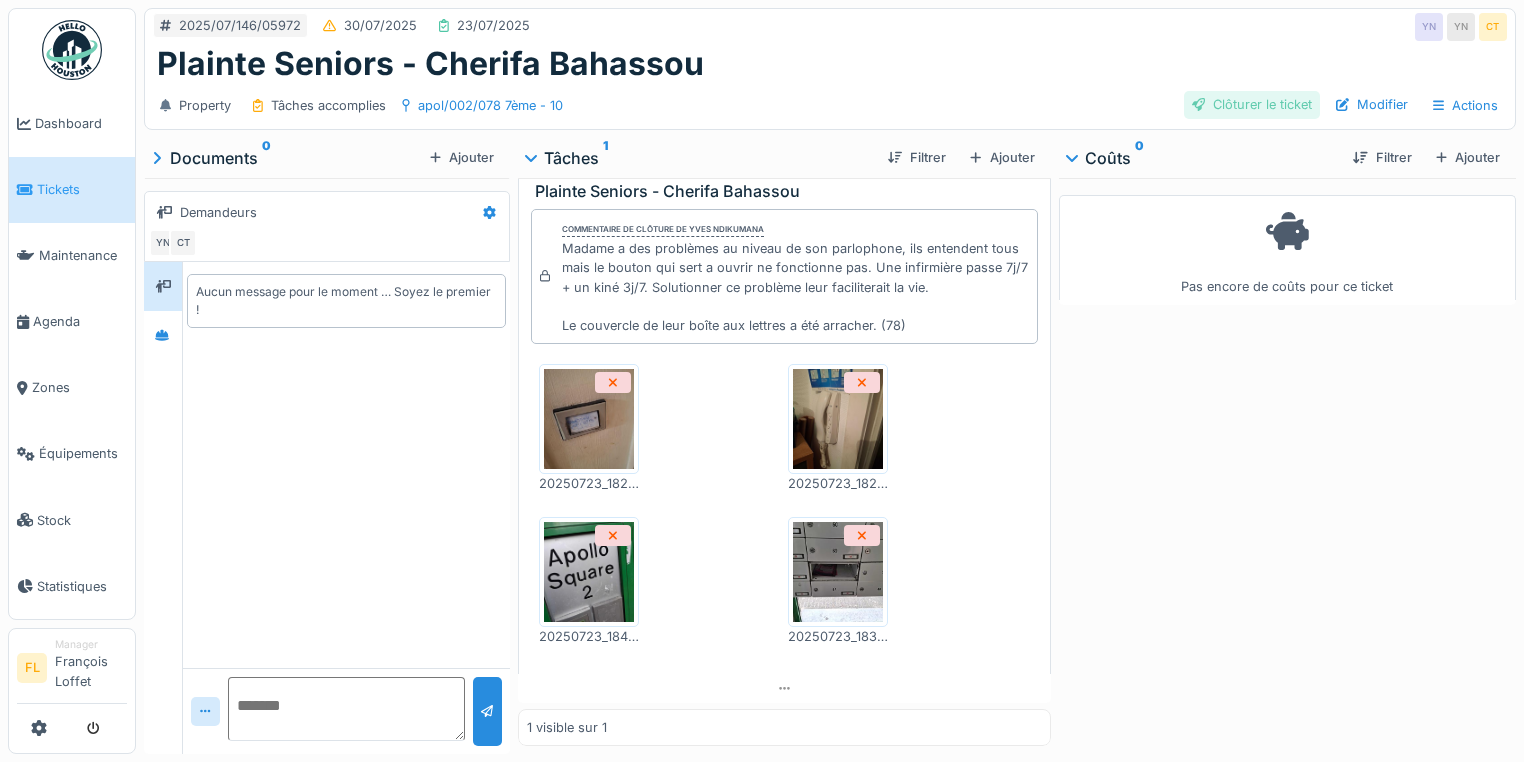 click on "Clôturer le ticket" at bounding box center (1252, 104) 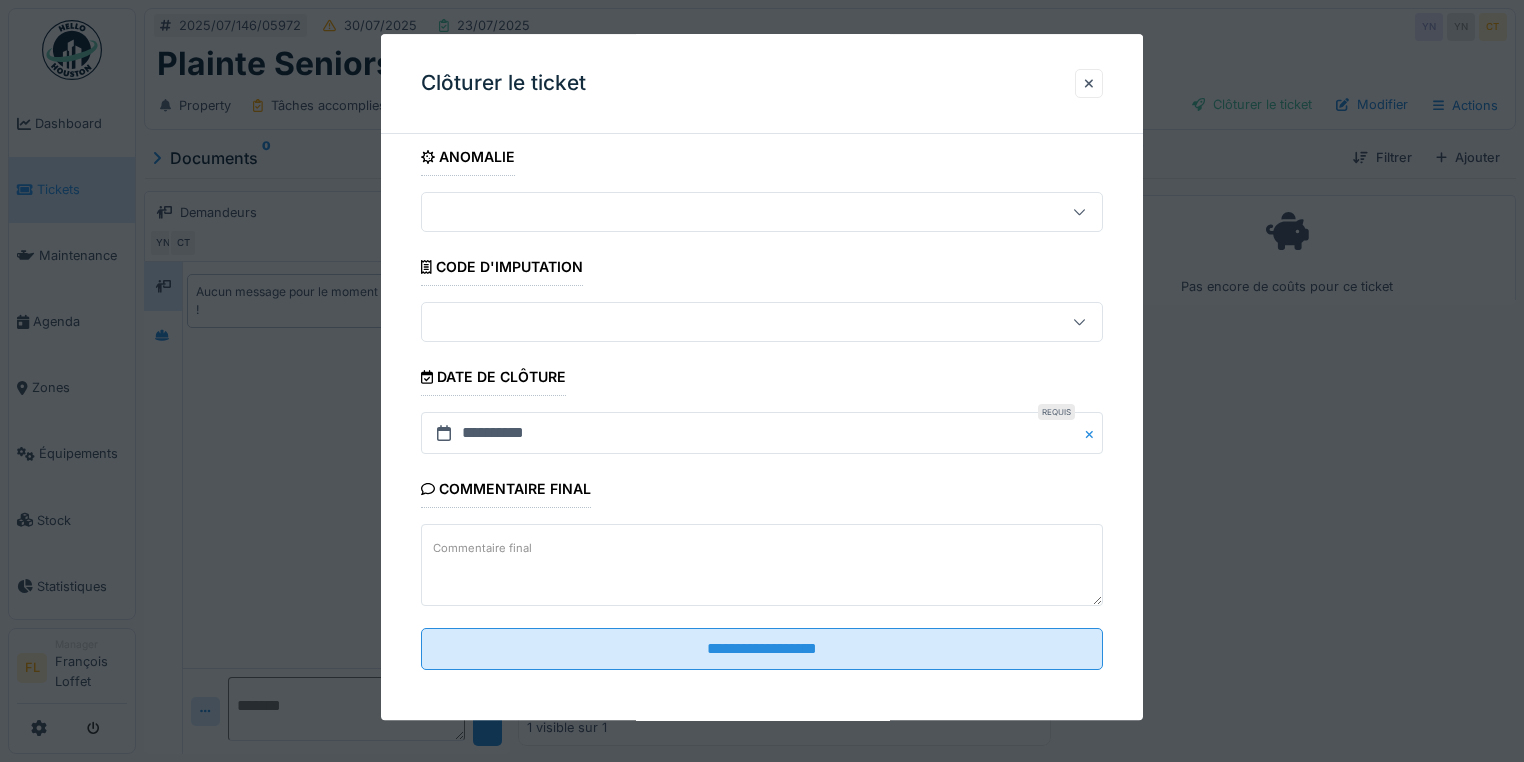 scroll, scrollTop: 15, scrollLeft: 0, axis: vertical 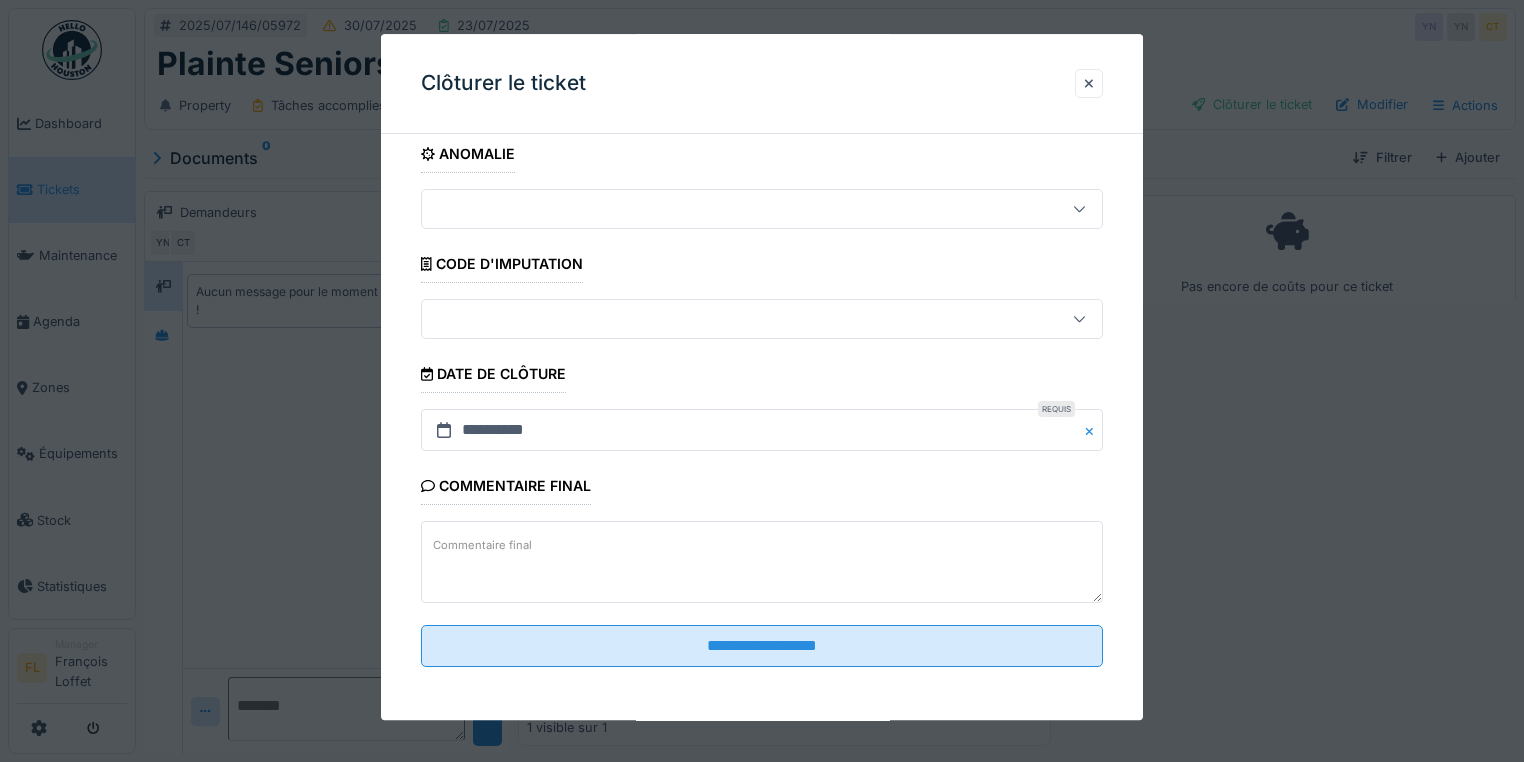 click on "Commentaire final" at bounding box center [762, 563] 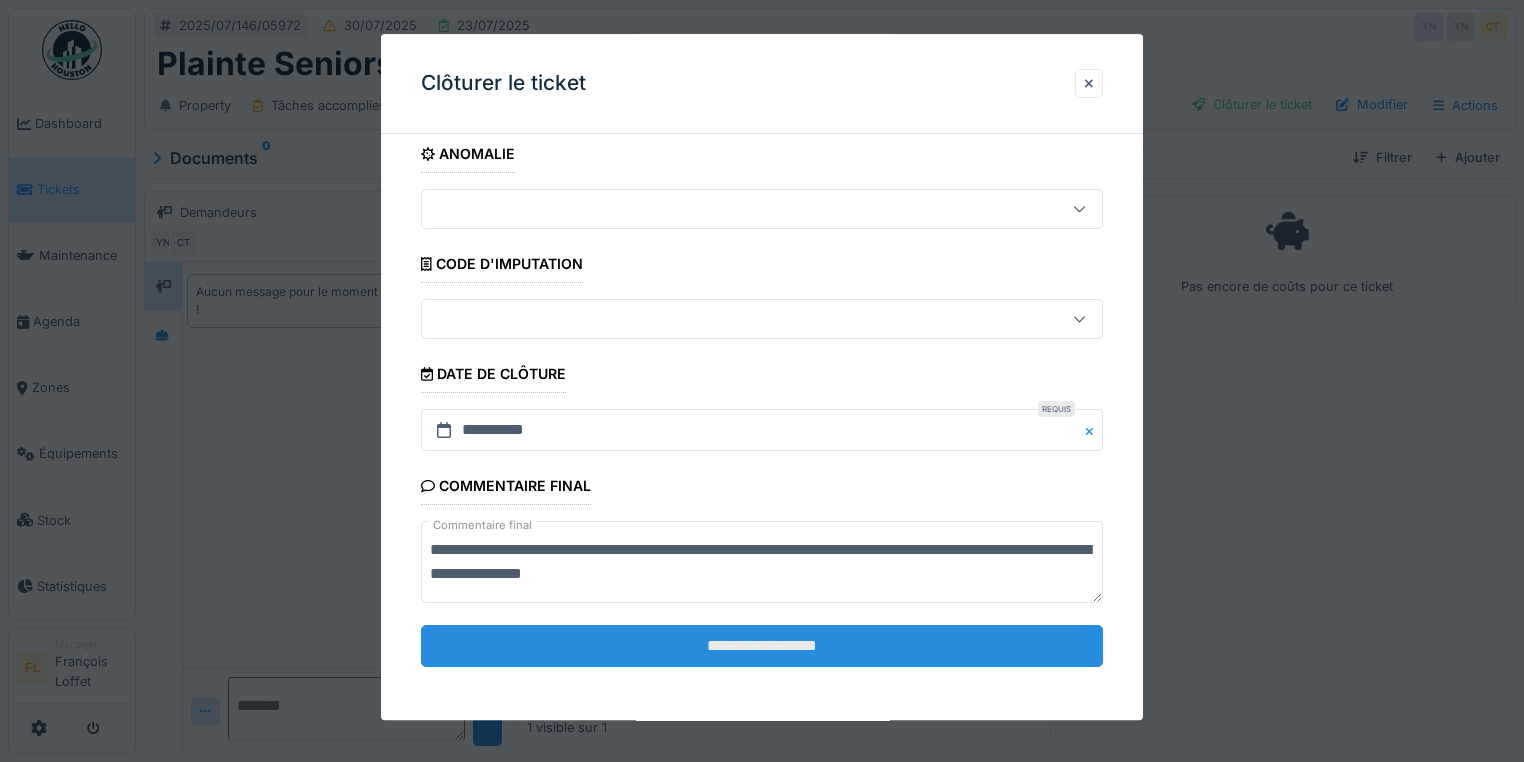 type on "**********" 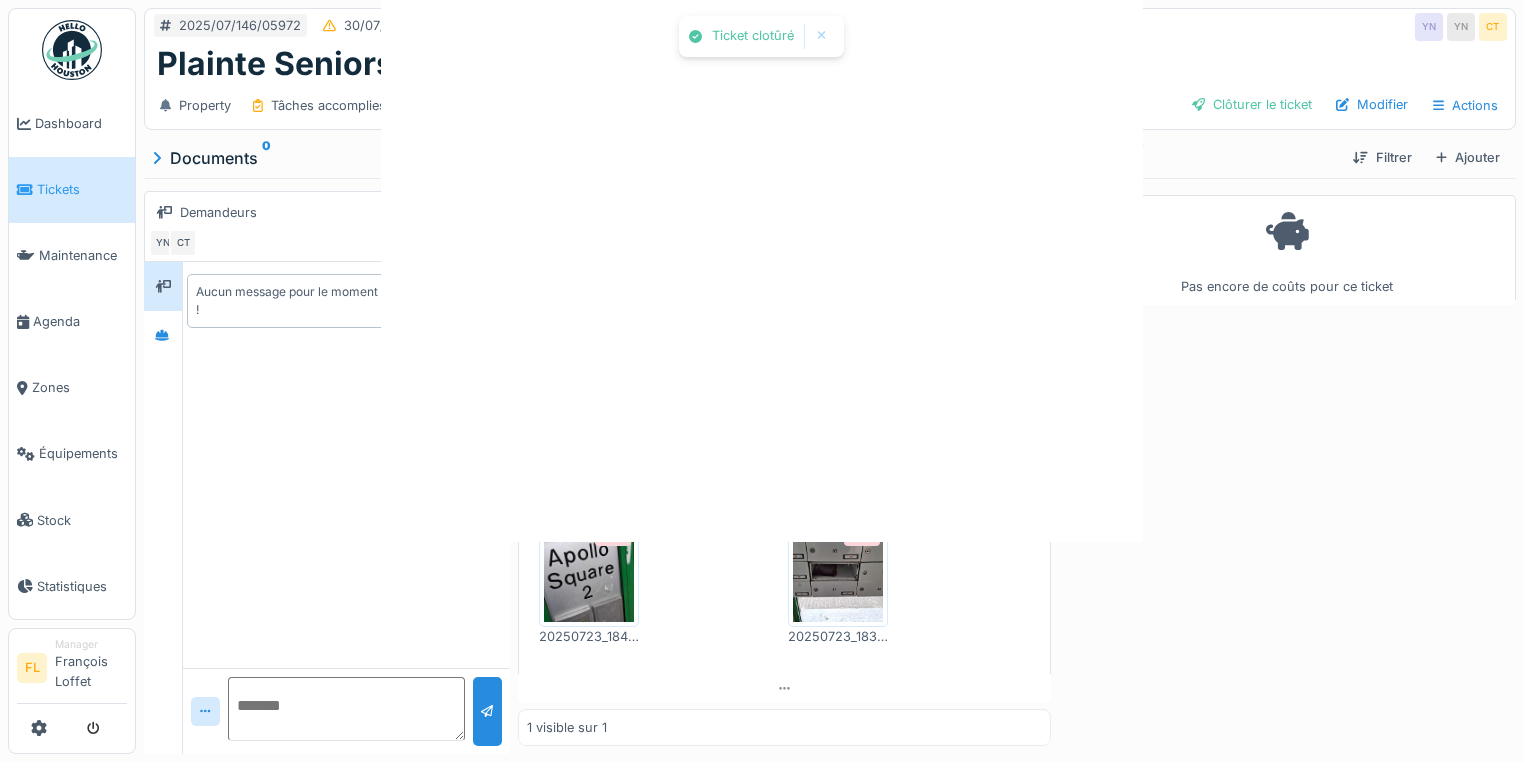 scroll, scrollTop: 0, scrollLeft: 0, axis: both 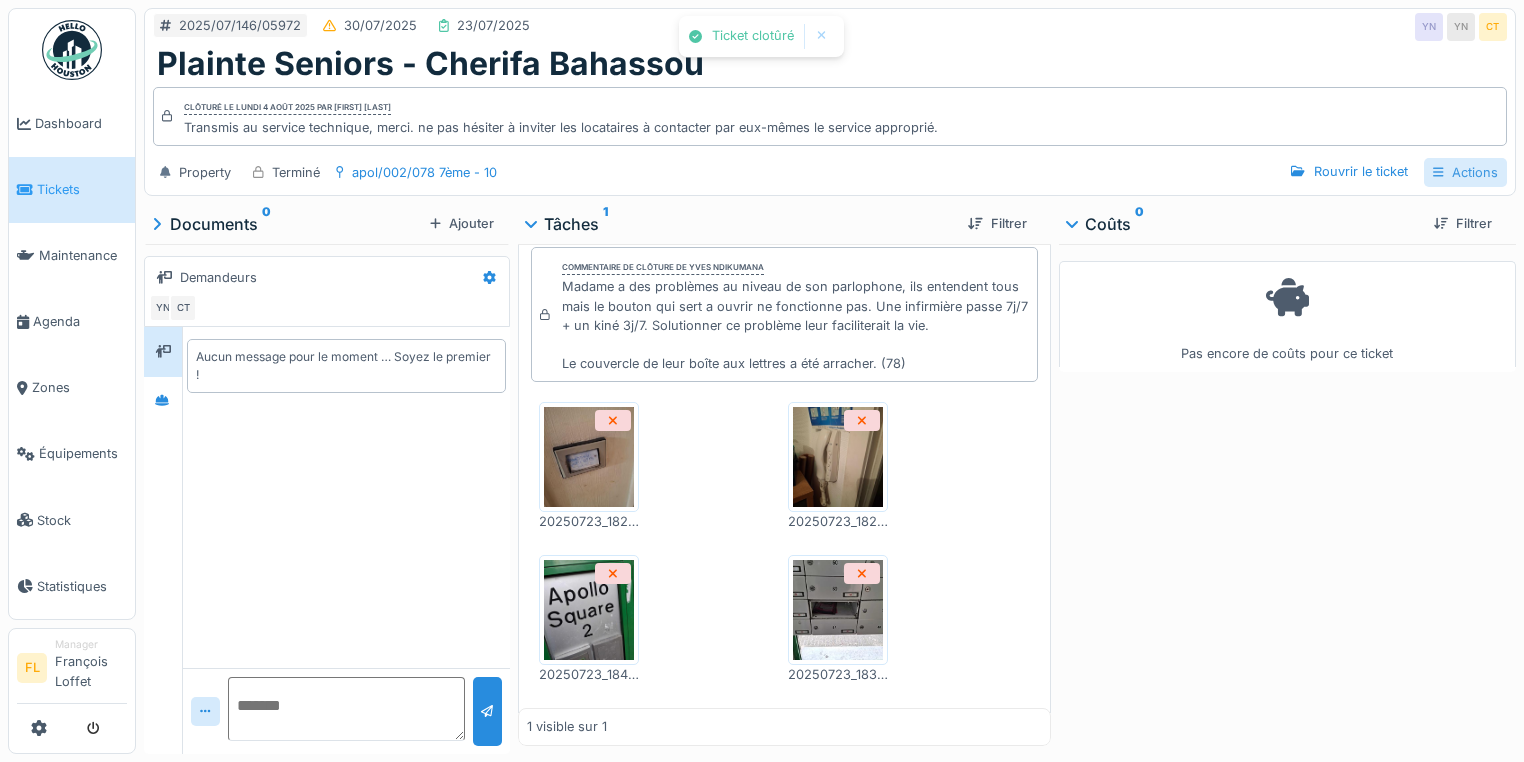 click on "Actions" at bounding box center (1465, 172) 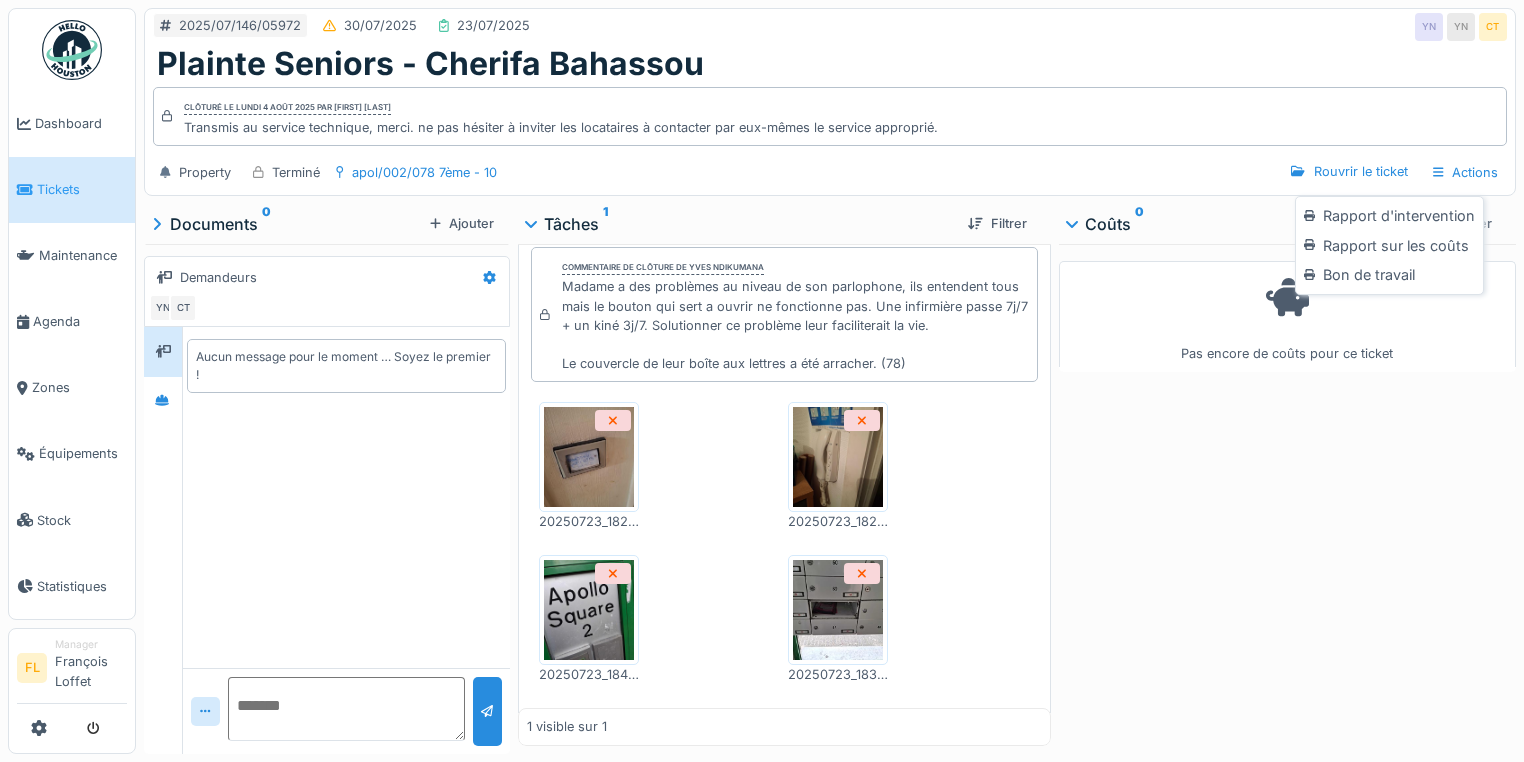 drag, startPoint x: 1369, startPoint y: 216, endPoint x: 1159, endPoint y: 205, distance: 210.2879 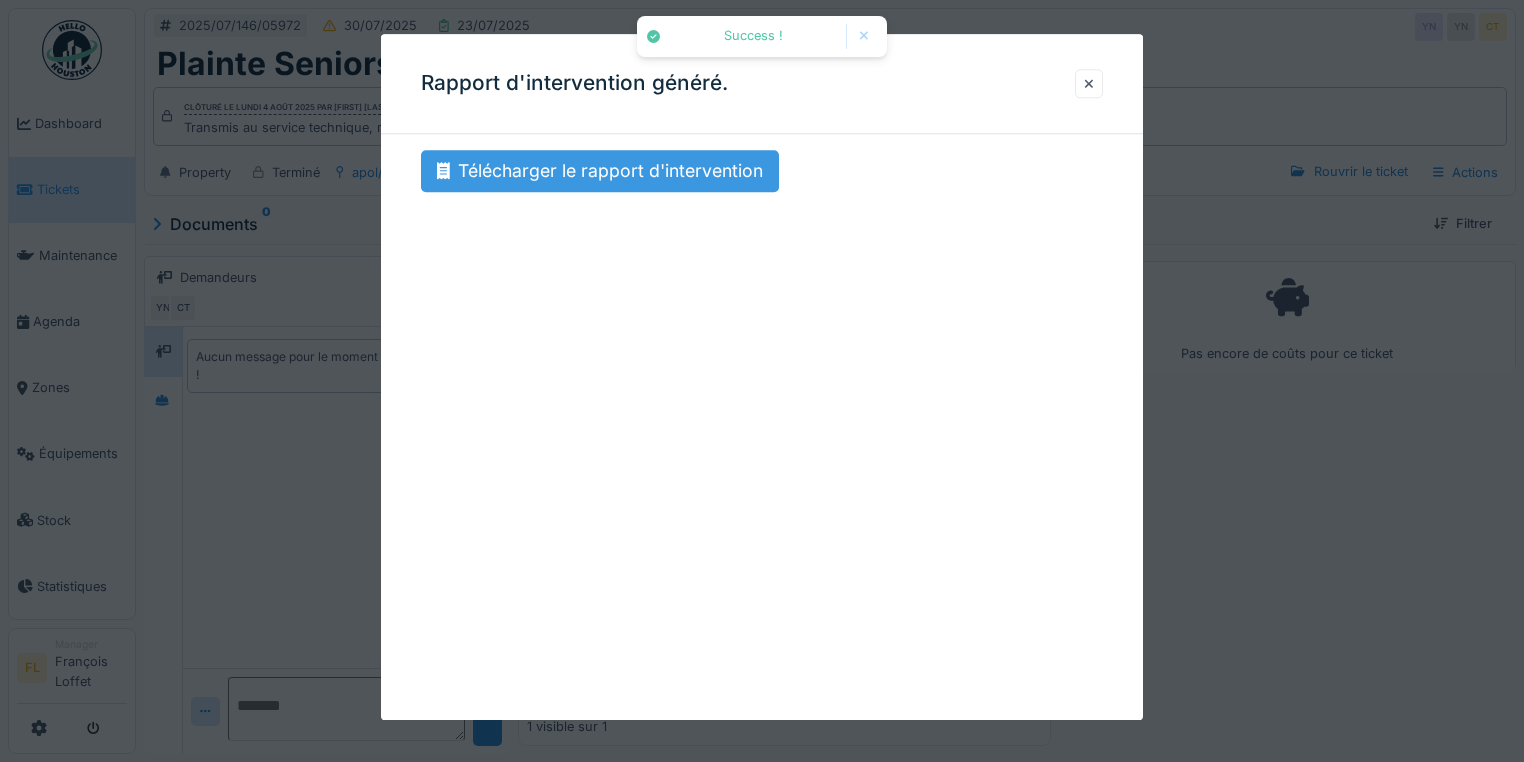 click on "Télécharger le rapport d'intervention" at bounding box center (600, 171) 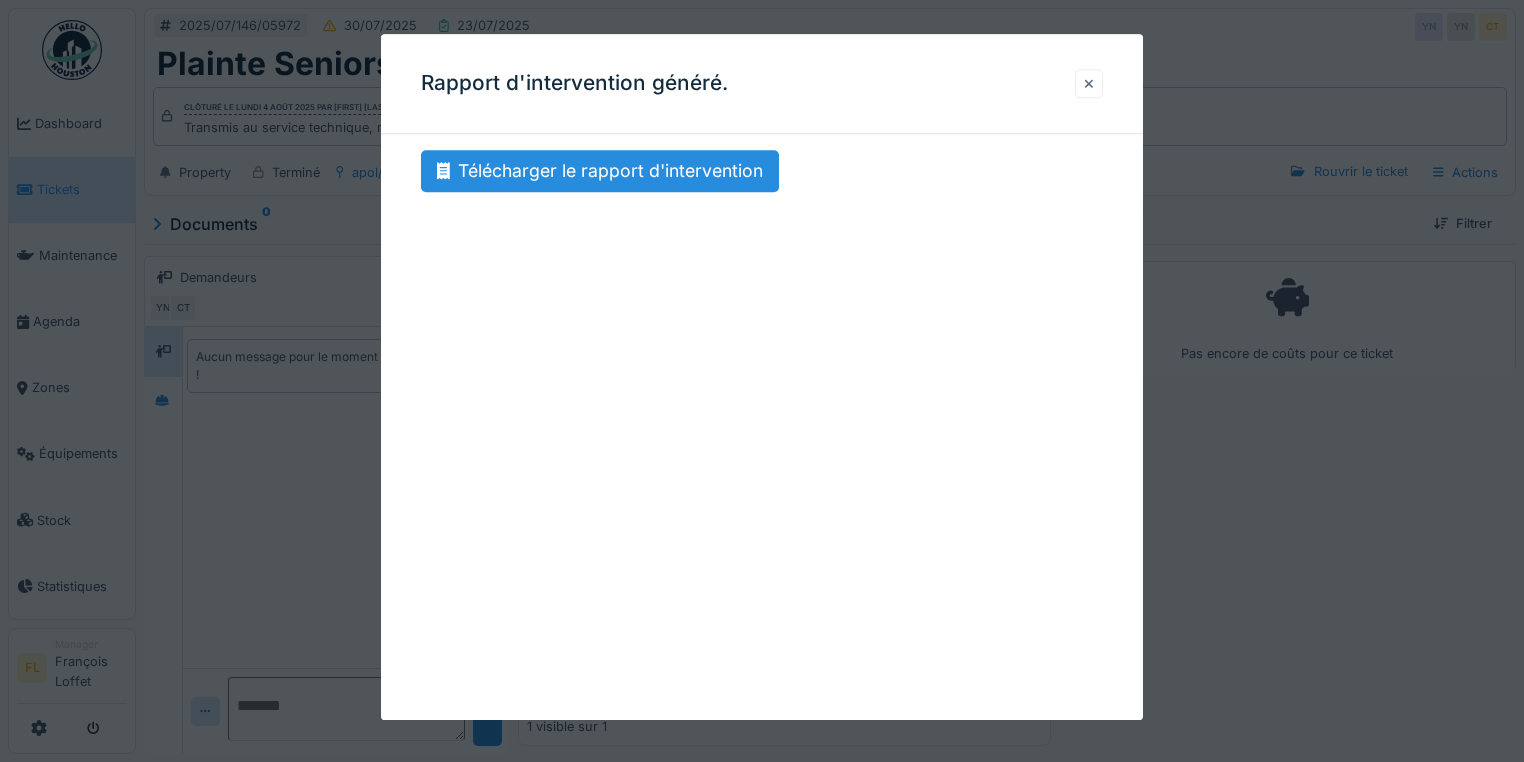 click at bounding box center [1089, 83] 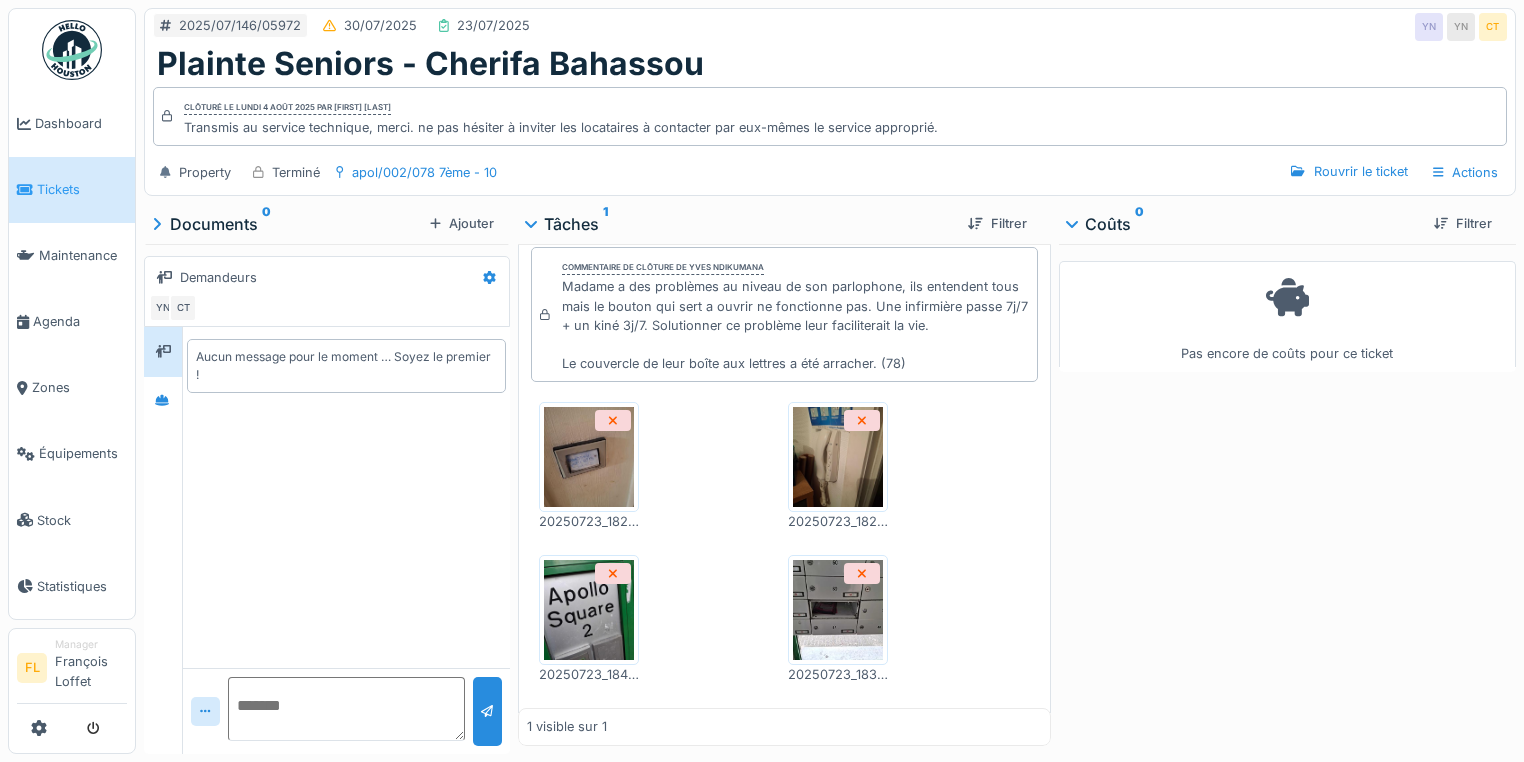 drag, startPoint x: 1153, startPoint y: 40, endPoint x: 593, endPoint y: 12, distance: 560.6996 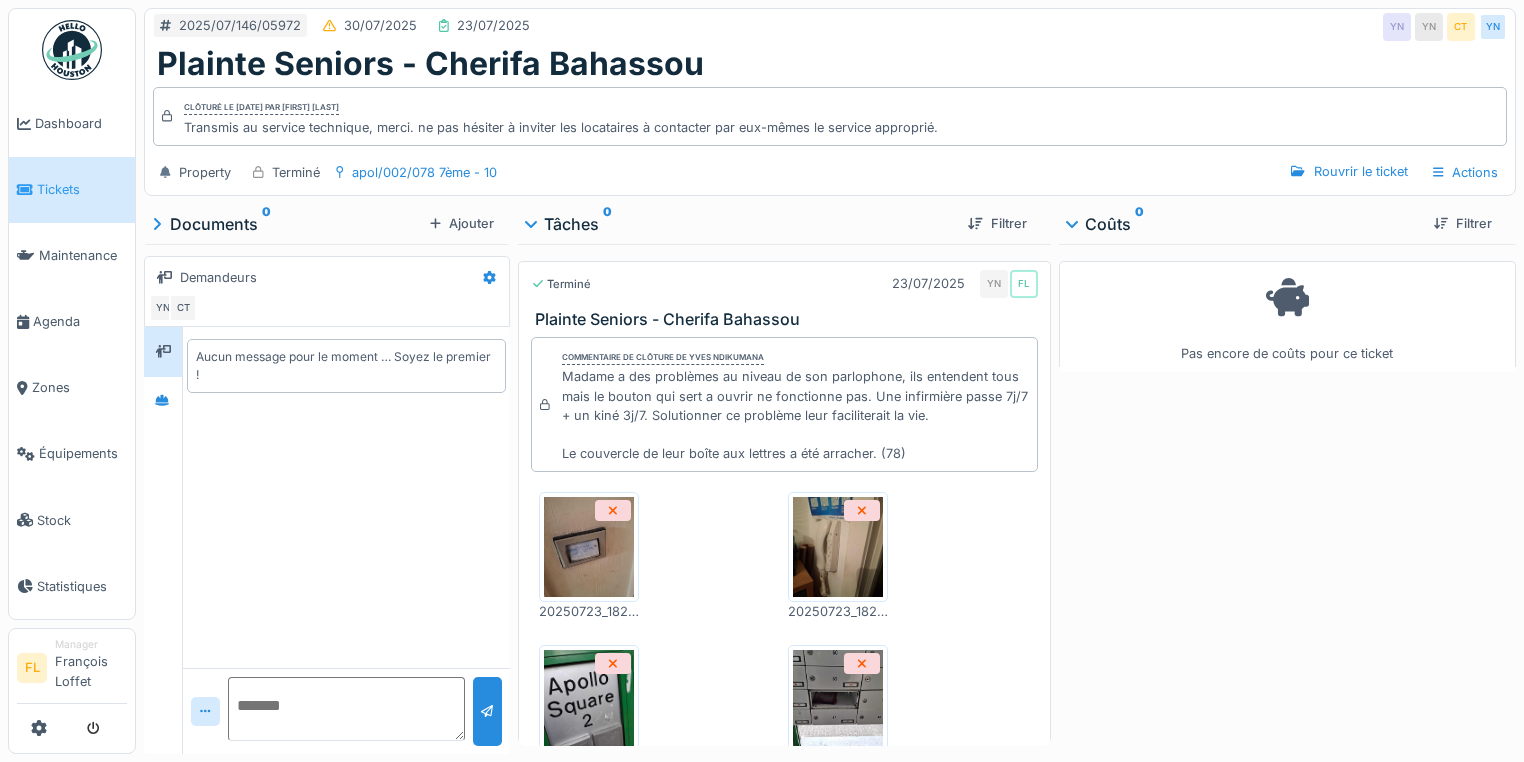 scroll, scrollTop: 0, scrollLeft: 0, axis: both 